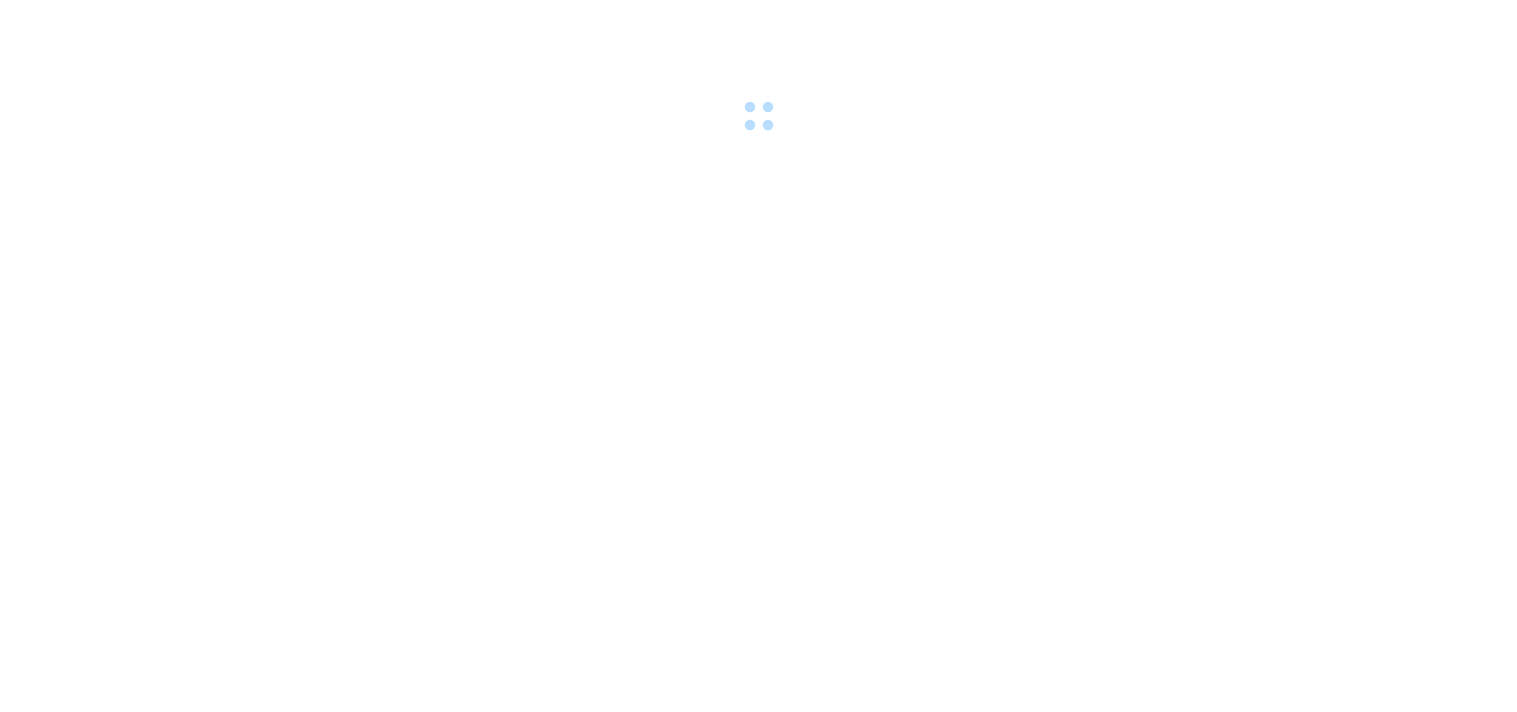 scroll, scrollTop: 0, scrollLeft: 0, axis: both 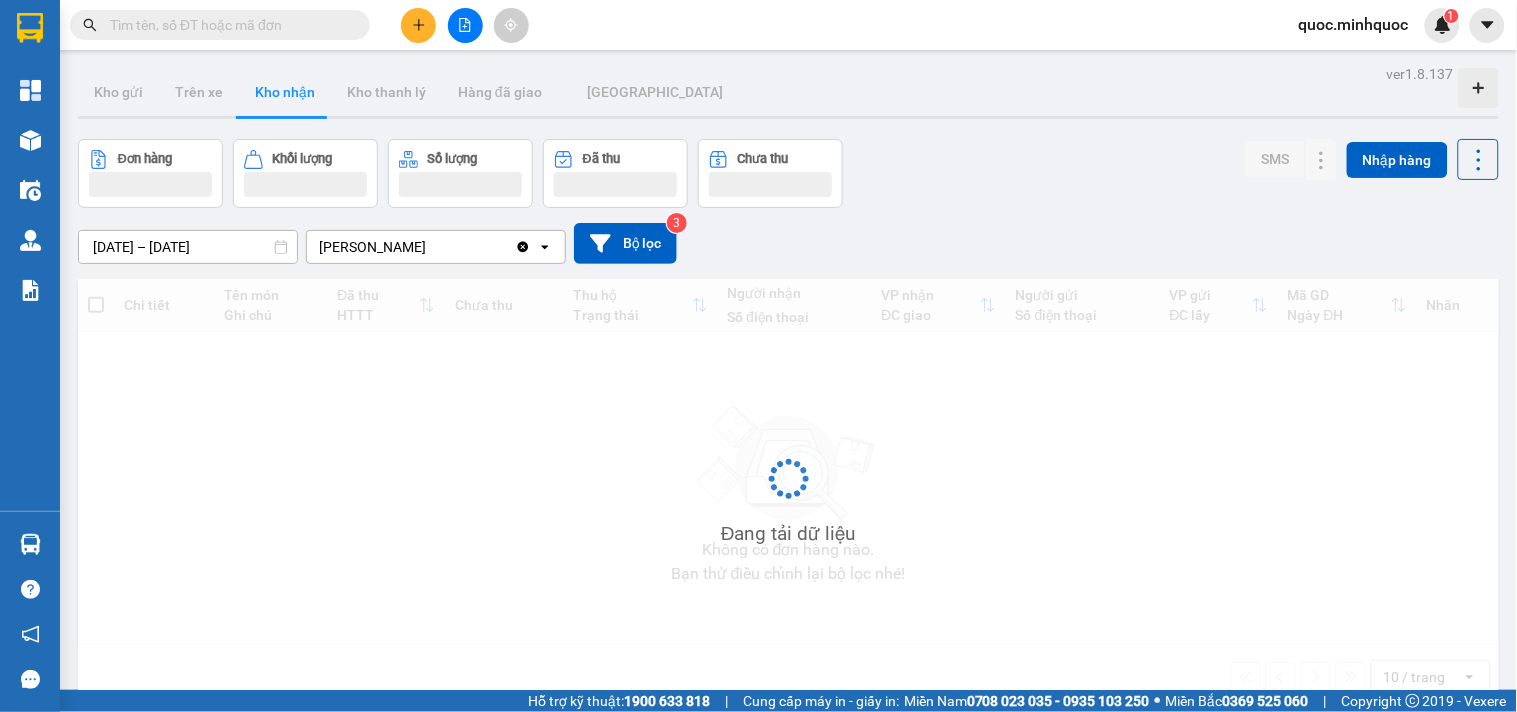 click at bounding box center [465, 25] 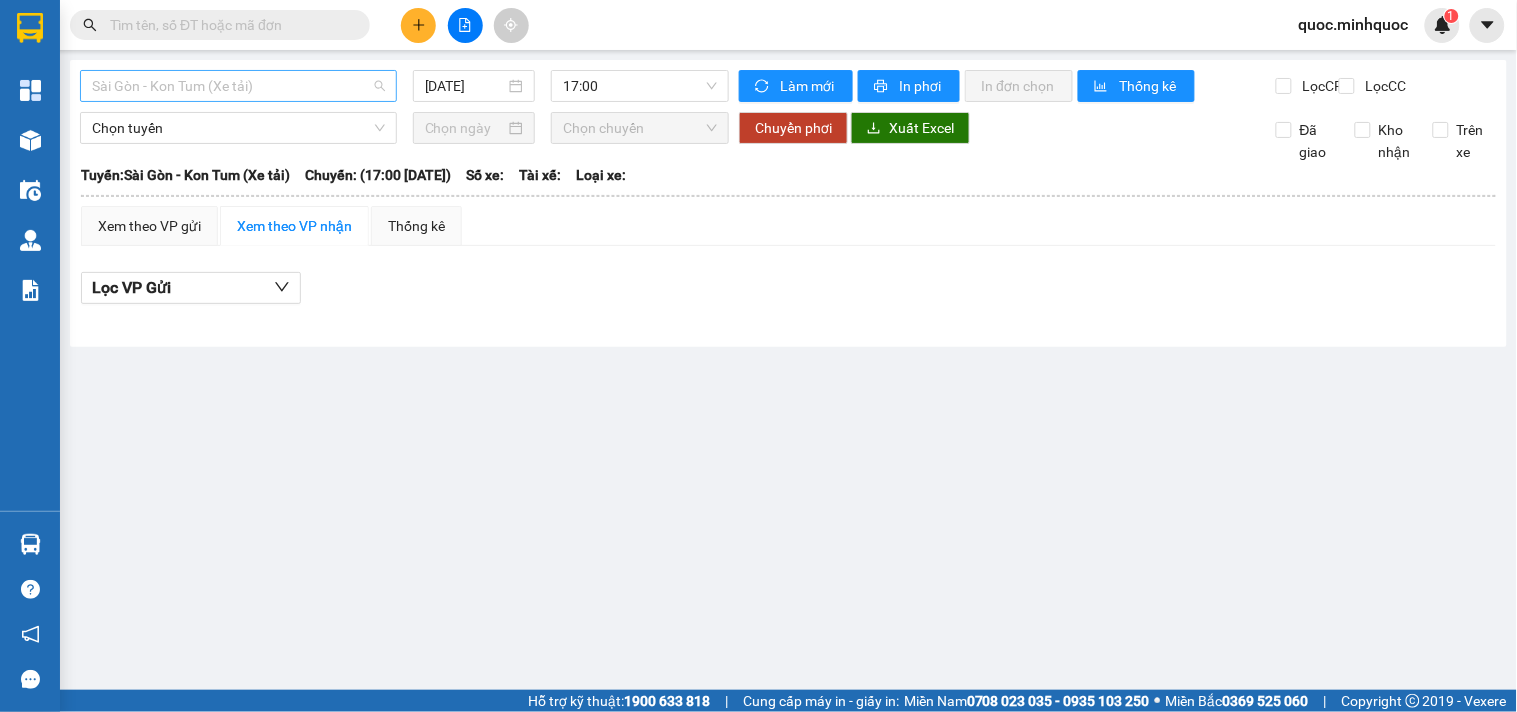 click on "Sài Gòn - Kon Tum (Xe tải)" at bounding box center (238, 86) 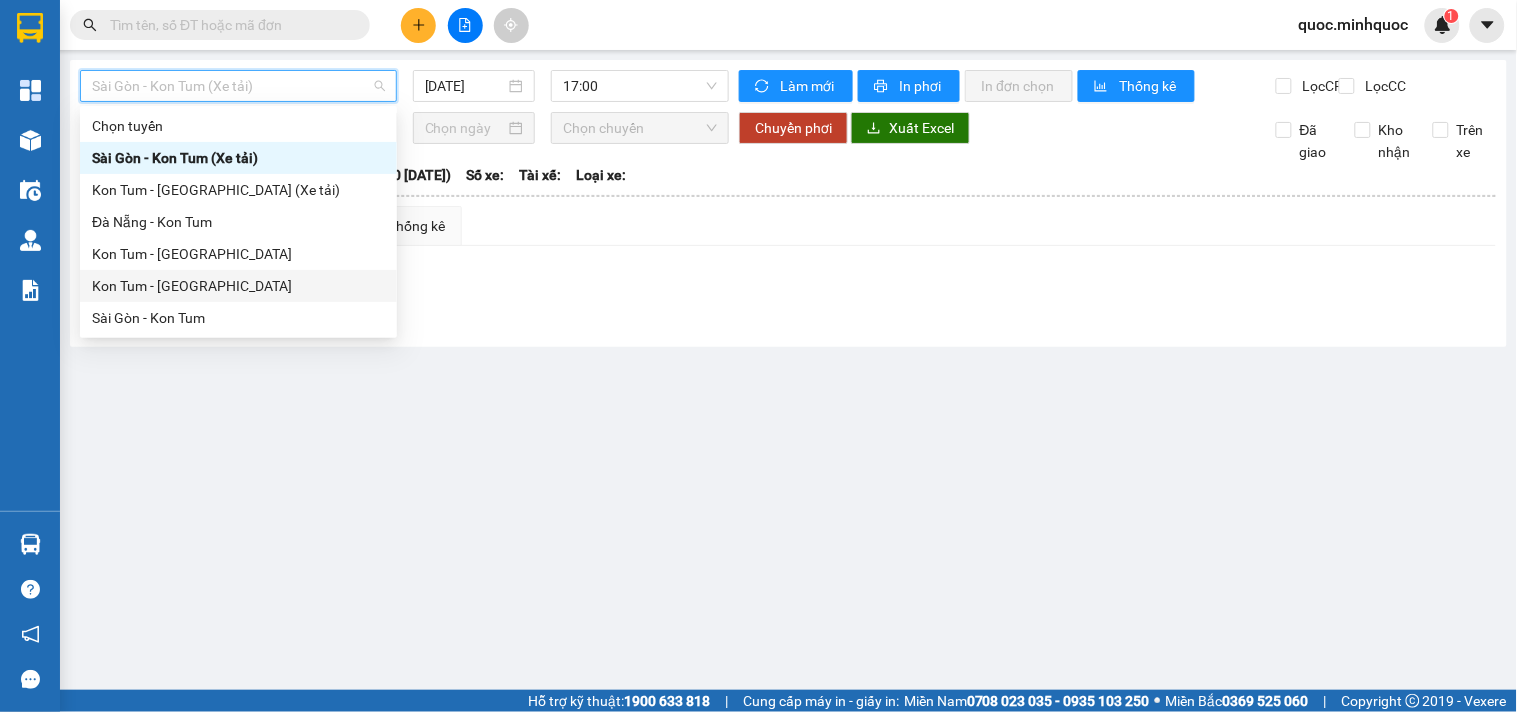 click on "Kon Tum - Sài Gòn" at bounding box center (238, 286) 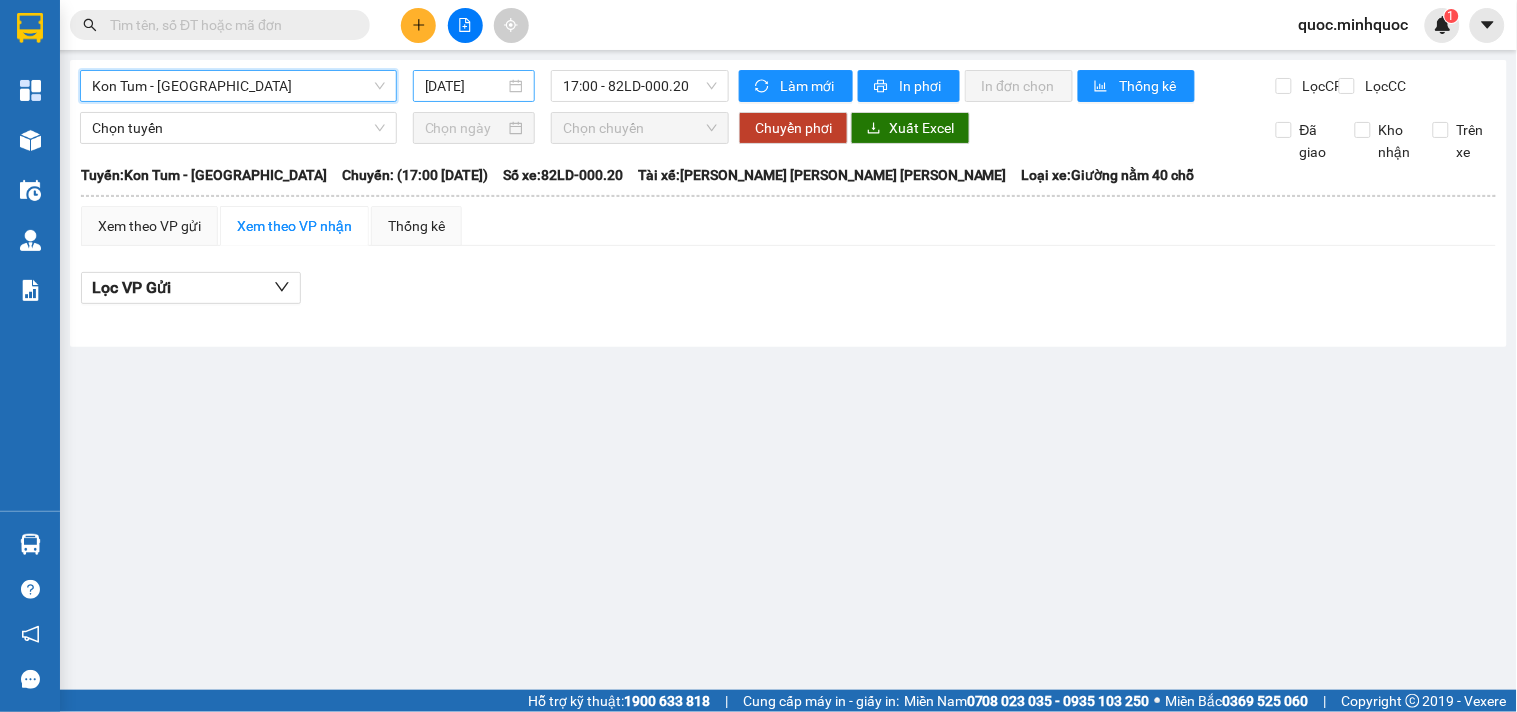 click on "[DATE]" at bounding box center [474, 86] 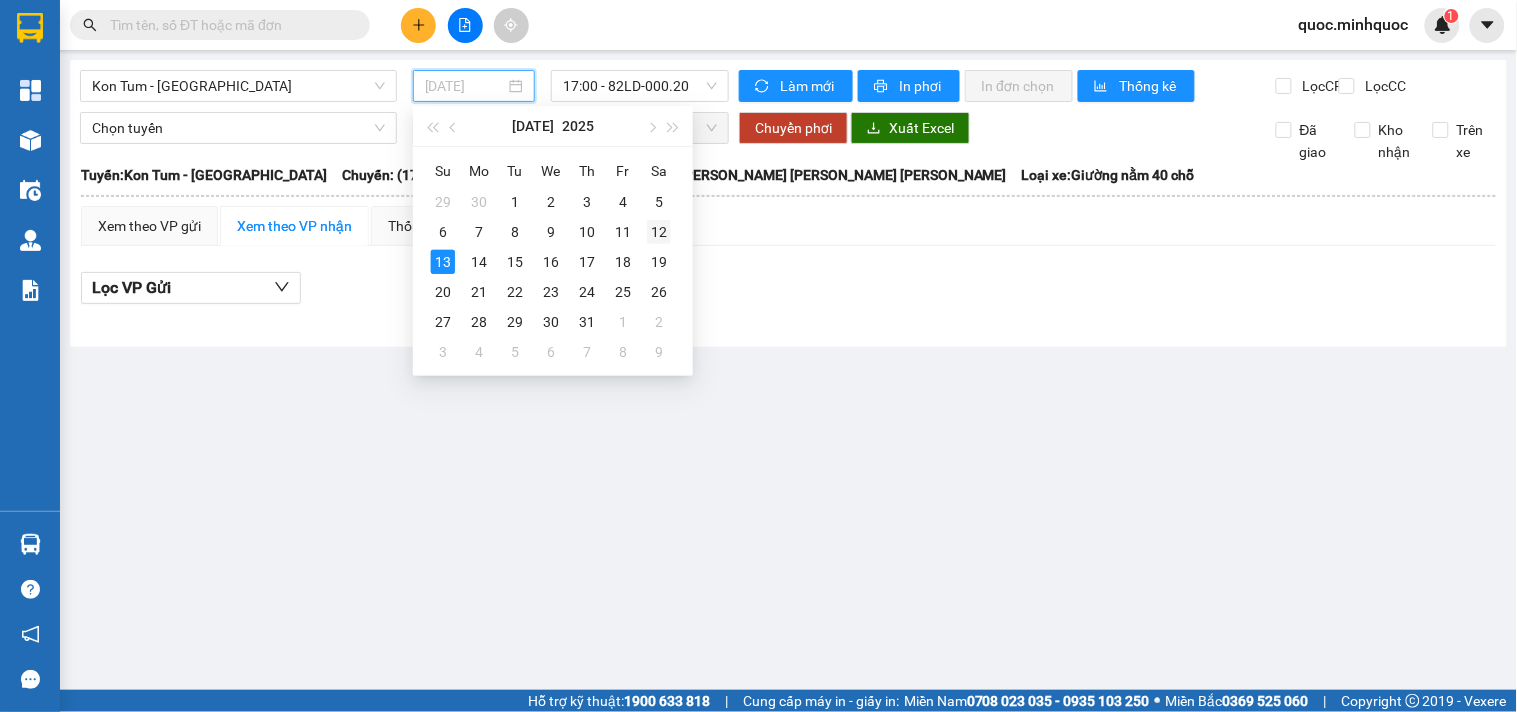 click on "12" at bounding box center [659, 232] 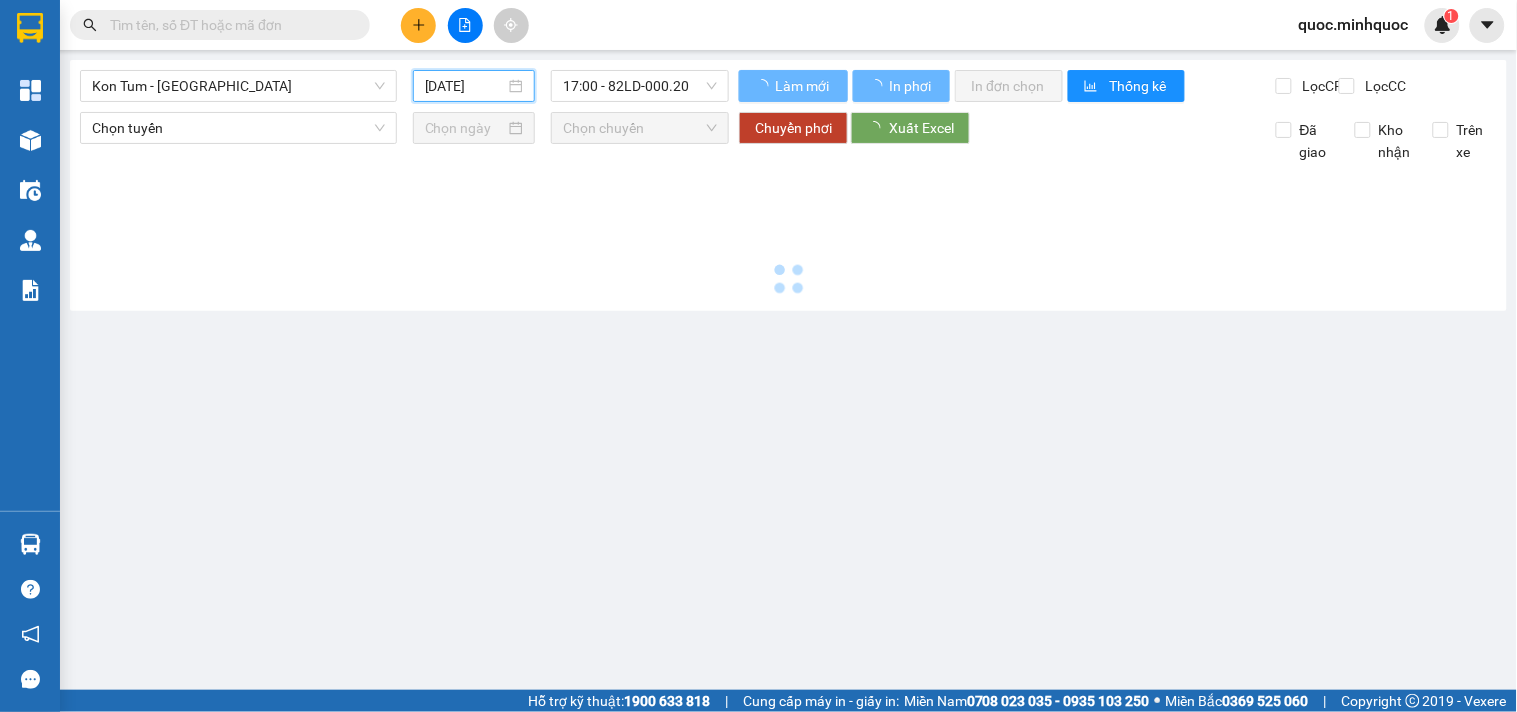 type on "12/07/2025" 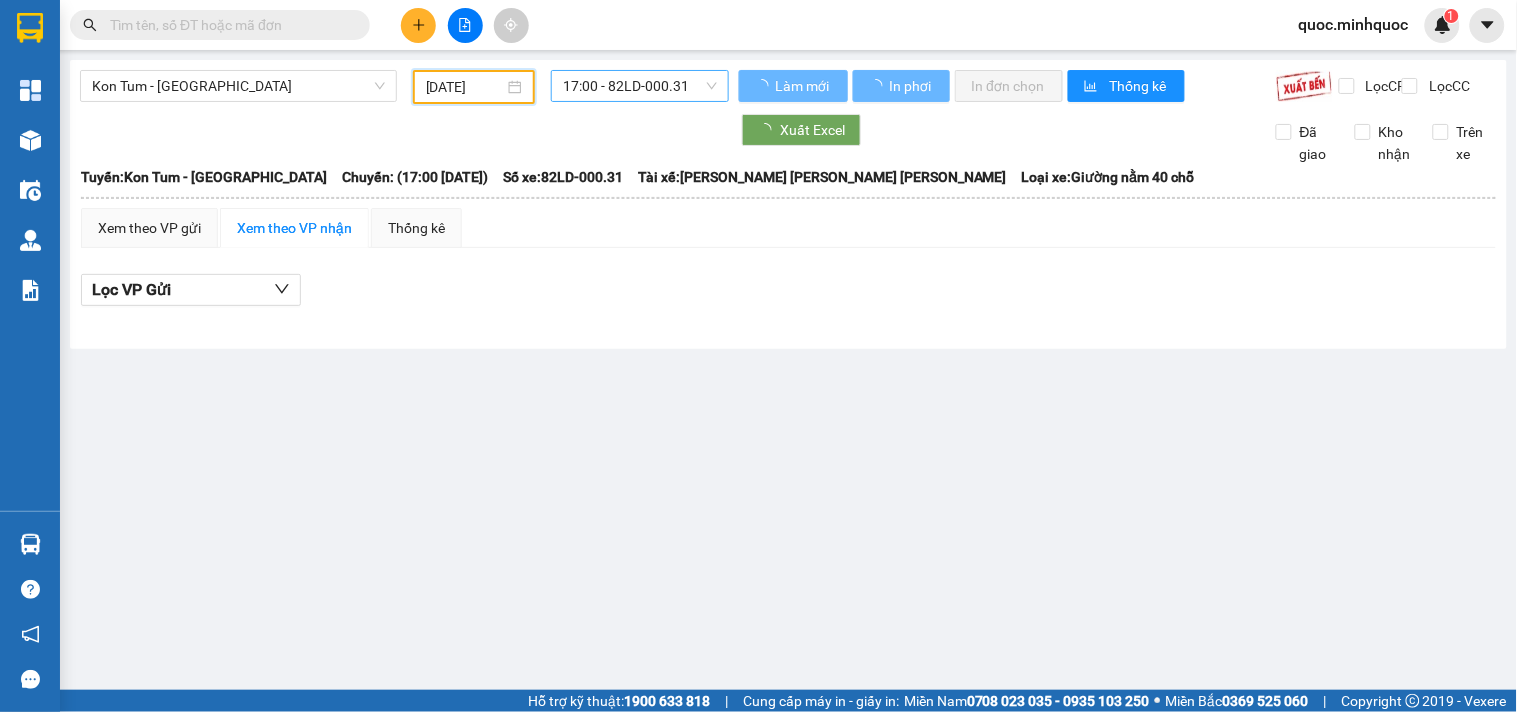 click on "Kon Tum - Sài Gòn 12/07/2025 17:00     - 82LD-000.31" at bounding box center (404, 87) 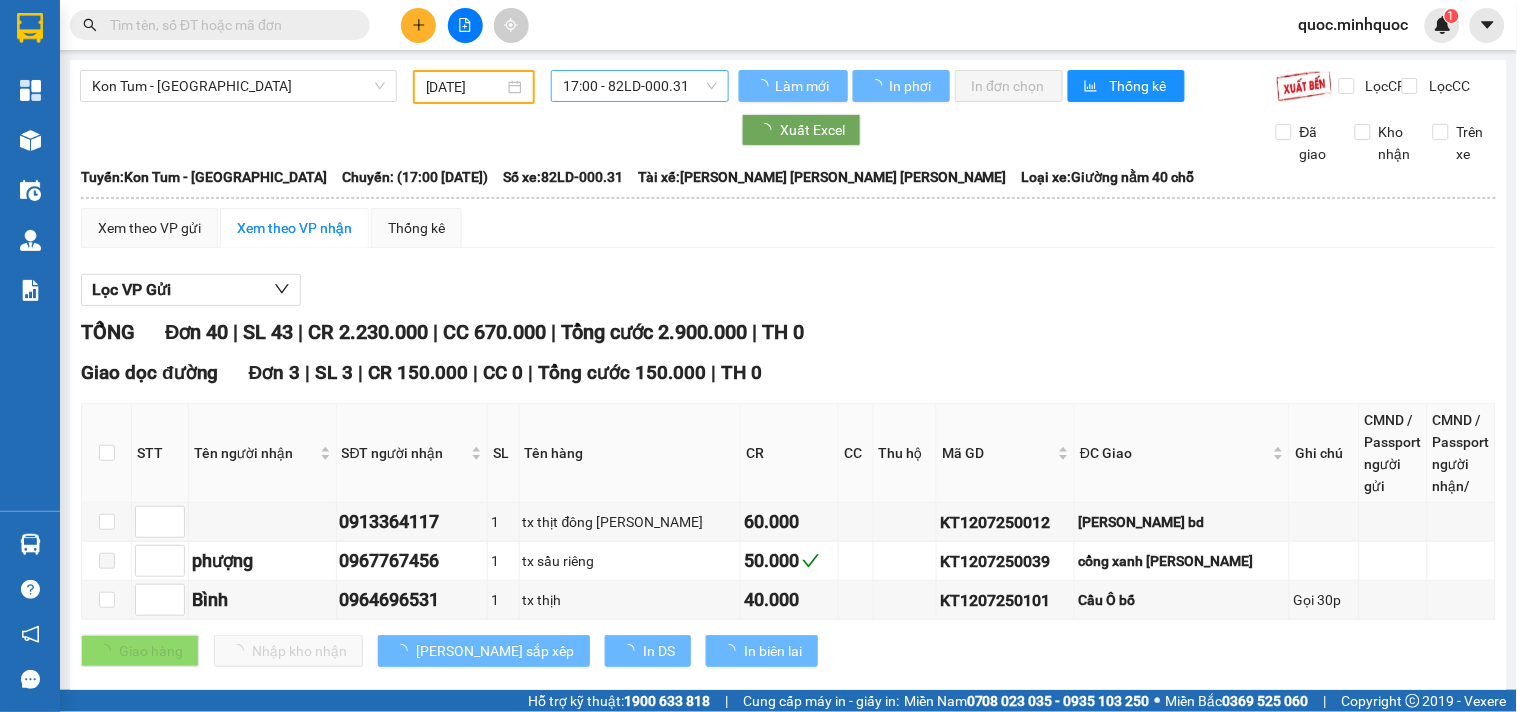 click on "17:00     - 82LD-000.31" at bounding box center [640, 86] 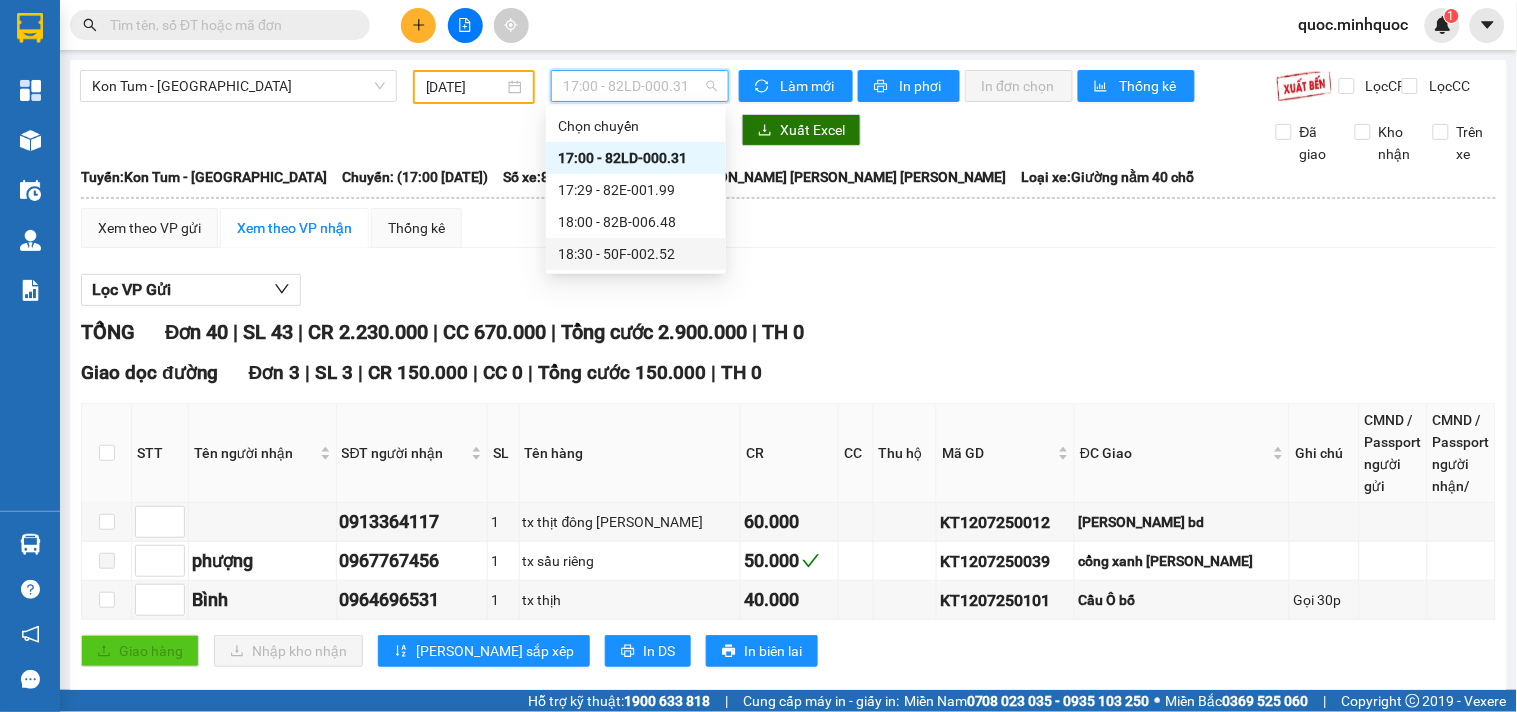 click on "18:30     - 50F-002.52" at bounding box center (636, 254) 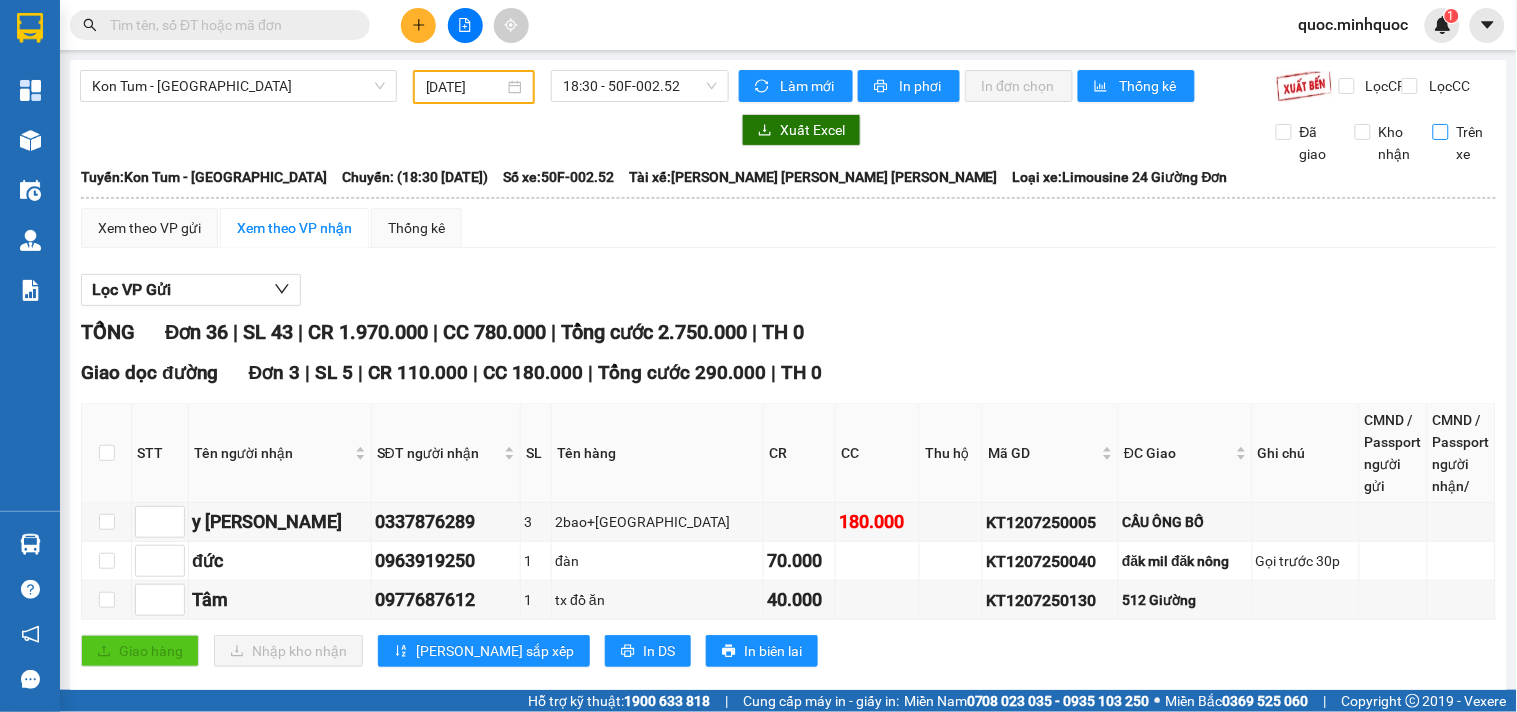 click on "Trên xe" at bounding box center (1473, 143) 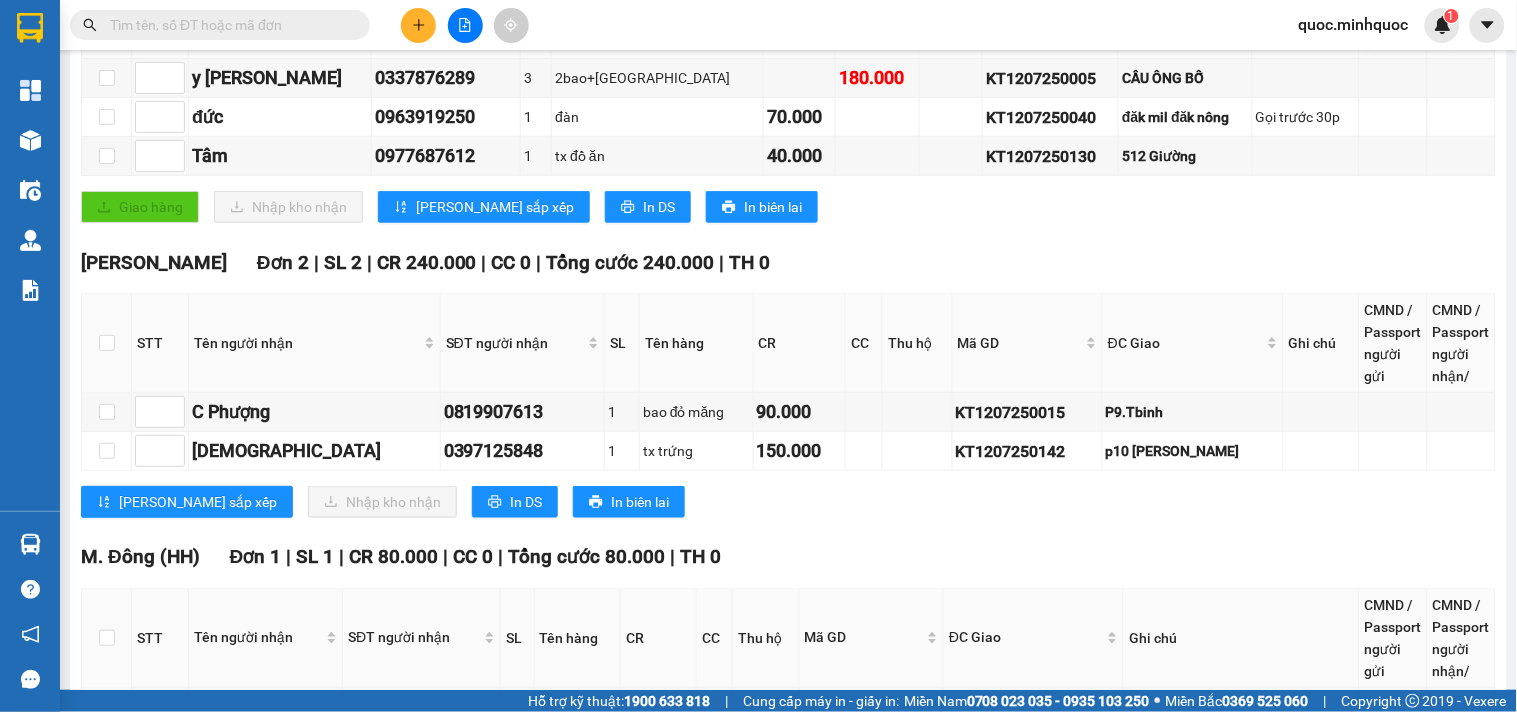 scroll, scrollTop: 601, scrollLeft: 0, axis: vertical 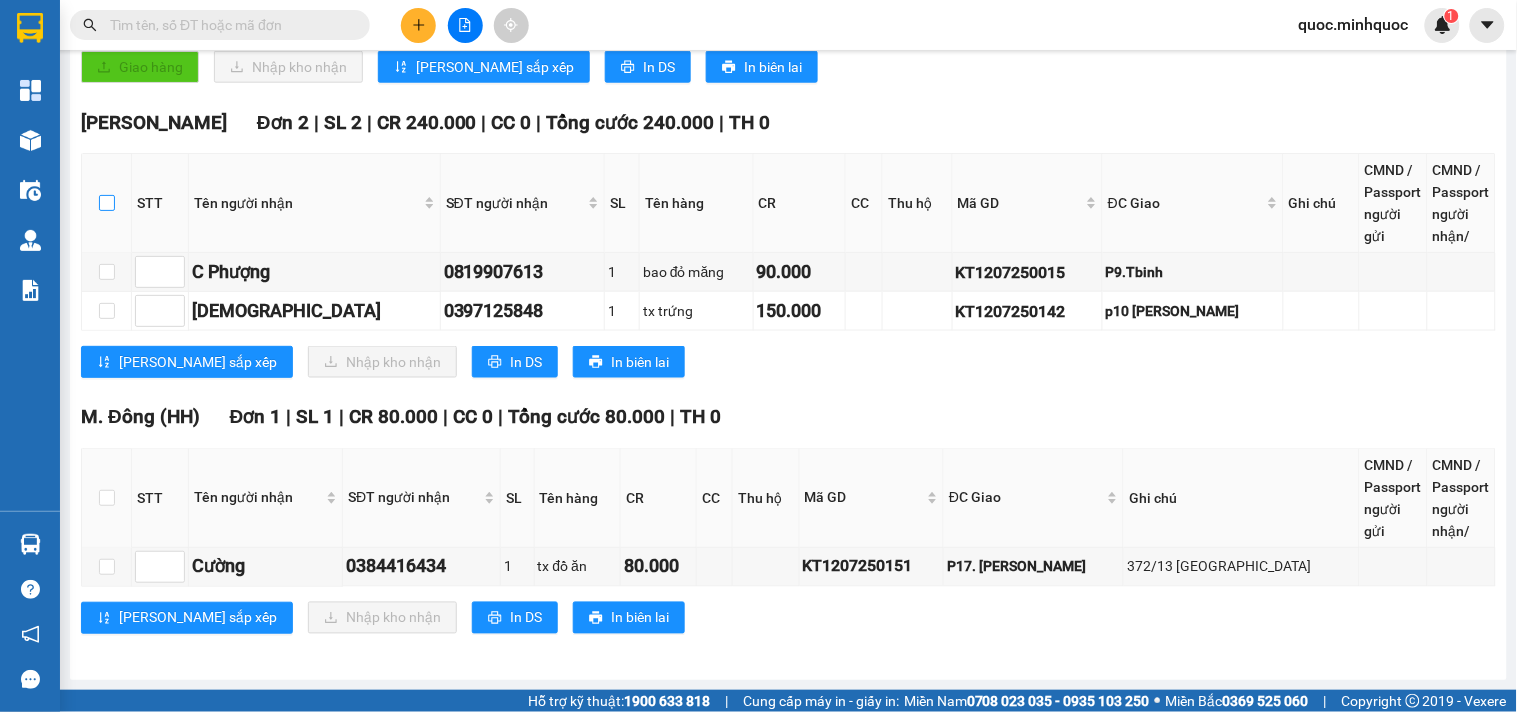 click at bounding box center (107, 203) 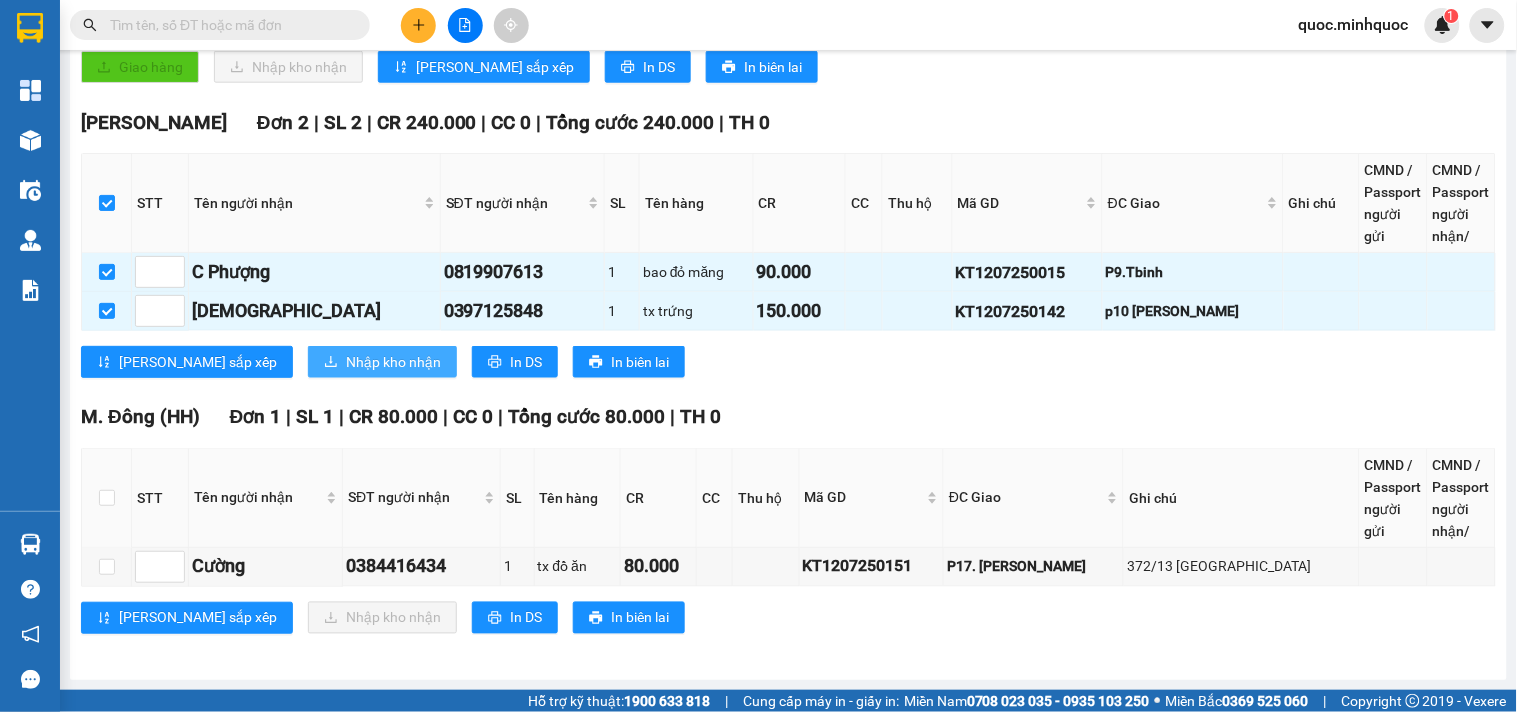 click on "Nhập kho nhận" at bounding box center [393, 362] 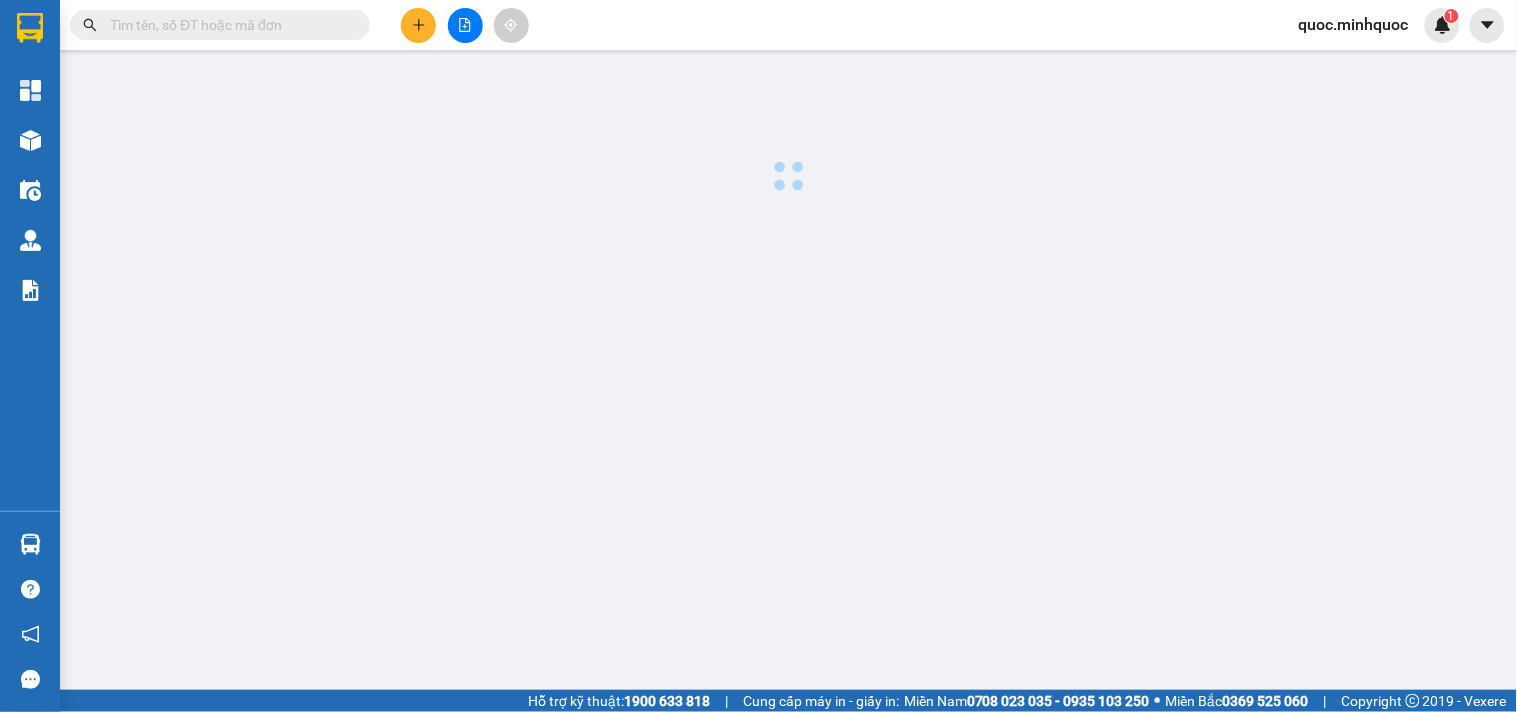 scroll, scrollTop: 0, scrollLeft: 0, axis: both 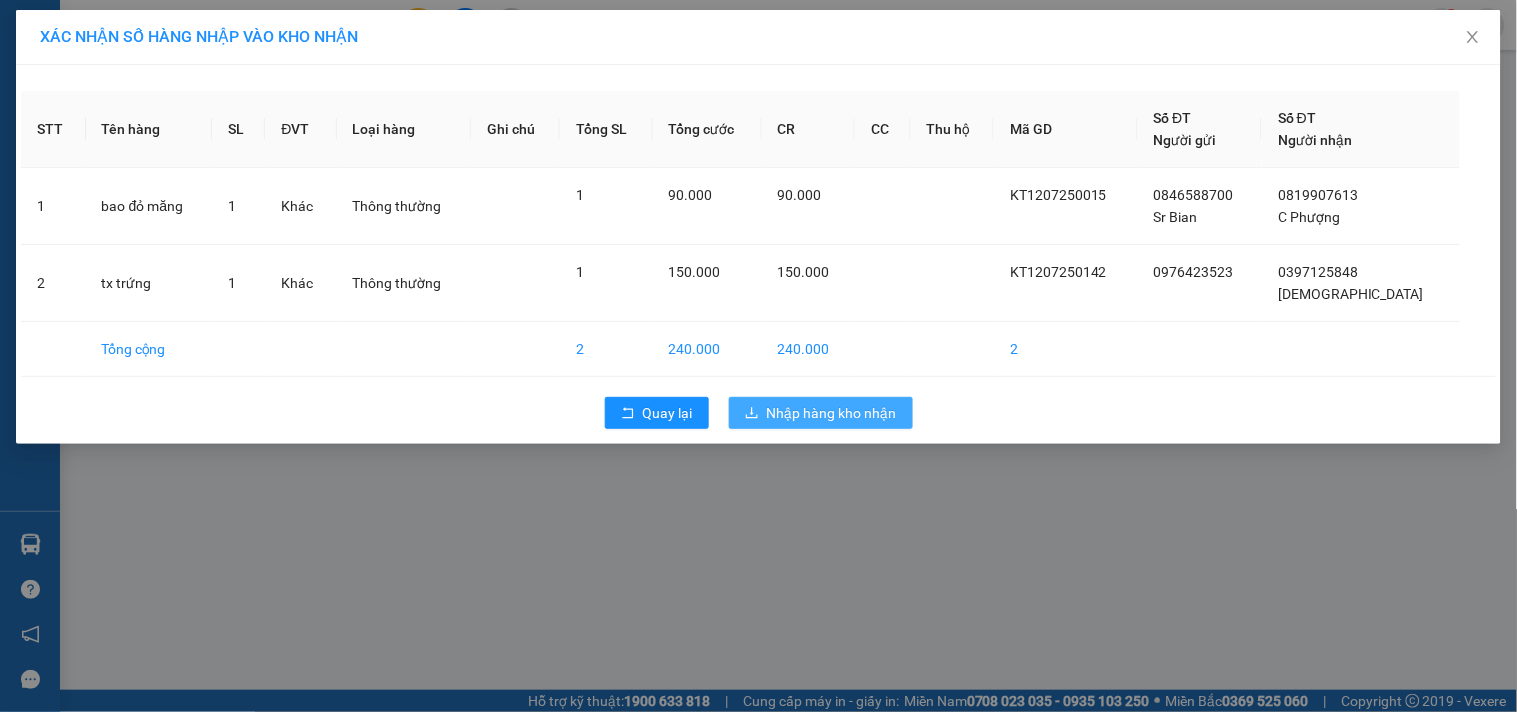 click on "Nhập hàng kho nhận" at bounding box center (832, 413) 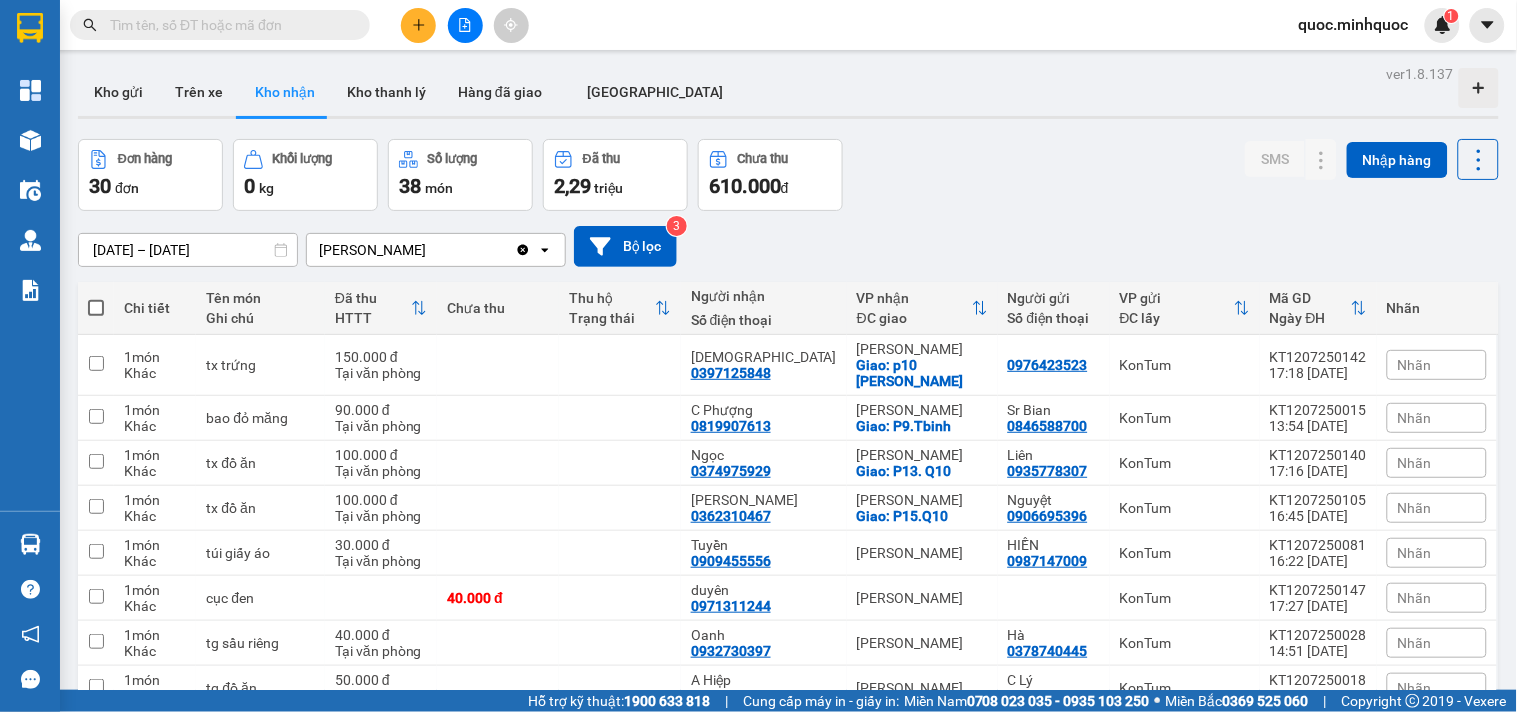 click on "ĐC giao" at bounding box center [914, 318] 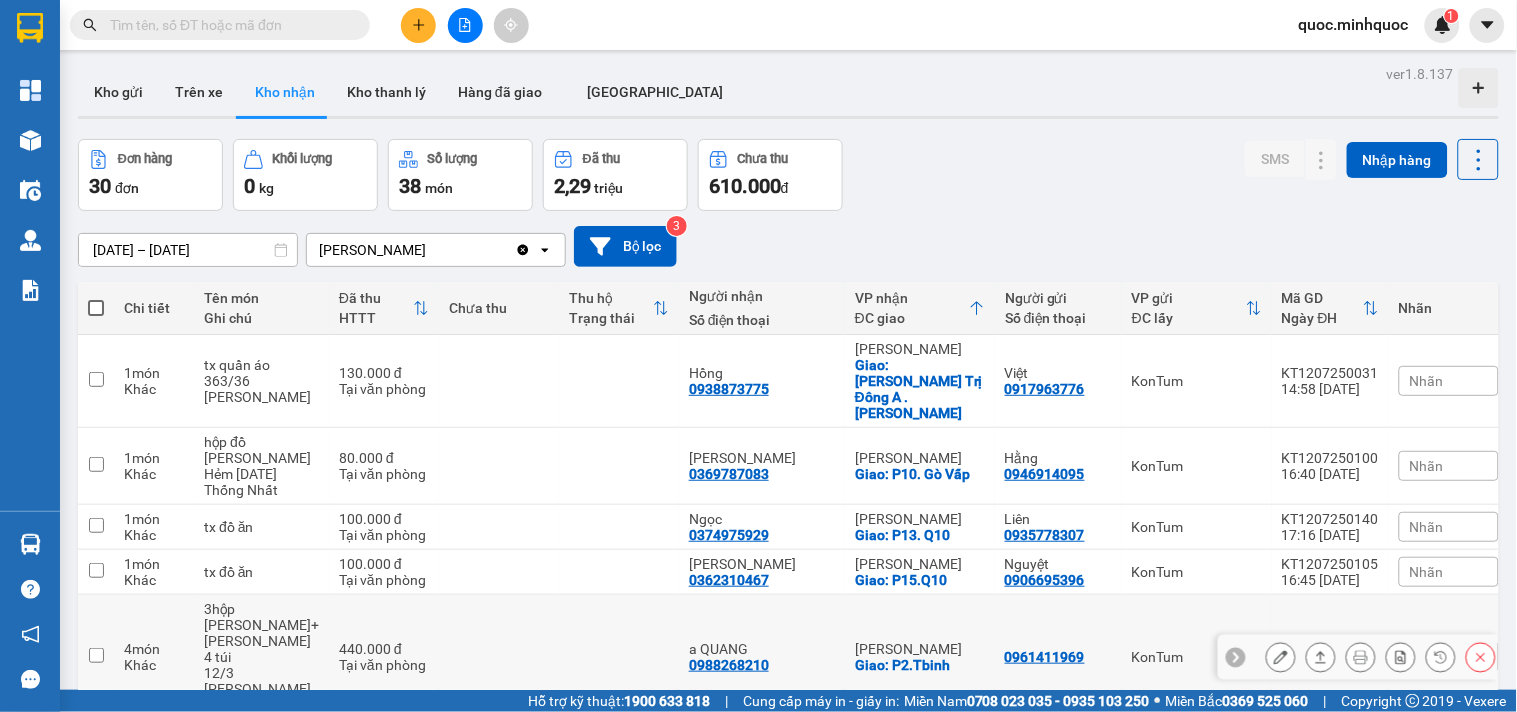 scroll, scrollTop: 306, scrollLeft: 0, axis: vertical 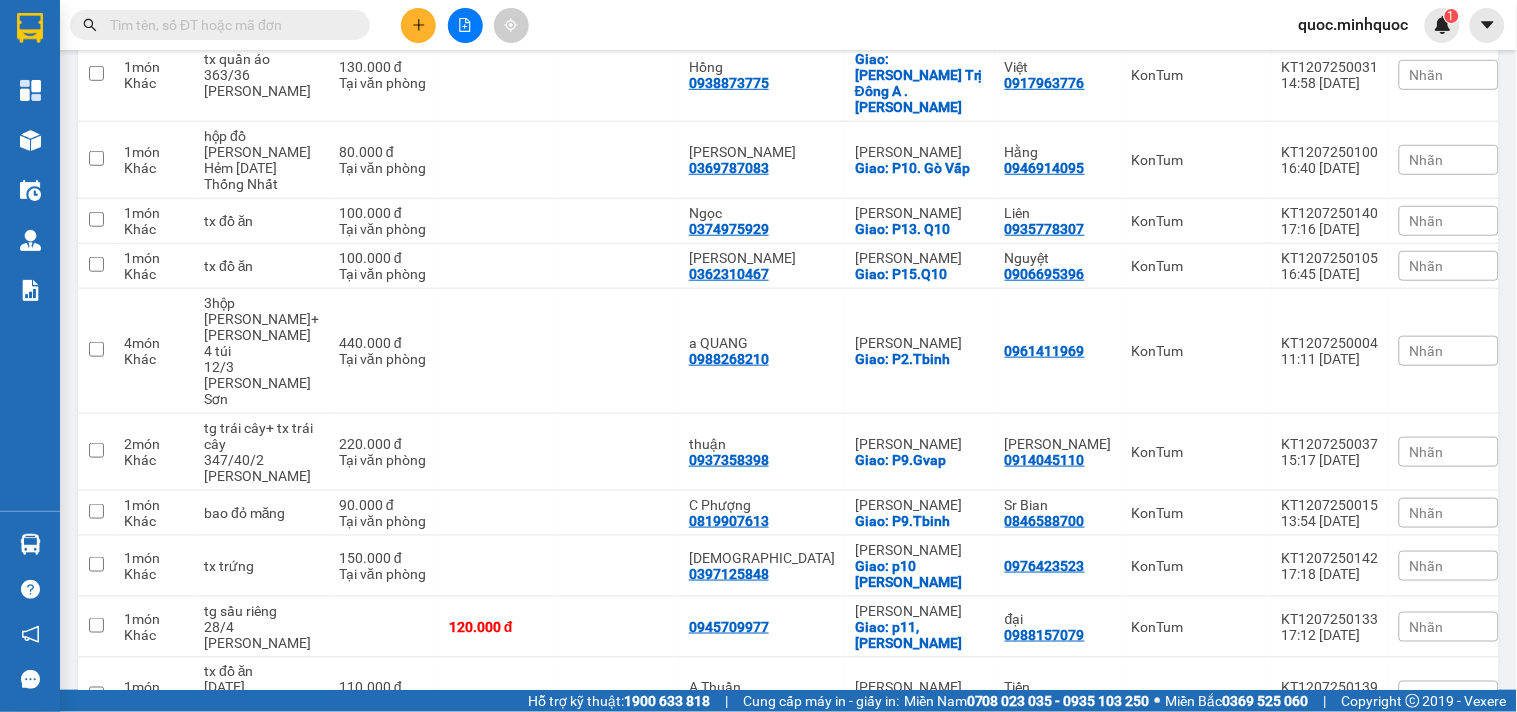 click on "10 / trang" at bounding box center (1415, 767) 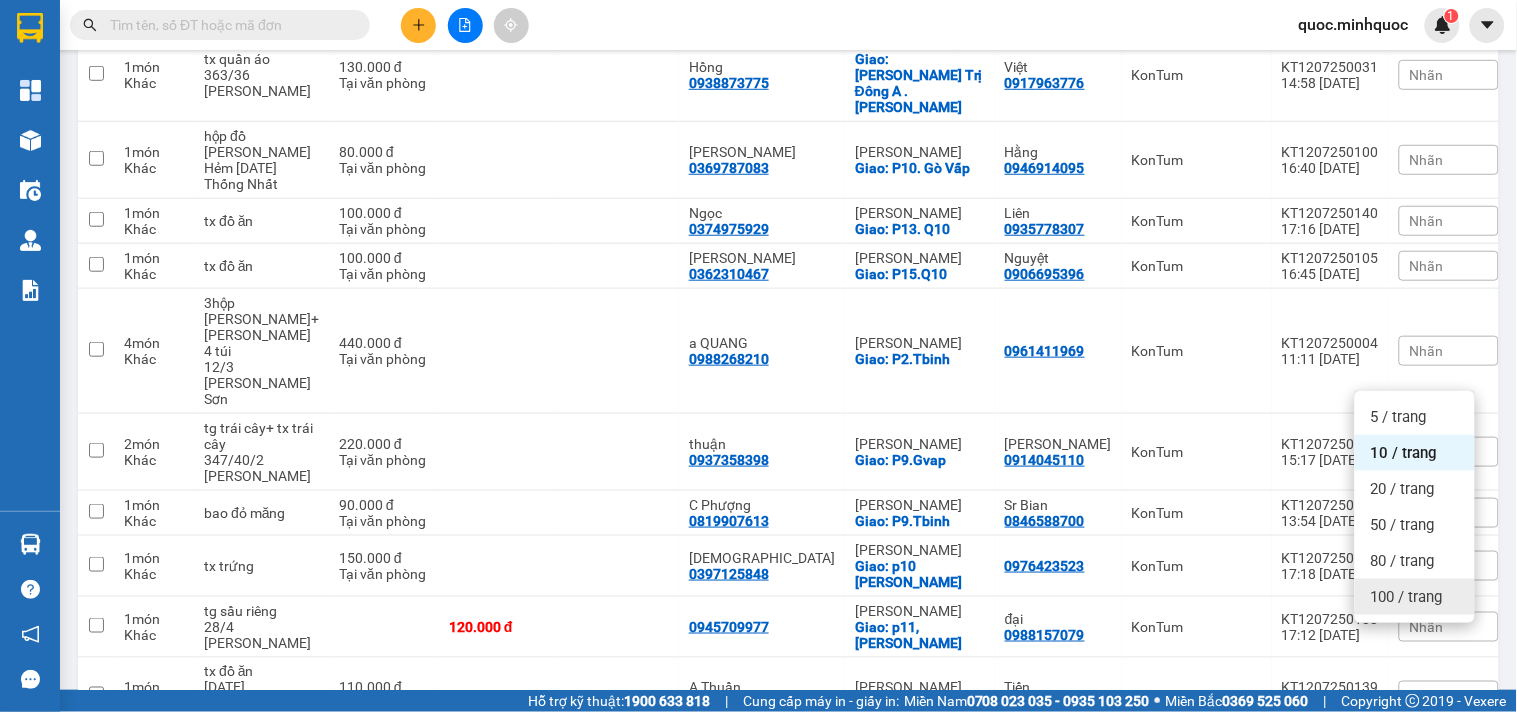 click on "100 / trang" at bounding box center [1407, 597] 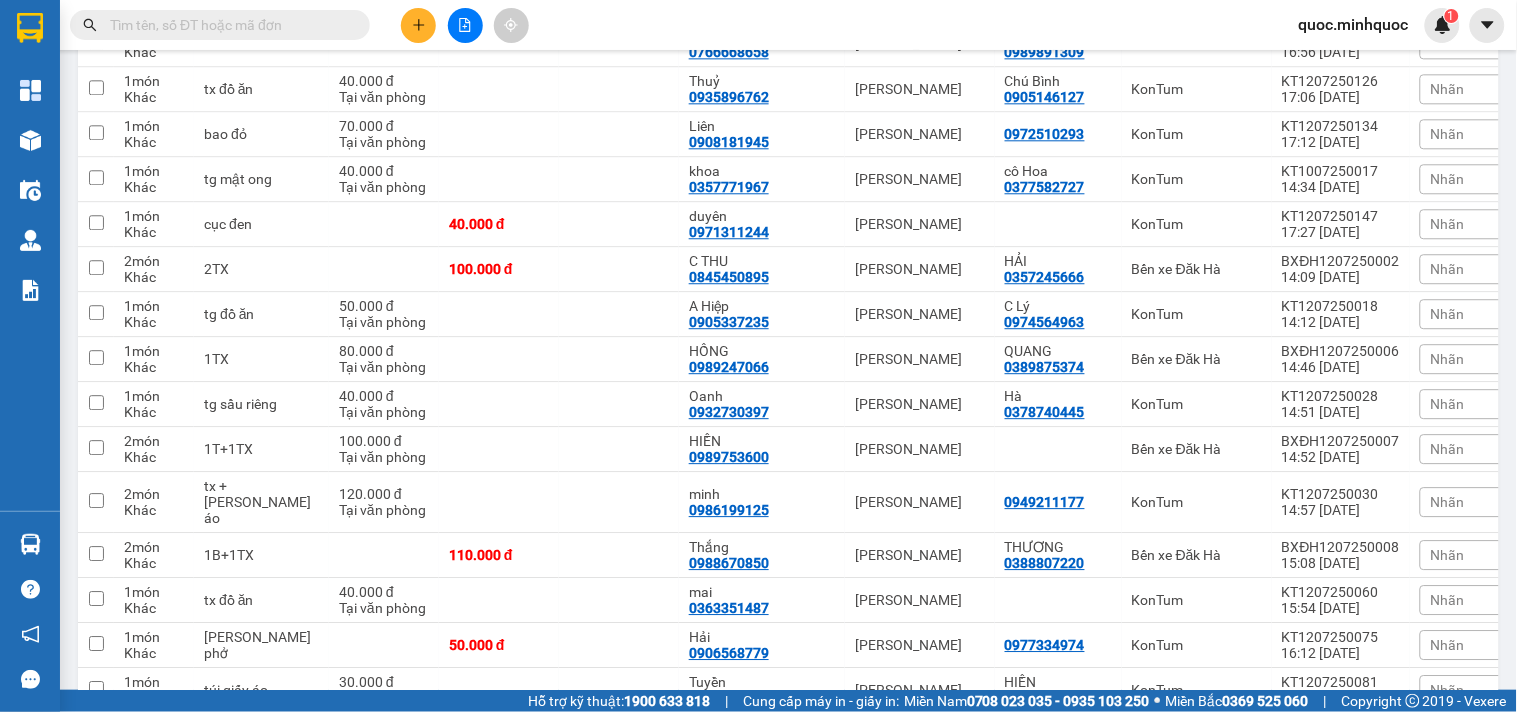 scroll, scrollTop: 771, scrollLeft: 0, axis: vertical 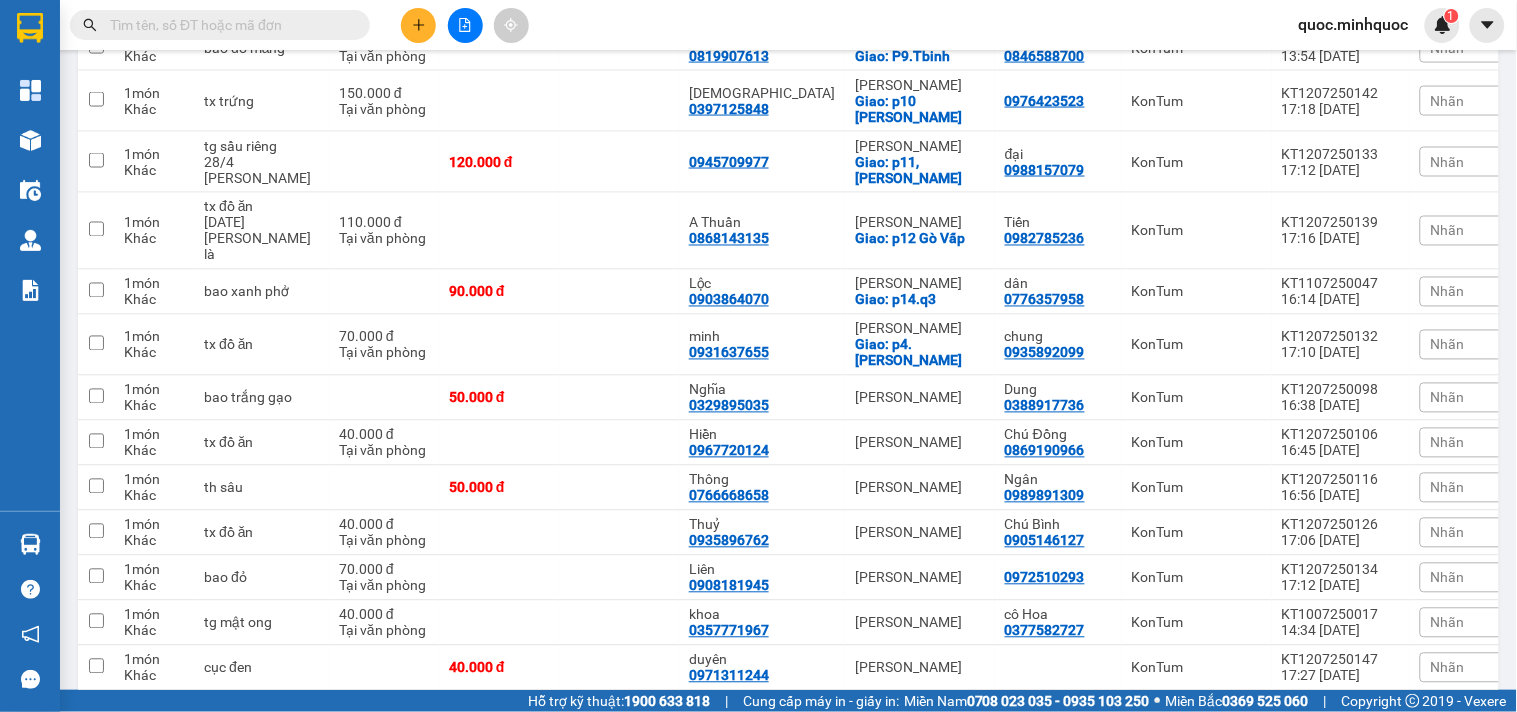 click at bounding box center (228, 25) 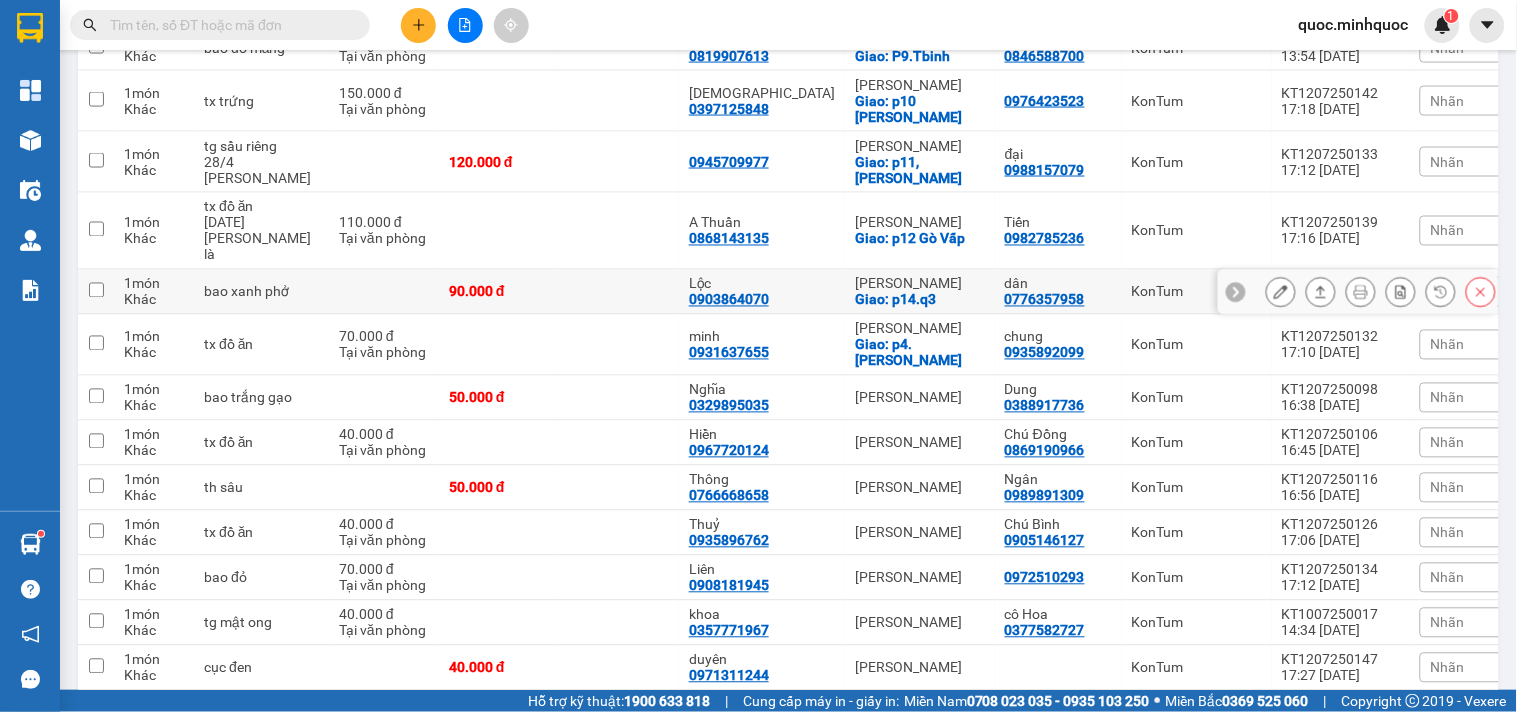scroll, scrollTop: 437, scrollLeft: 0, axis: vertical 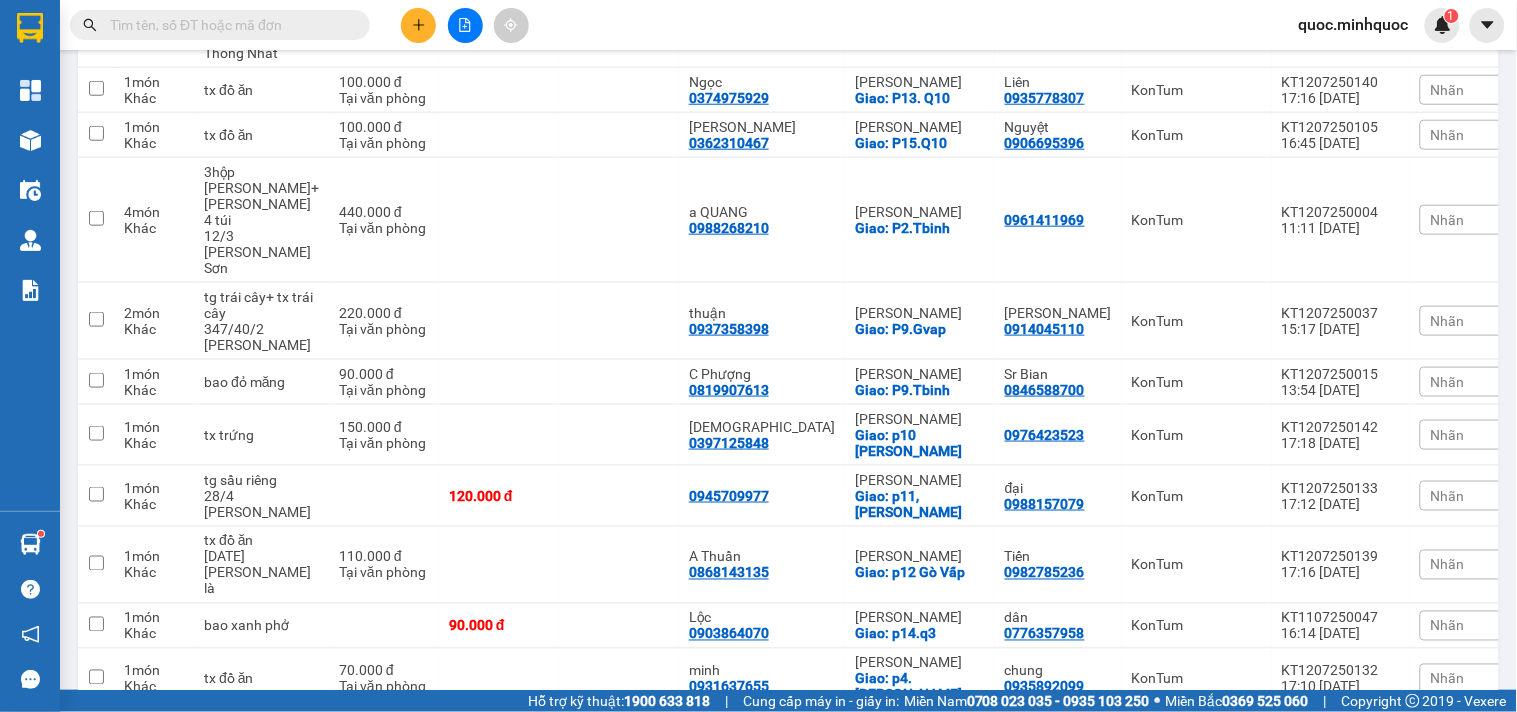 click at bounding box center (228, 25) 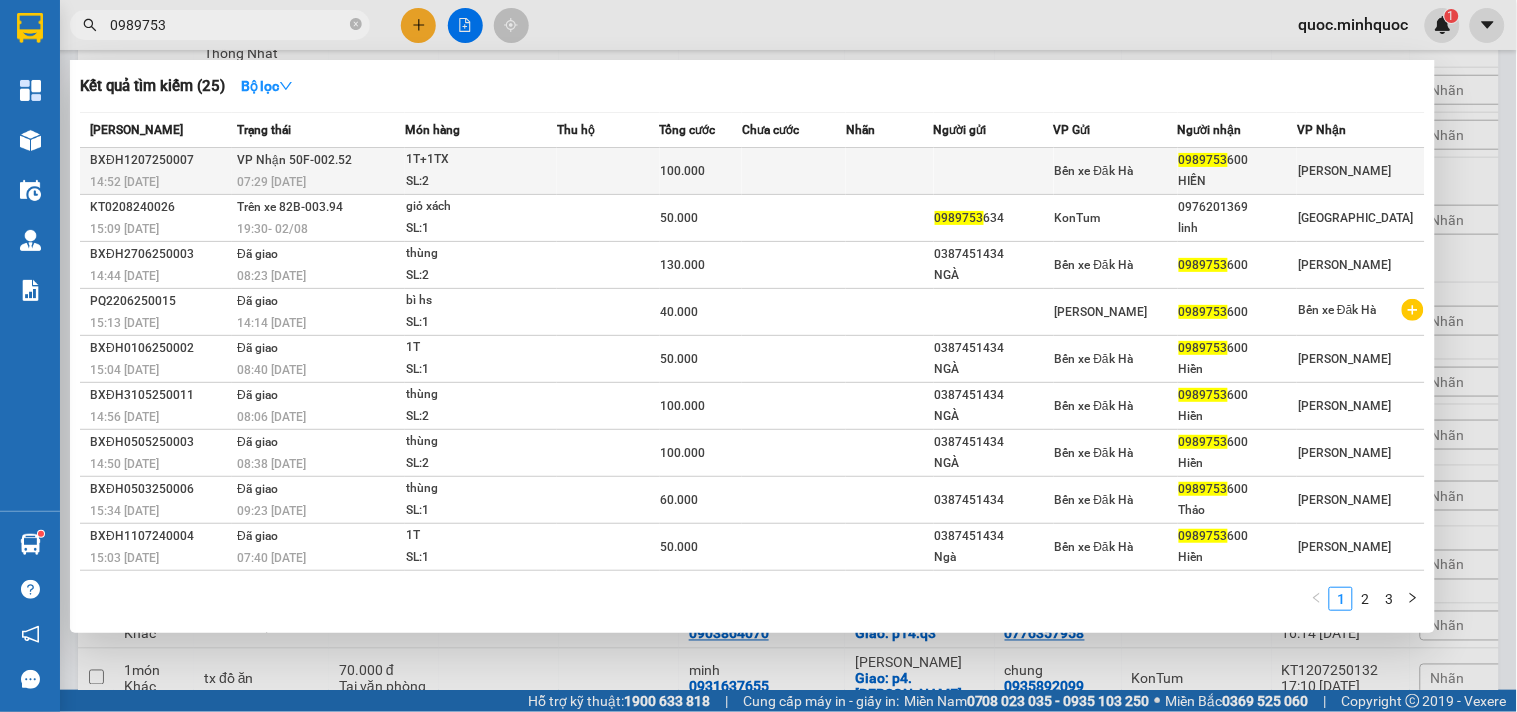 type on "0989753" 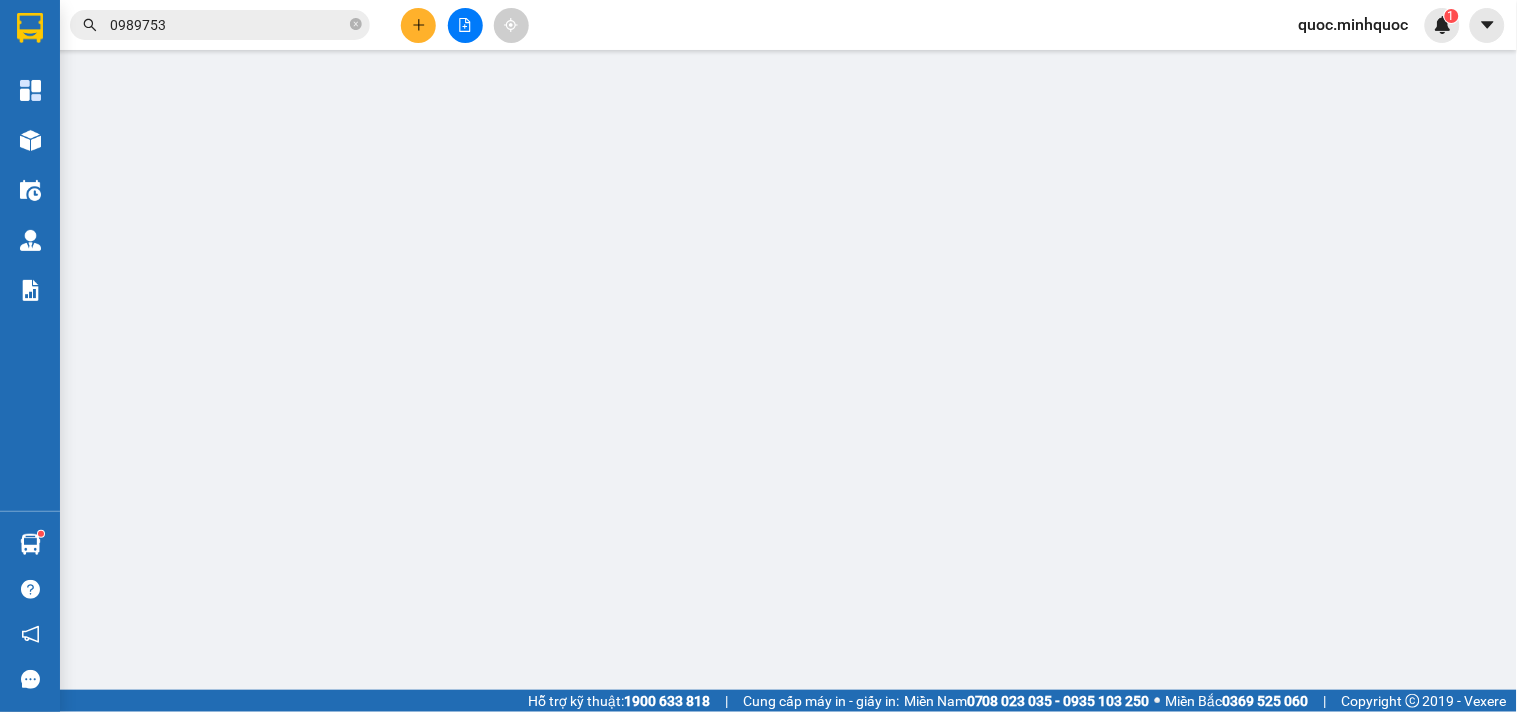 scroll, scrollTop: 0, scrollLeft: 0, axis: both 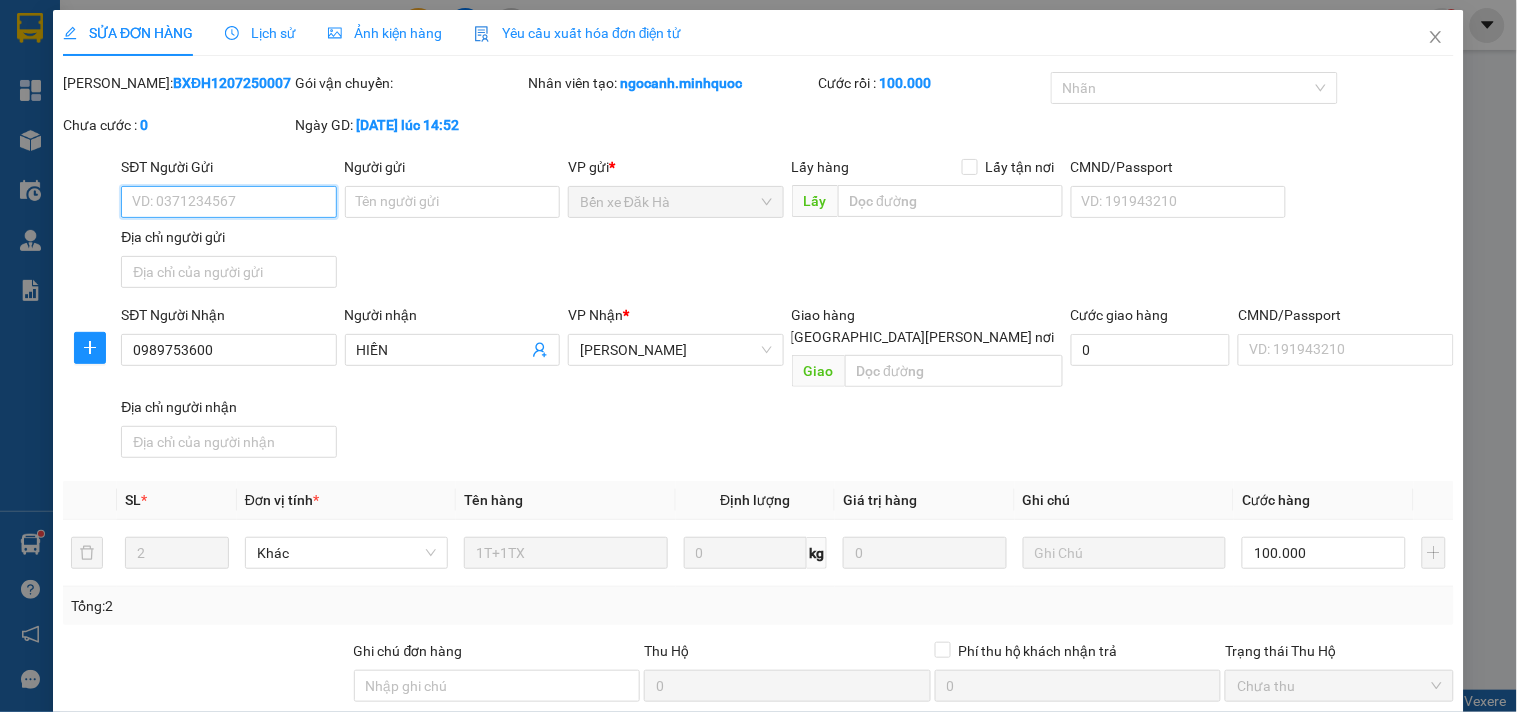 type on "0989753600" 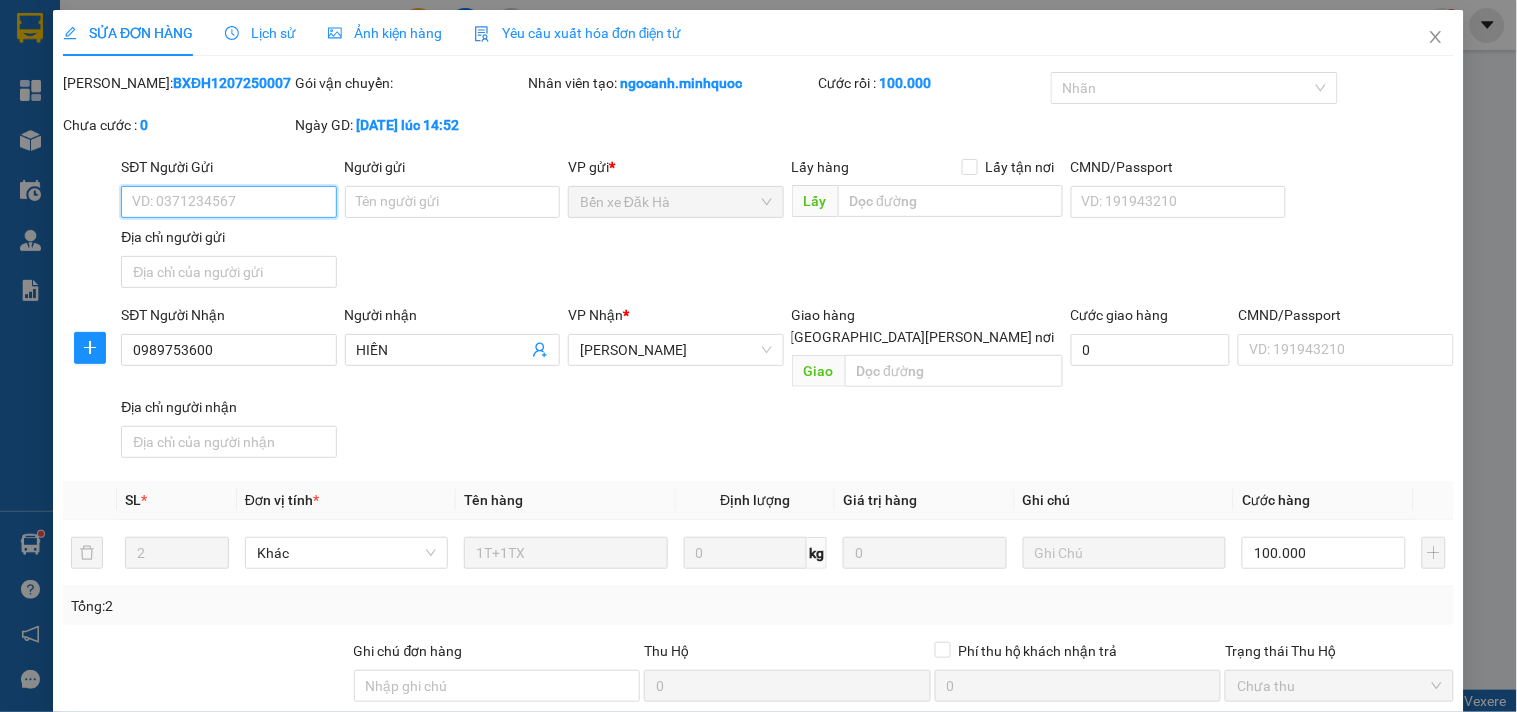 type on "HIỀN" 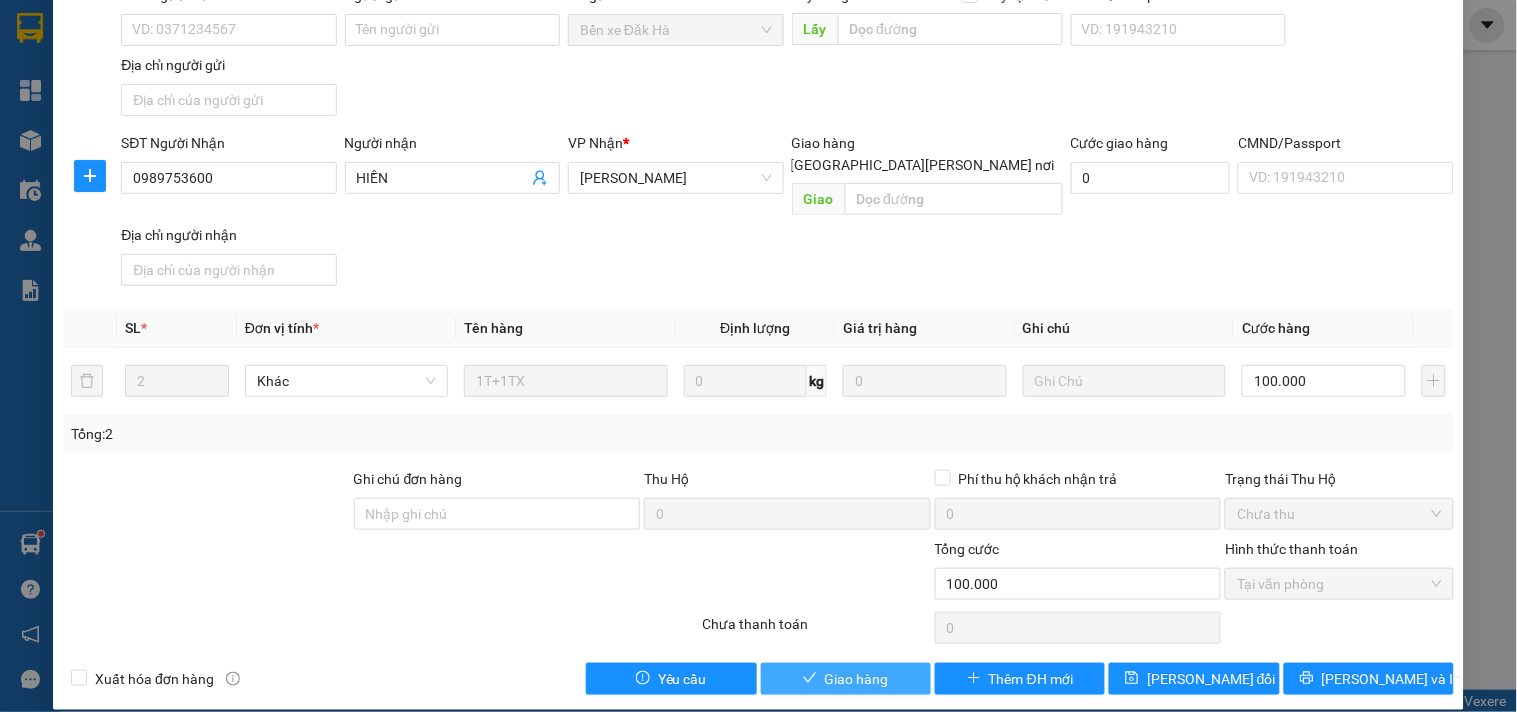 click on "Giao hàng" at bounding box center [857, 679] 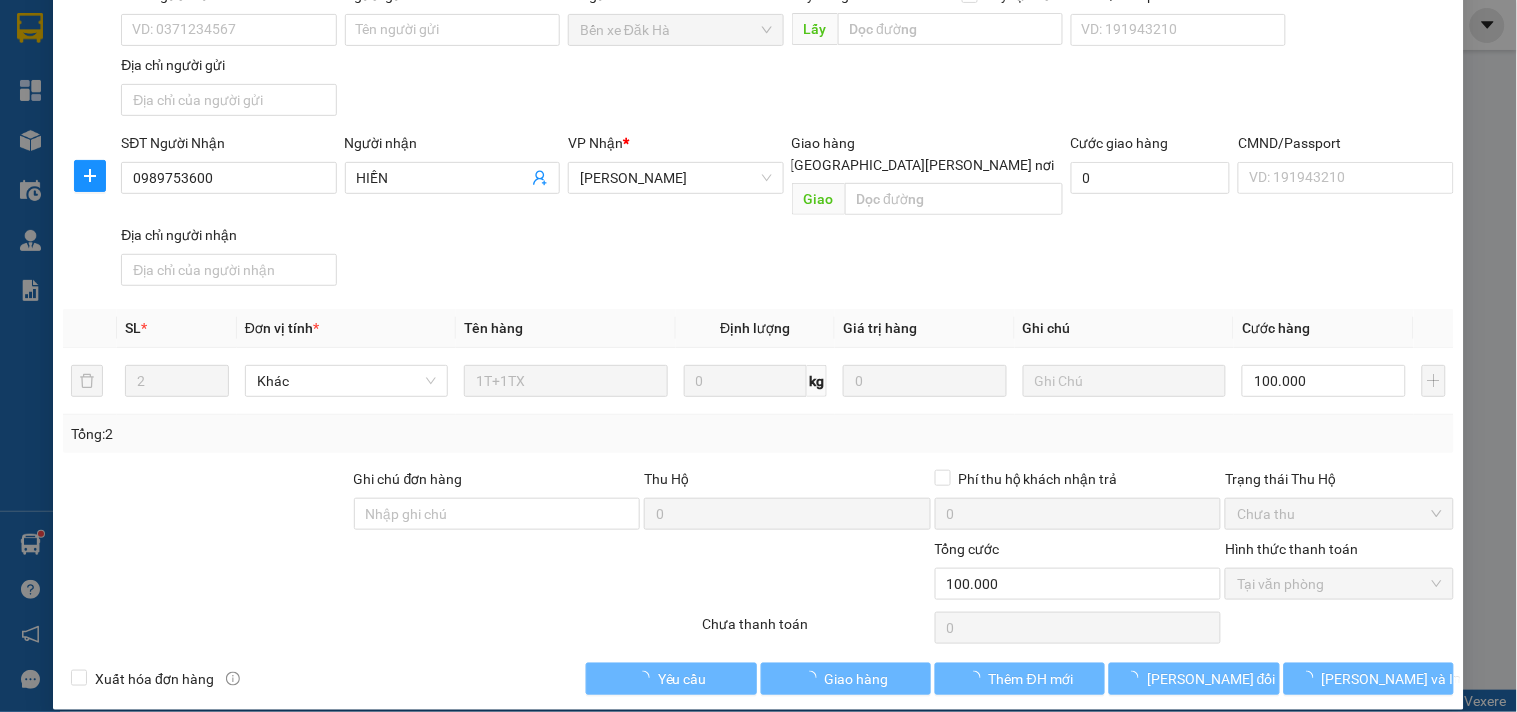 click at bounding box center (1436, -134) 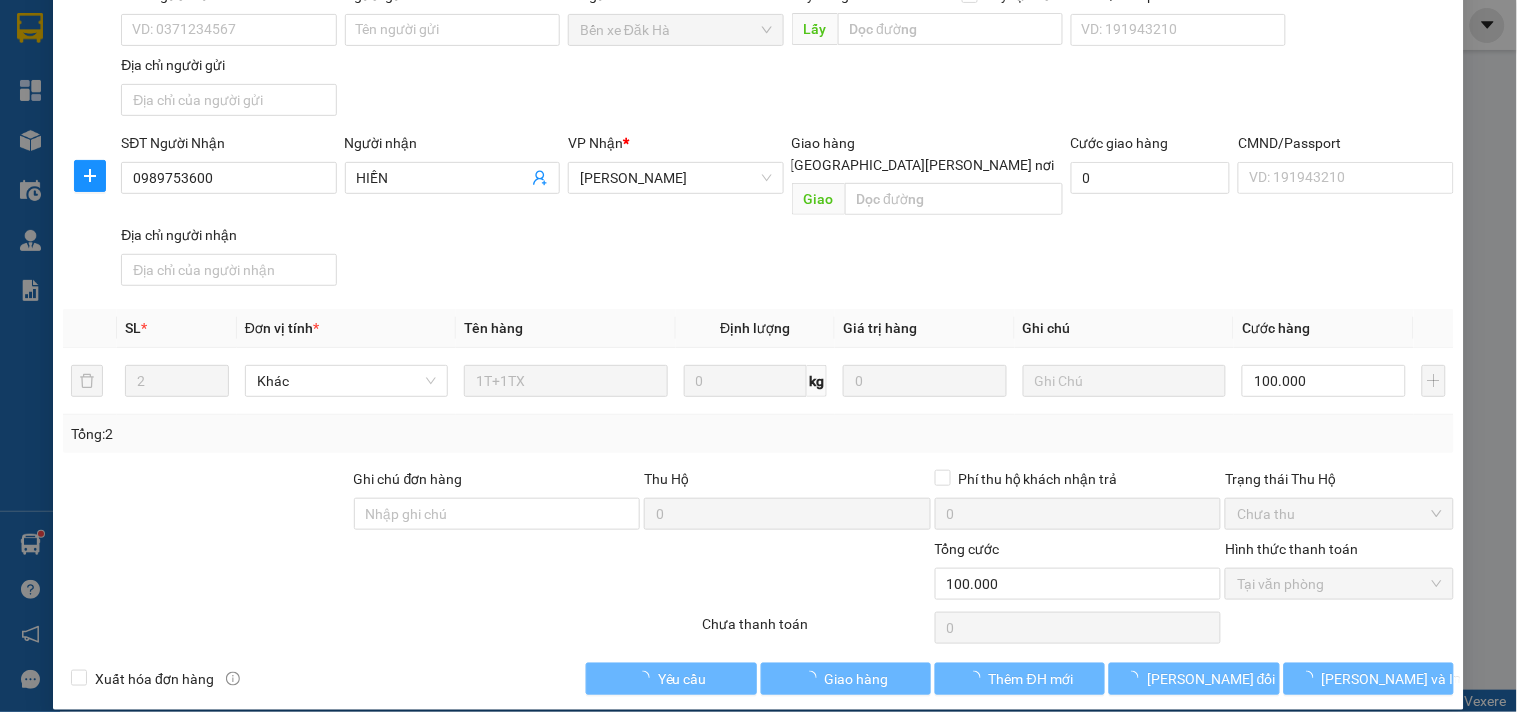click on "quoc.minhquoc" at bounding box center [1354, 24] 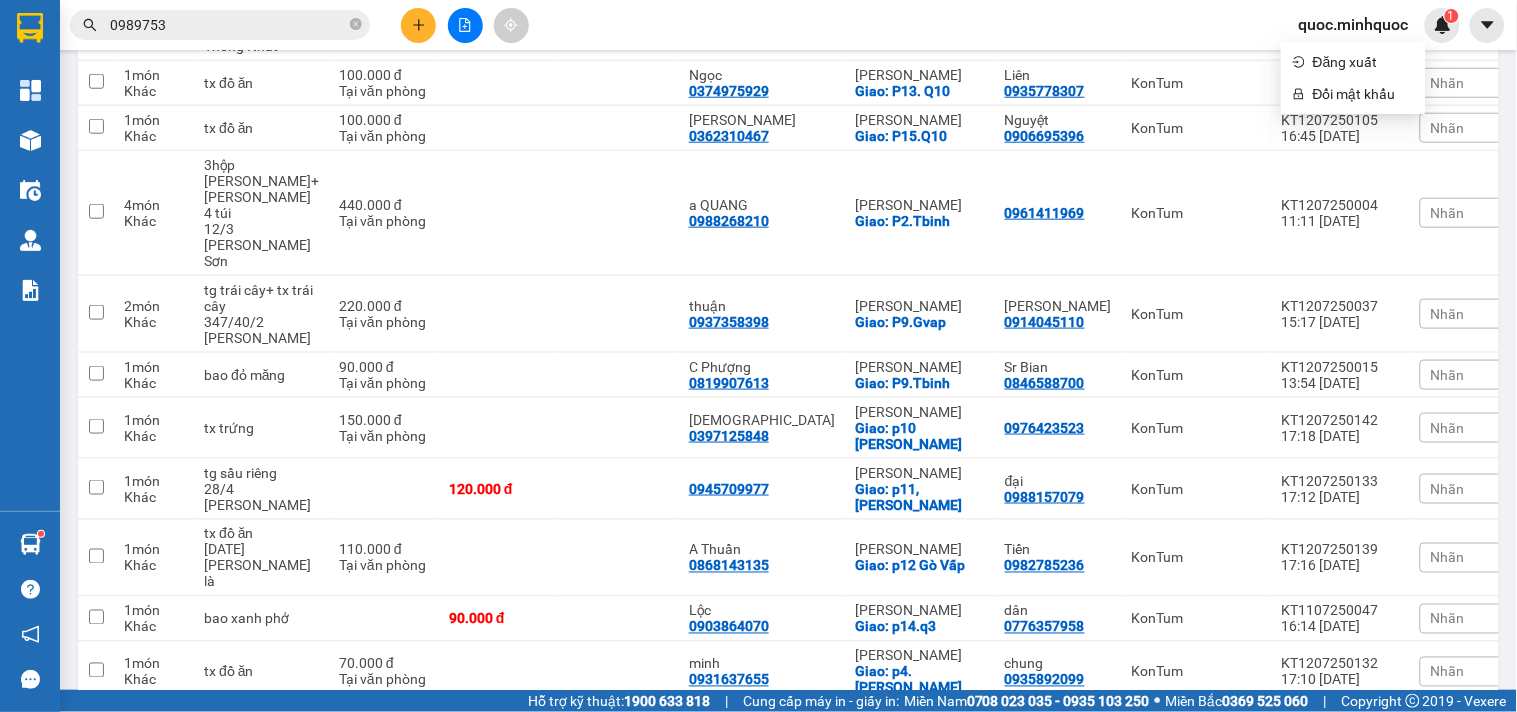 scroll, scrollTop: 666, scrollLeft: 0, axis: vertical 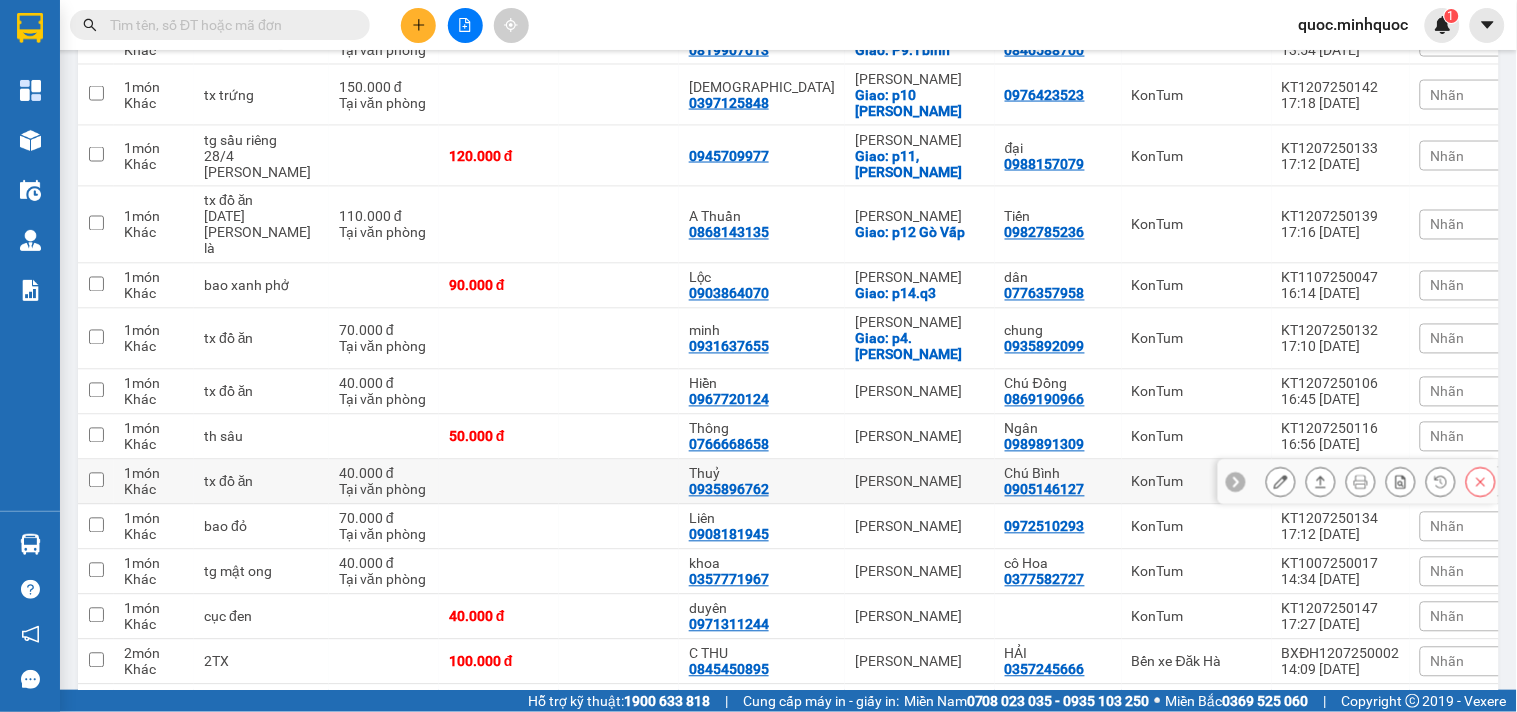 click on "[PERSON_NAME]" at bounding box center (920, 482) 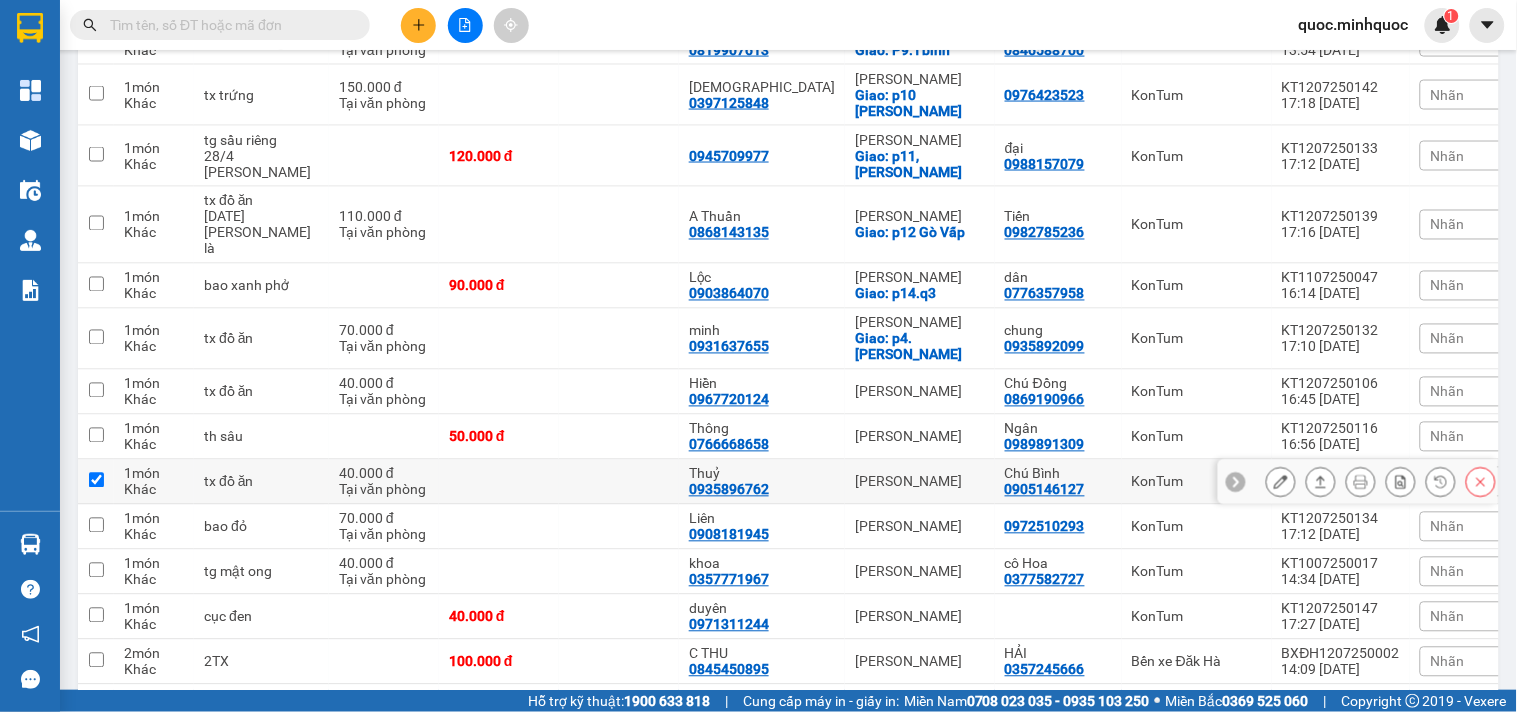 checkbox on "true" 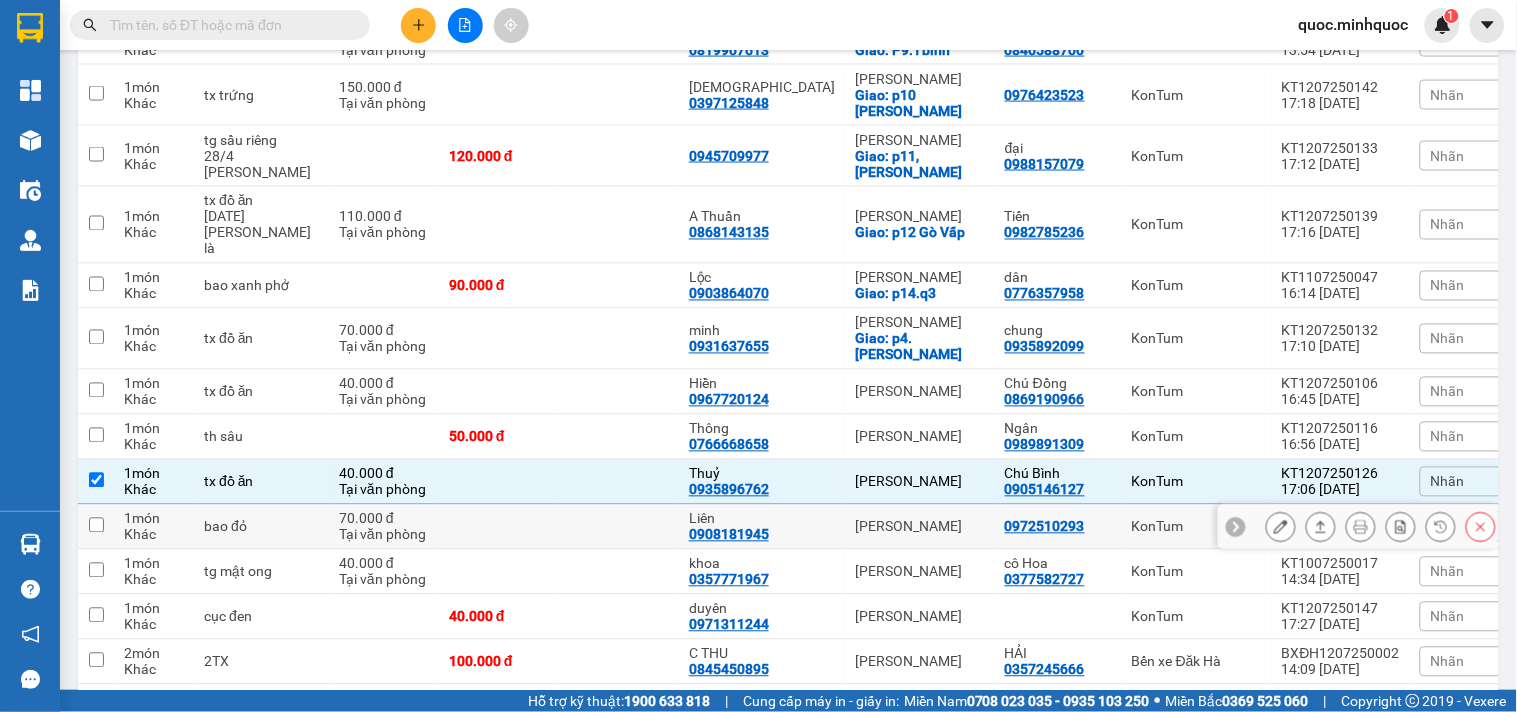 click on "0972510293" at bounding box center [1058, 527] 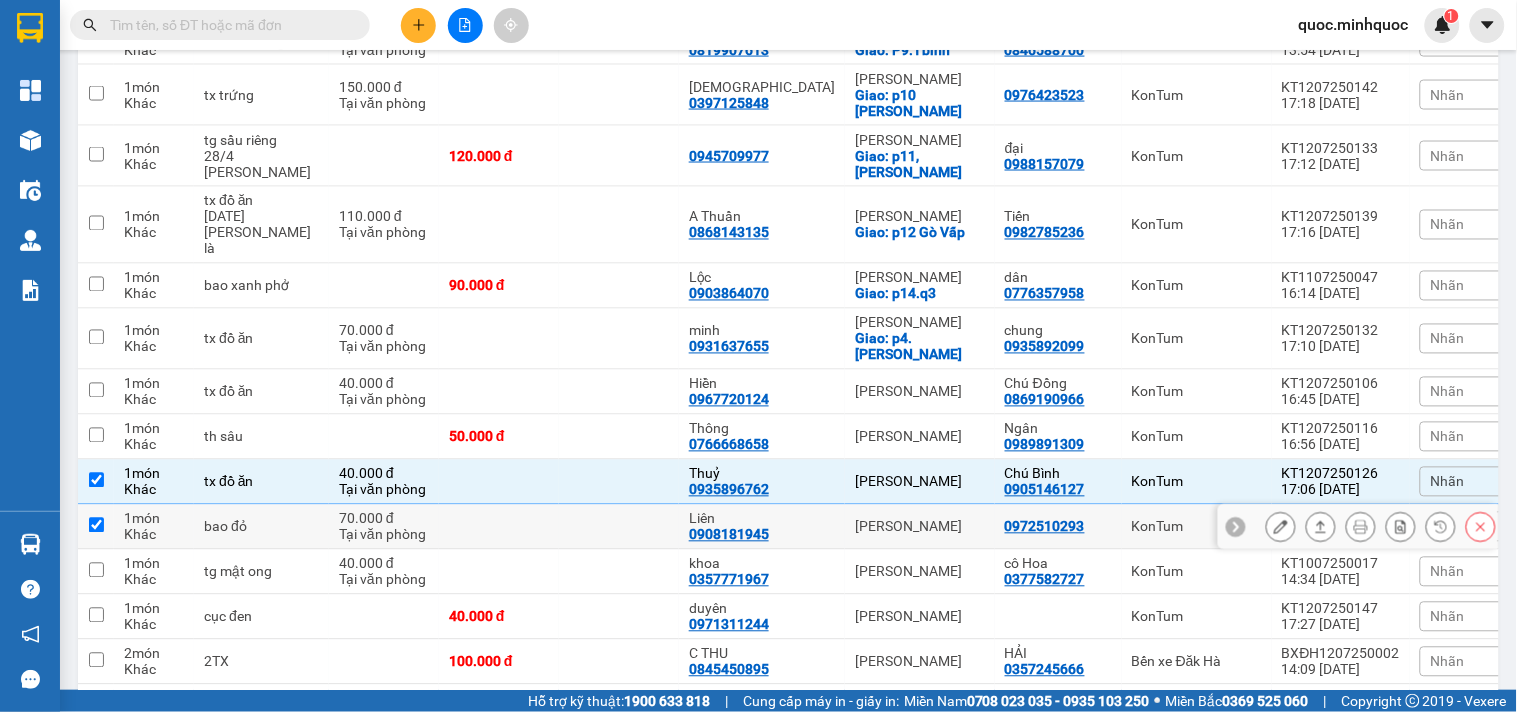 checkbox on "true" 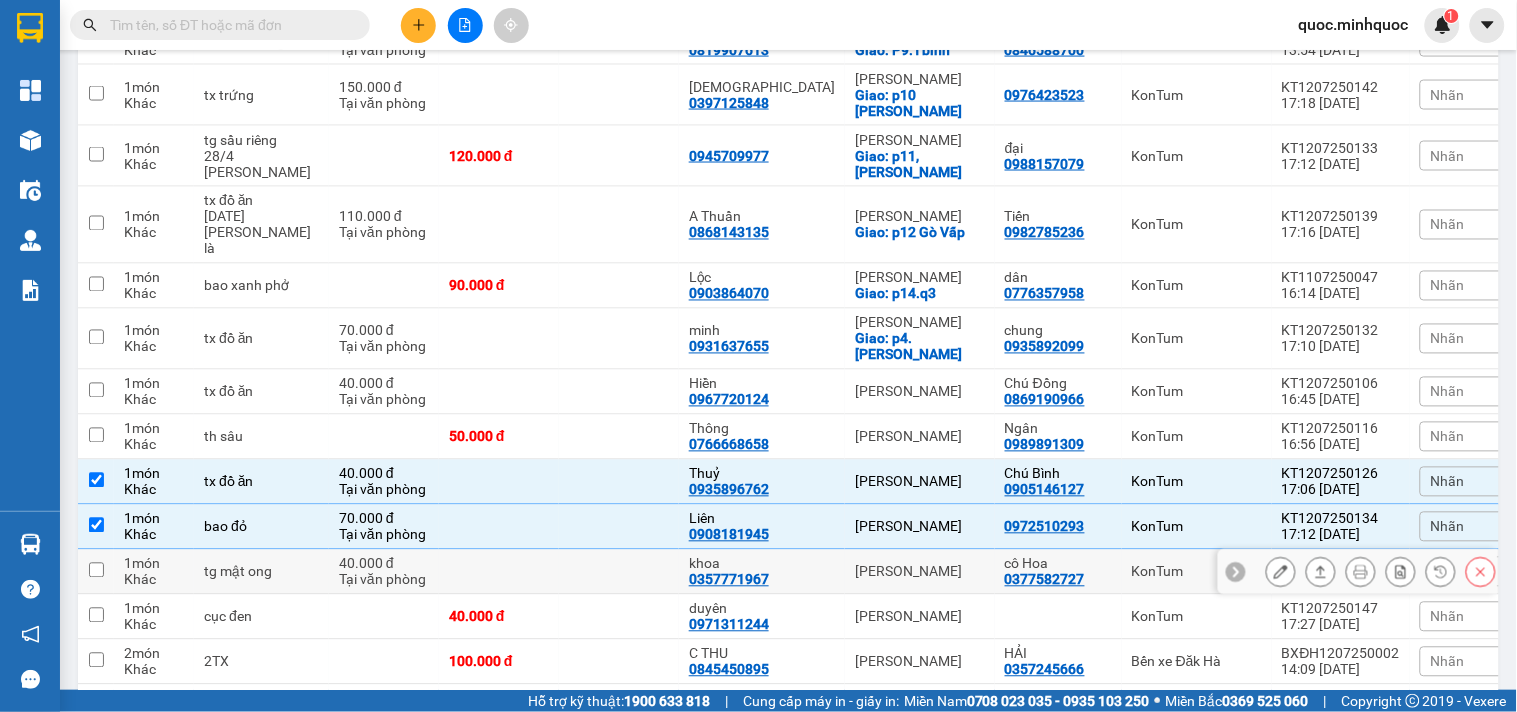 click on "[PERSON_NAME]" at bounding box center (920, 572) 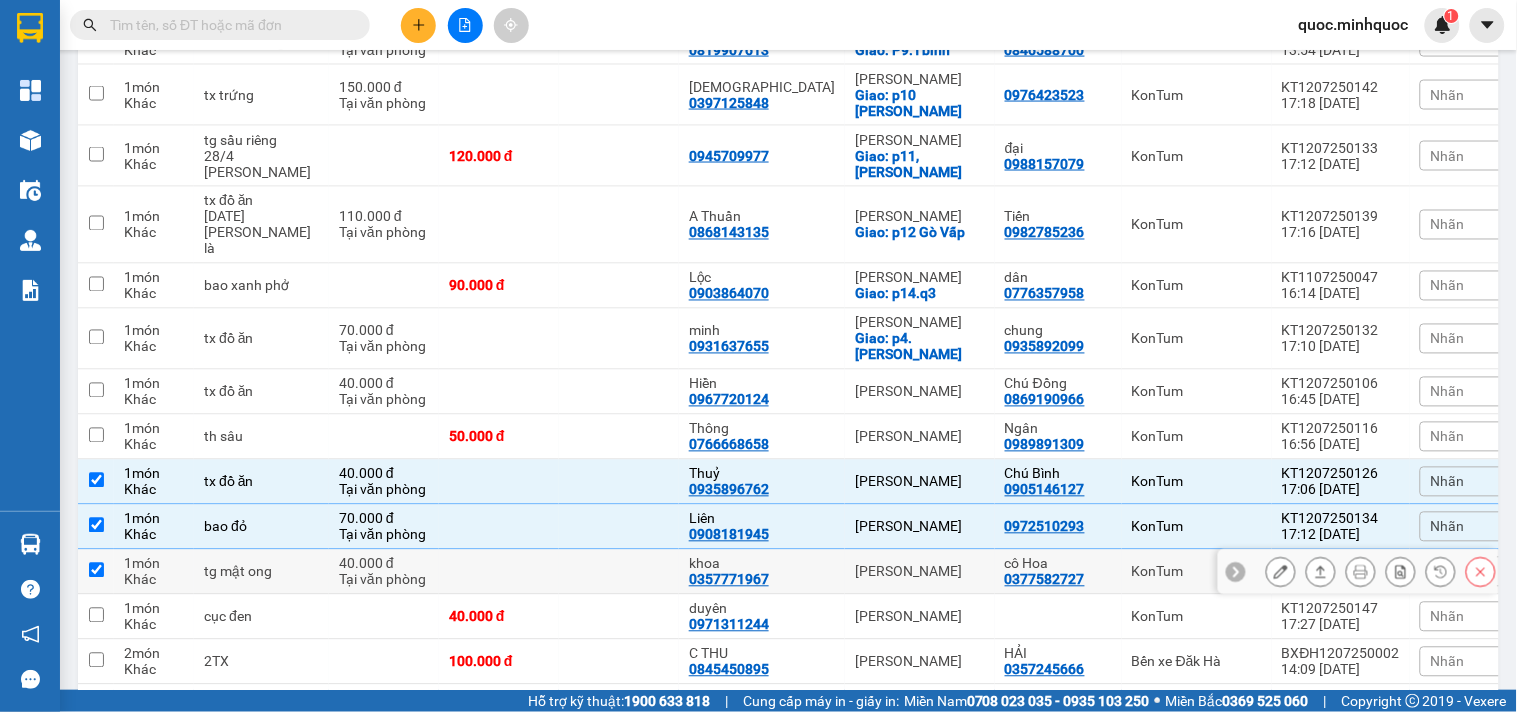 checkbox on "true" 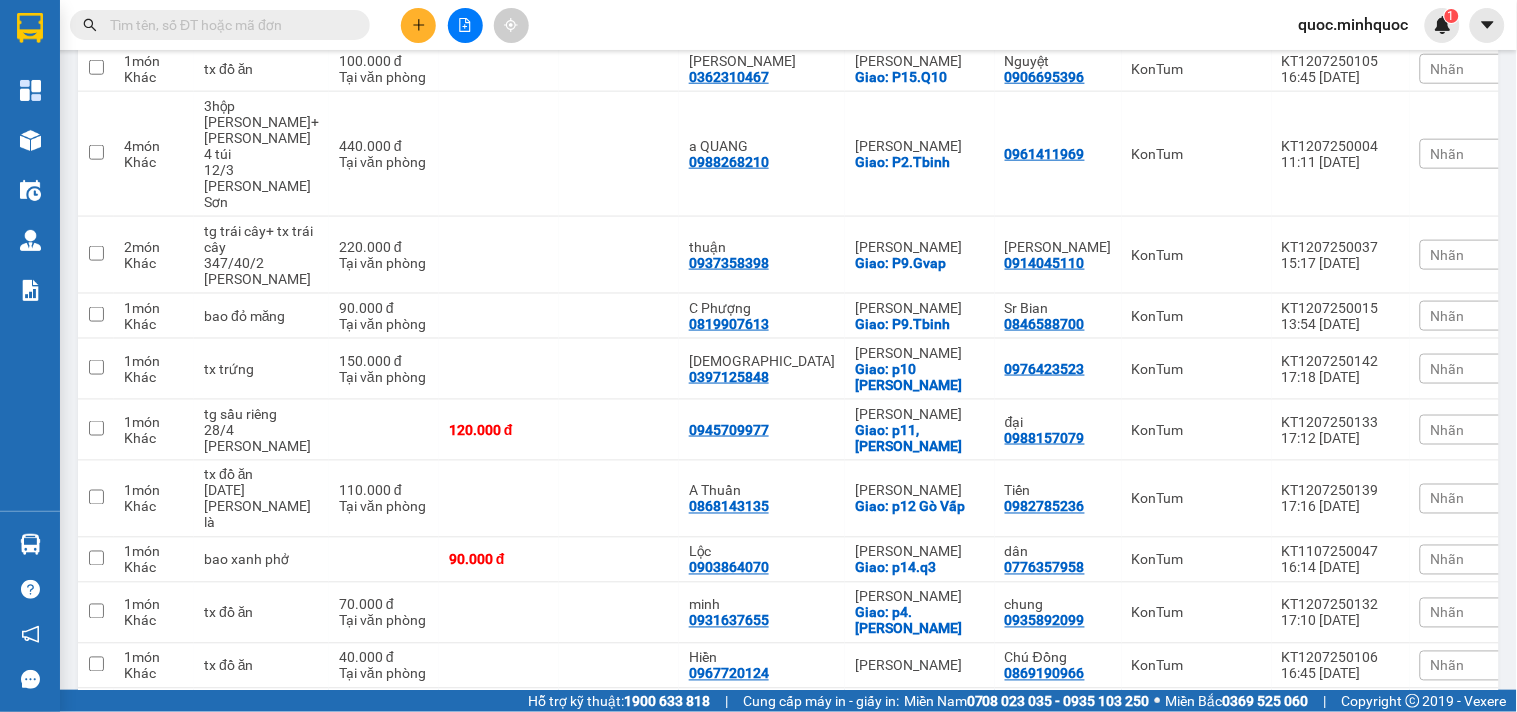 scroll, scrollTop: 725, scrollLeft: 0, axis: vertical 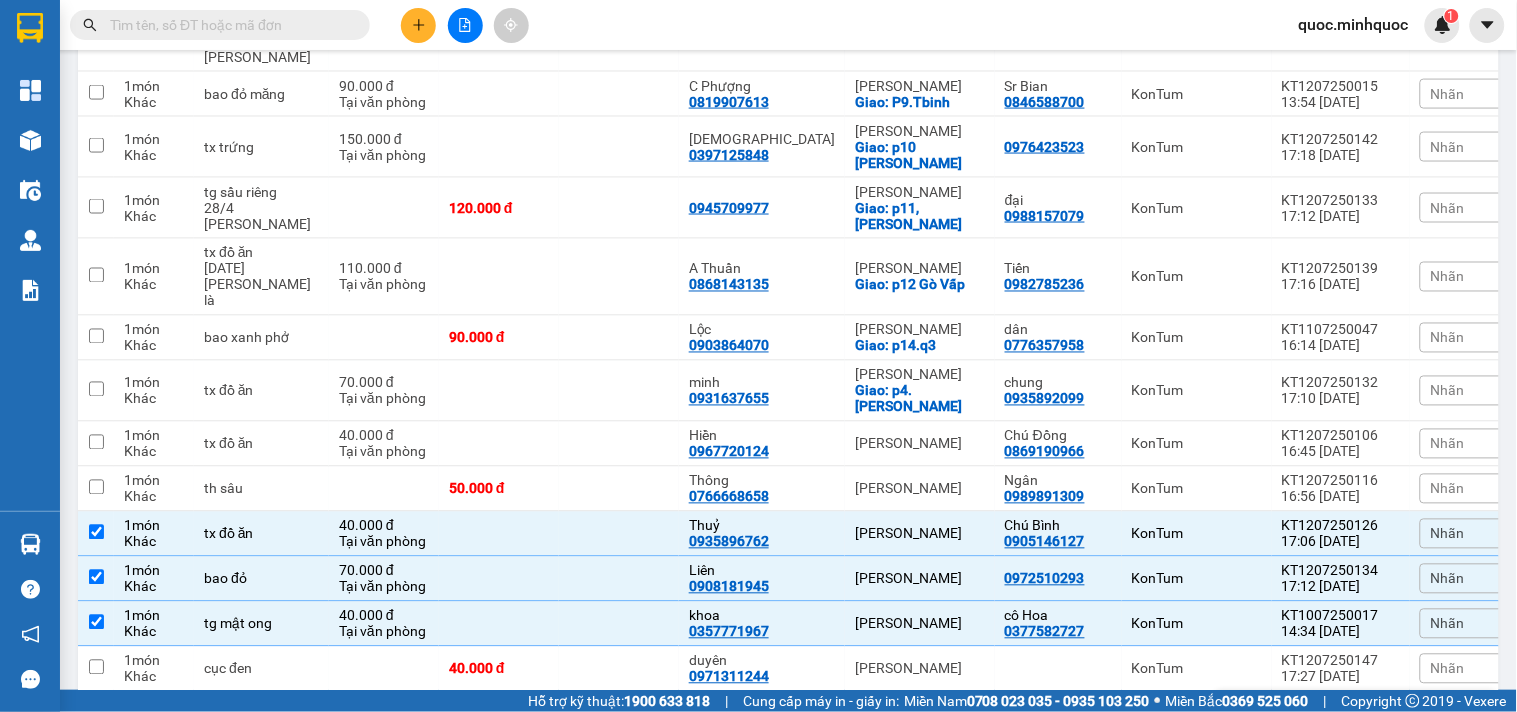 click on "HẢI" at bounding box center [1058, 706] 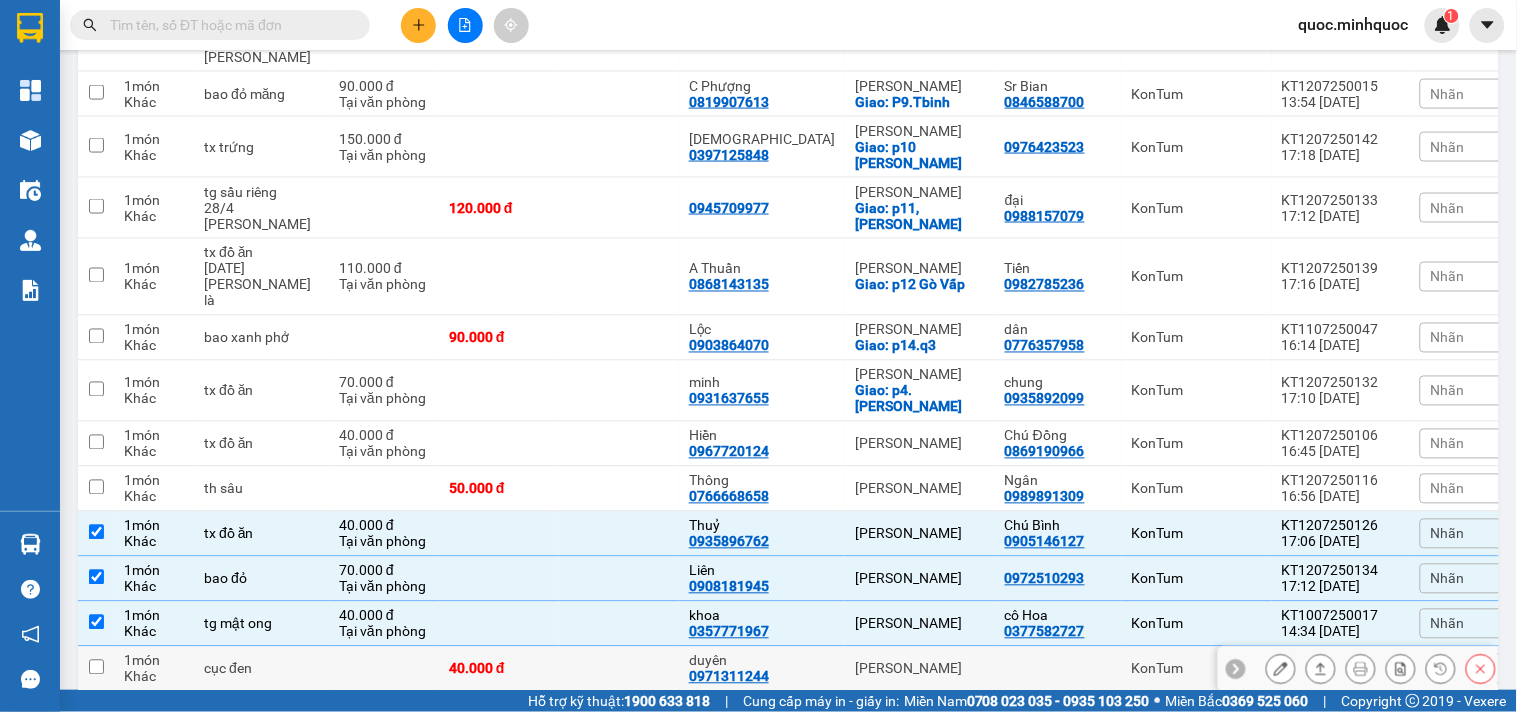 click at bounding box center (1058, 669) 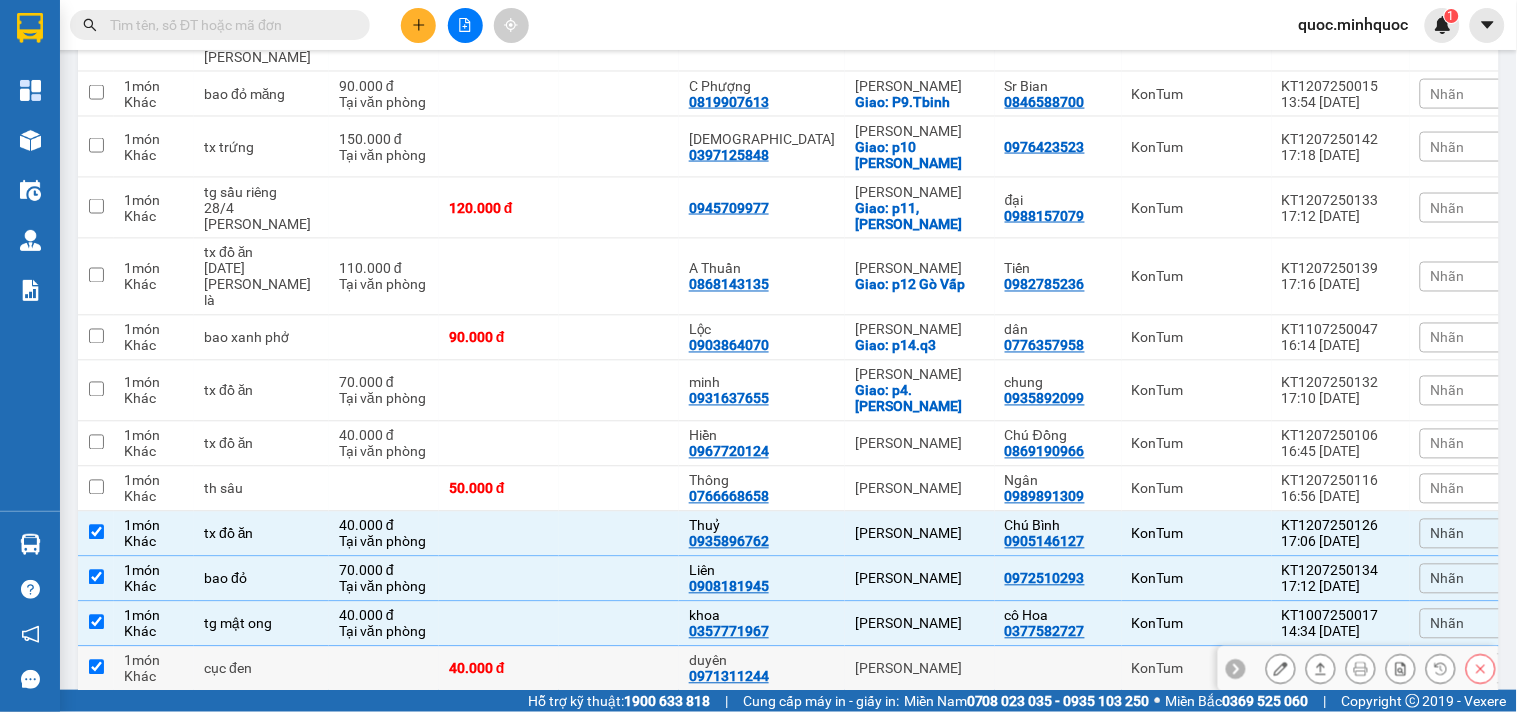 checkbox on "true" 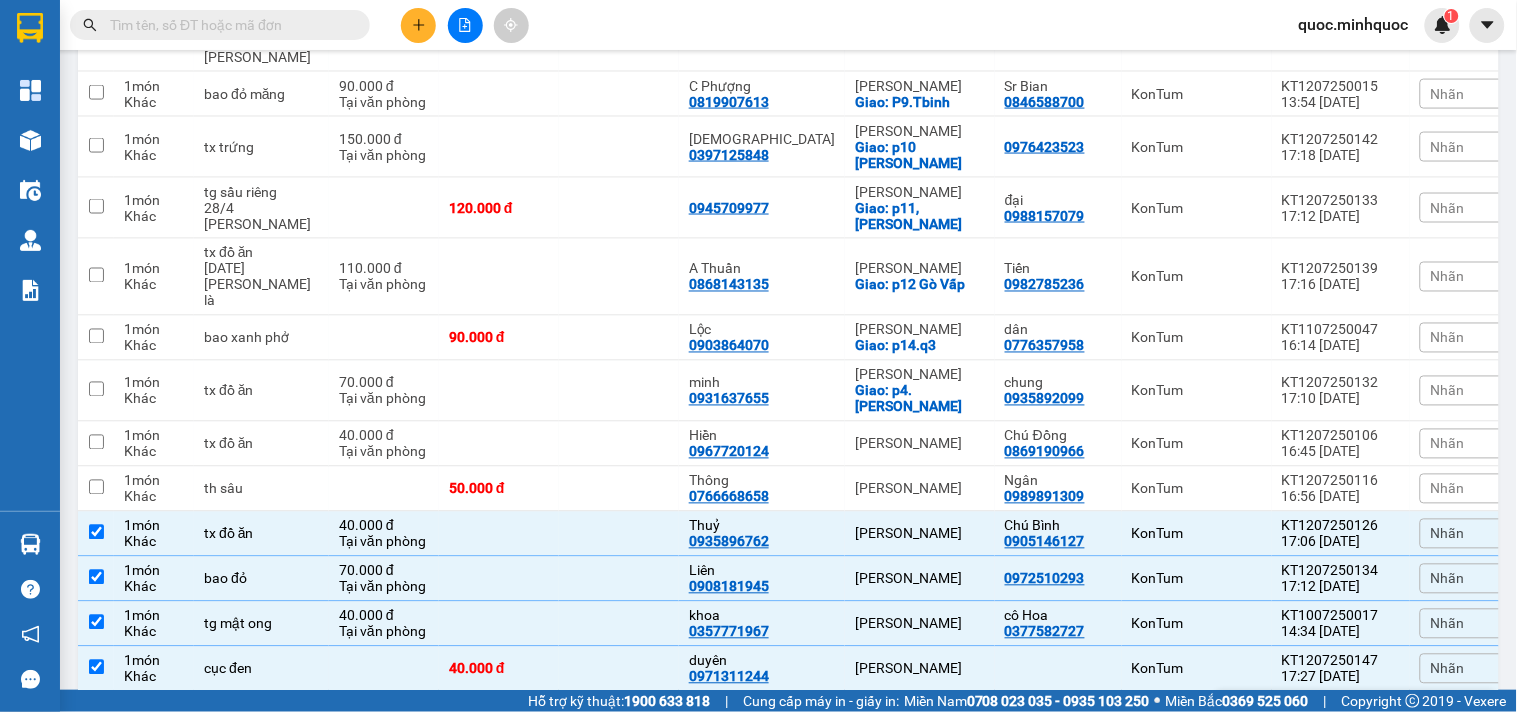 click on "[PERSON_NAME]" at bounding box center [920, 714] 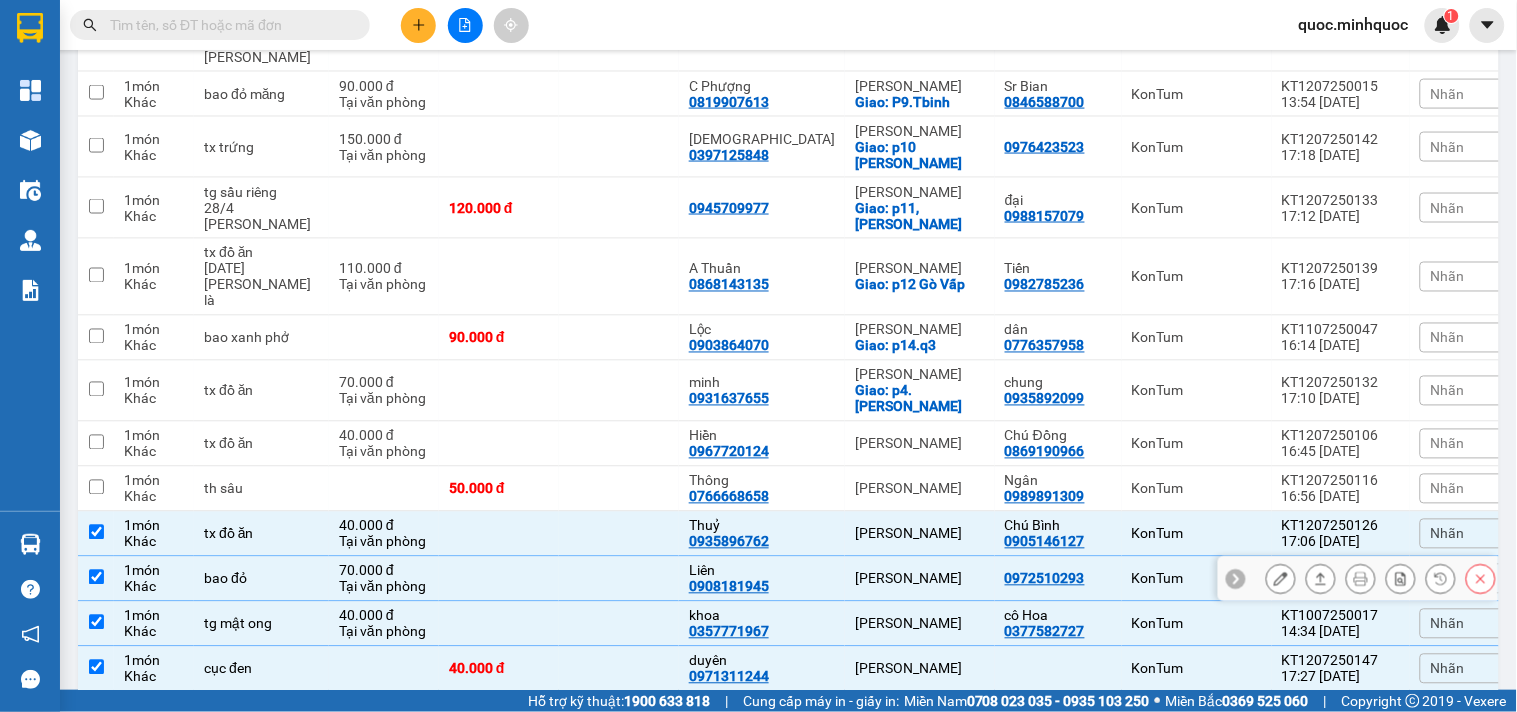 scroll, scrollTop: 836, scrollLeft: 0, axis: vertical 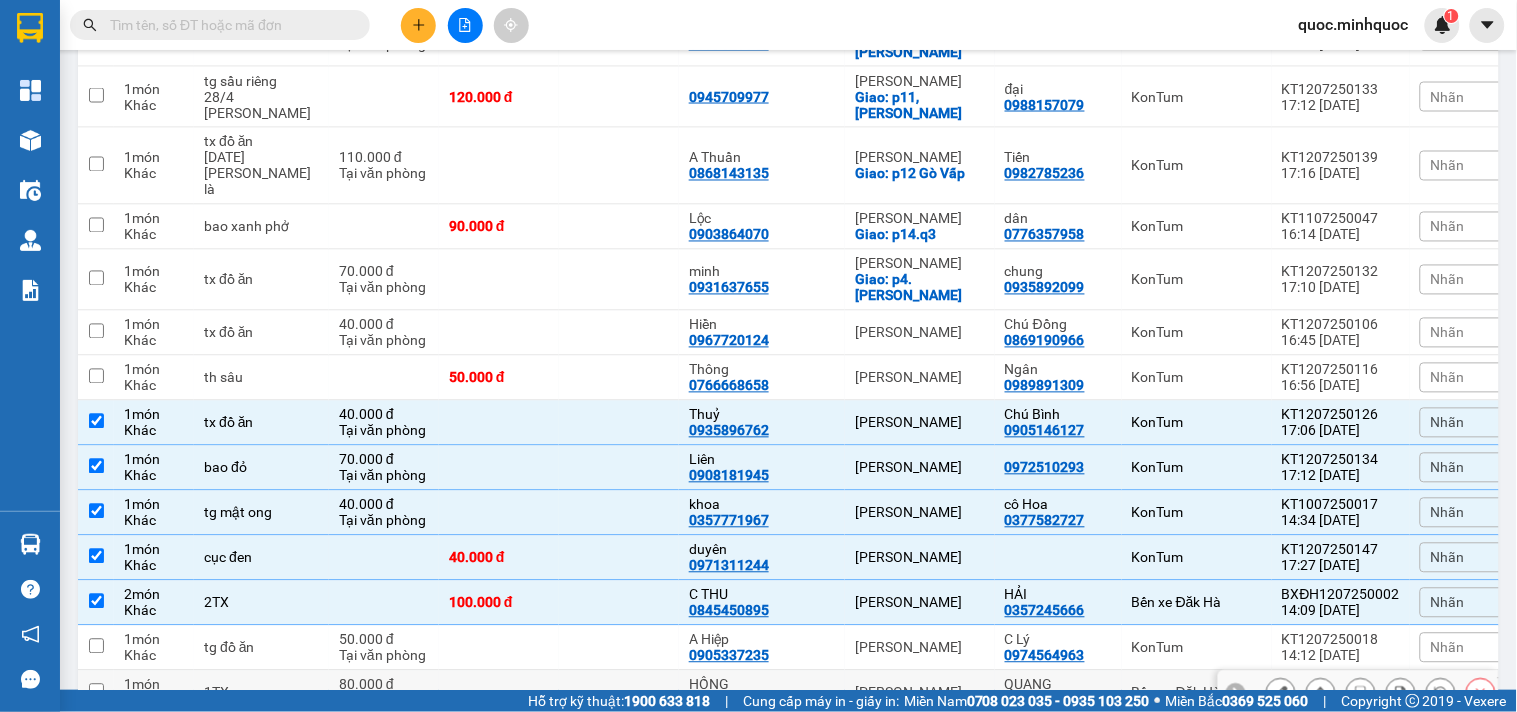 click on "[PERSON_NAME]" at bounding box center [920, 693] 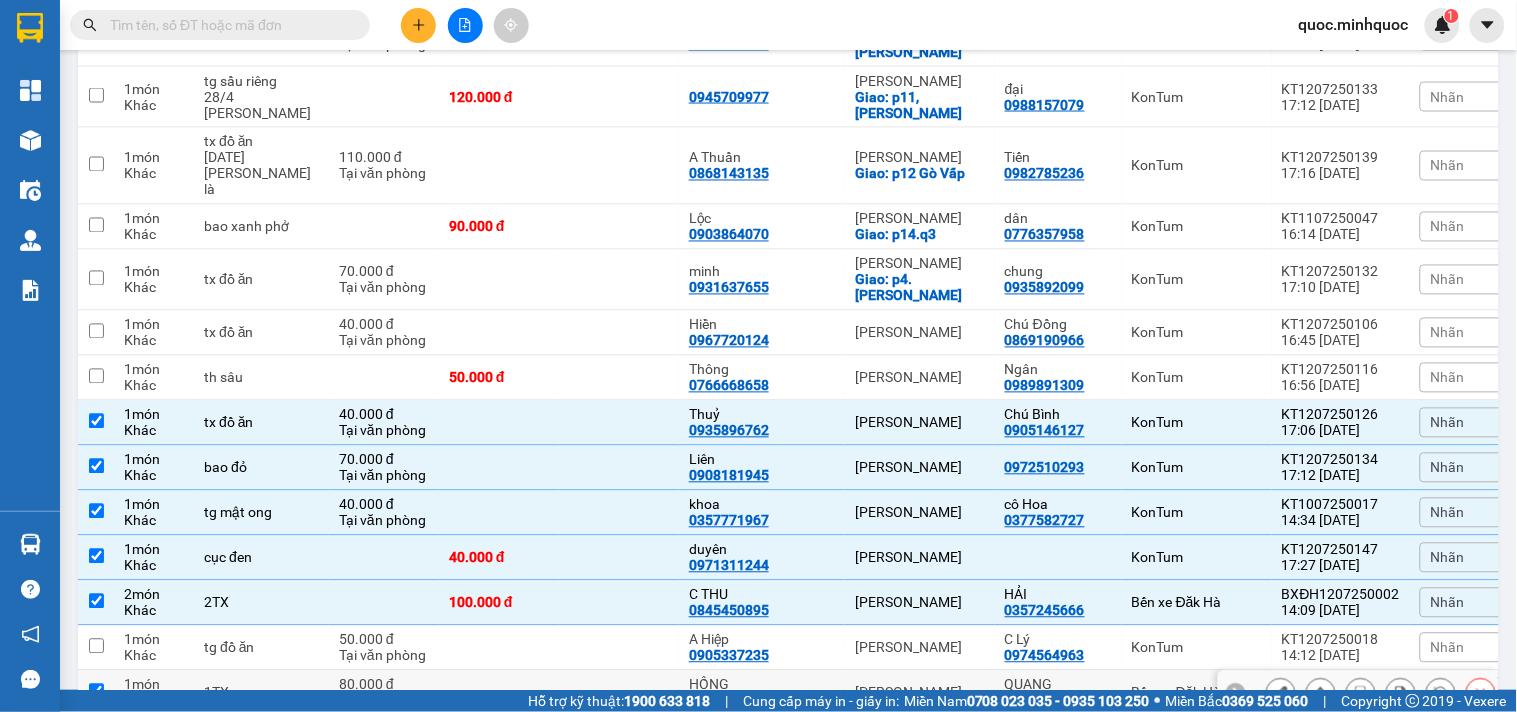 checkbox on "true" 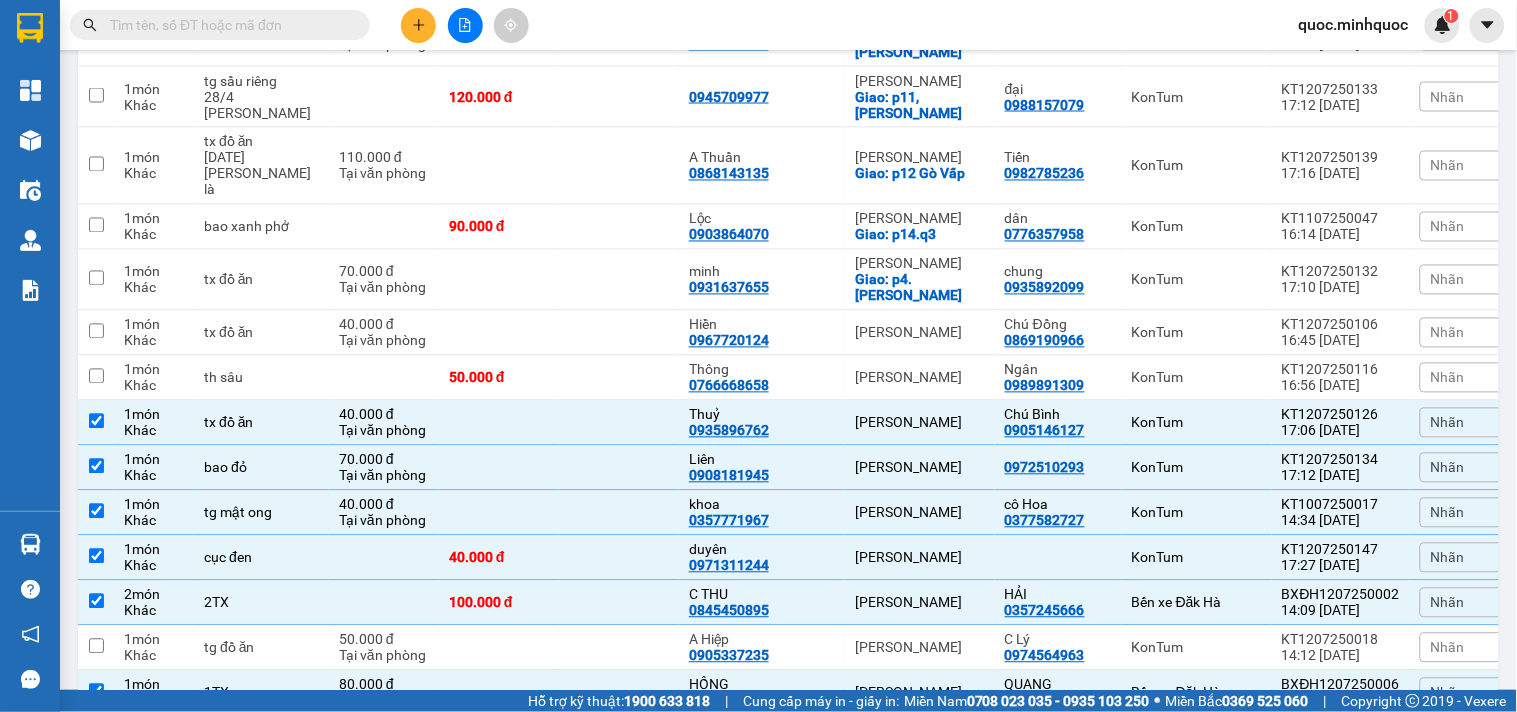 scroll, scrollTop: 1058, scrollLeft: 0, axis: vertical 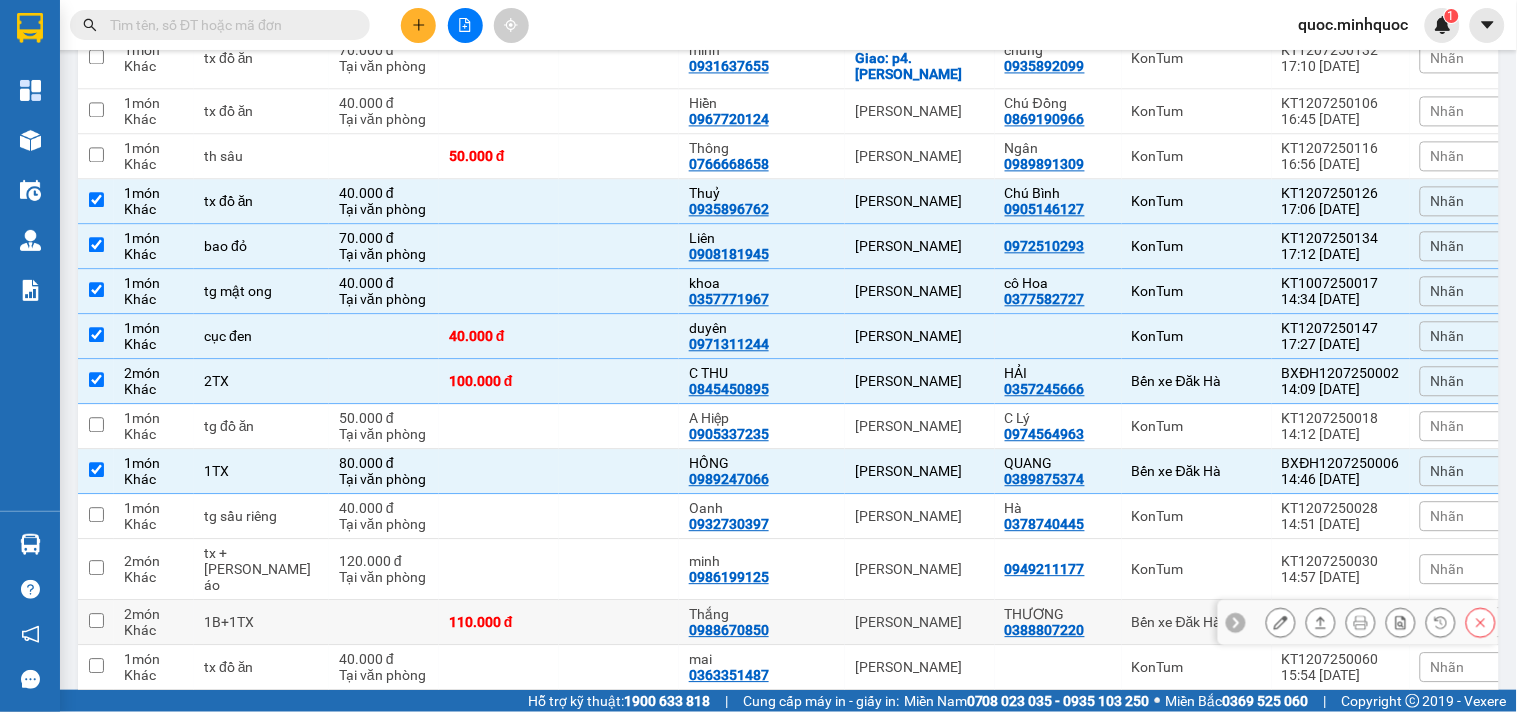 click on "[PERSON_NAME]" at bounding box center (920, 622) 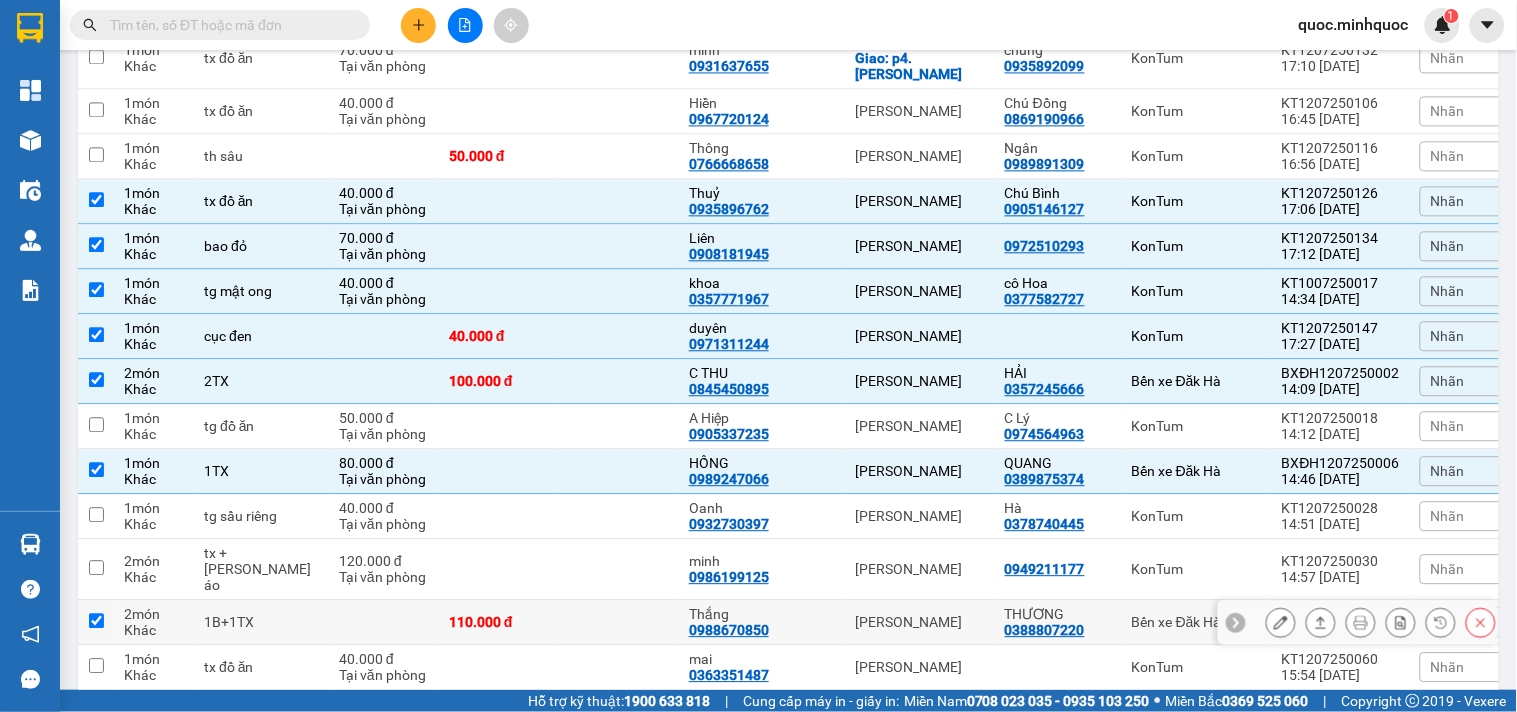 checkbox on "true" 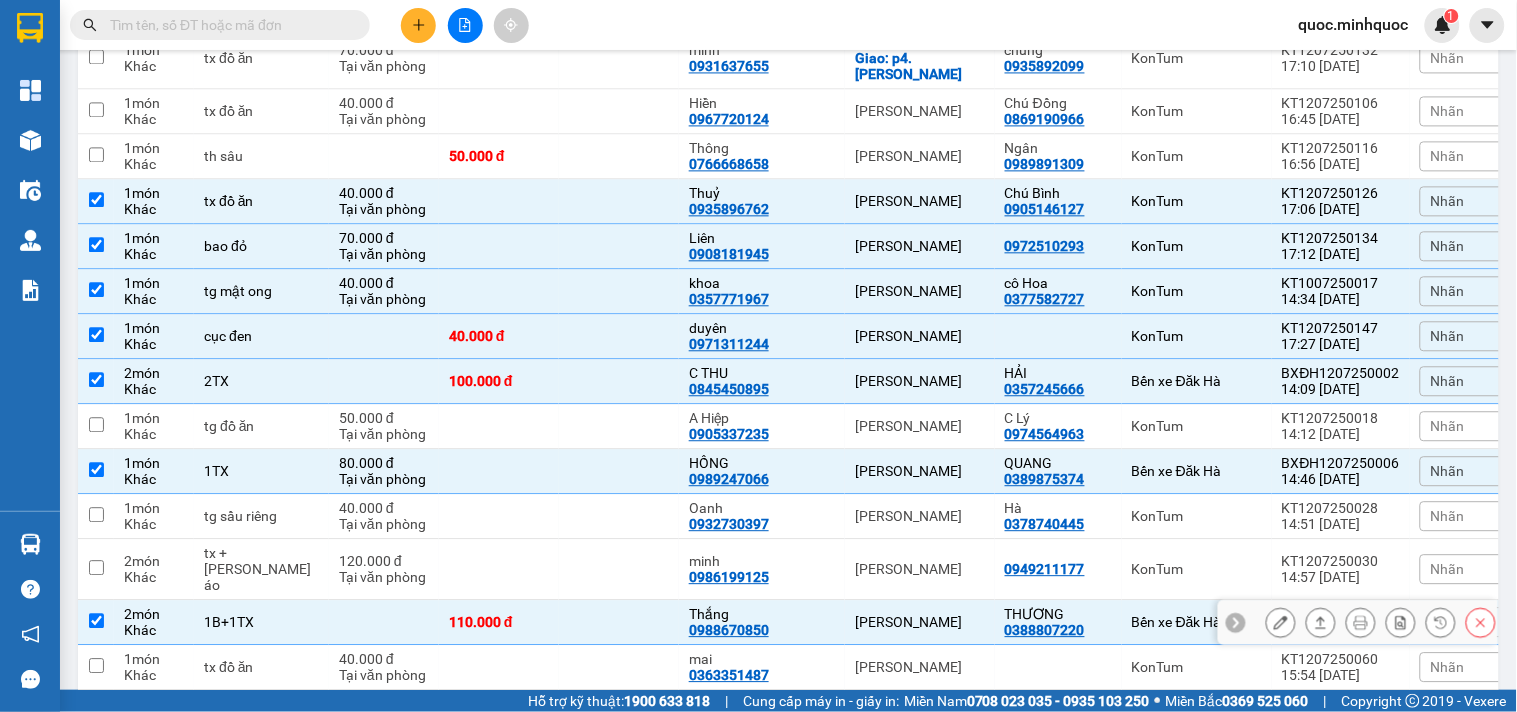 scroll, scrollTop: 1170, scrollLeft: 0, axis: vertical 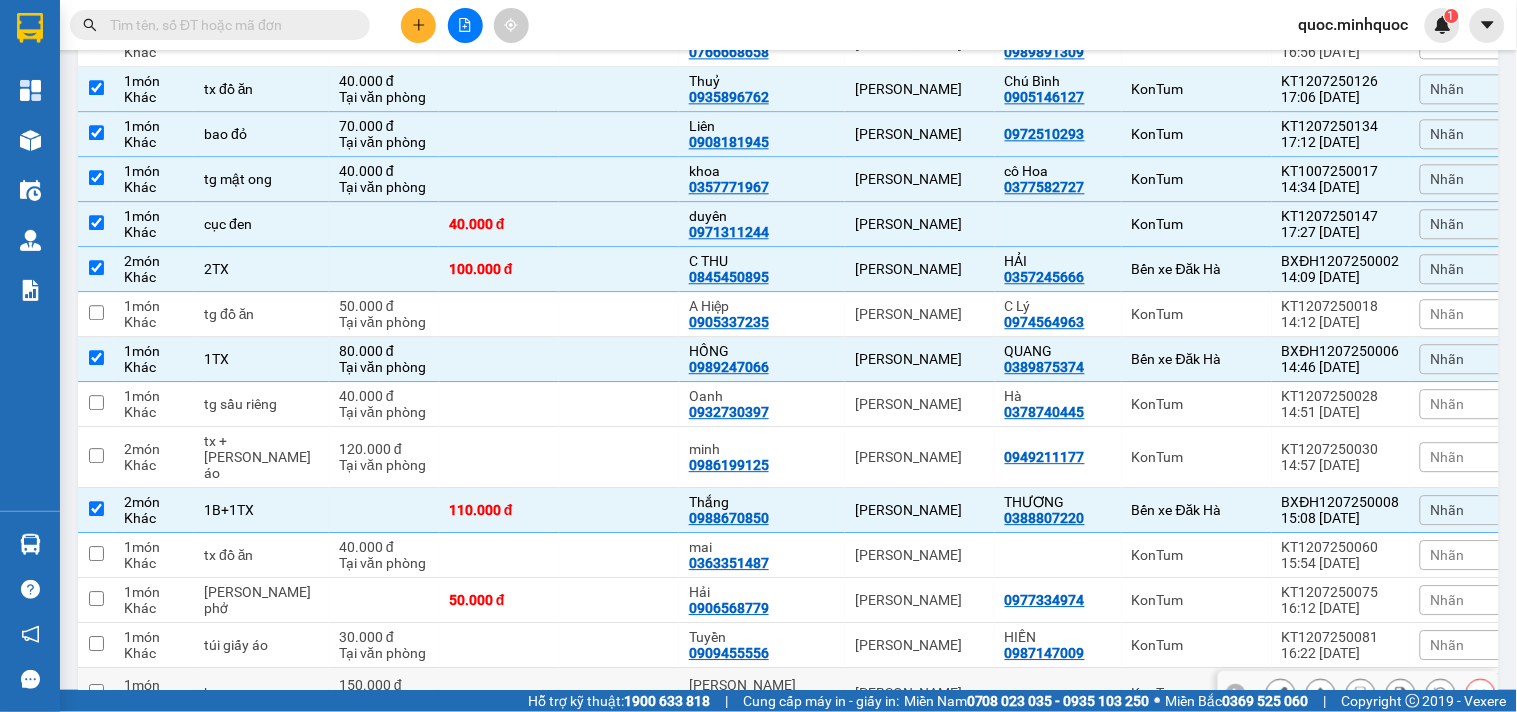 click on "[PERSON_NAME]" at bounding box center (920, 693) 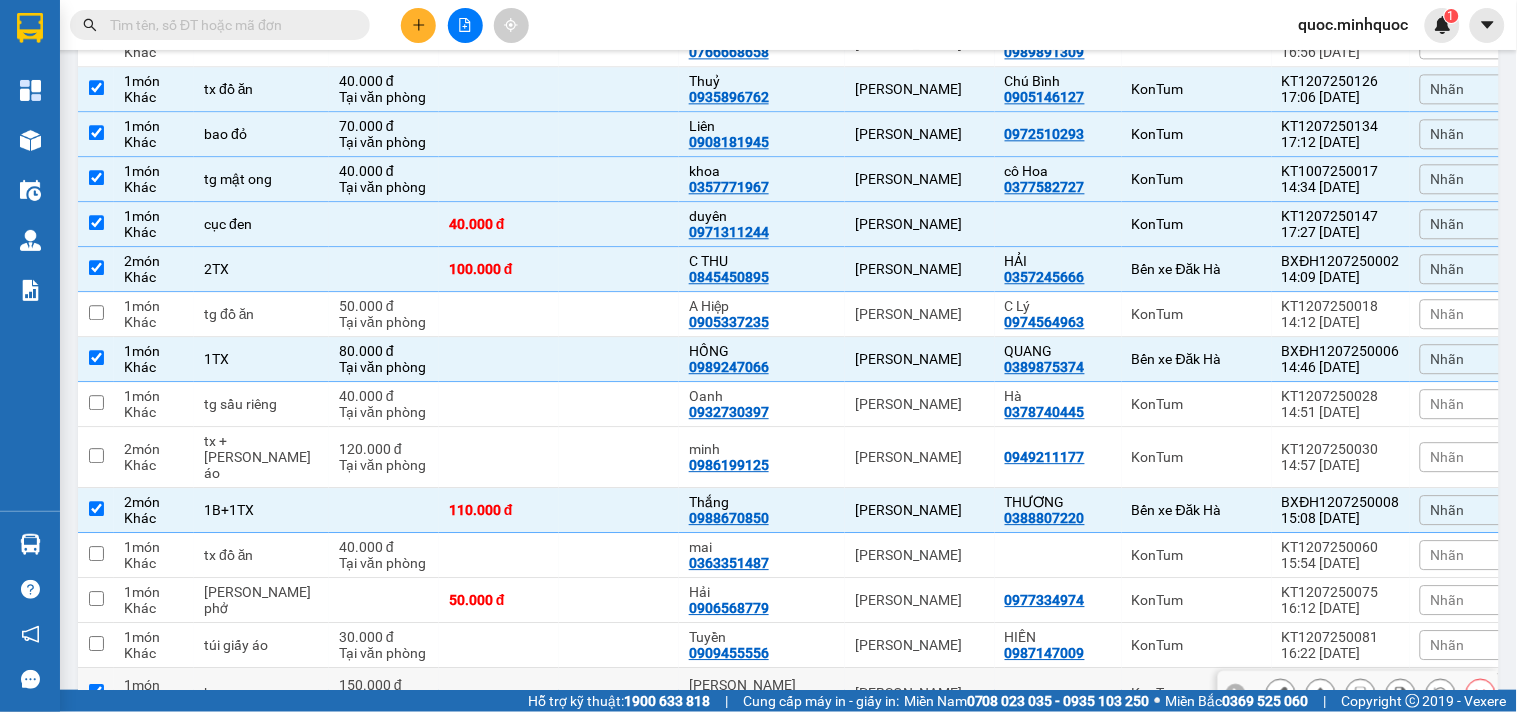 checkbox on "true" 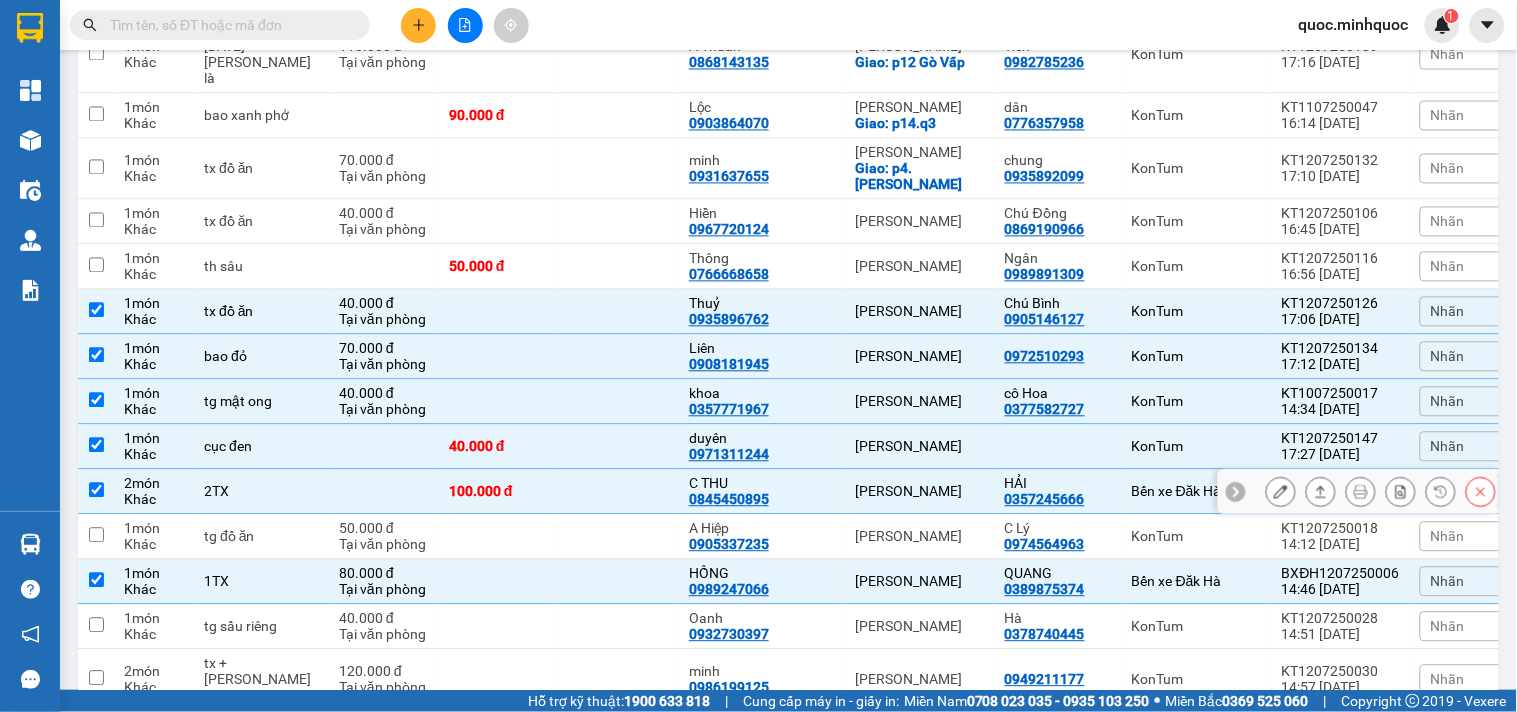 scroll, scrollTop: 1058, scrollLeft: 0, axis: vertical 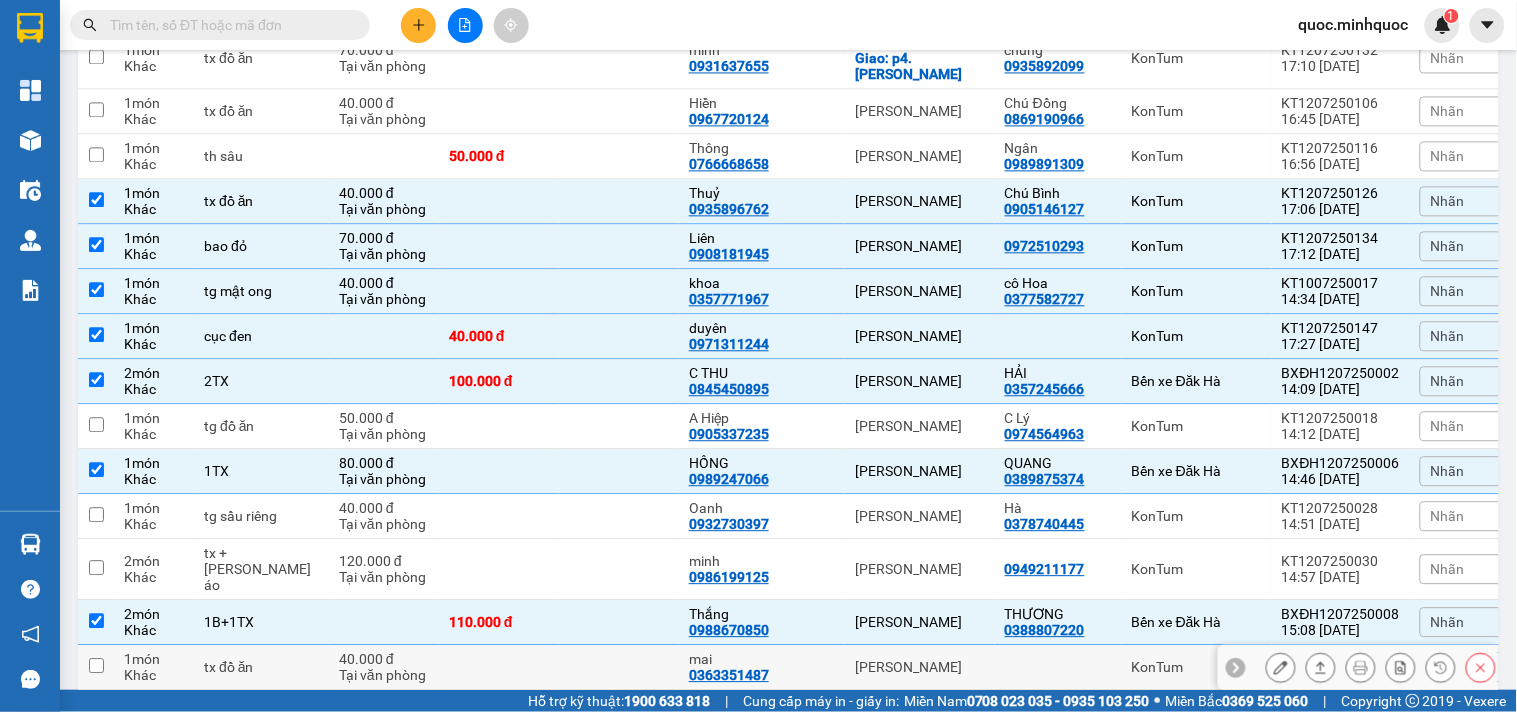 click at bounding box center (619, 667) 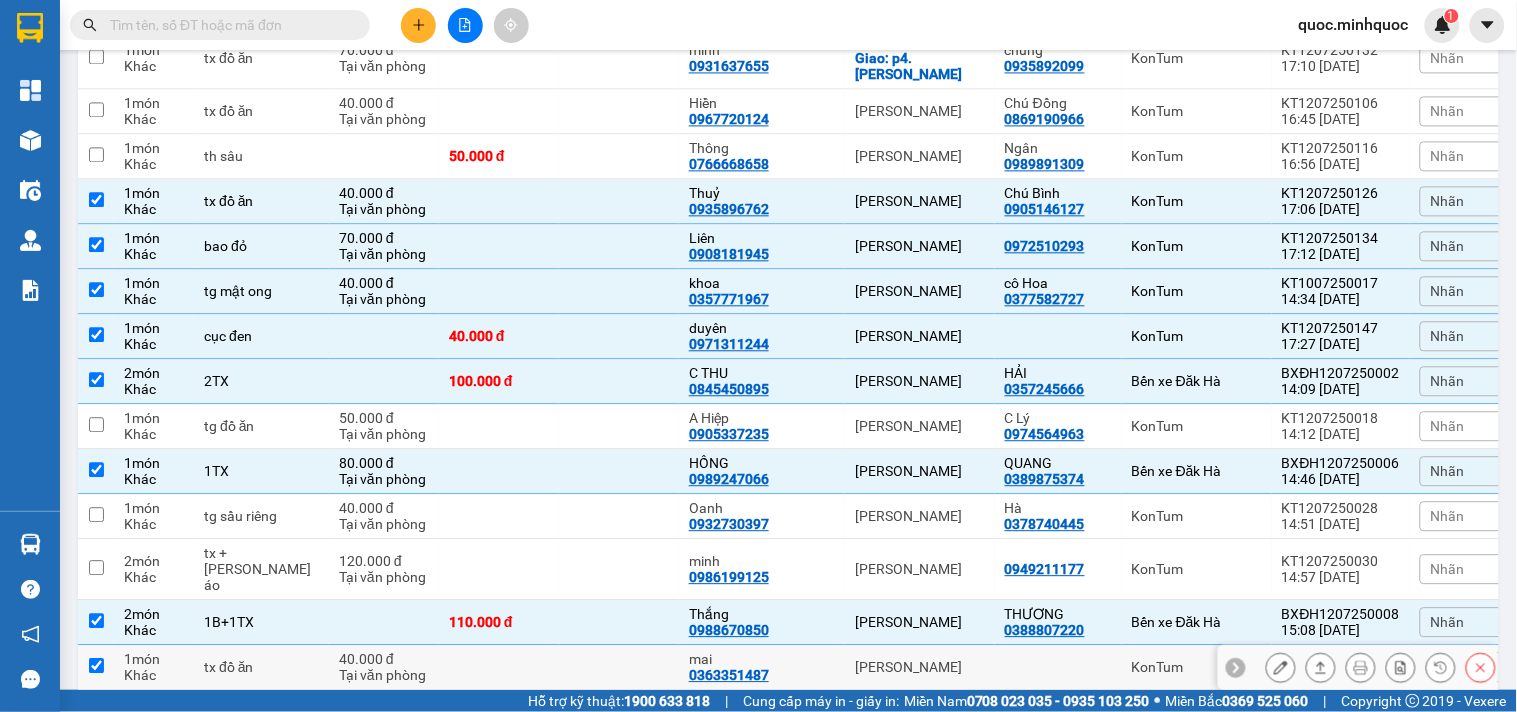 checkbox on "true" 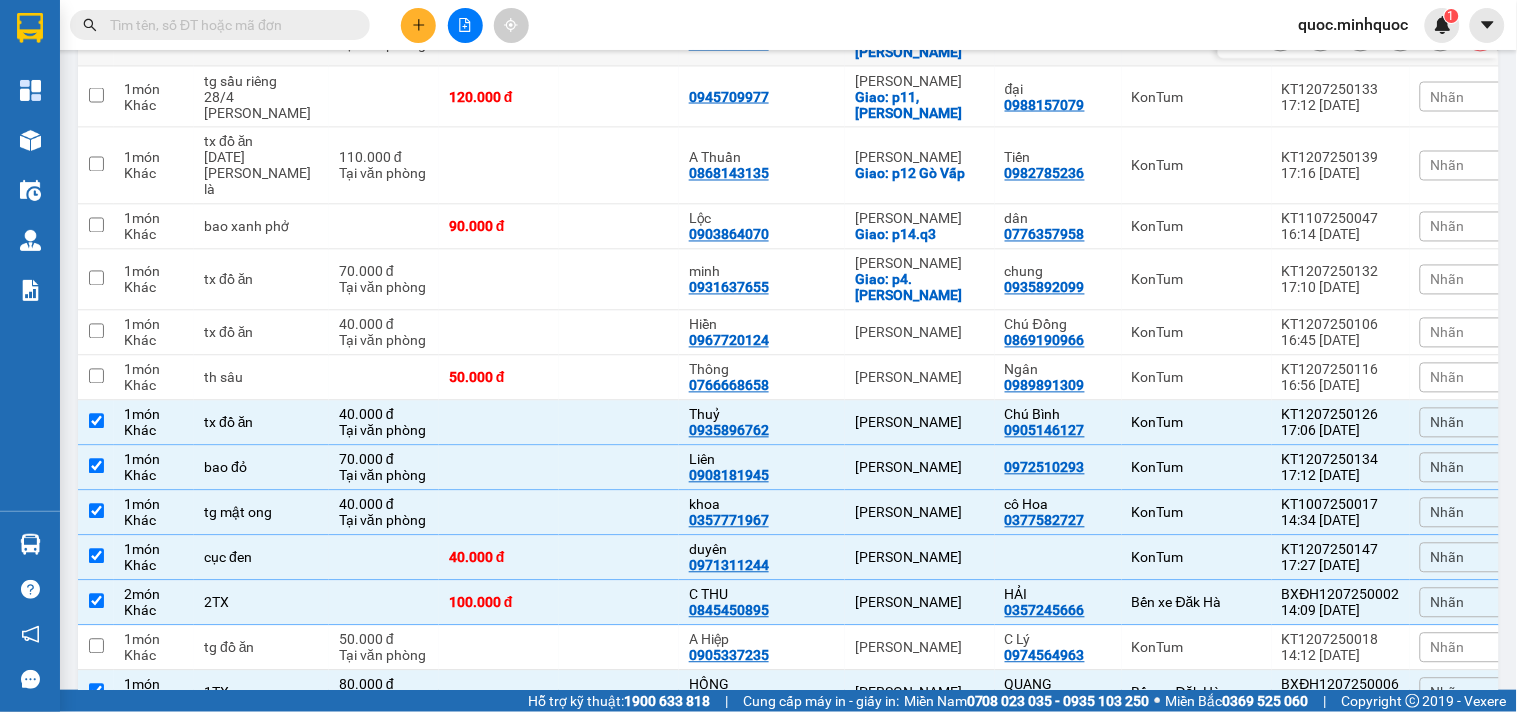 scroll, scrollTop: 1170, scrollLeft: 0, axis: vertical 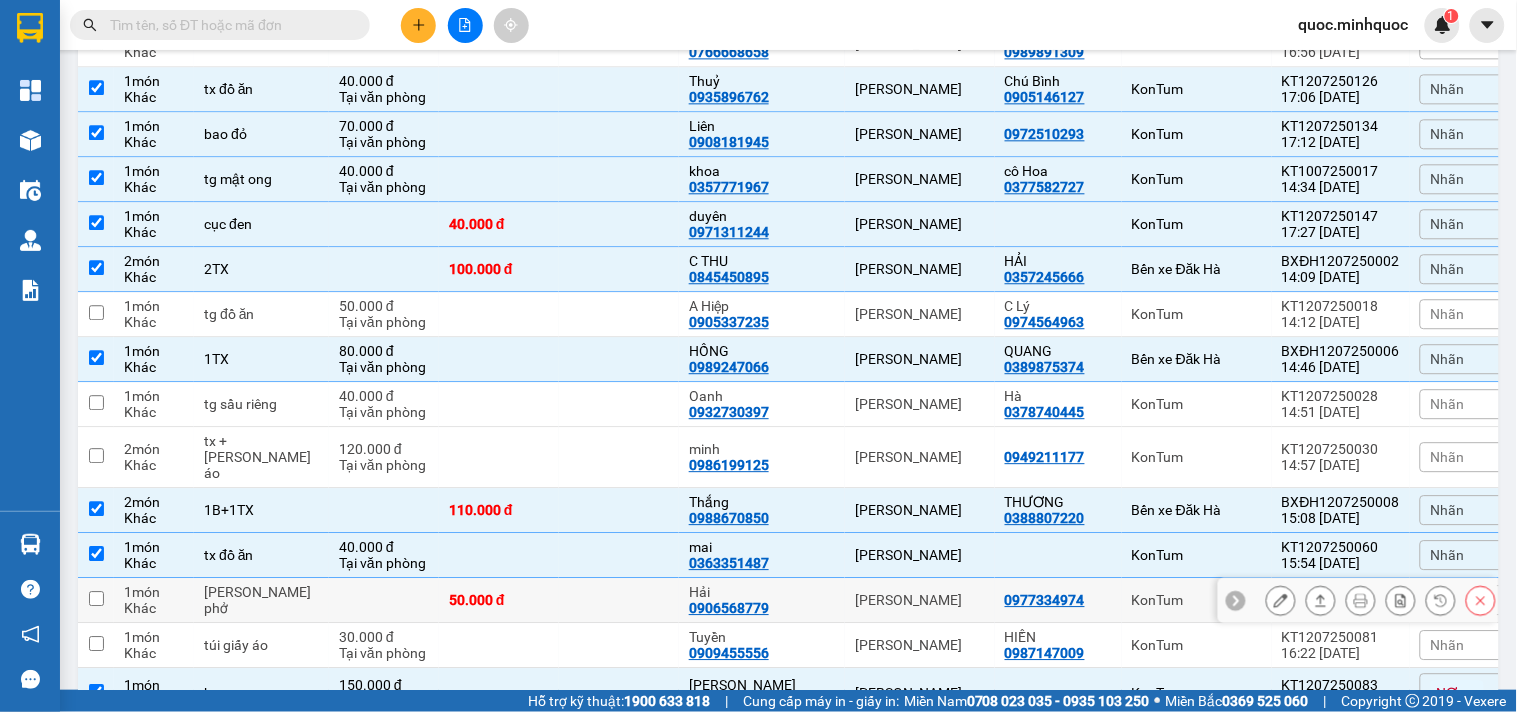 click on "0977334974" at bounding box center (1045, 600) 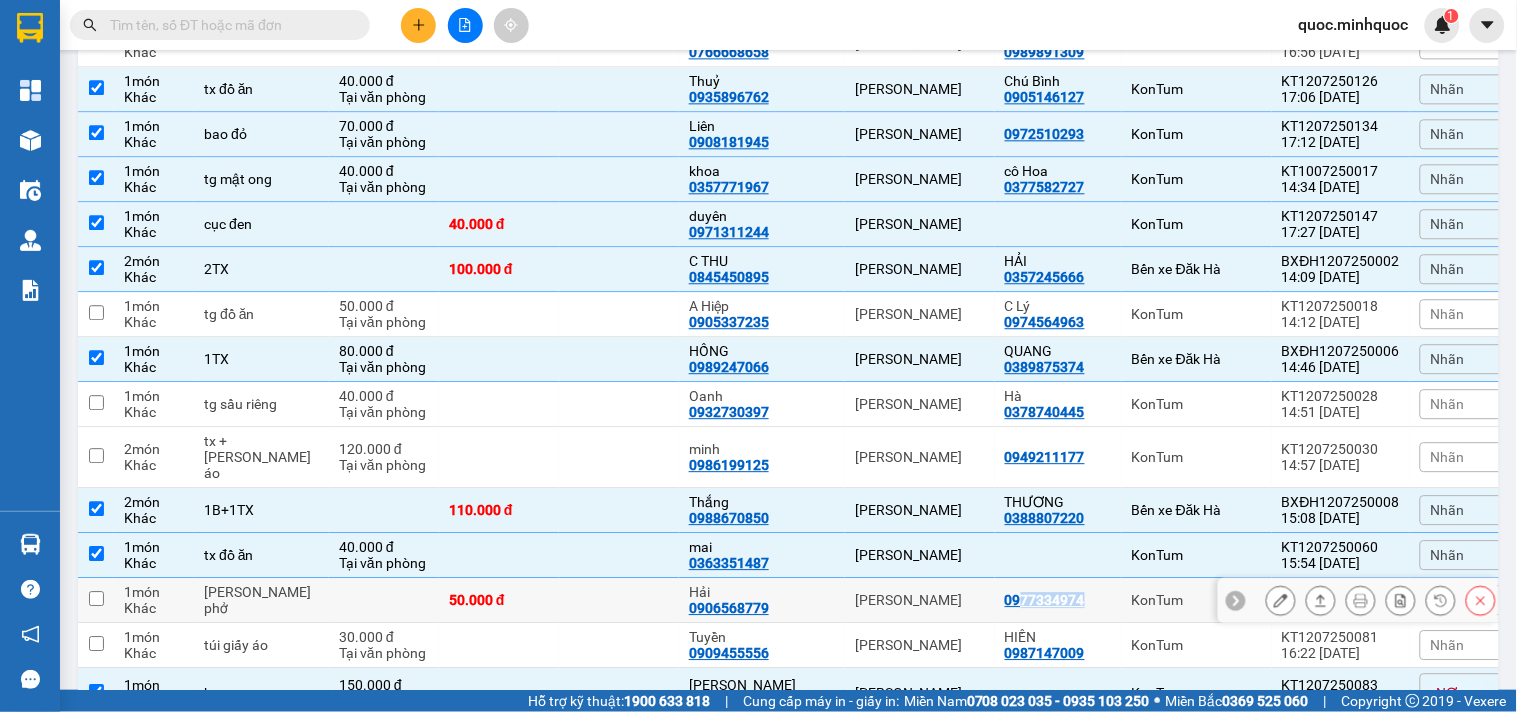 click on "0977334974" at bounding box center [1045, 600] 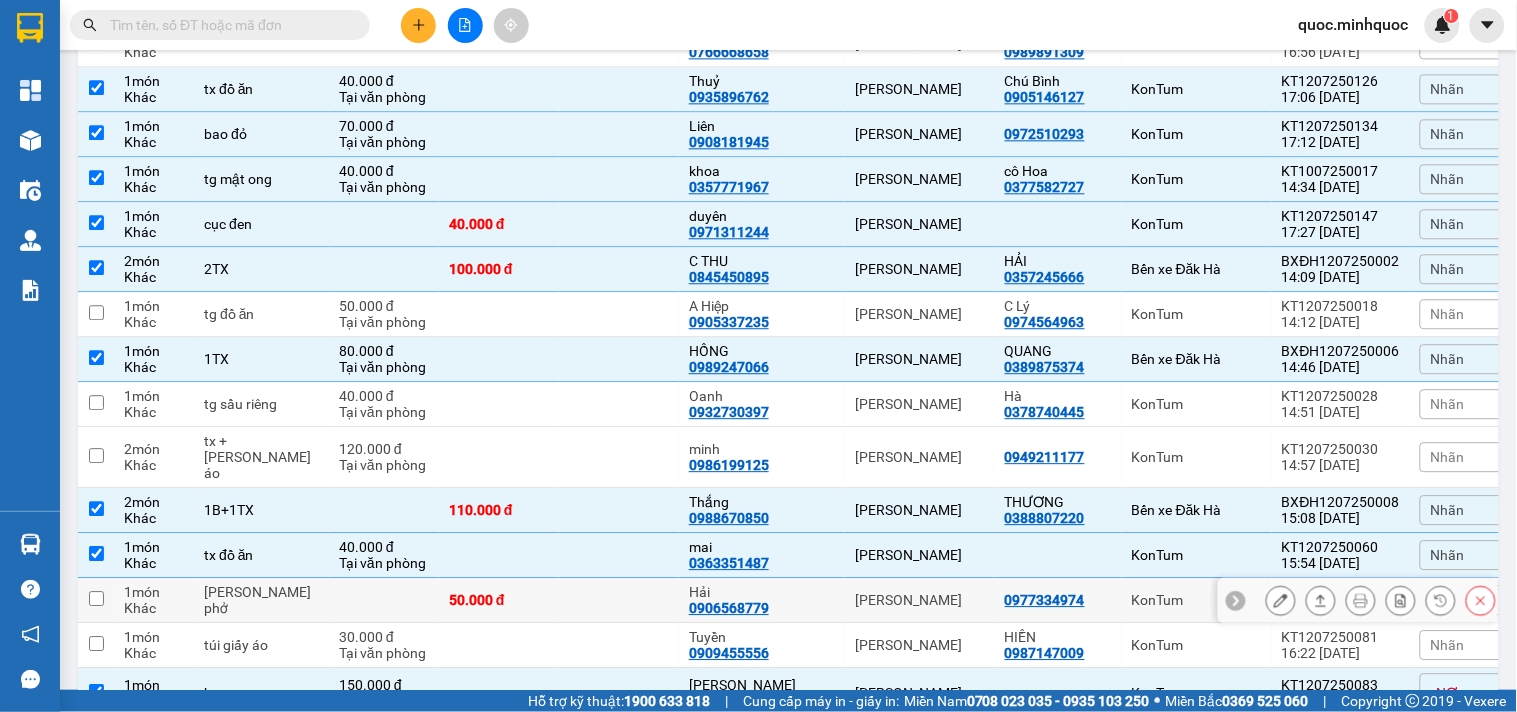 click on "[PERSON_NAME]" at bounding box center [920, 600] 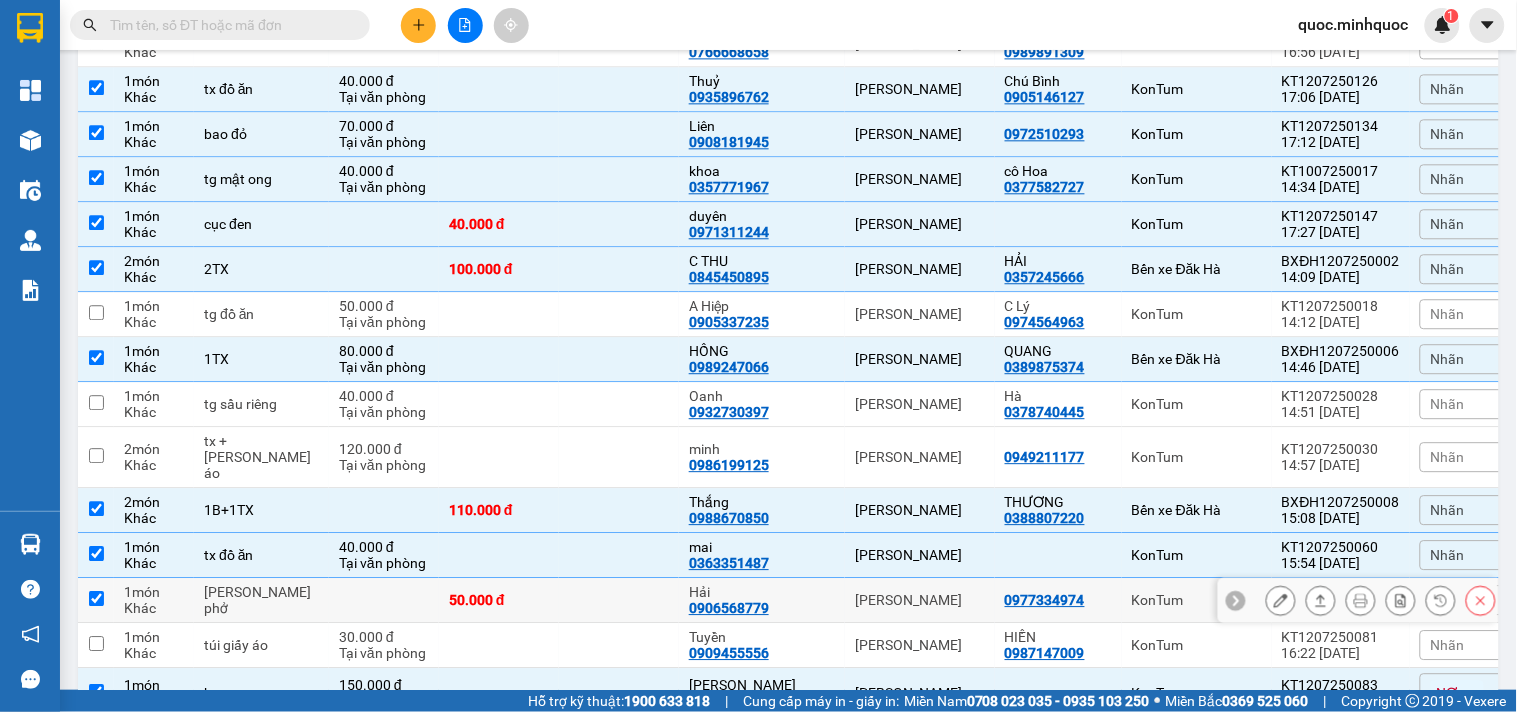 checkbox on "true" 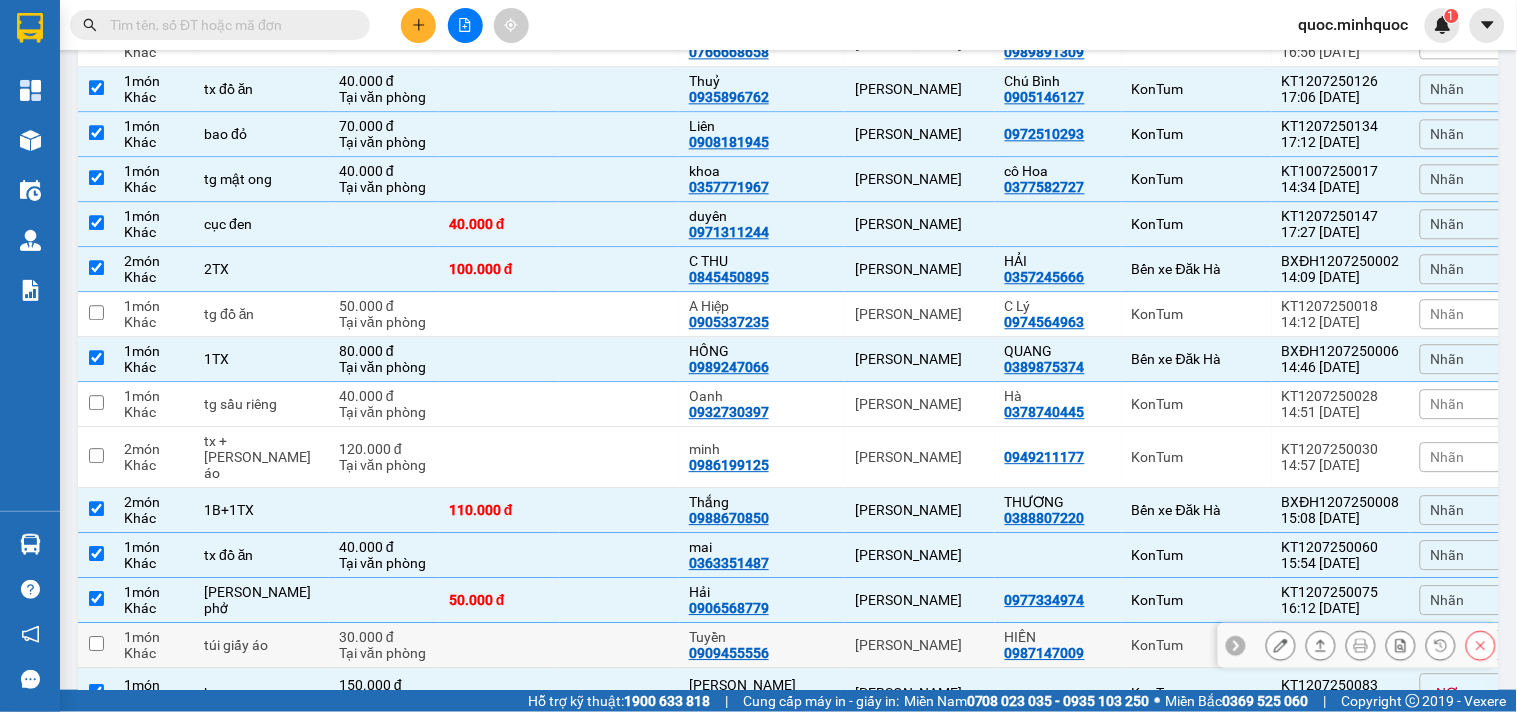 click at bounding box center (499, 645) 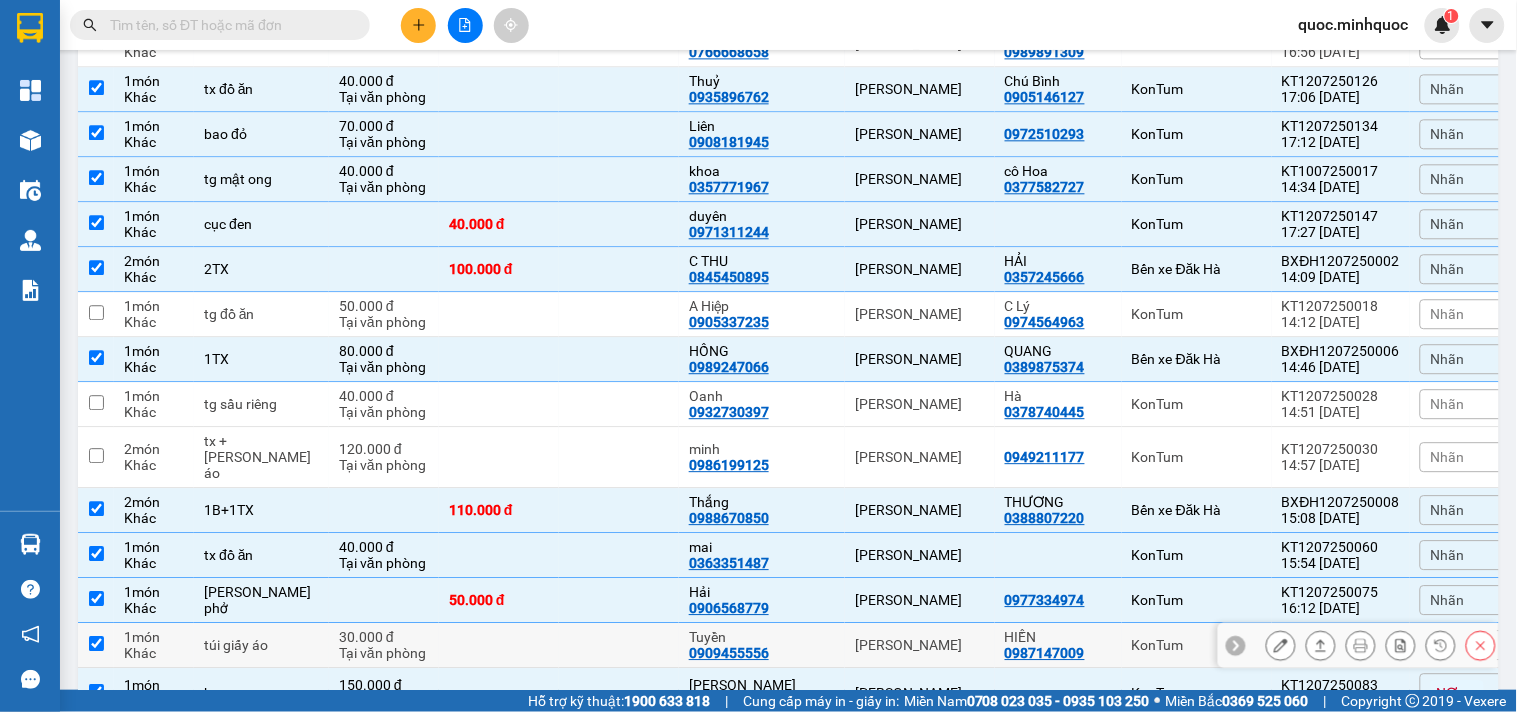 checkbox on "true" 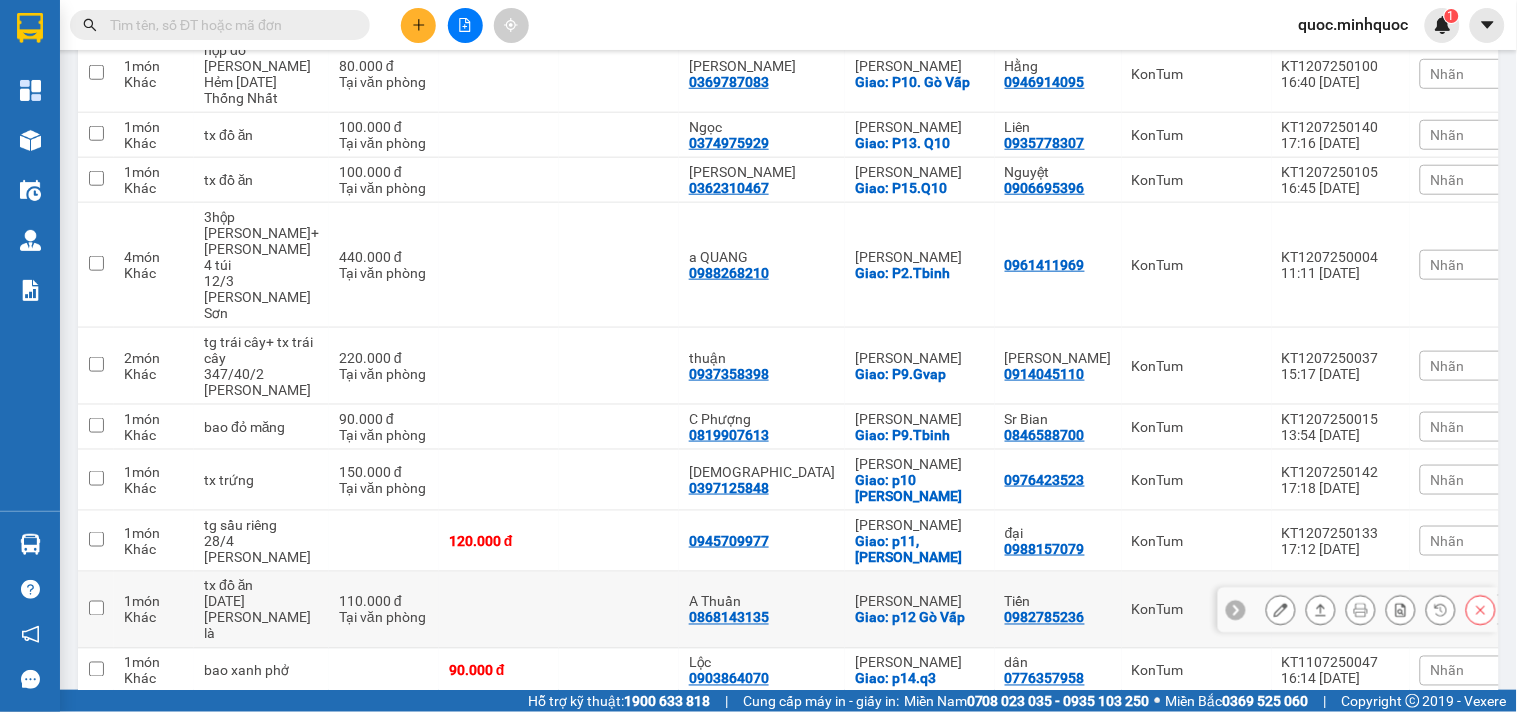 scroll, scrollTop: 503, scrollLeft: 0, axis: vertical 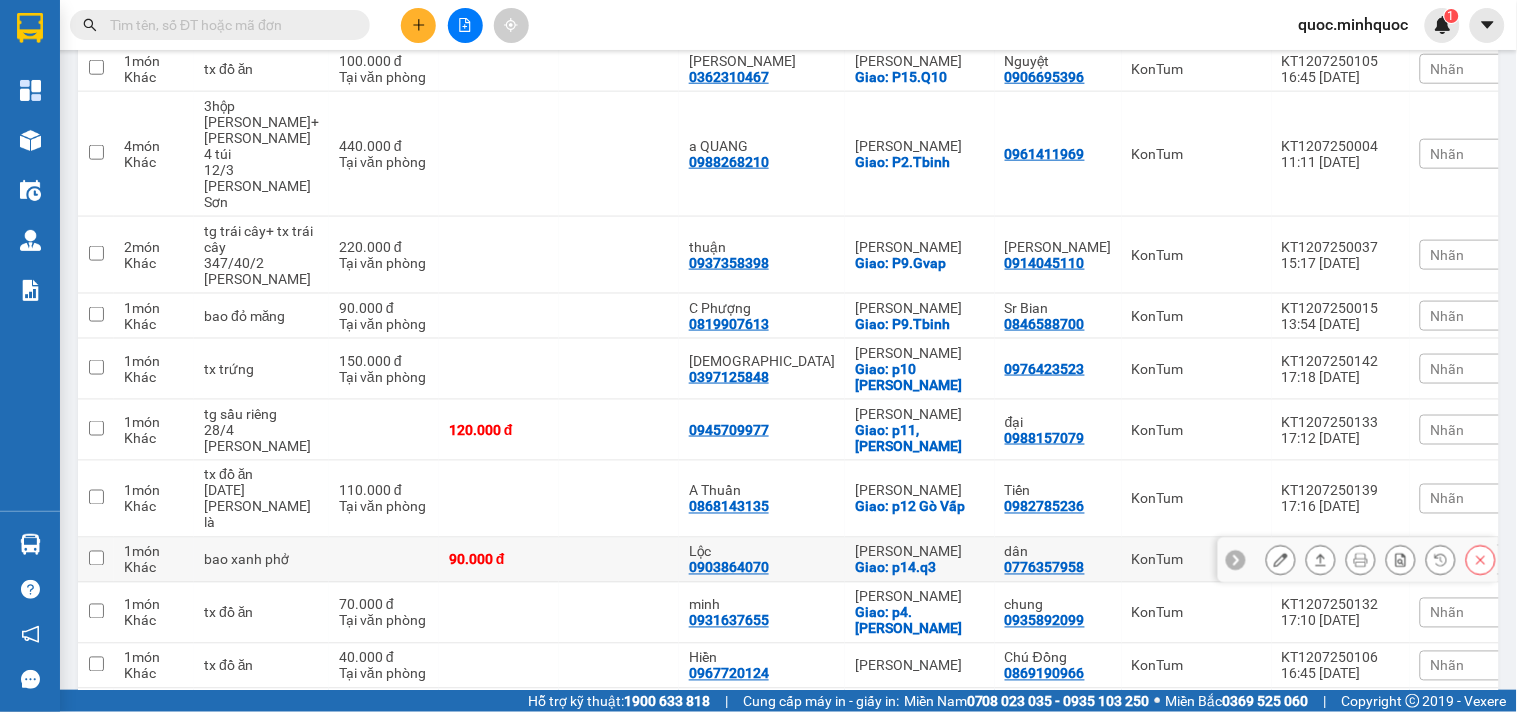 click at bounding box center [619, 560] 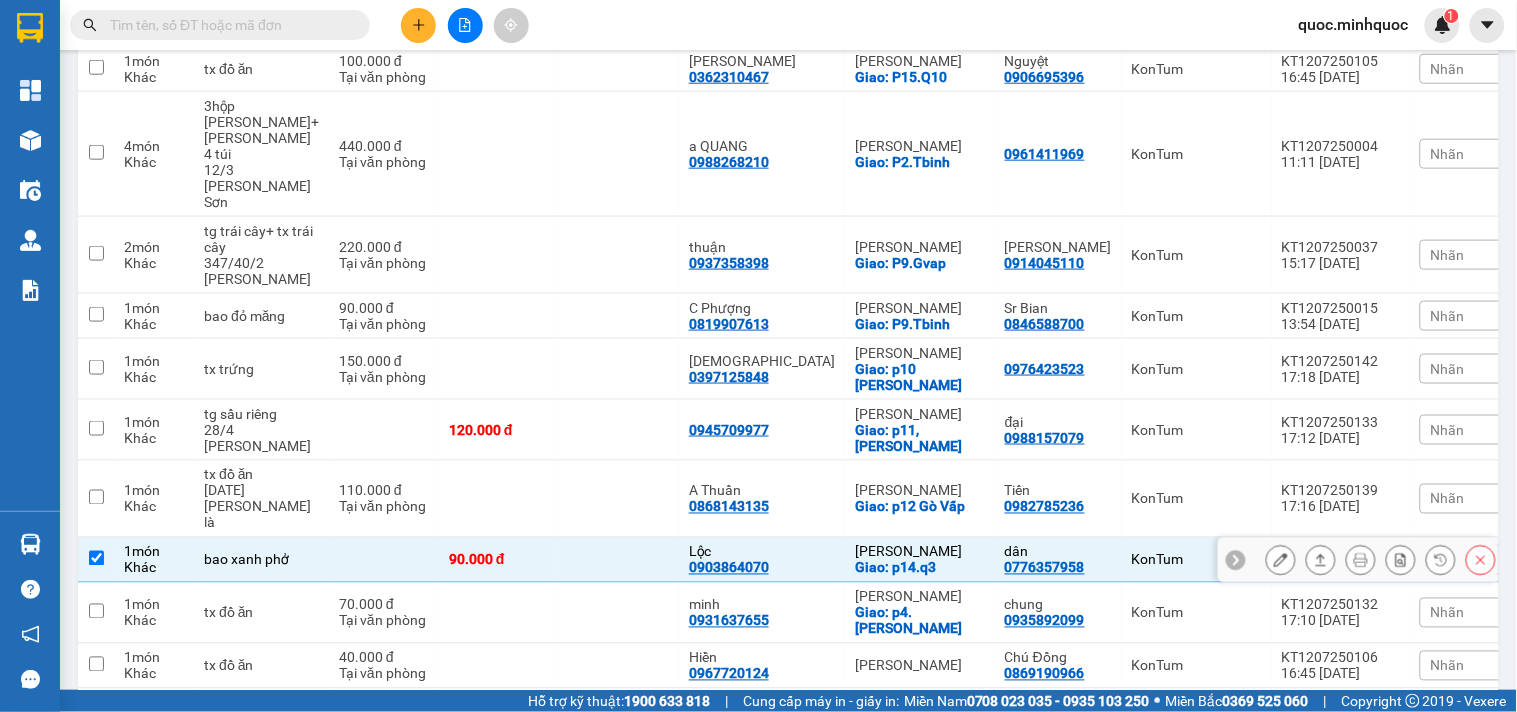 click at bounding box center (619, 560) 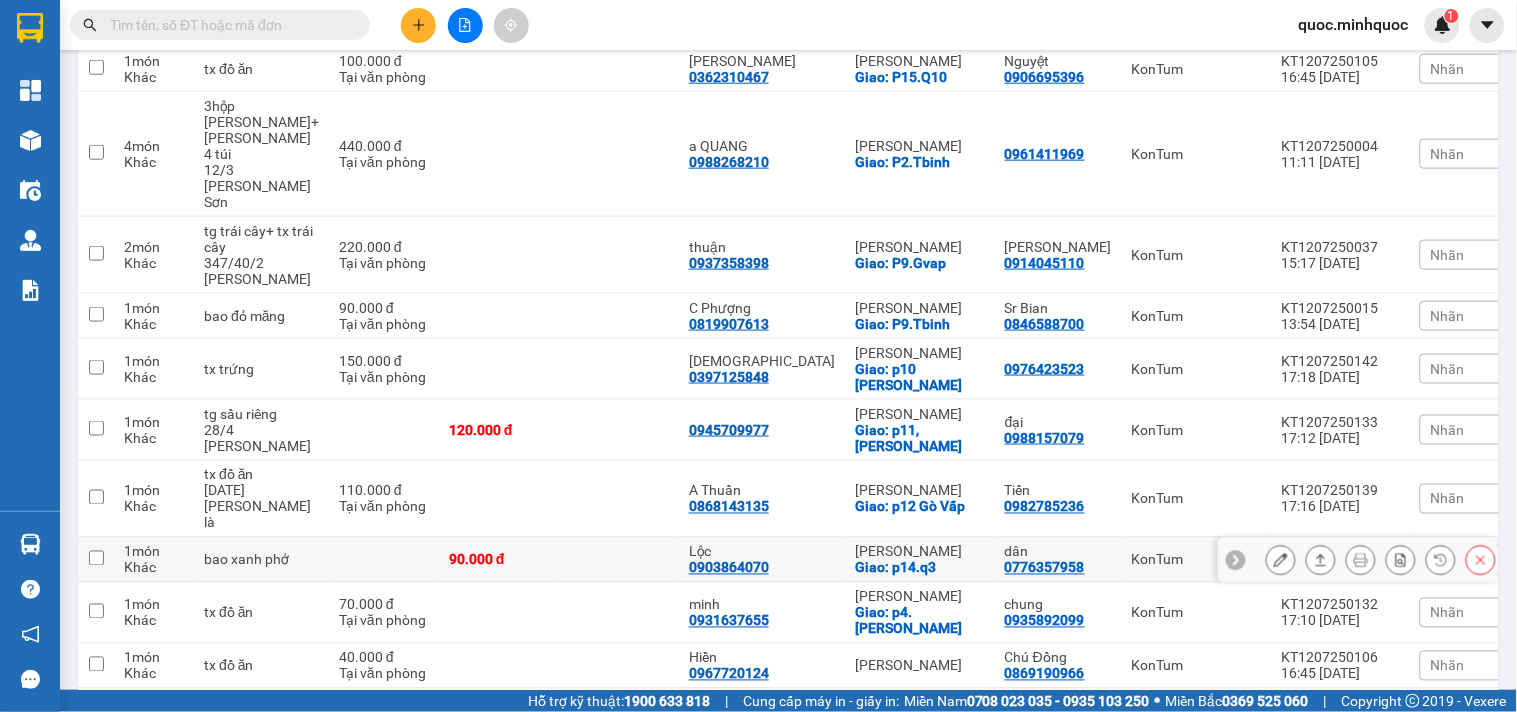 click at bounding box center [619, 560] 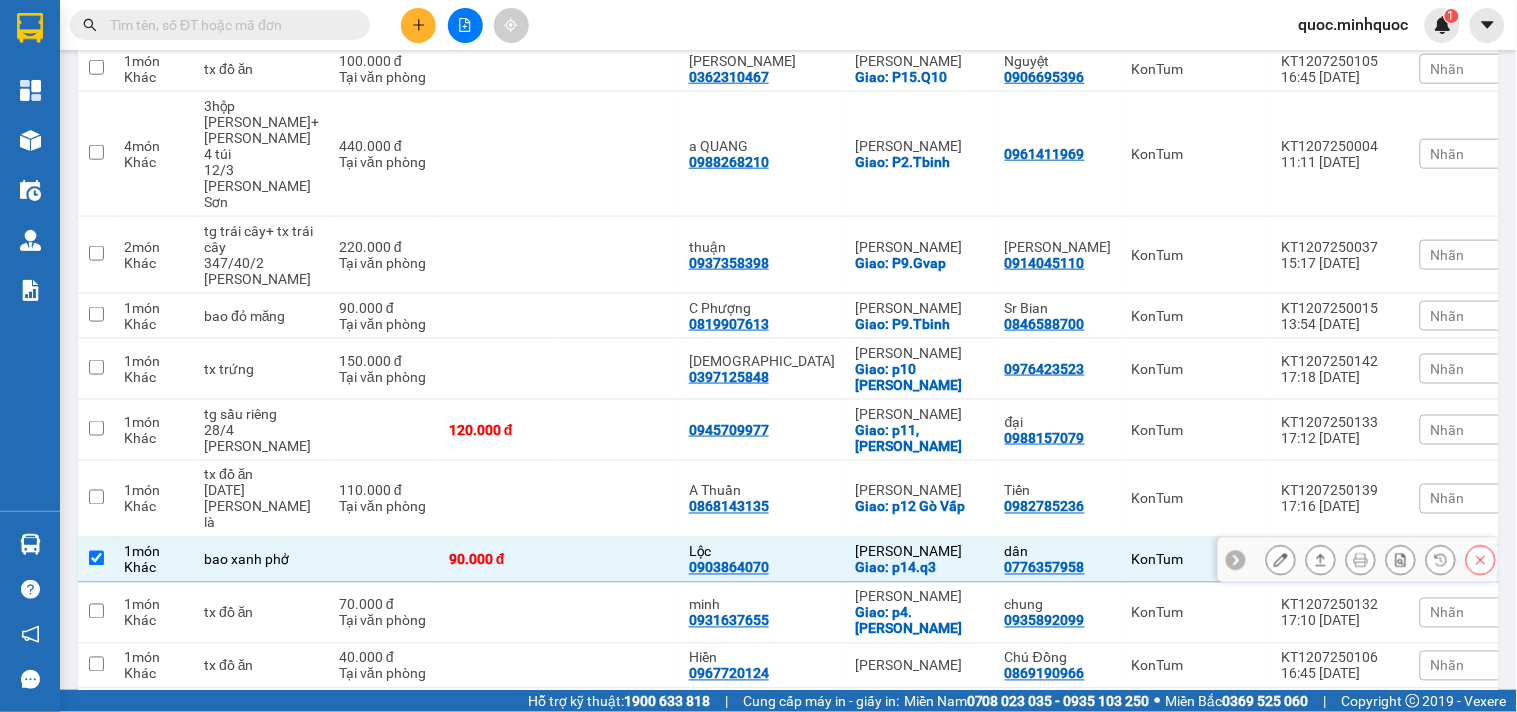 click at bounding box center [619, 560] 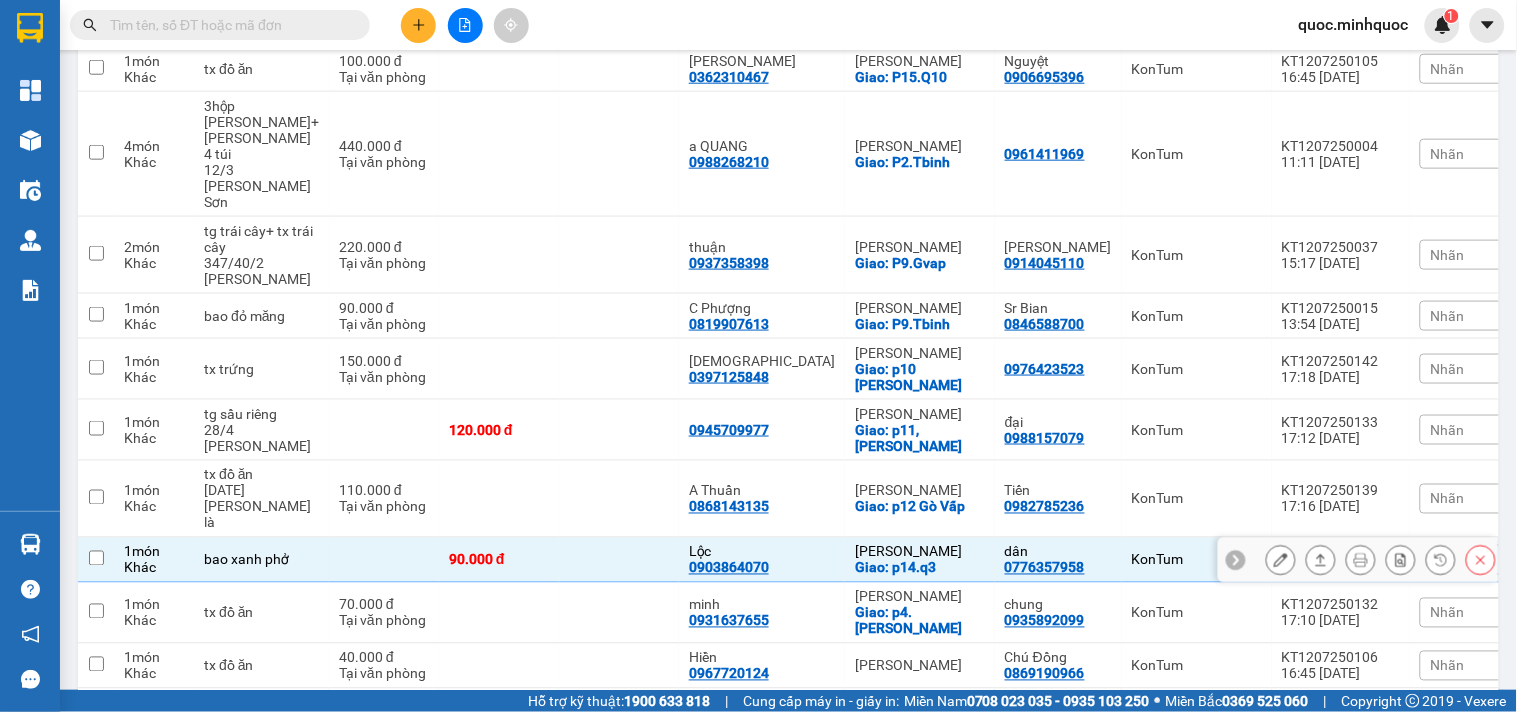 checkbox on "false" 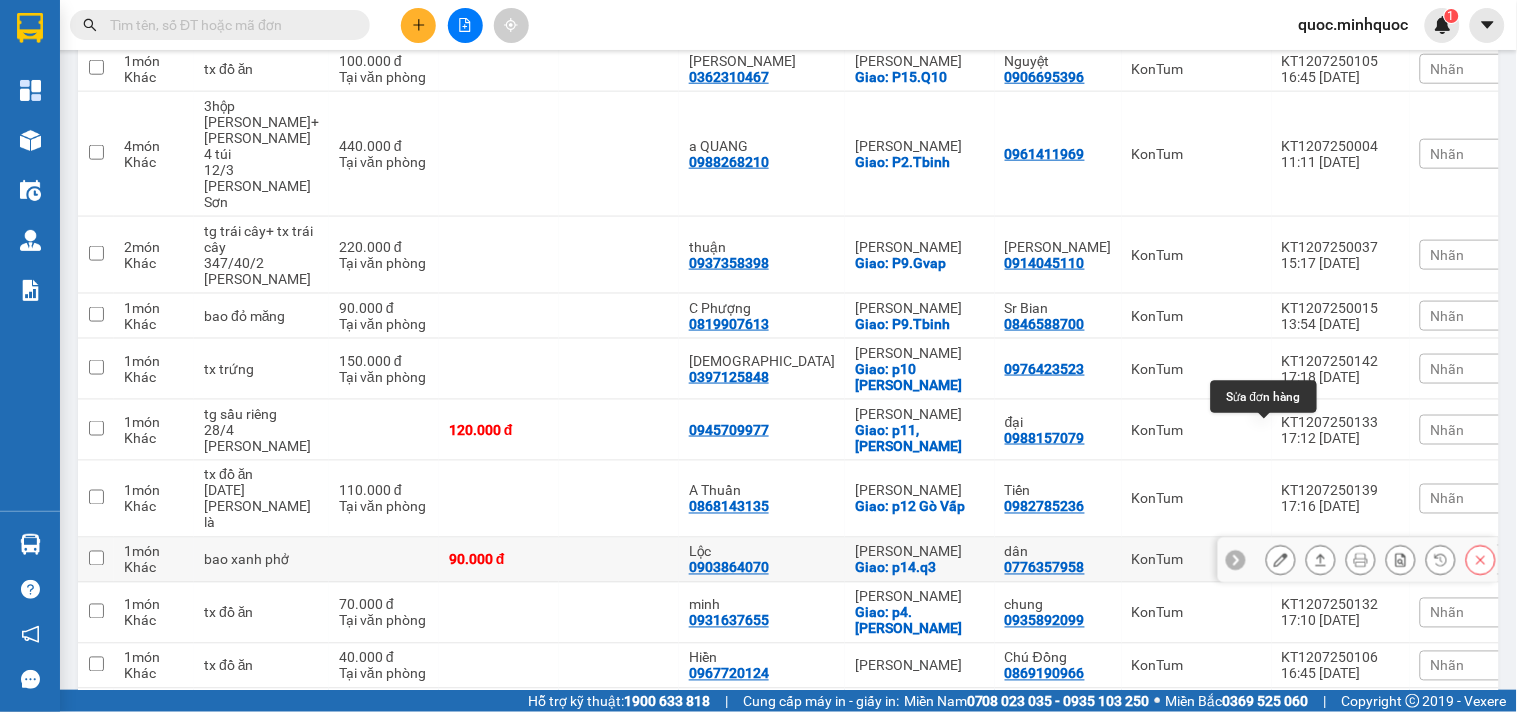 click at bounding box center [1281, 560] 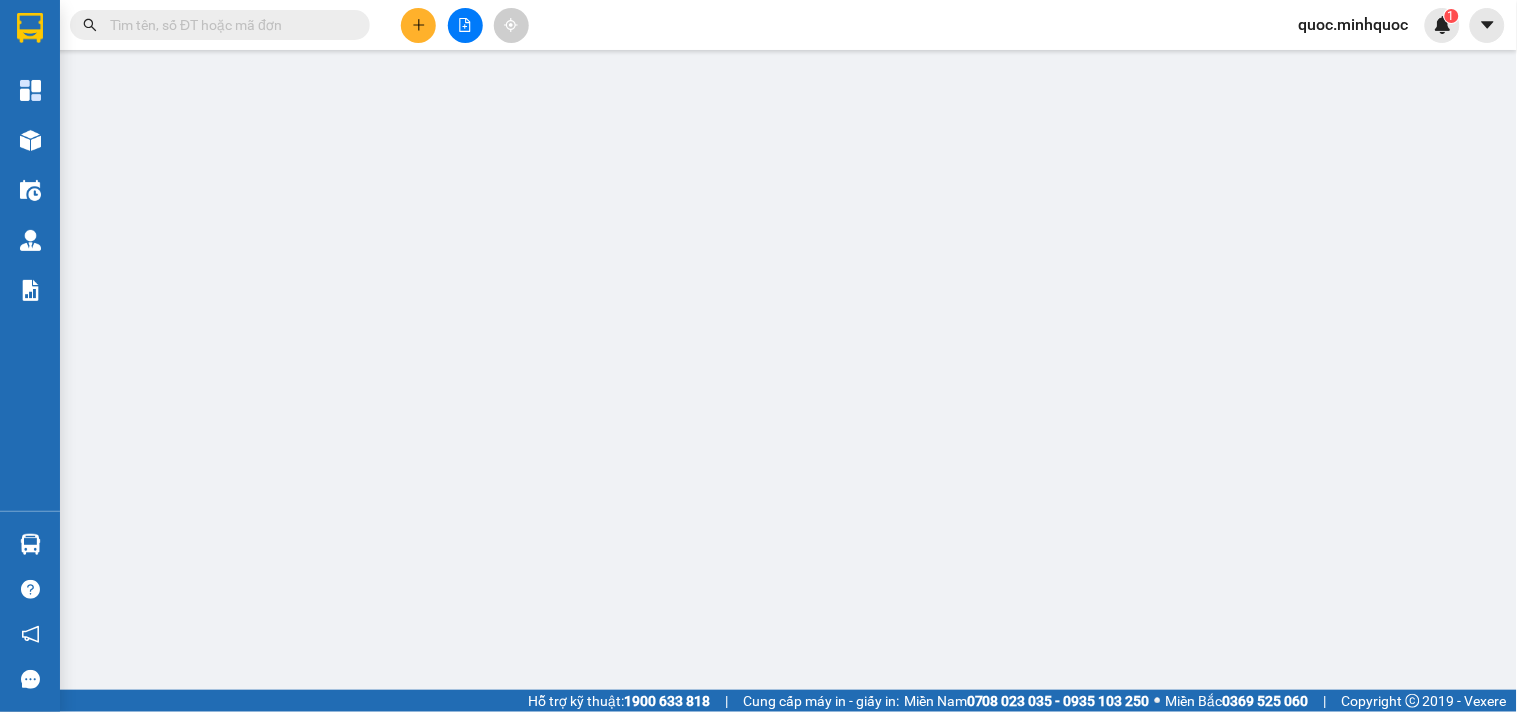 scroll, scrollTop: 0, scrollLeft: 0, axis: both 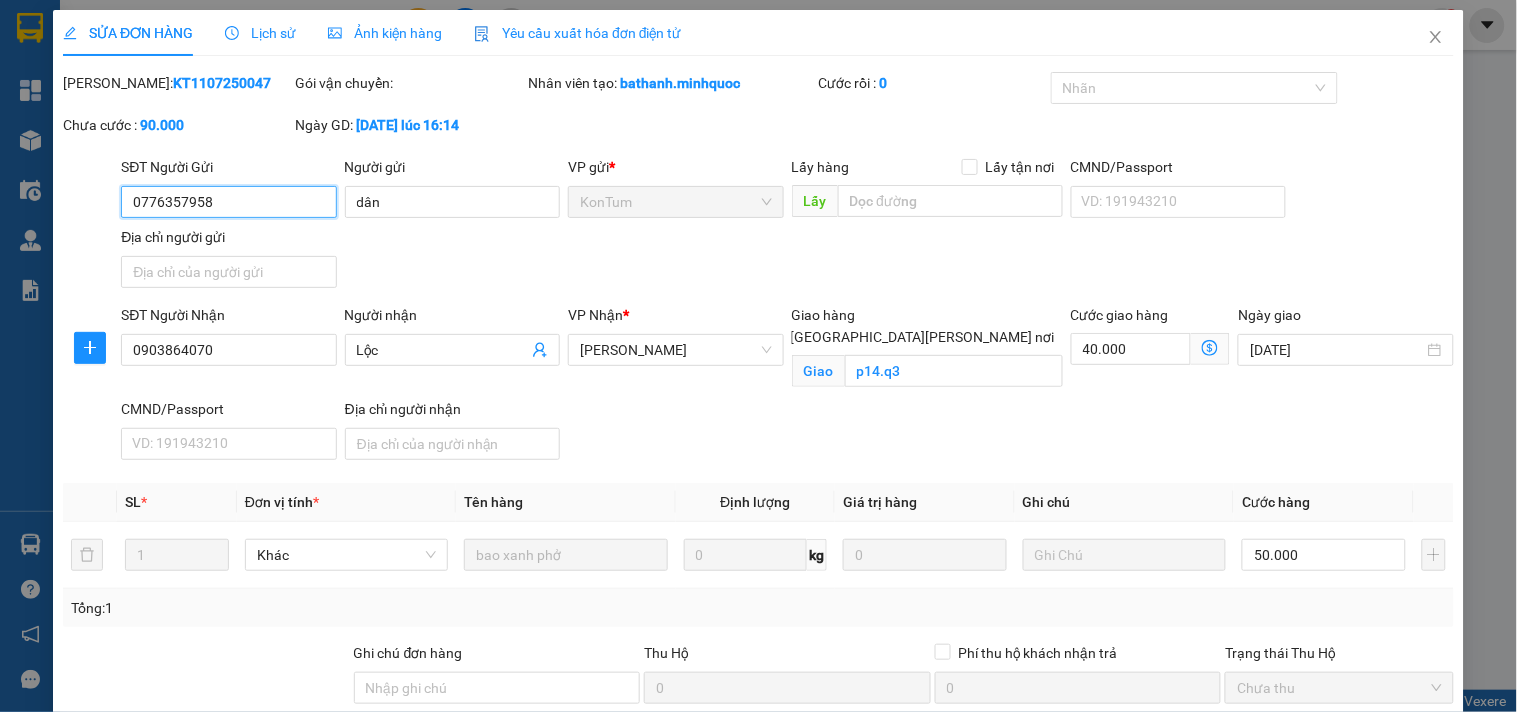 type on "0776357958" 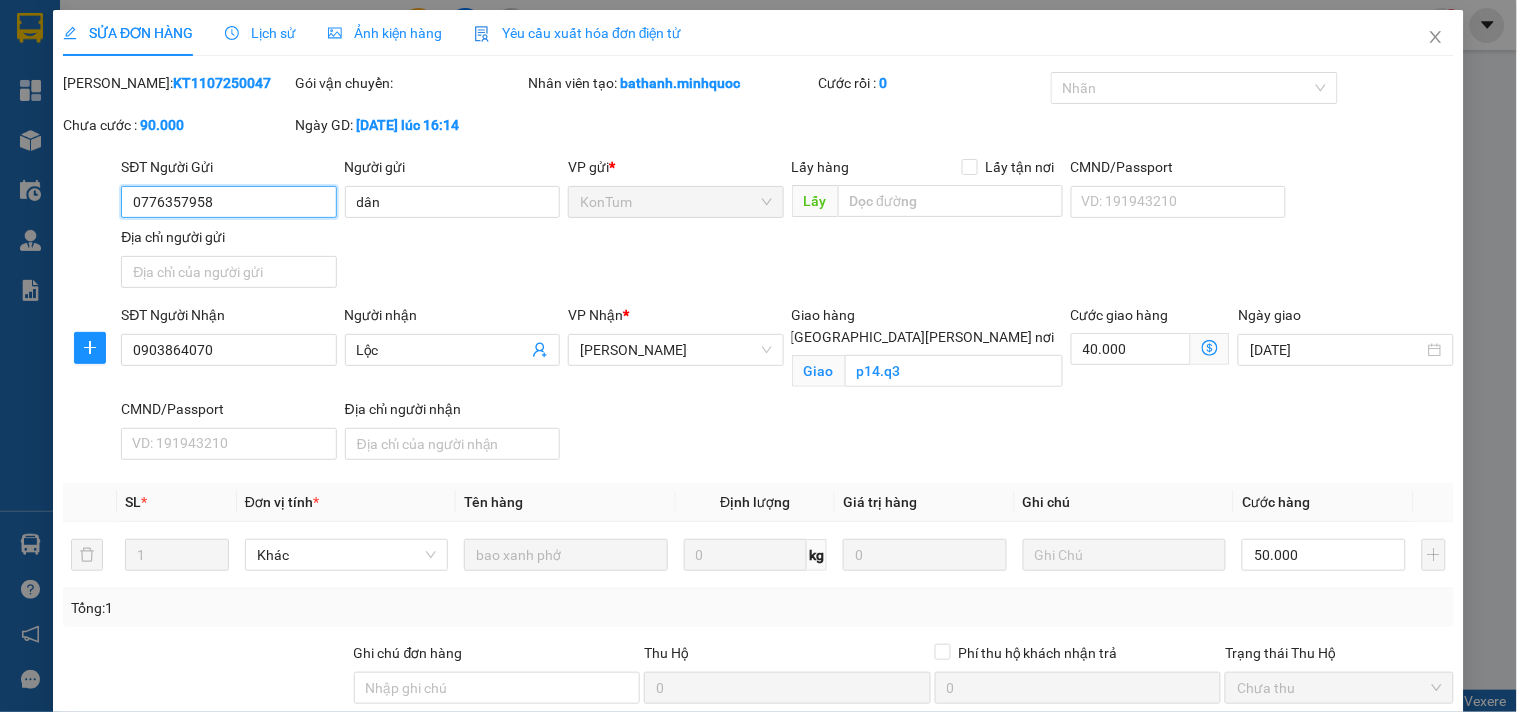 type on "dân" 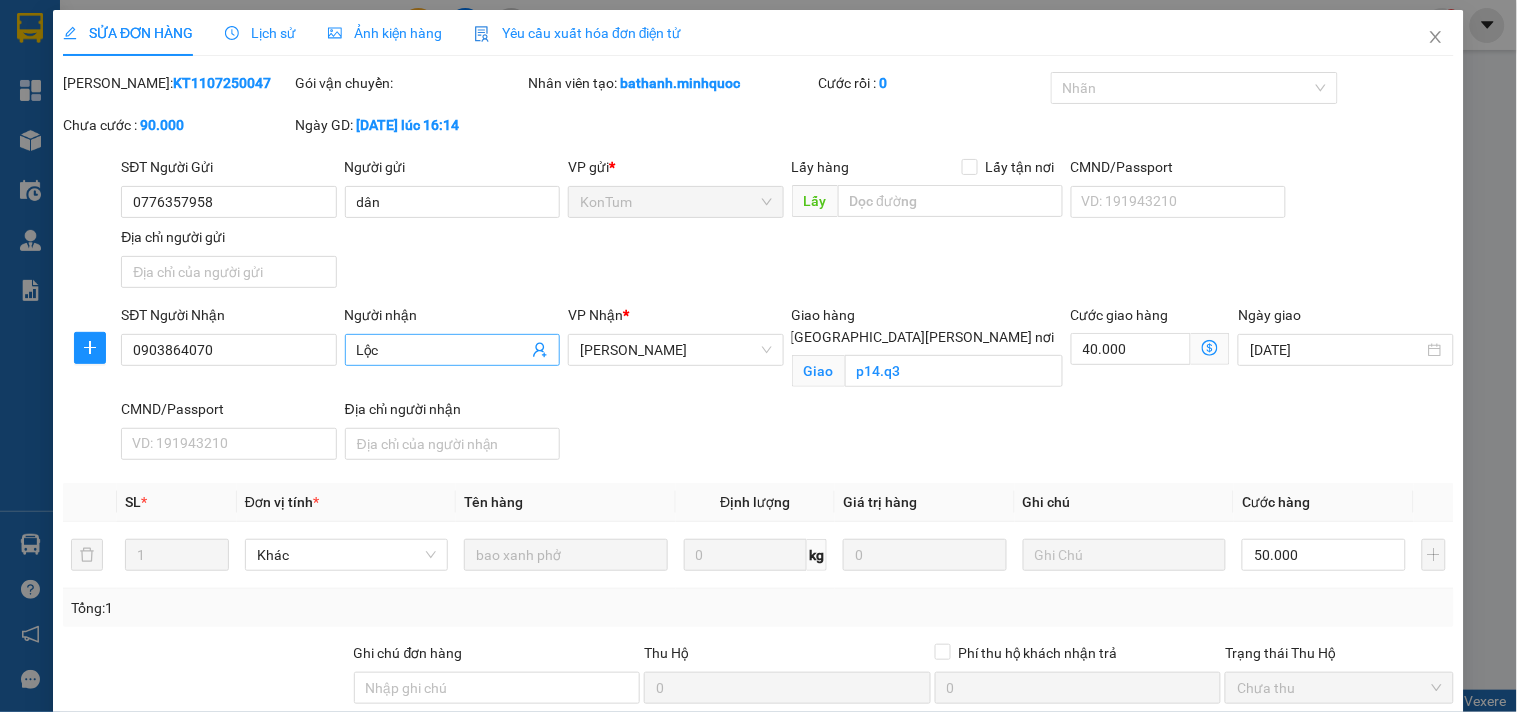 click on "Lộc" at bounding box center [442, 350] 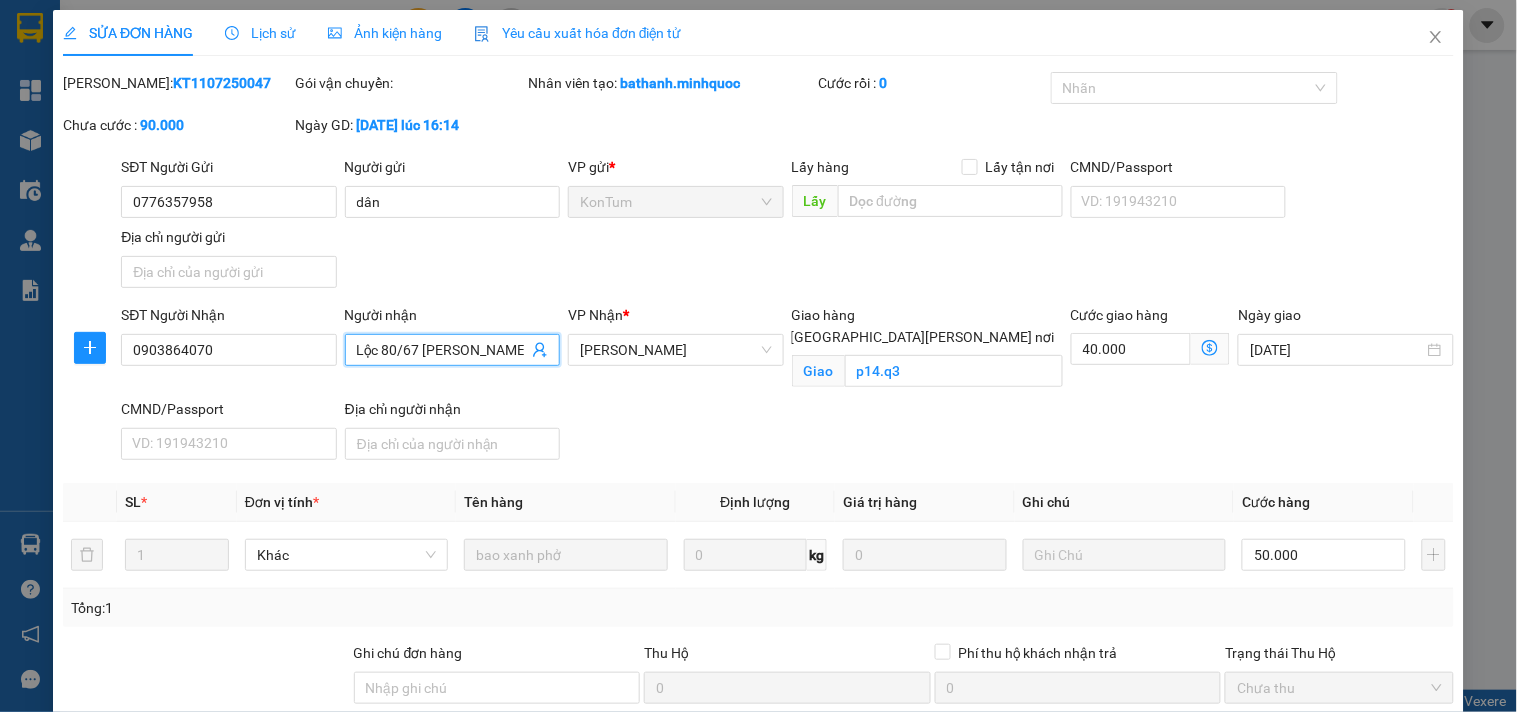 scroll, scrollTop: 0, scrollLeft: 0, axis: both 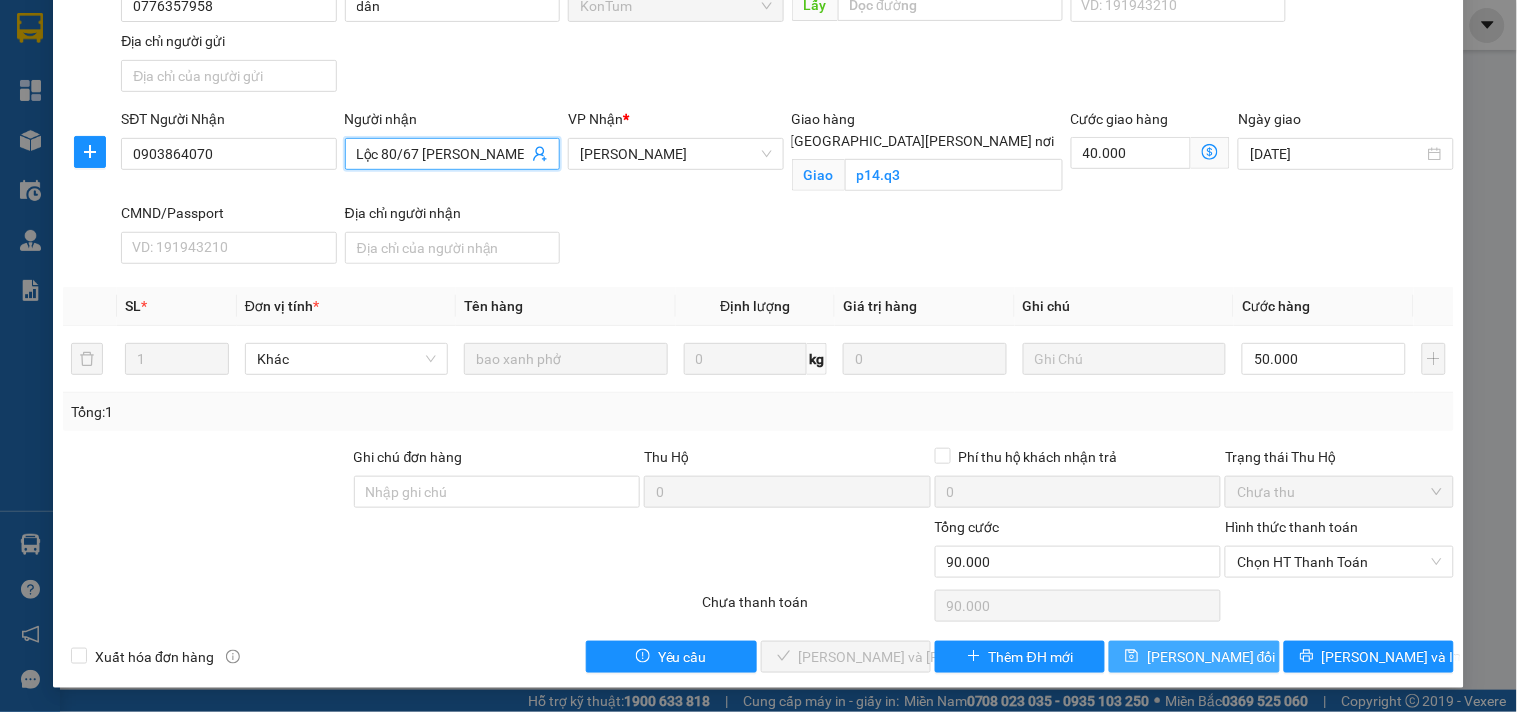 type on "Lộc 80/67 [PERSON_NAME]" 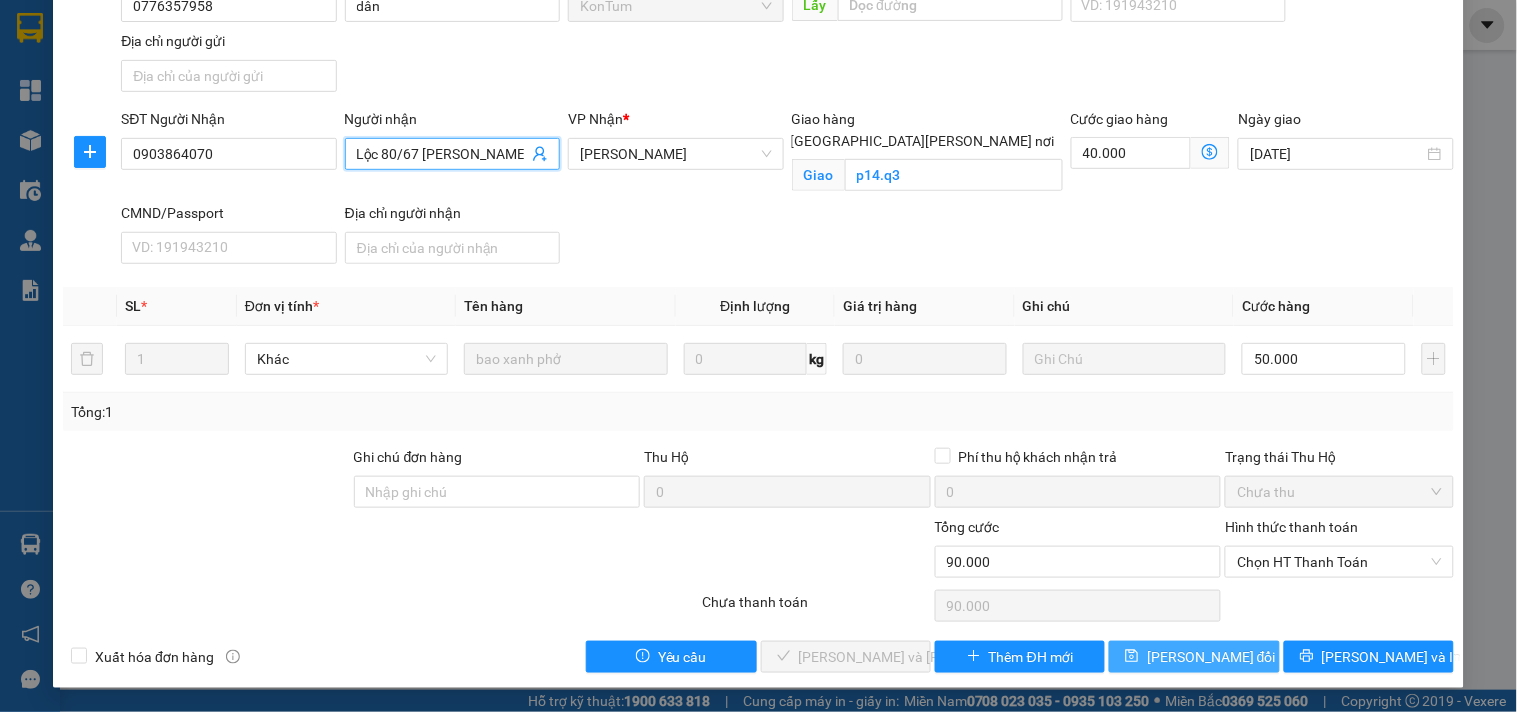click on "[PERSON_NAME] đổi" at bounding box center [1211, 657] 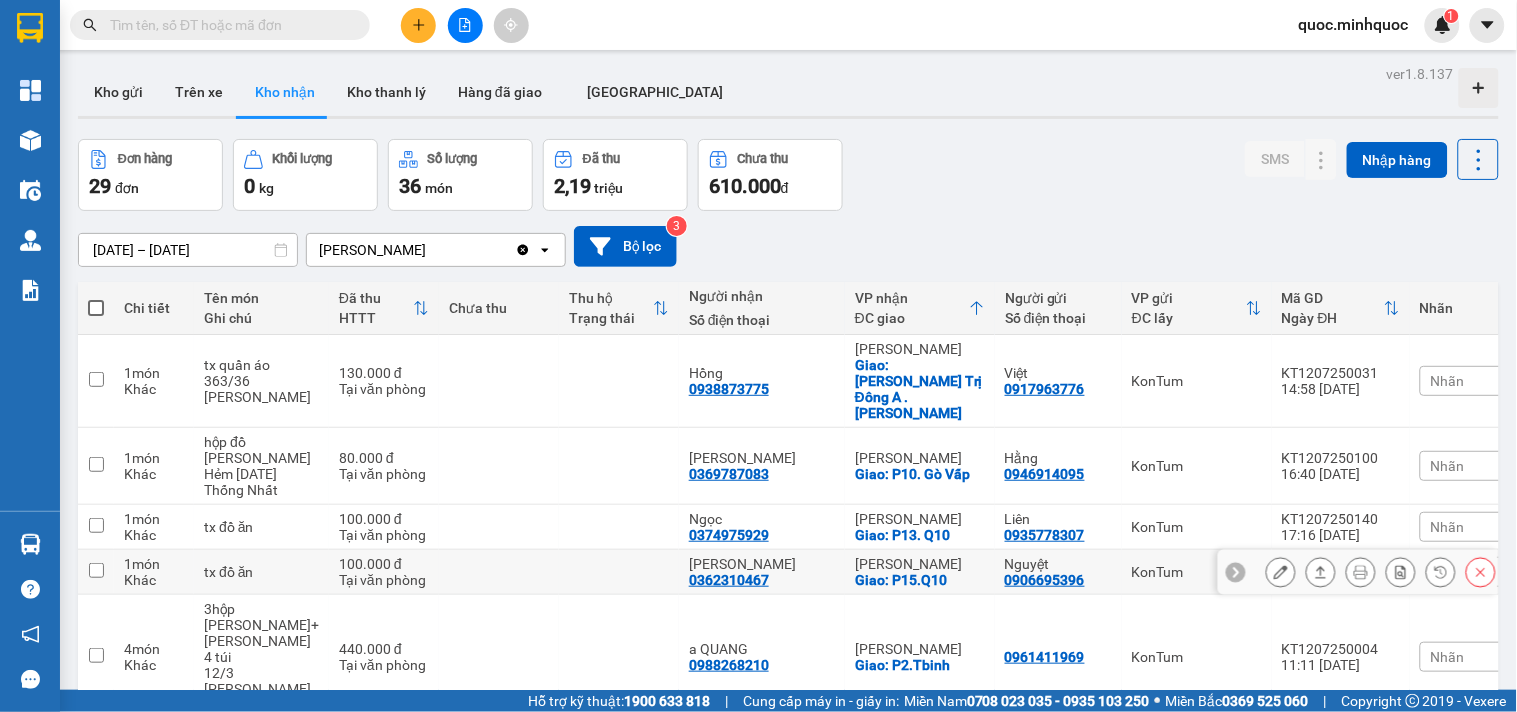 scroll, scrollTop: 444, scrollLeft: 0, axis: vertical 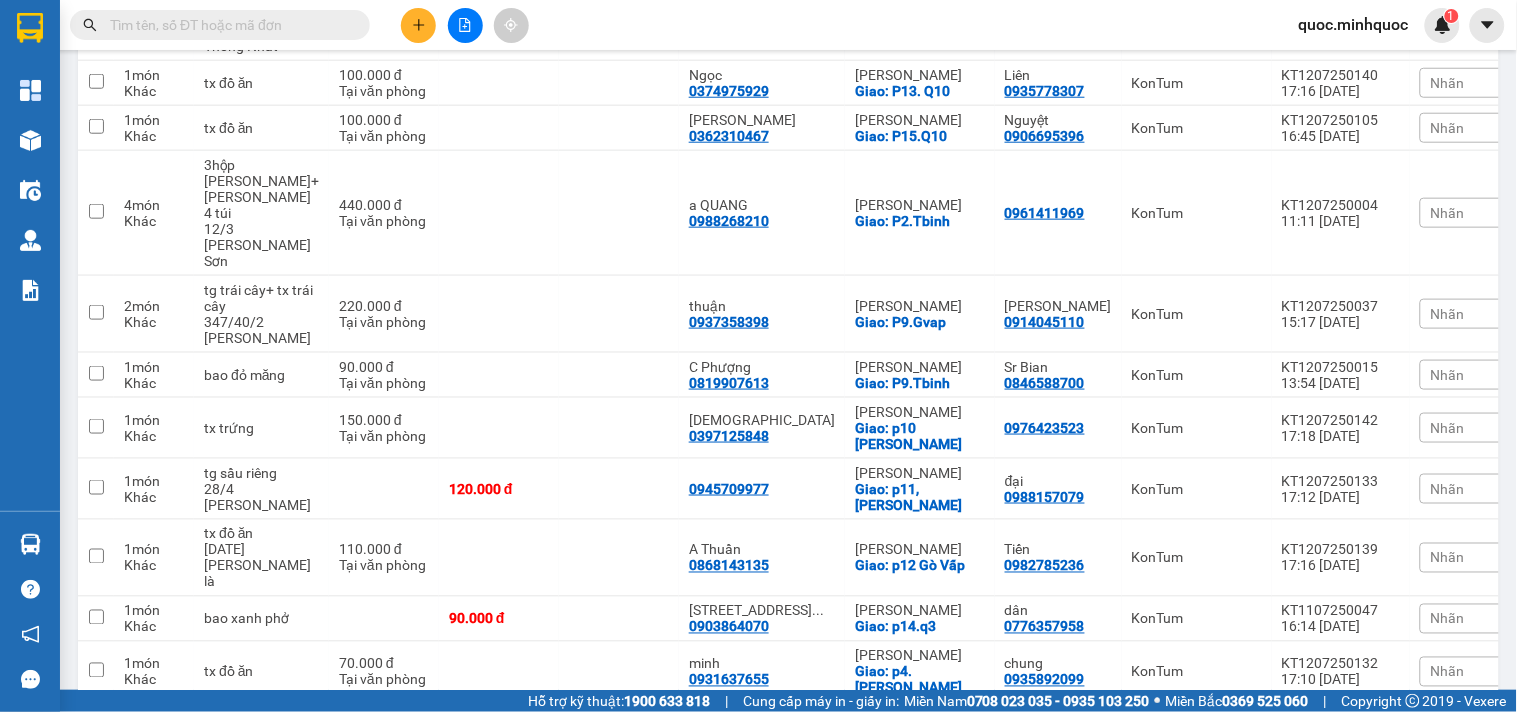 click at bounding box center [220, 25] 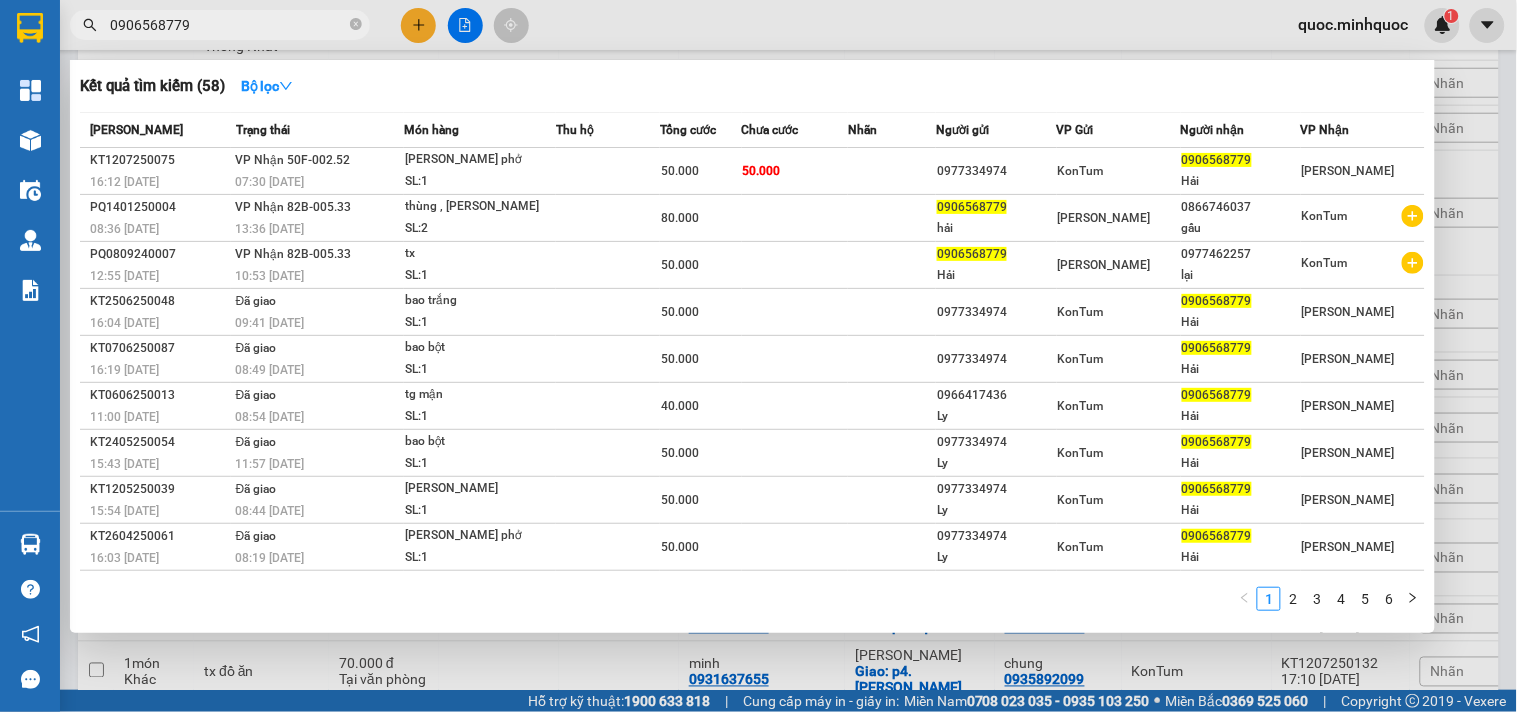 type on "0906568779" 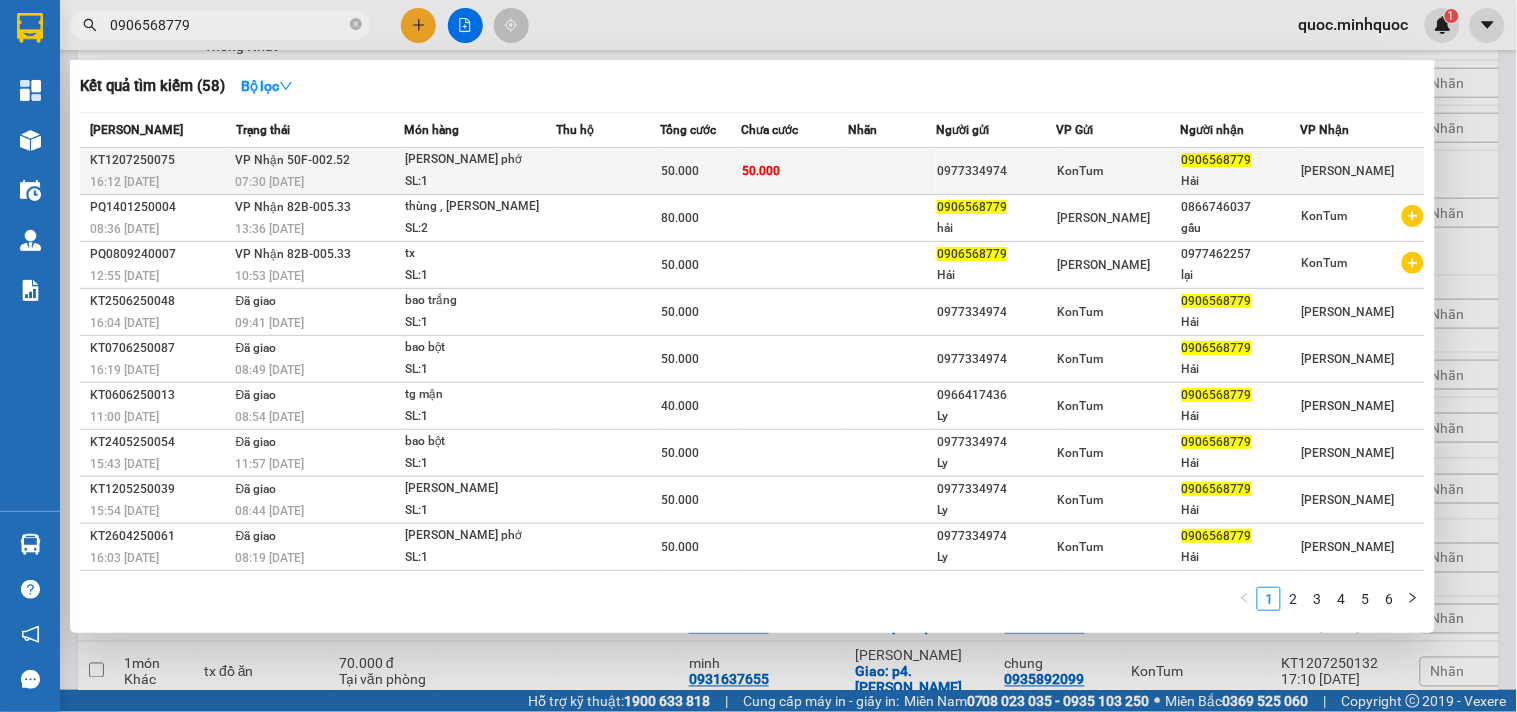 click at bounding box center (892, 171) 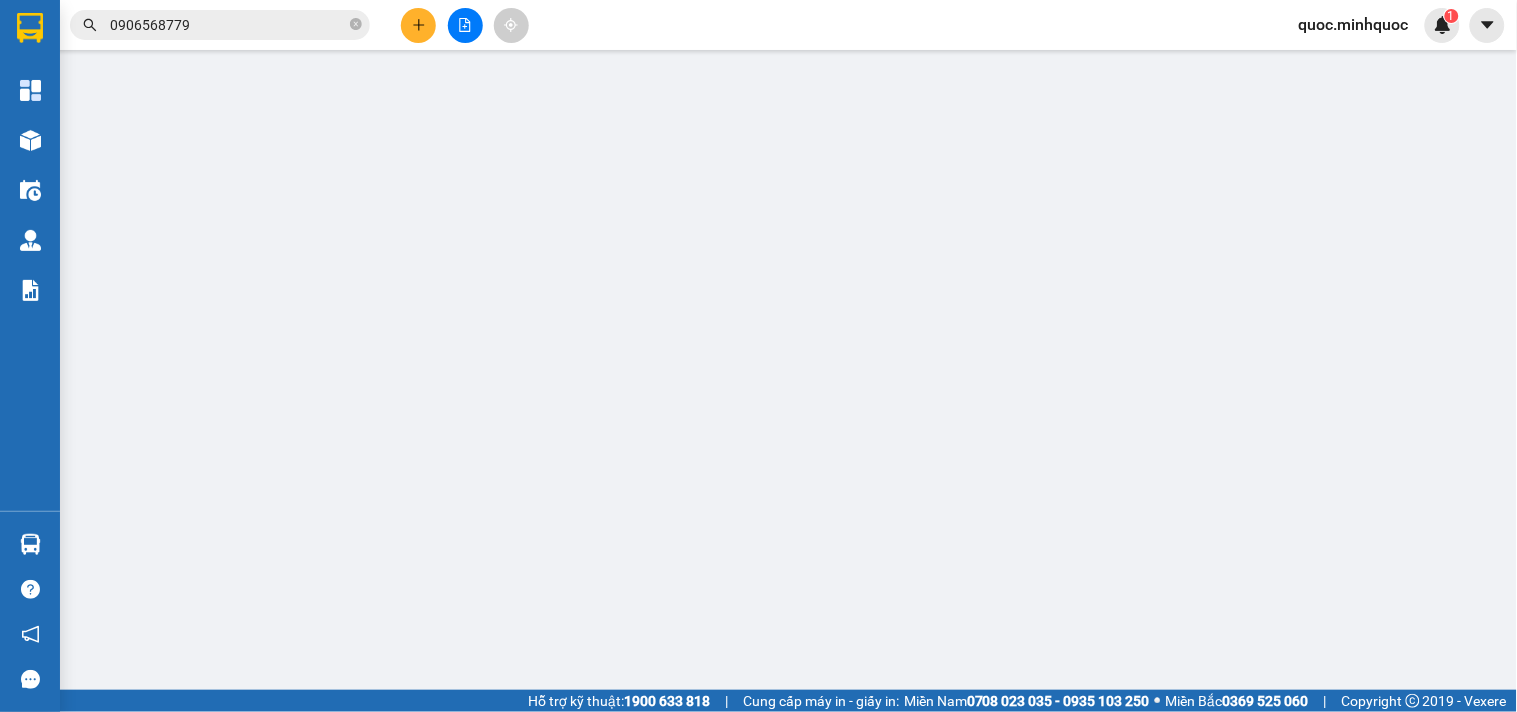 type on "0977334974" 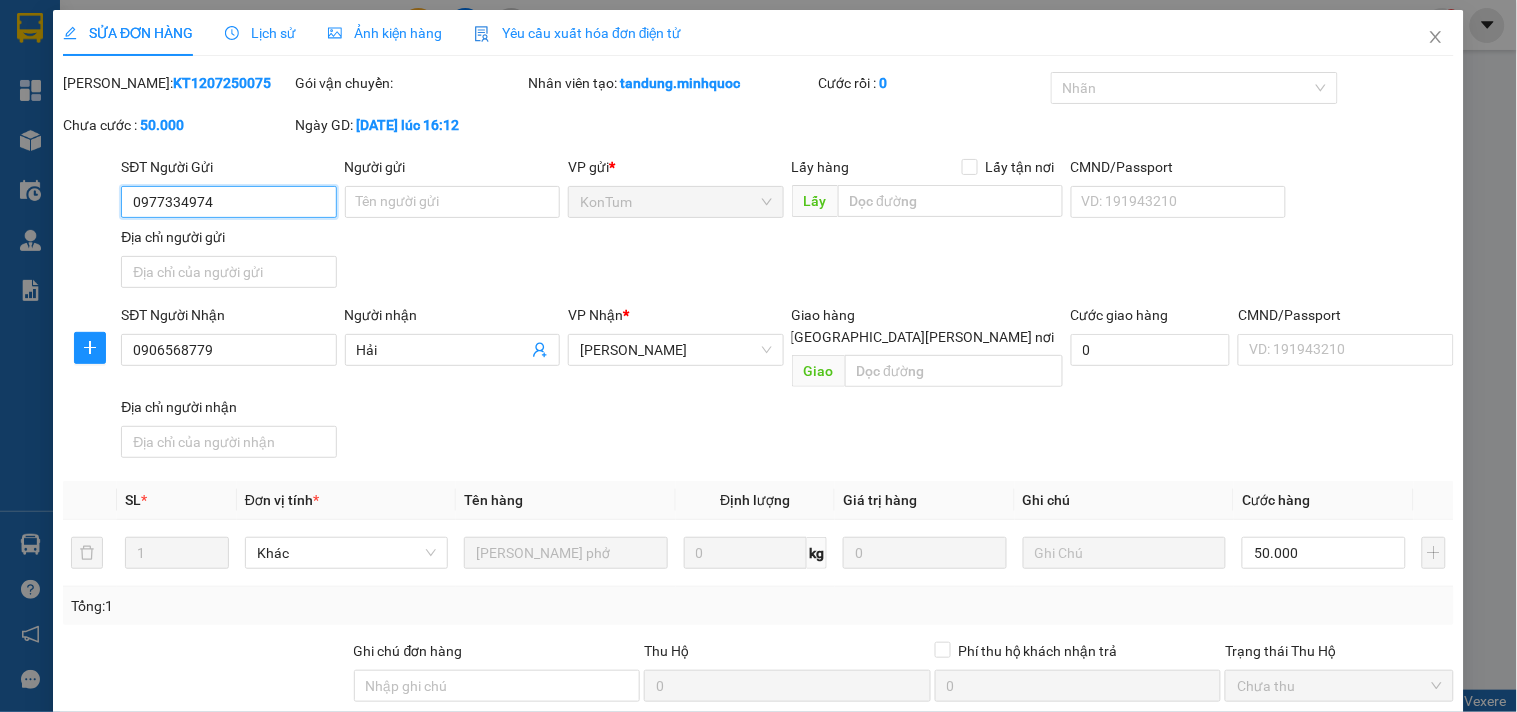 scroll, scrollTop: 172, scrollLeft: 0, axis: vertical 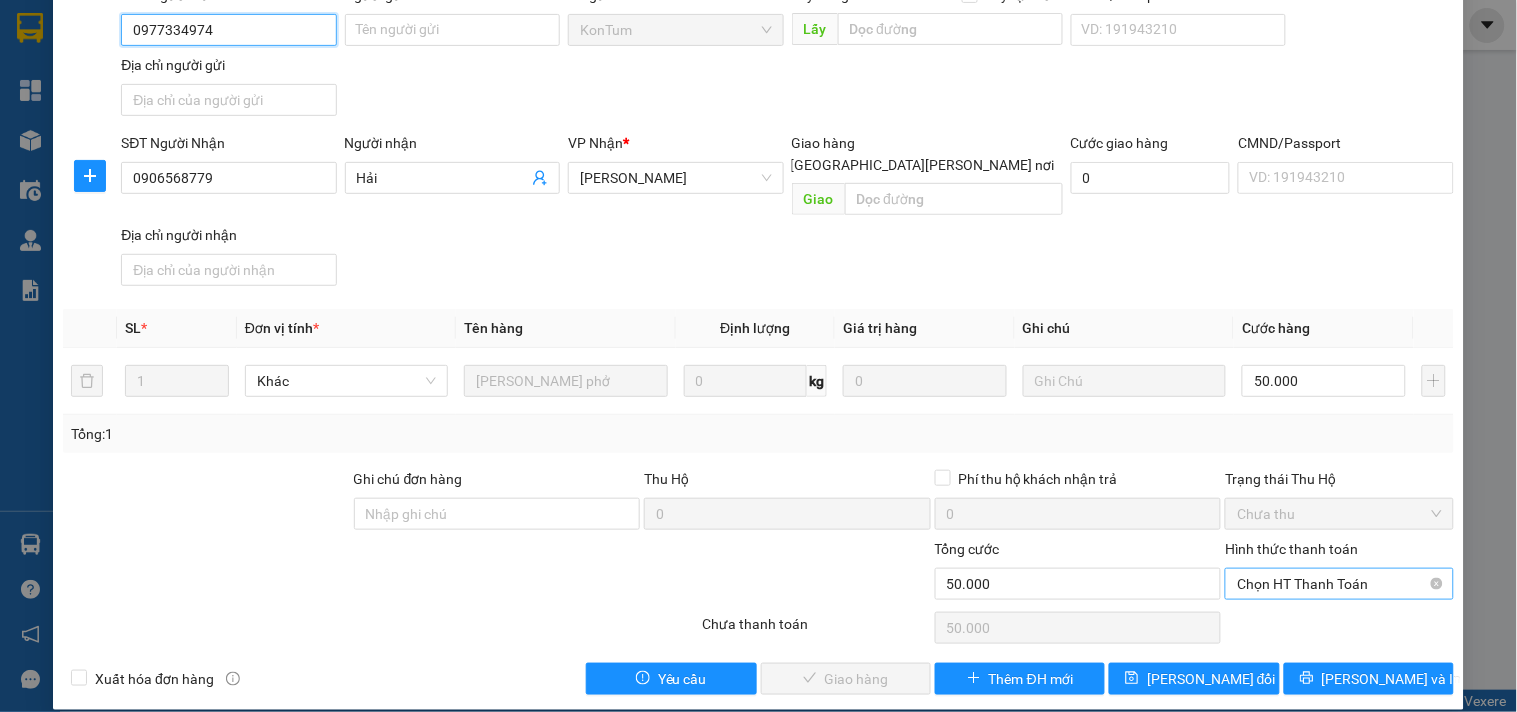 click on "Chọn HT Thanh Toán" at bounding box center [1339, 584] 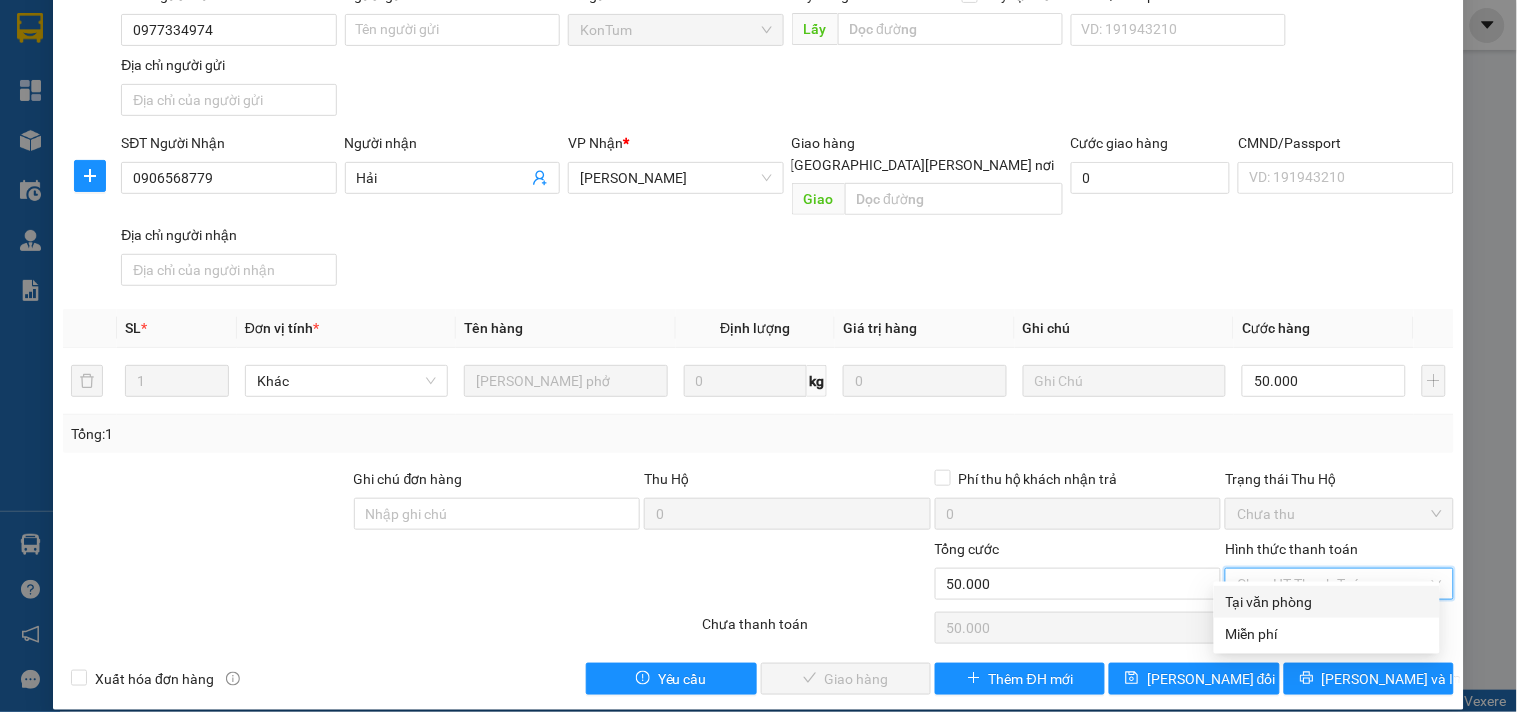 click on "Tại văn phòng" at bounding box center (1327, 602) 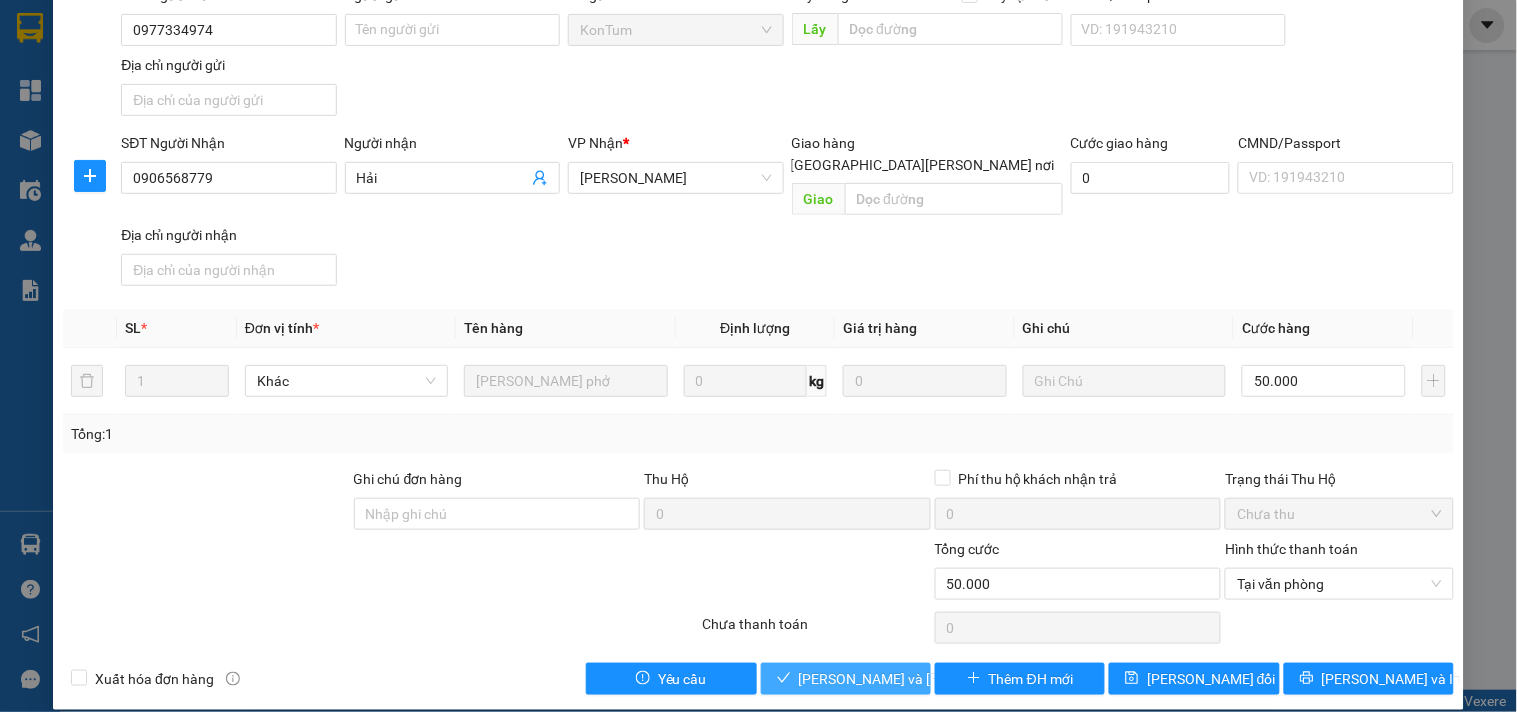 click on "[PERSON_NAME] và [PERSON_NAME] hàng" at bounding box center (846, 679) 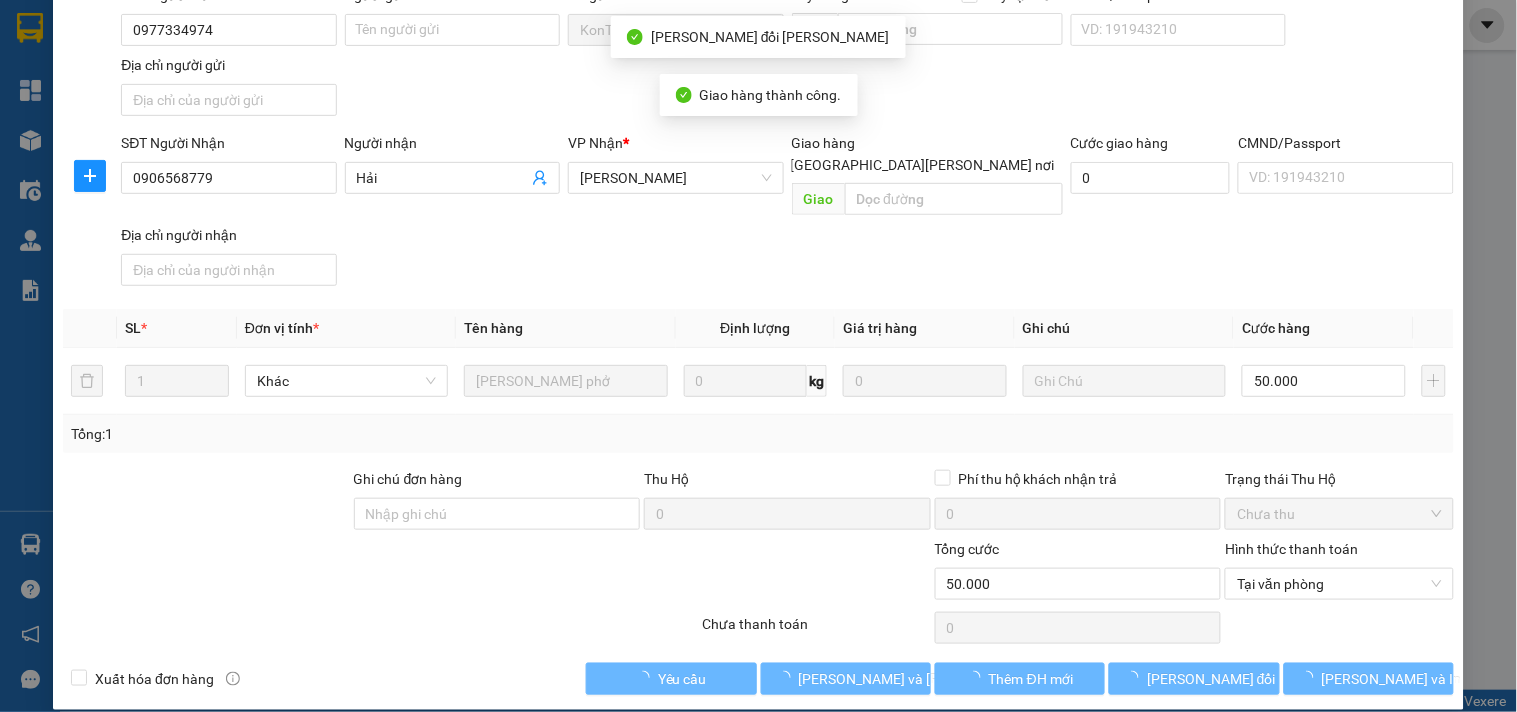 scroll, scrollTop: 0, scrollLeft: 0, axis: both 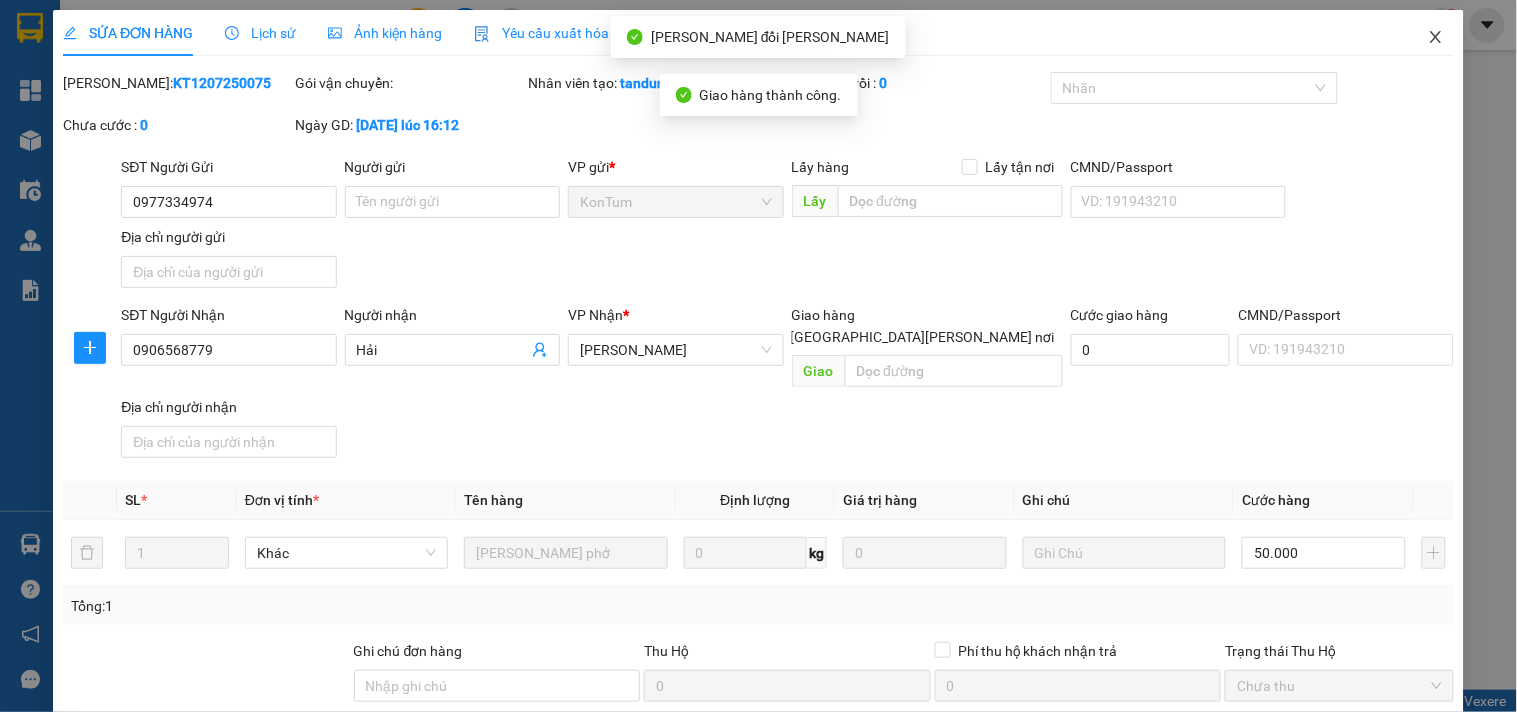 click 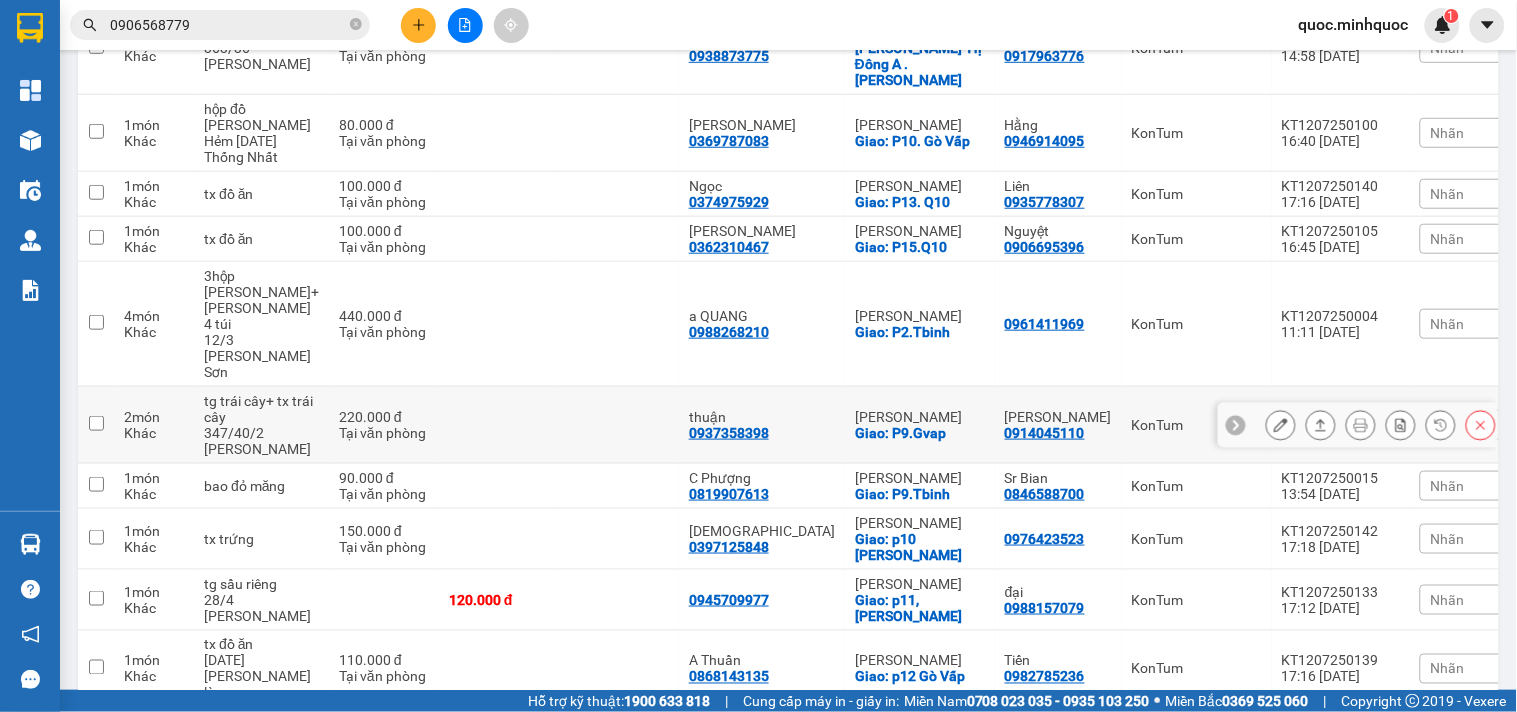 scroll, scrollTop: 111, scrollLeft: 0, axis: vertical 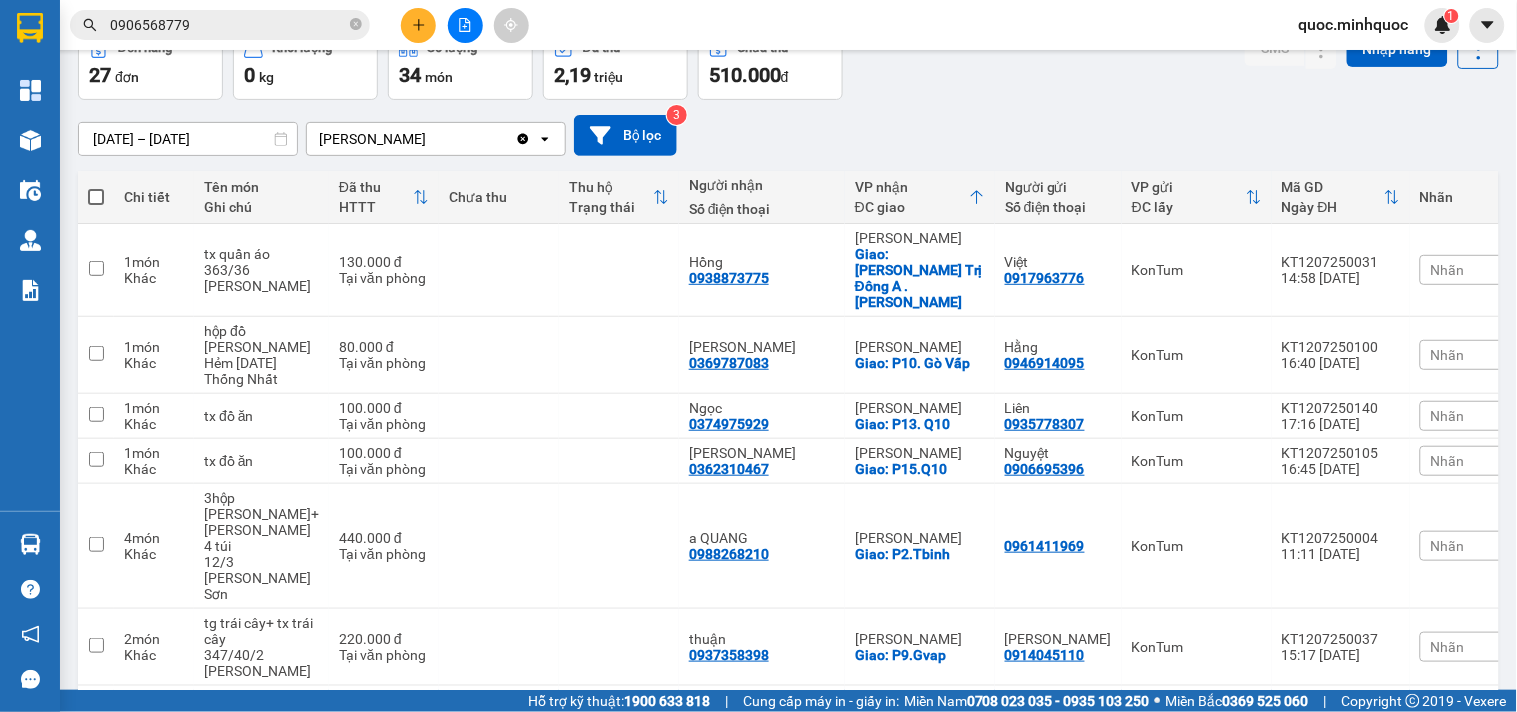 click on "0906568779" at bounding box center (228, 25) 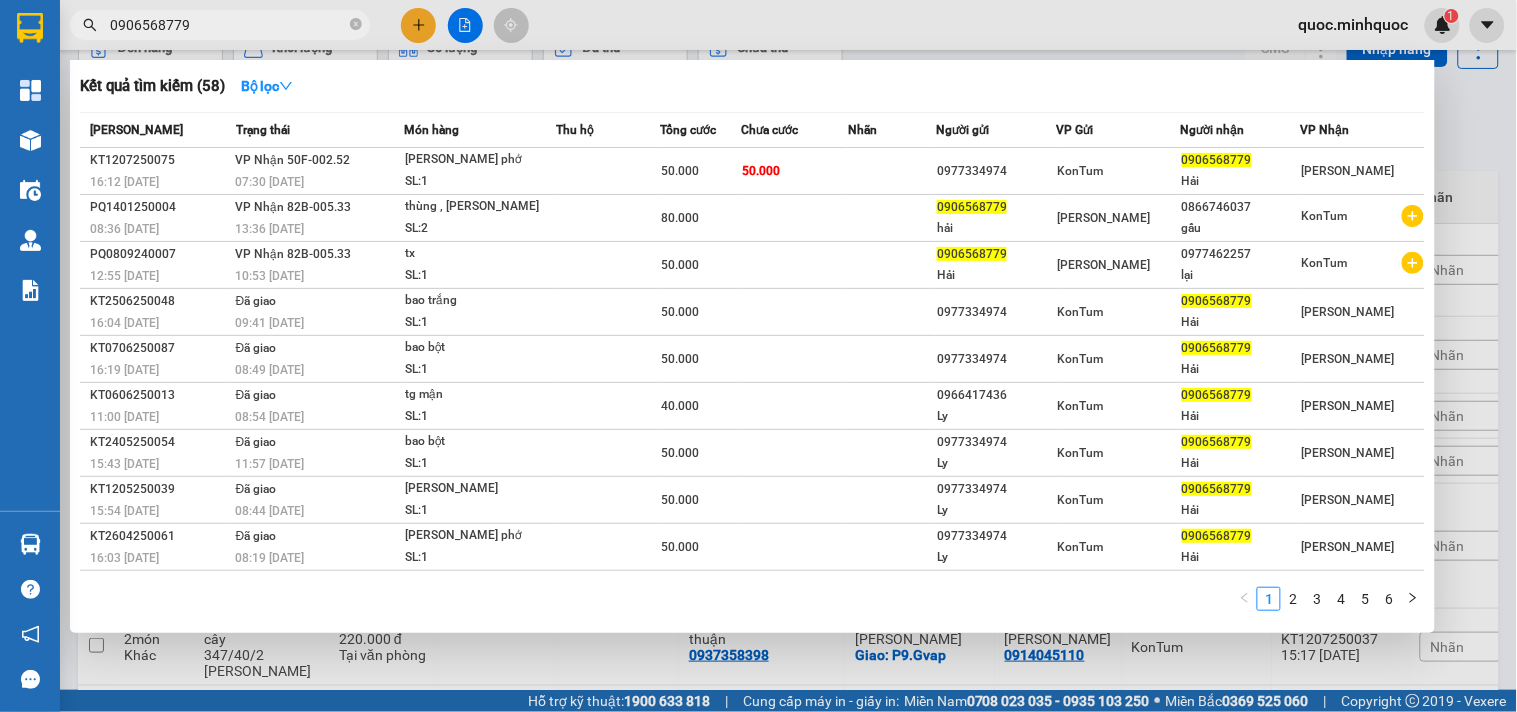 click on "0906568779" at bounding box center [228, 25] 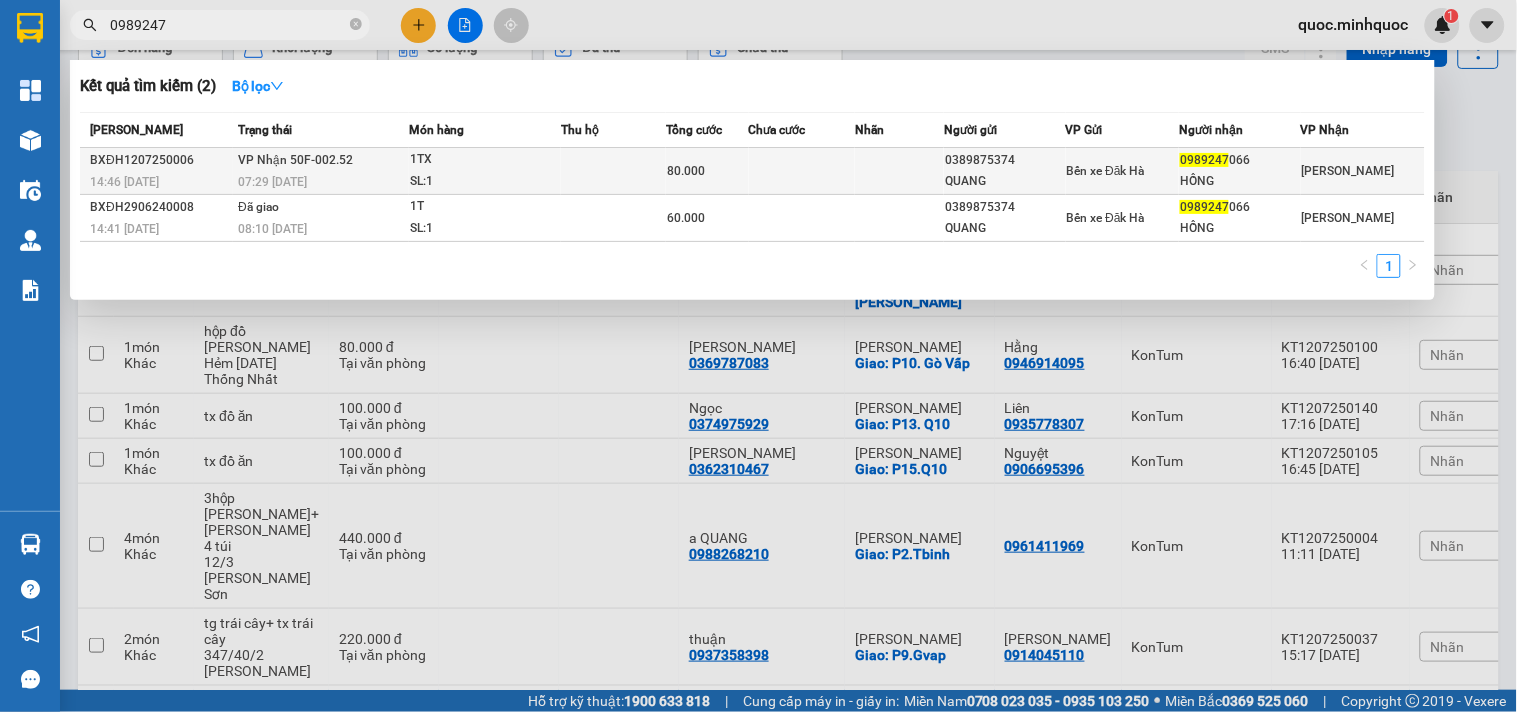 type on "0989247" 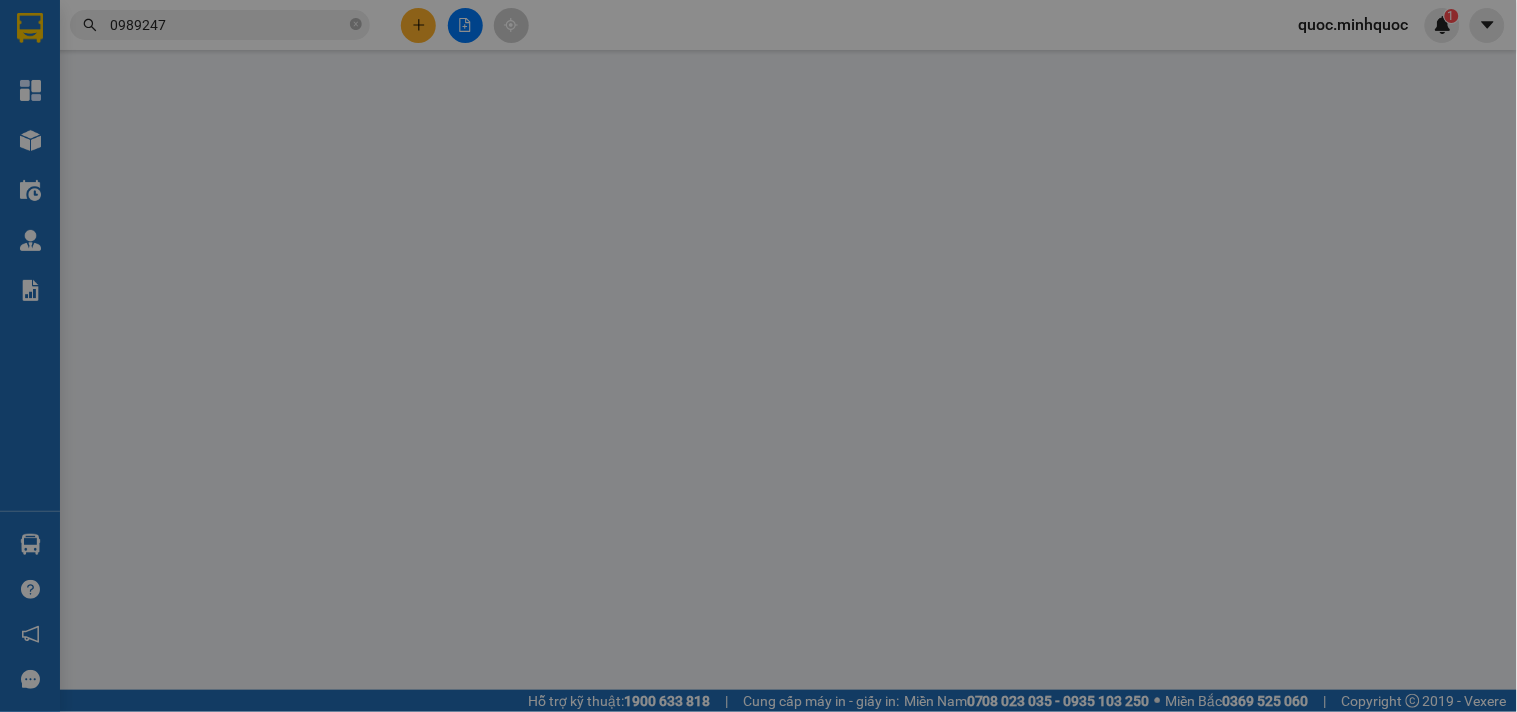 scroll, scrollTop: 0, scrollLeft: 0, axis: both 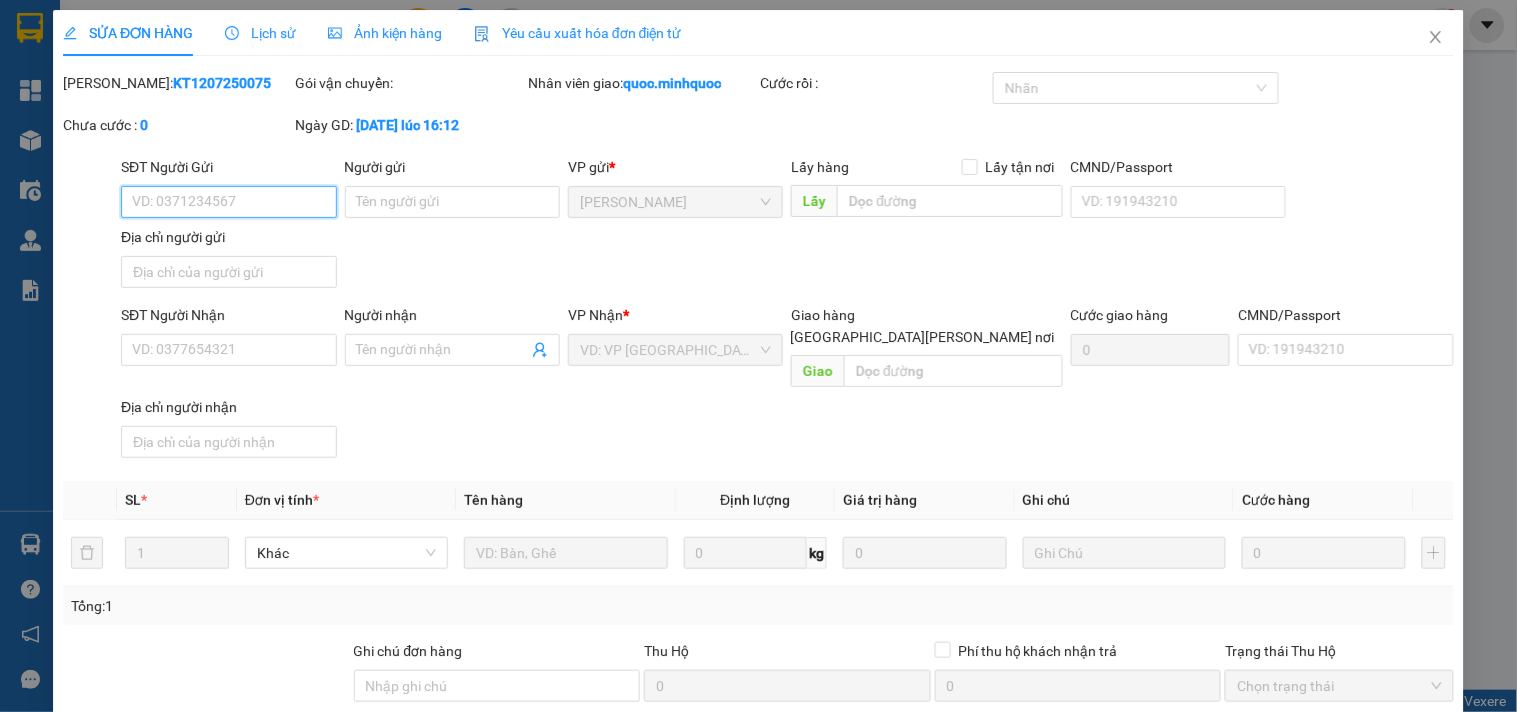 type on "0389875374" 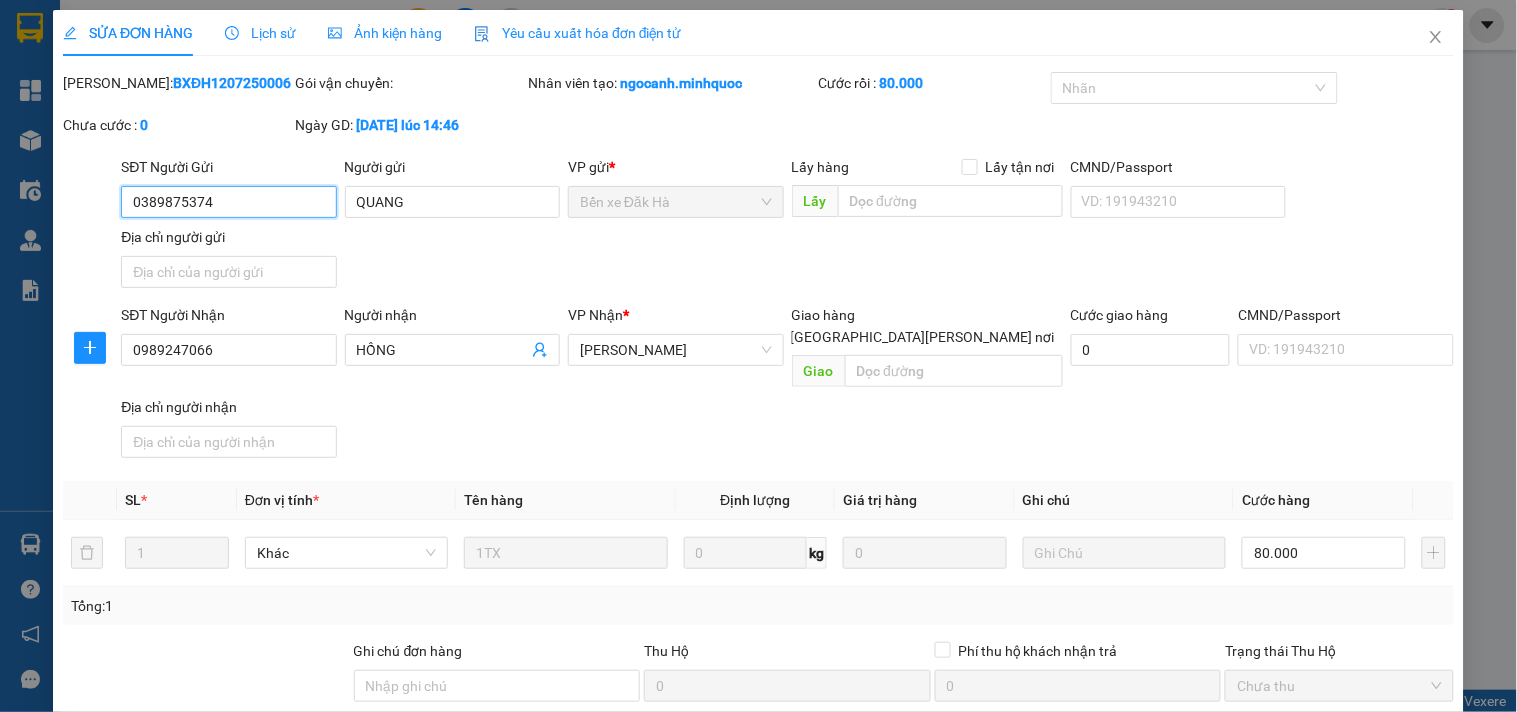 scroll, scrollTop: 172, scrollLeft: 0, axis: vertical 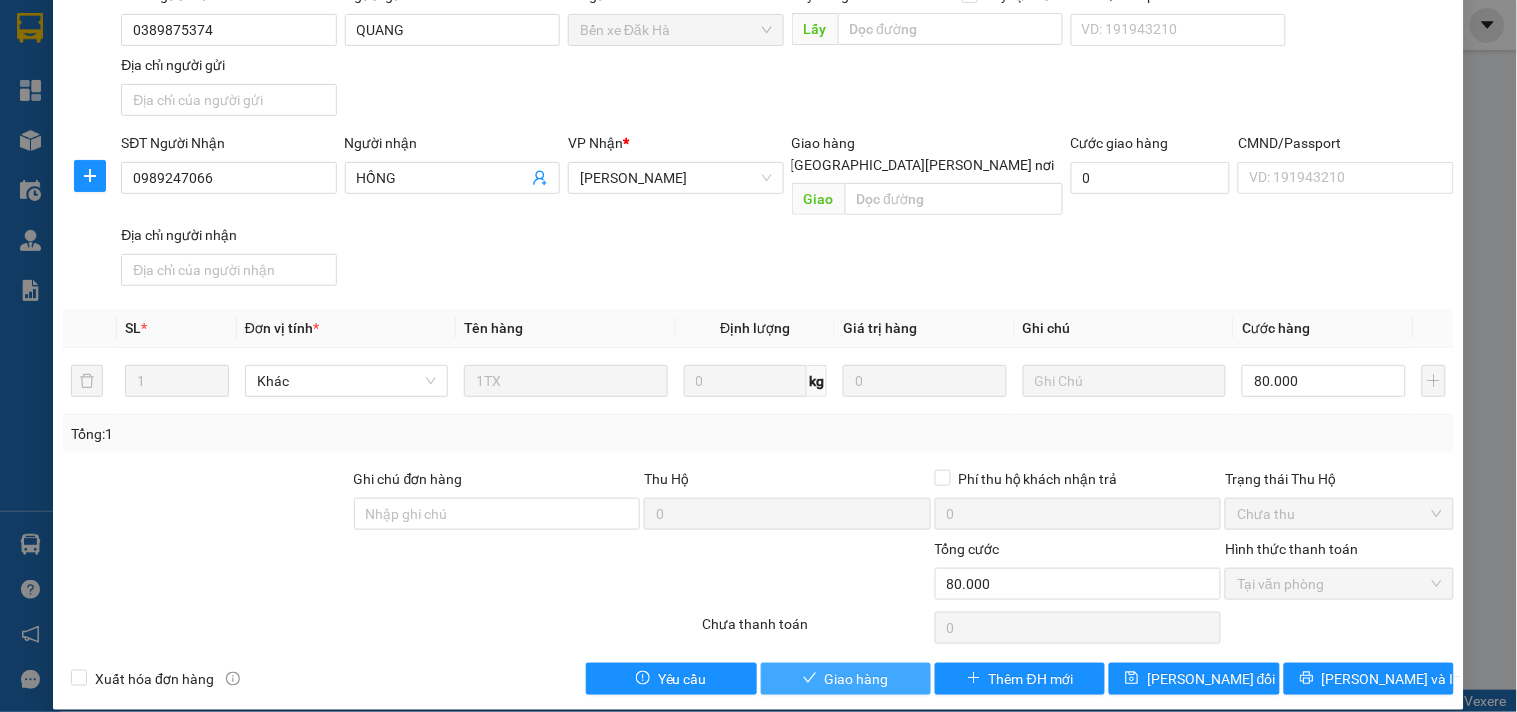 click on "Giao hàng" at bounding box center (846, 679) 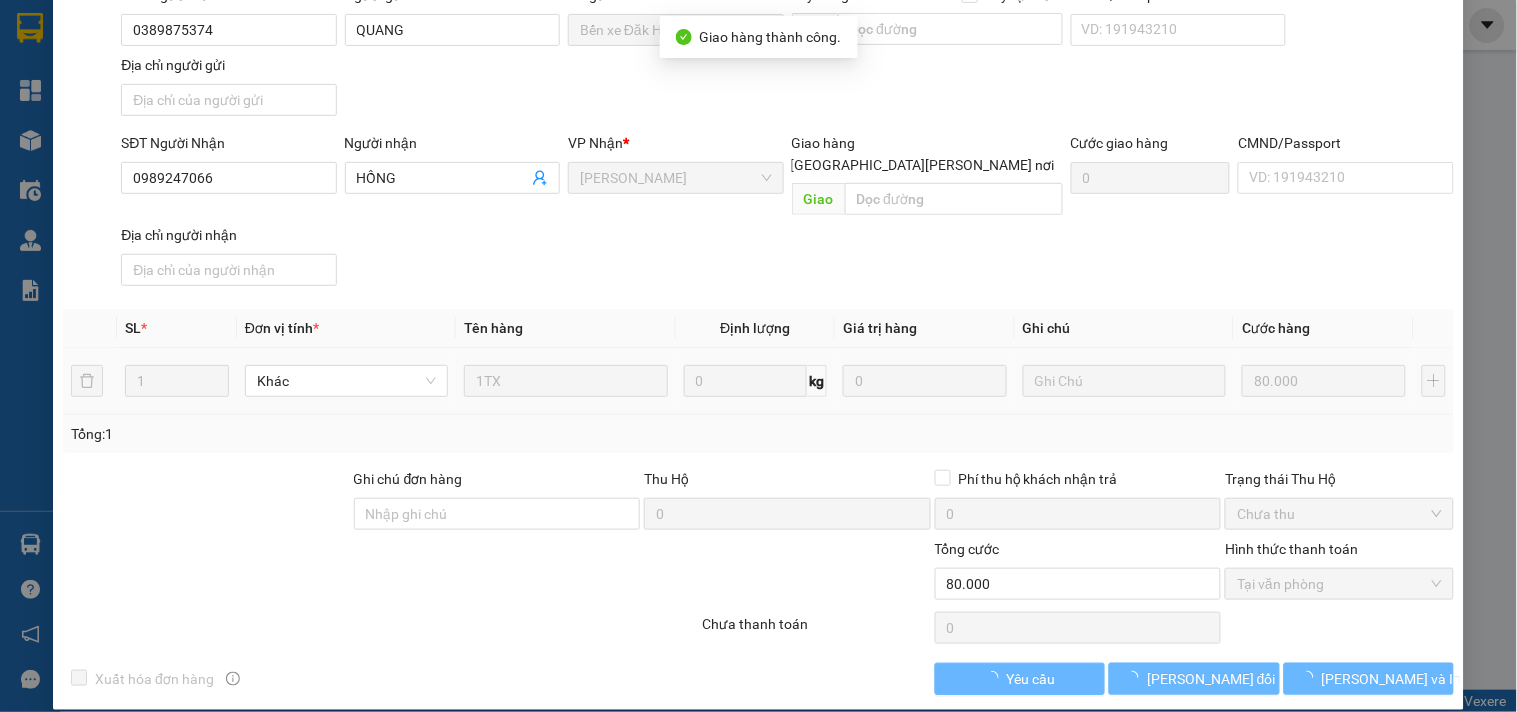 scroll, scrollTop: 0, scrollLeft: 0, axis: both 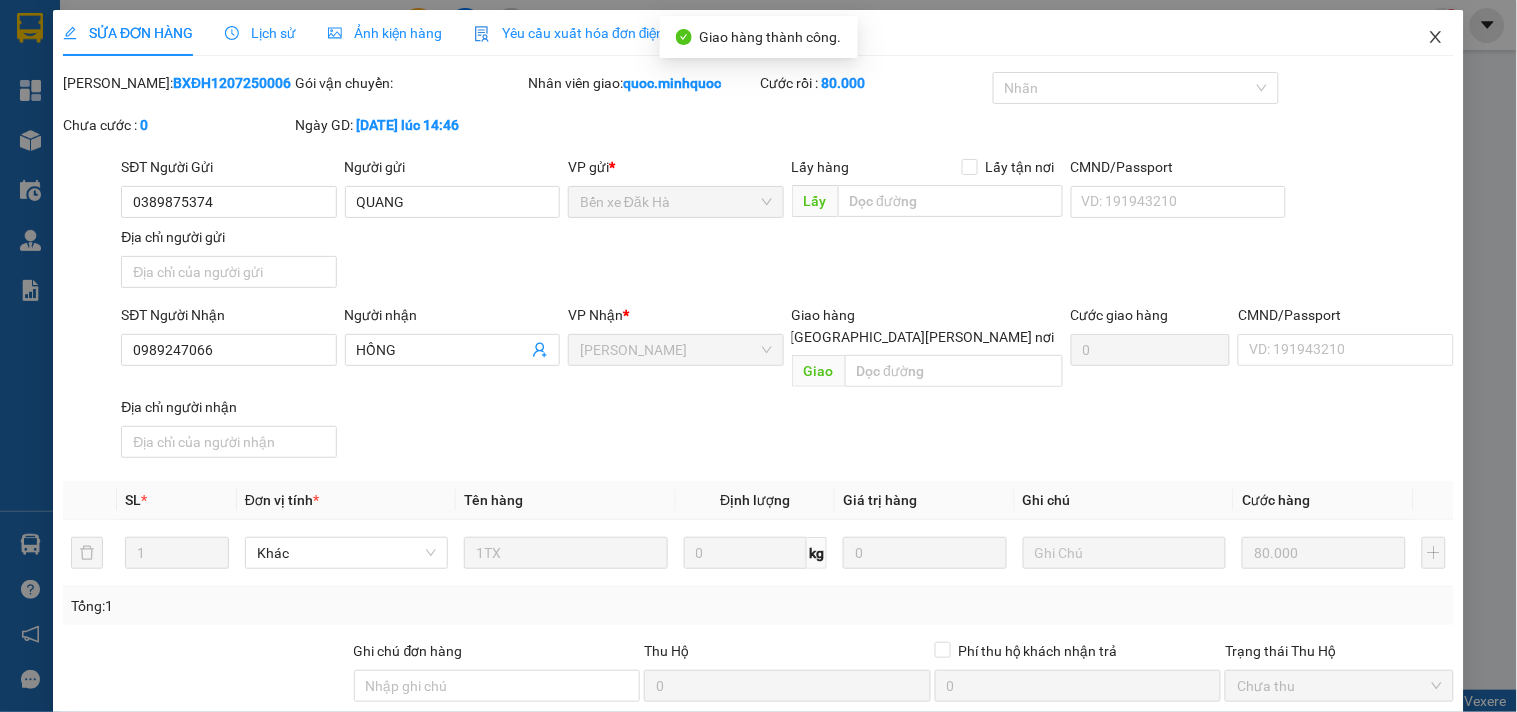 click 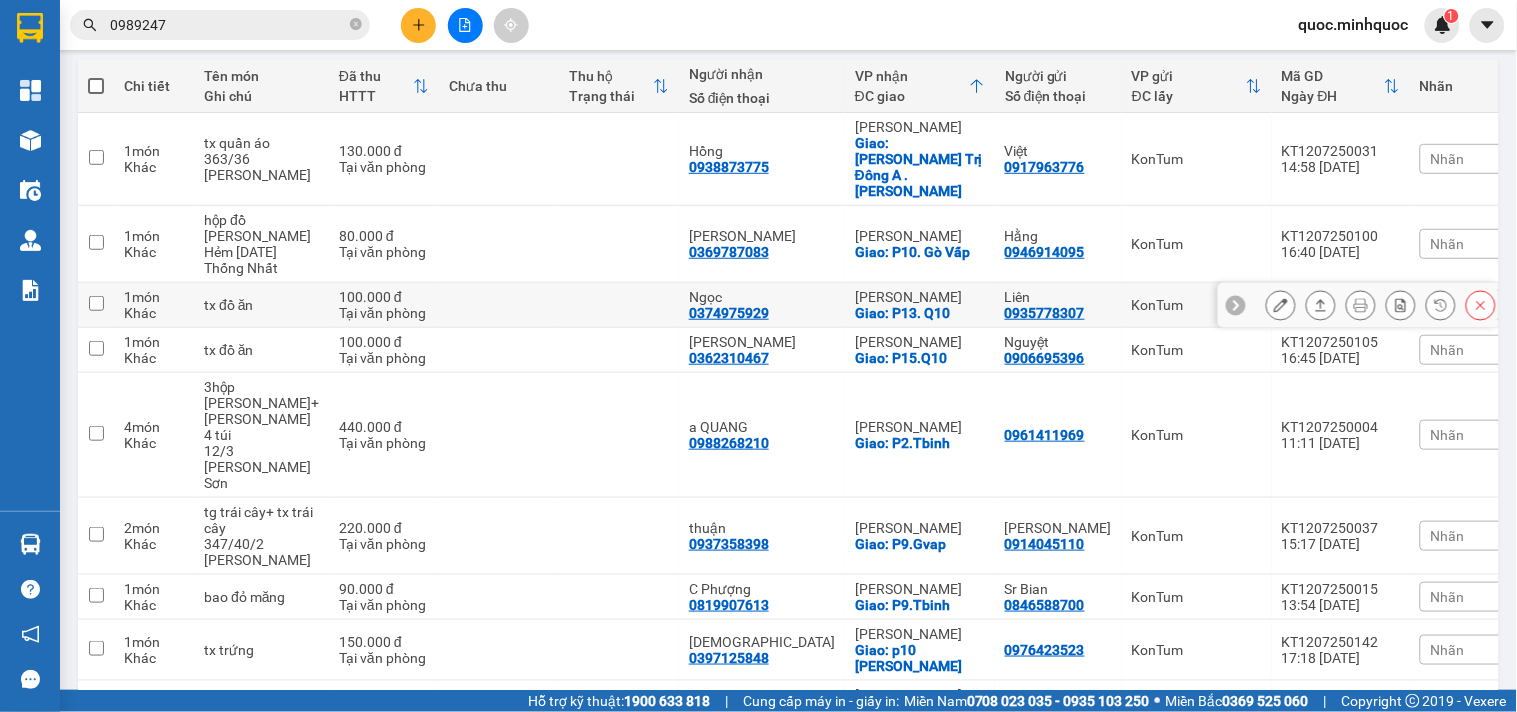 scroll, scrollTop: 444, scrollLeft: 0, axis: vertical 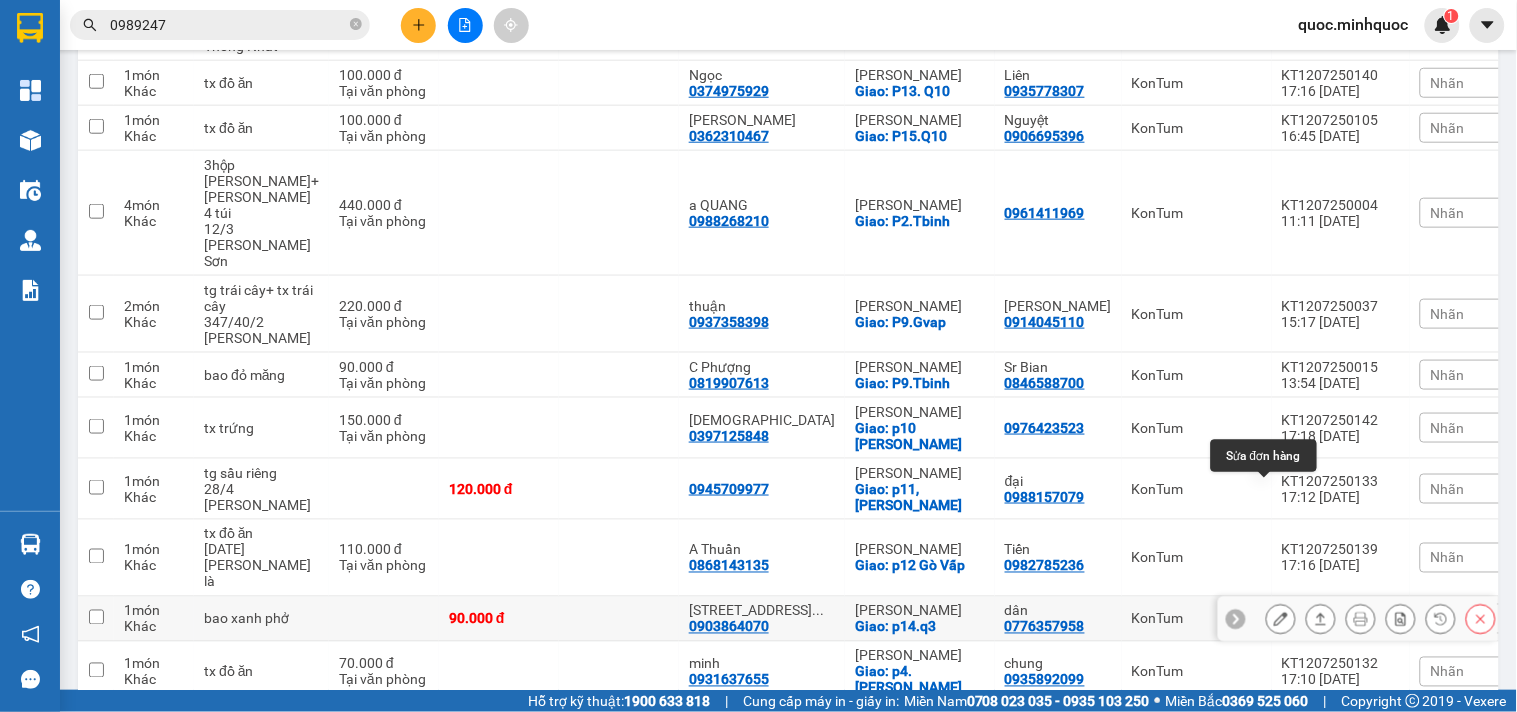 click 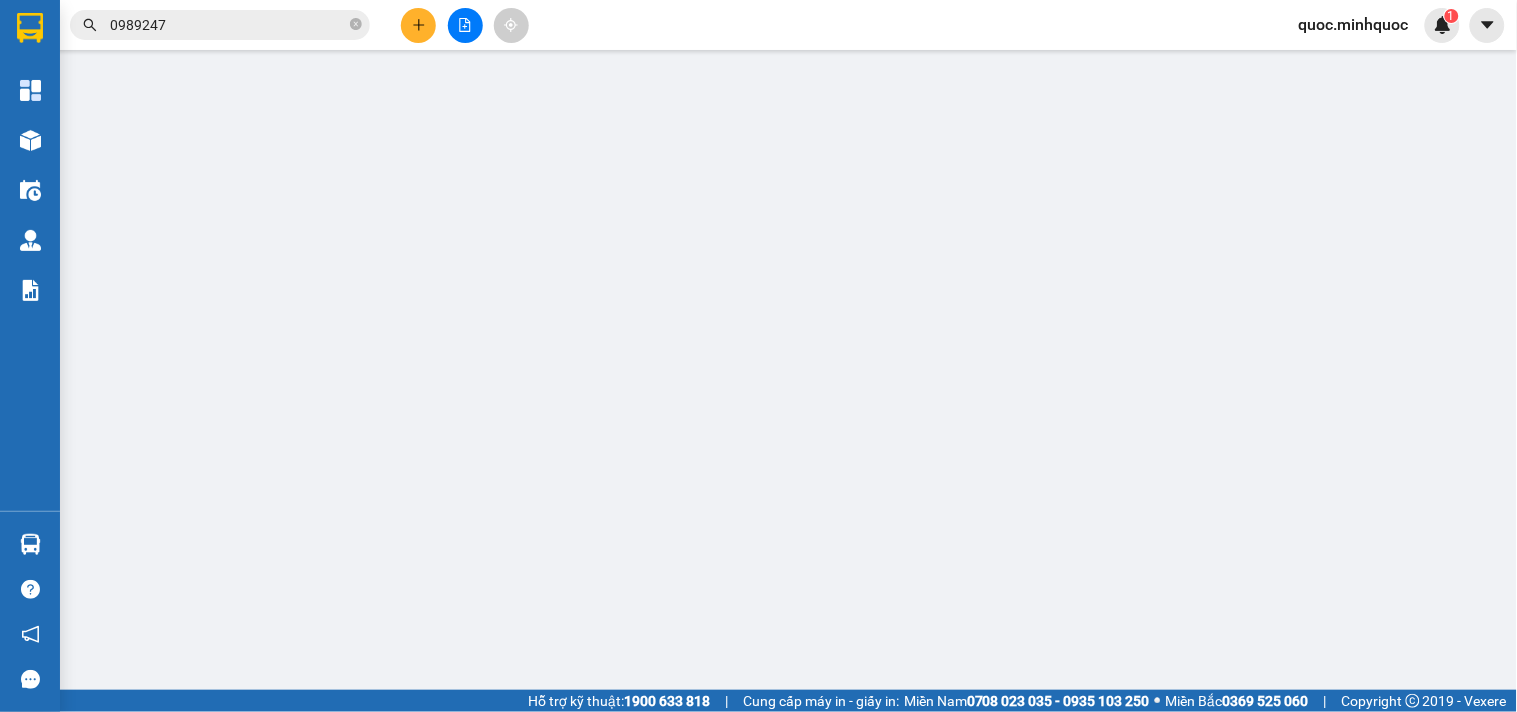 scroll, scrollTop: 0, scrollLeft: 0, axis: both 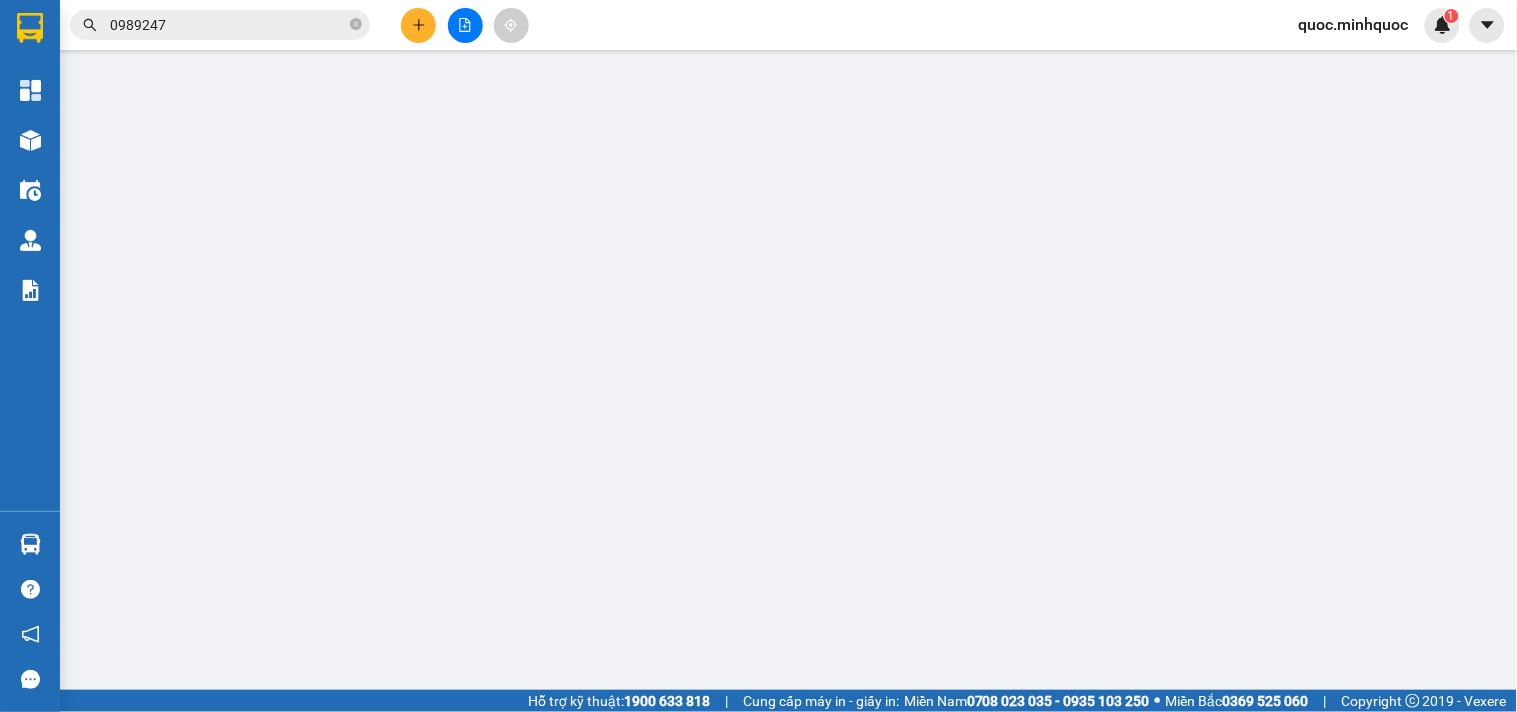 type on "0776357958" 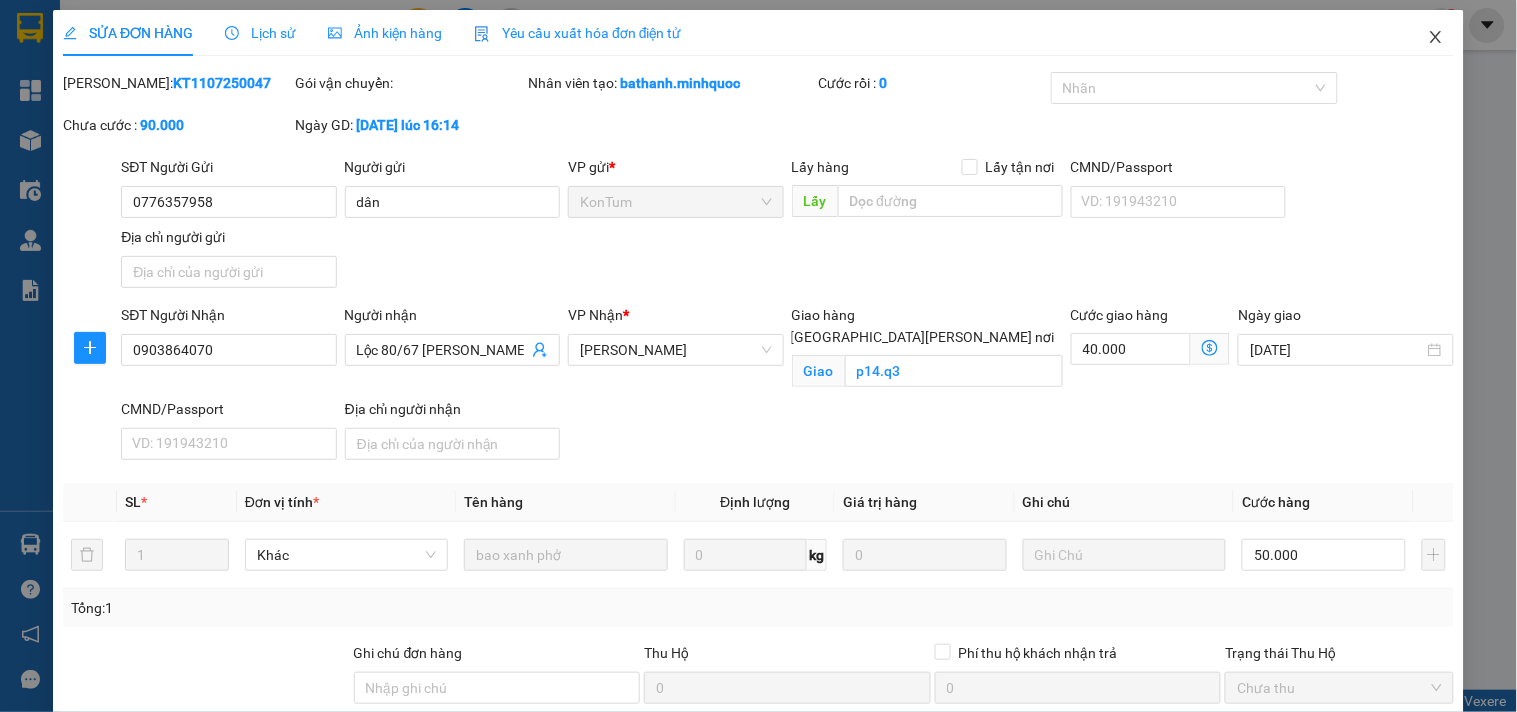 click at bounding box center (1436, 38) 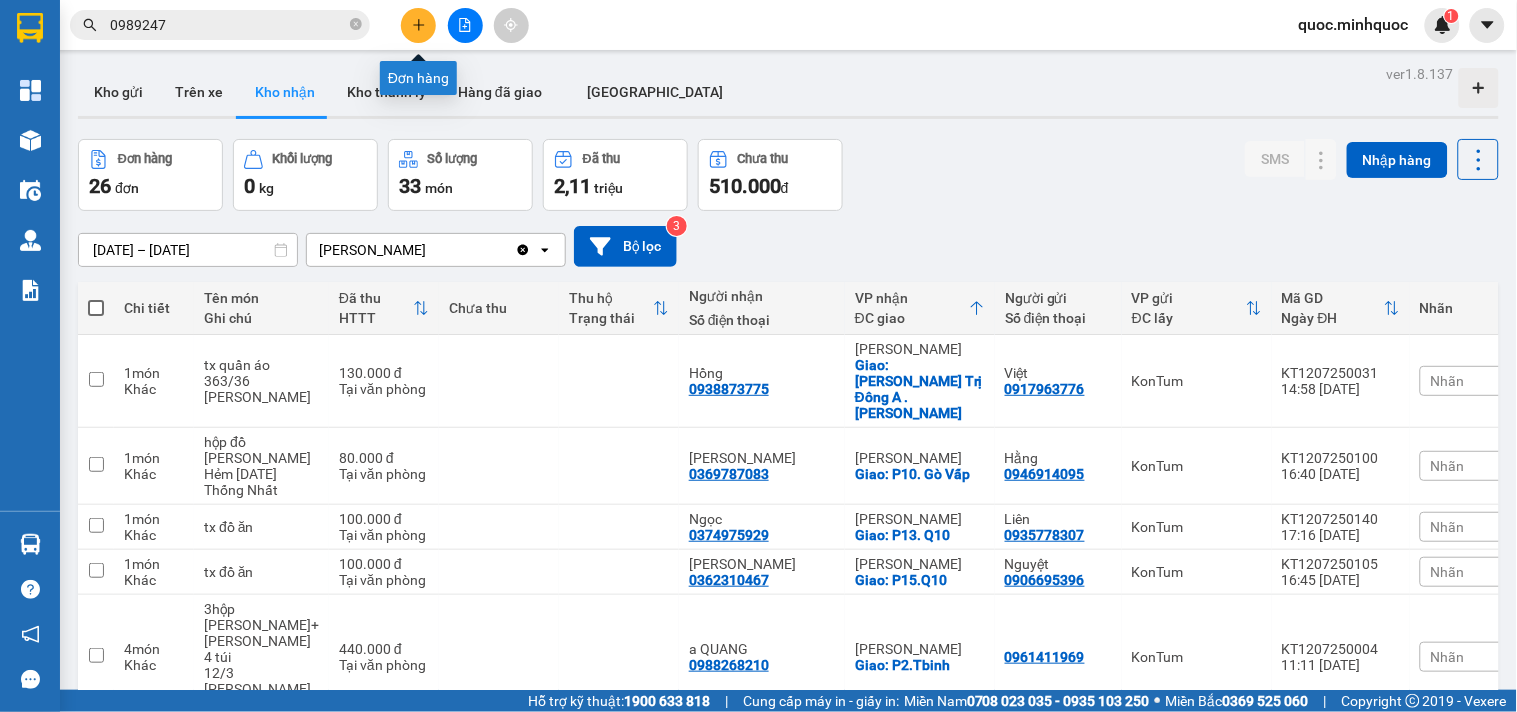 click at bounding box center [418, 25] 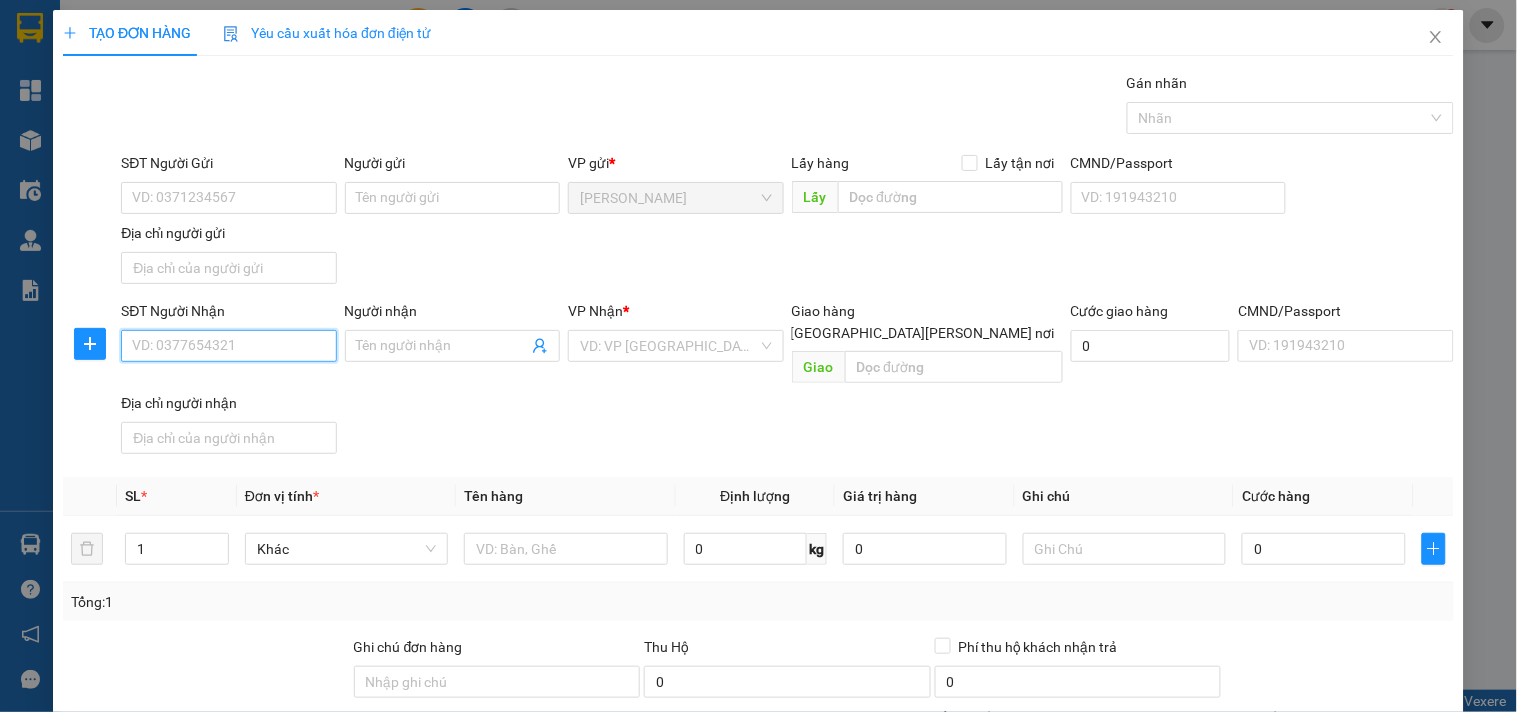 click on "SĐT Người Nhận" at bounding box center [228, 346] 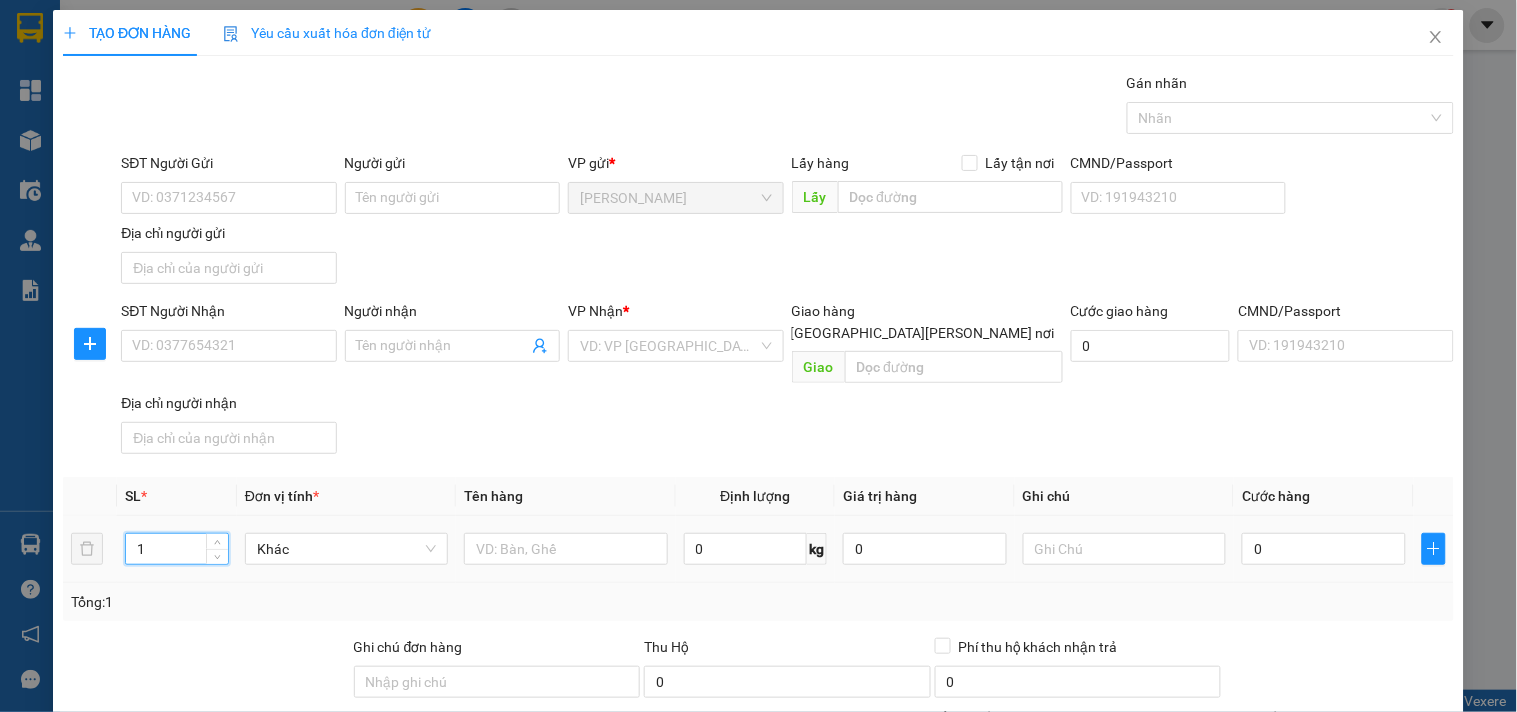 drag, startPoint x: 177, startPoint y: 524, endPoint x: 55, endPoint y: 524, distance: 122 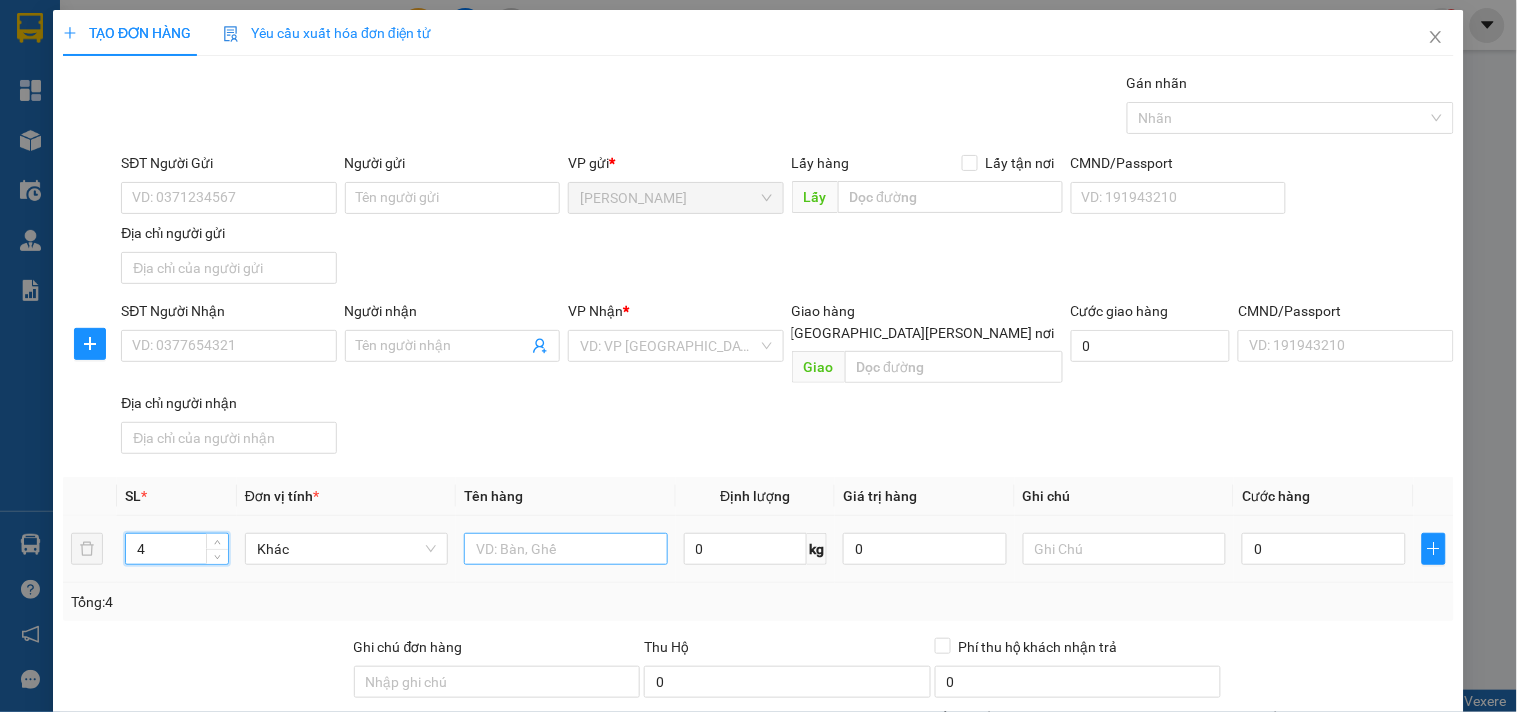 type on "4" 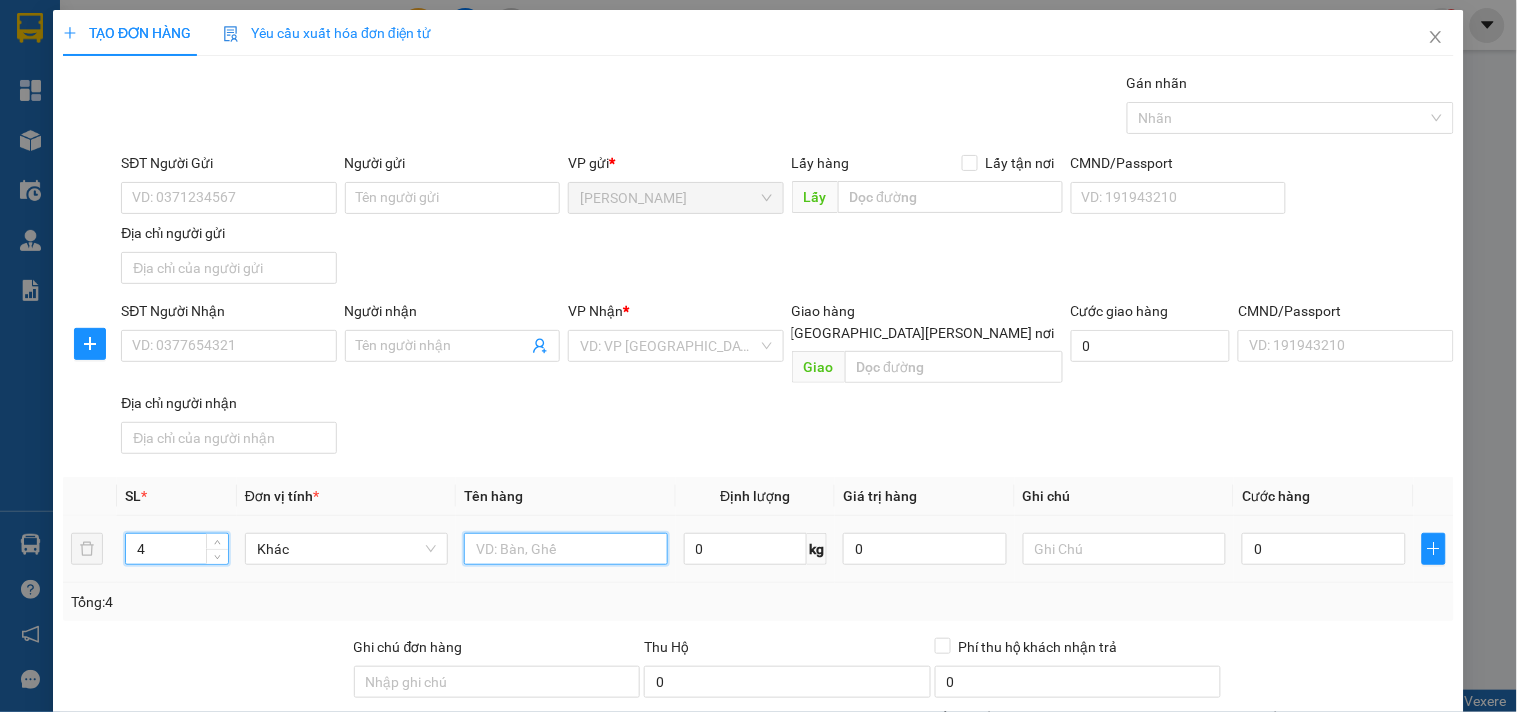 click at bounding box center (565, 549) 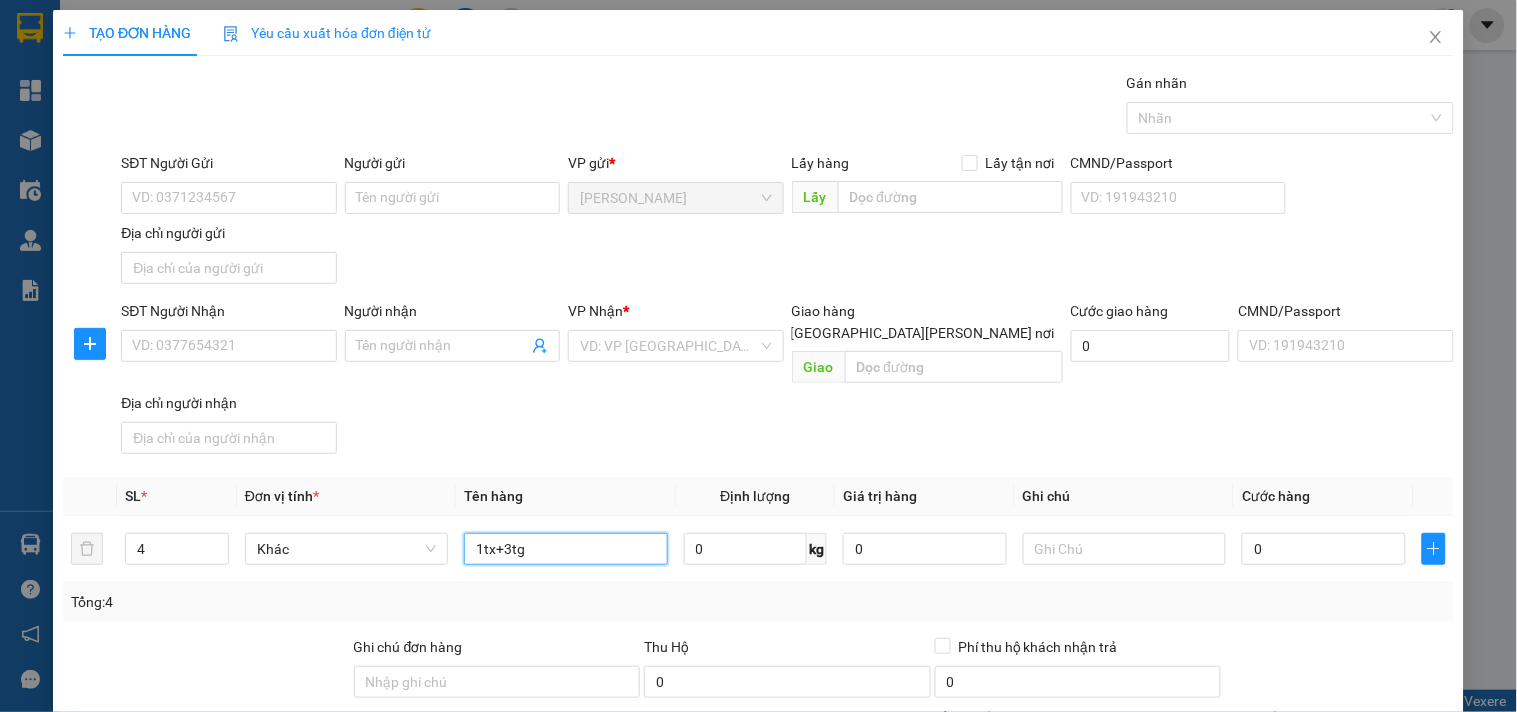 type on "1tx+3tg" 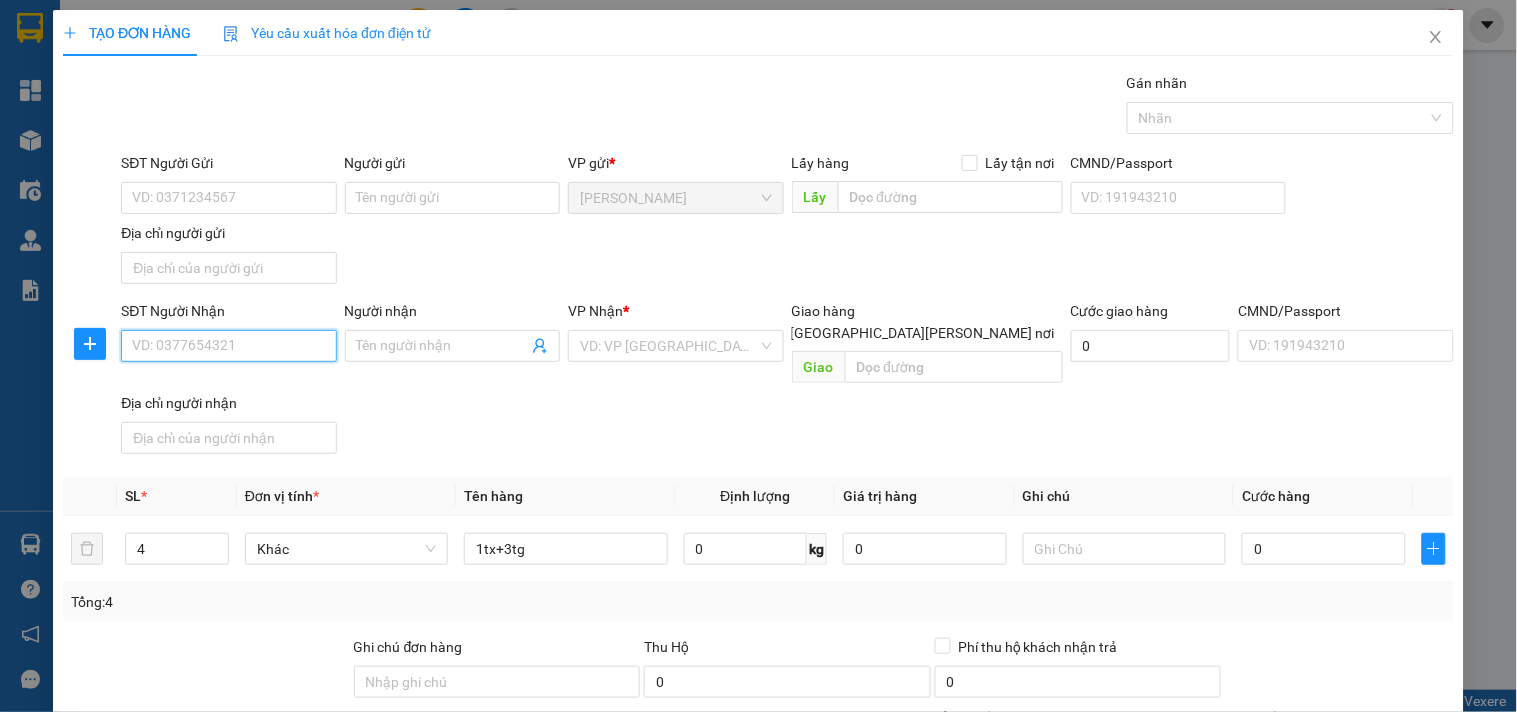 click on "SĐT Người Nhận" at bounding box center (228, 346) 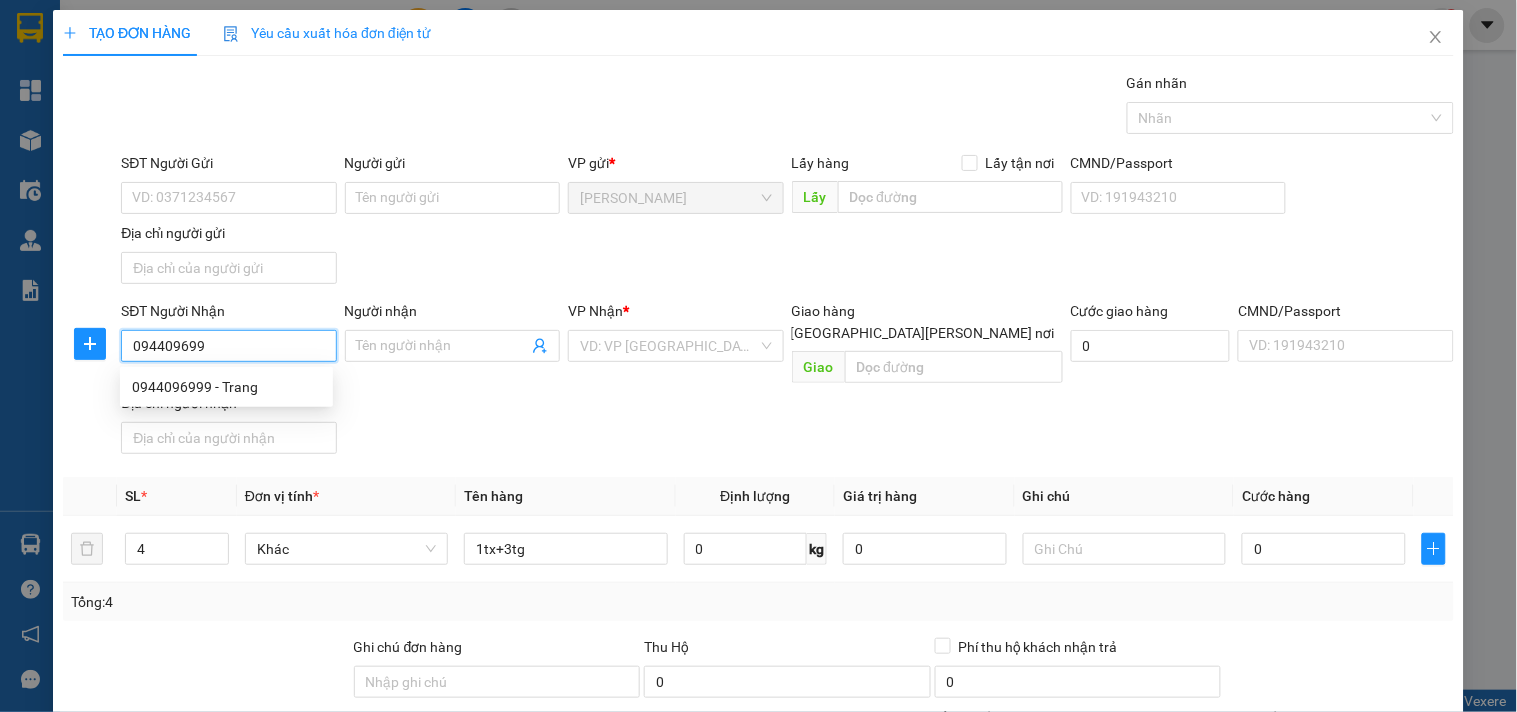 type on "0944096999" 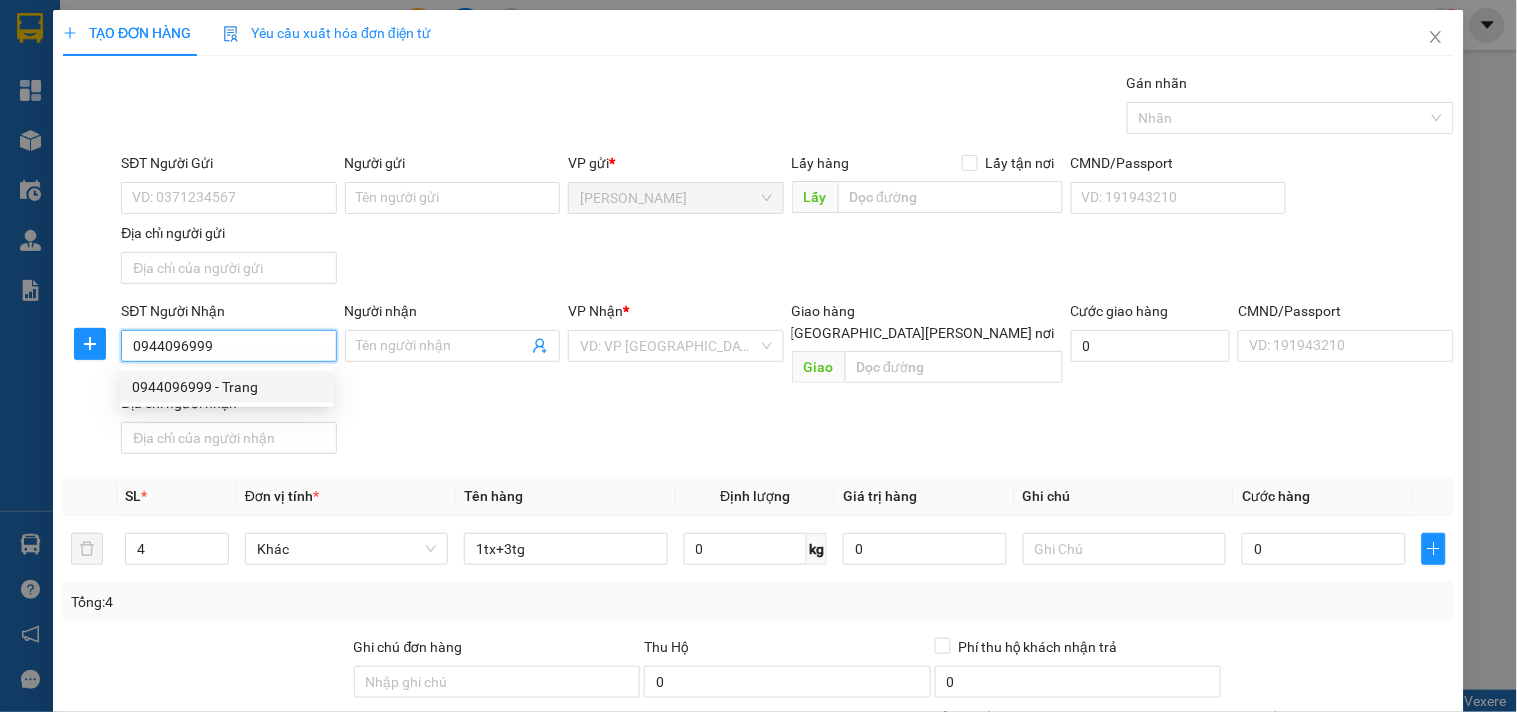 click on "0944096999 - Trang" at bounding box center [226, 387] 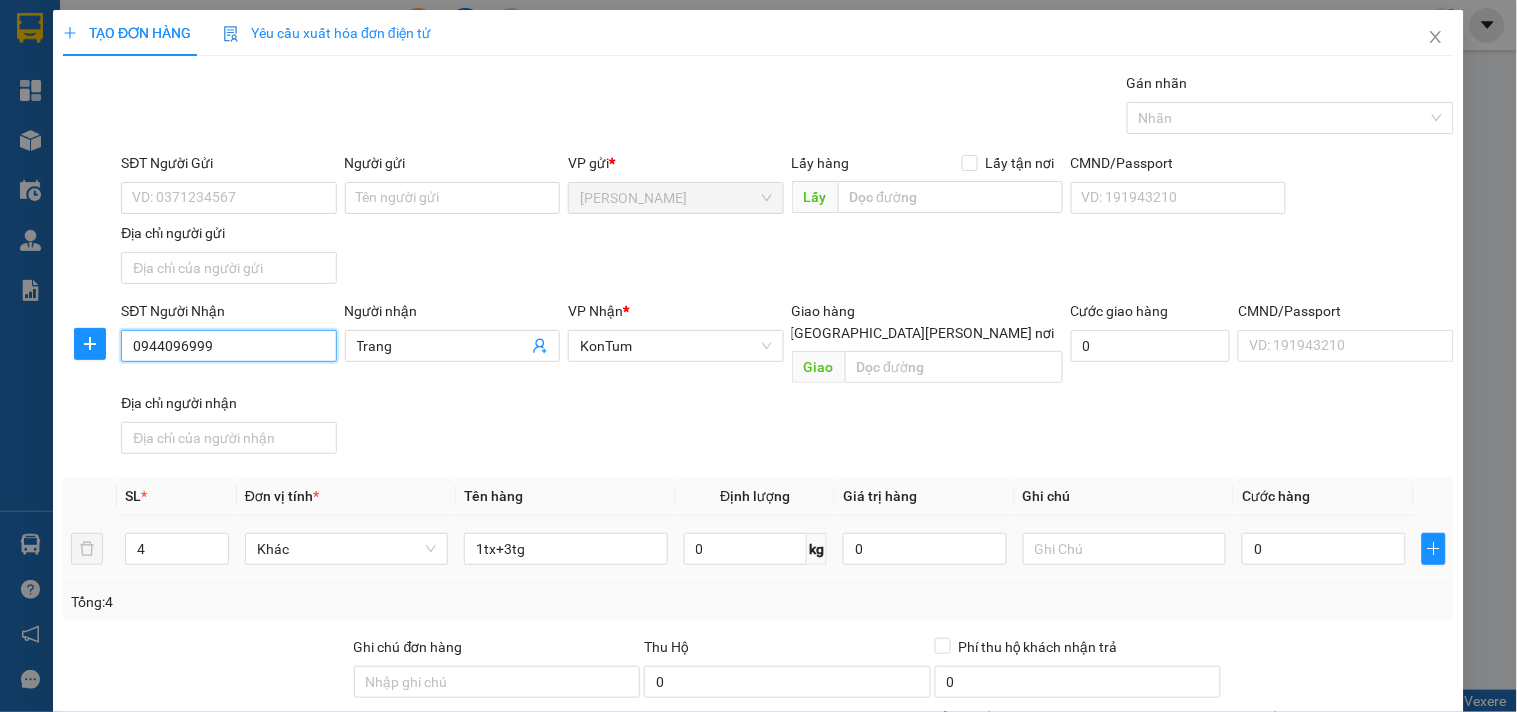 type on "0944096999" 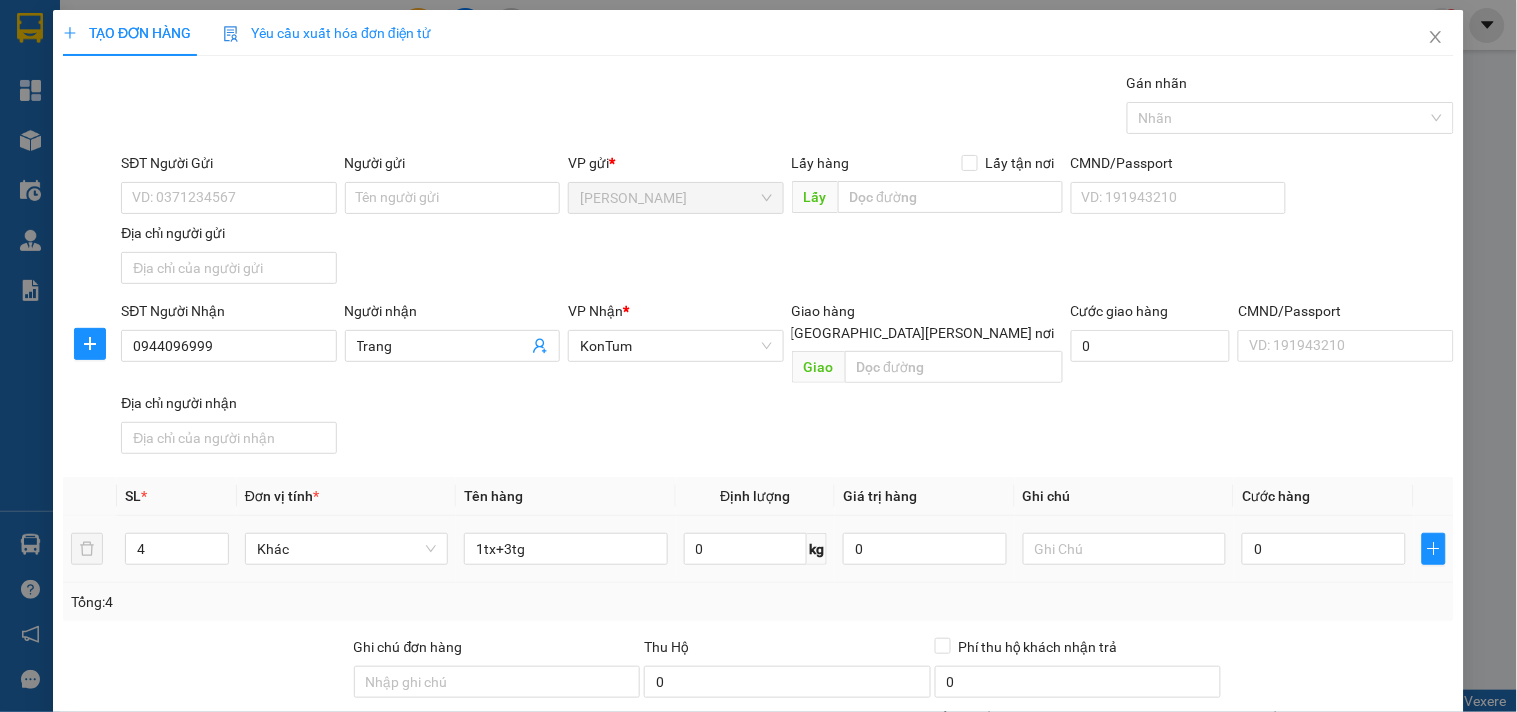 click at bounding box center [1124, 549] 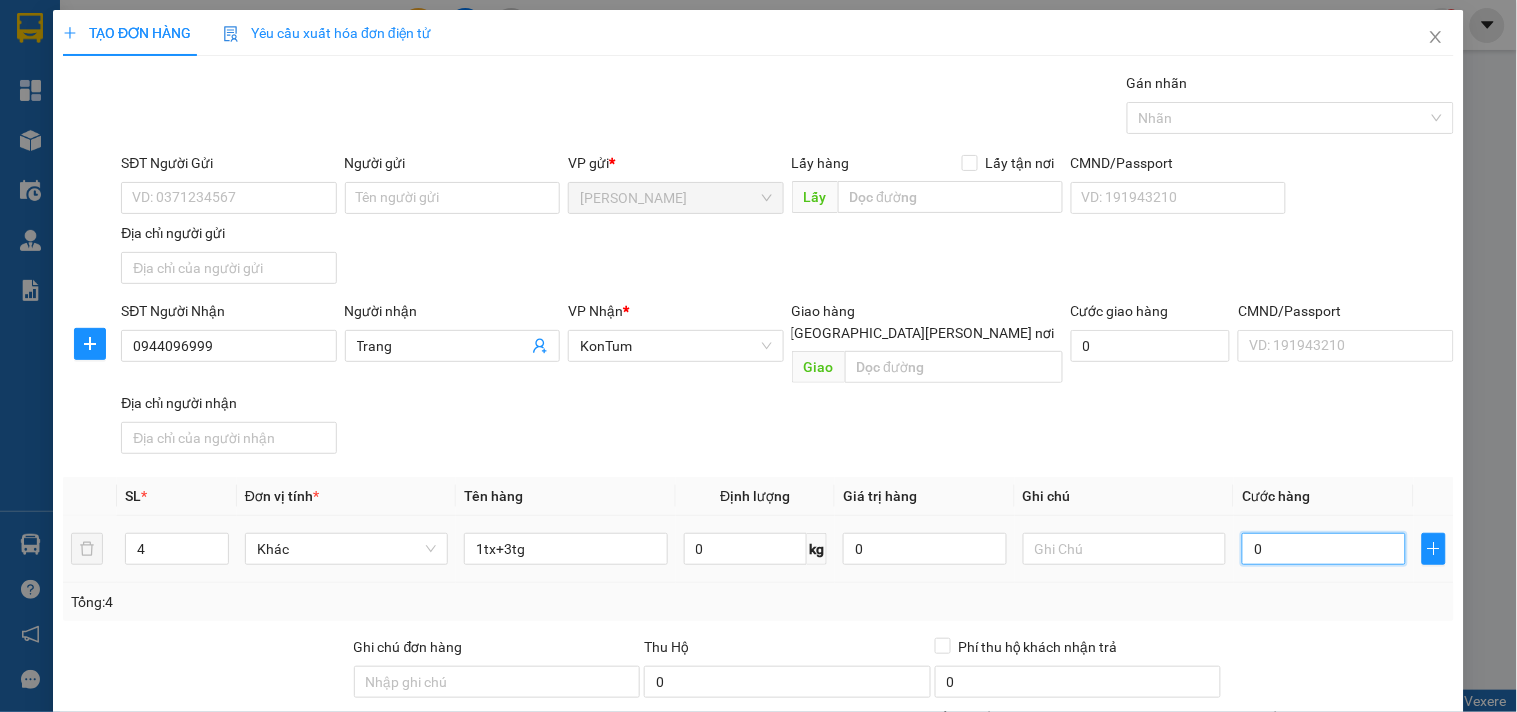 click on "0" at bounding box center (1324, 549) 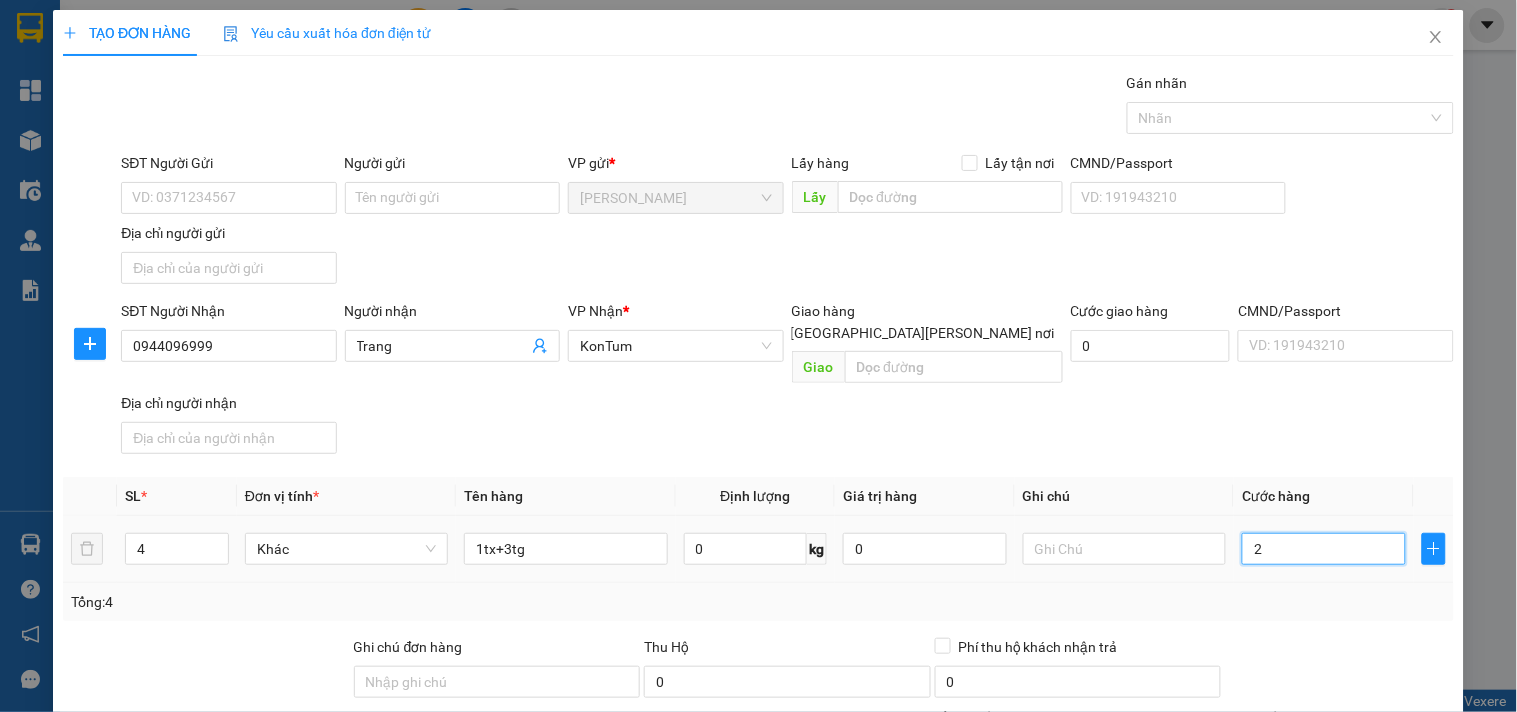 type on "2" 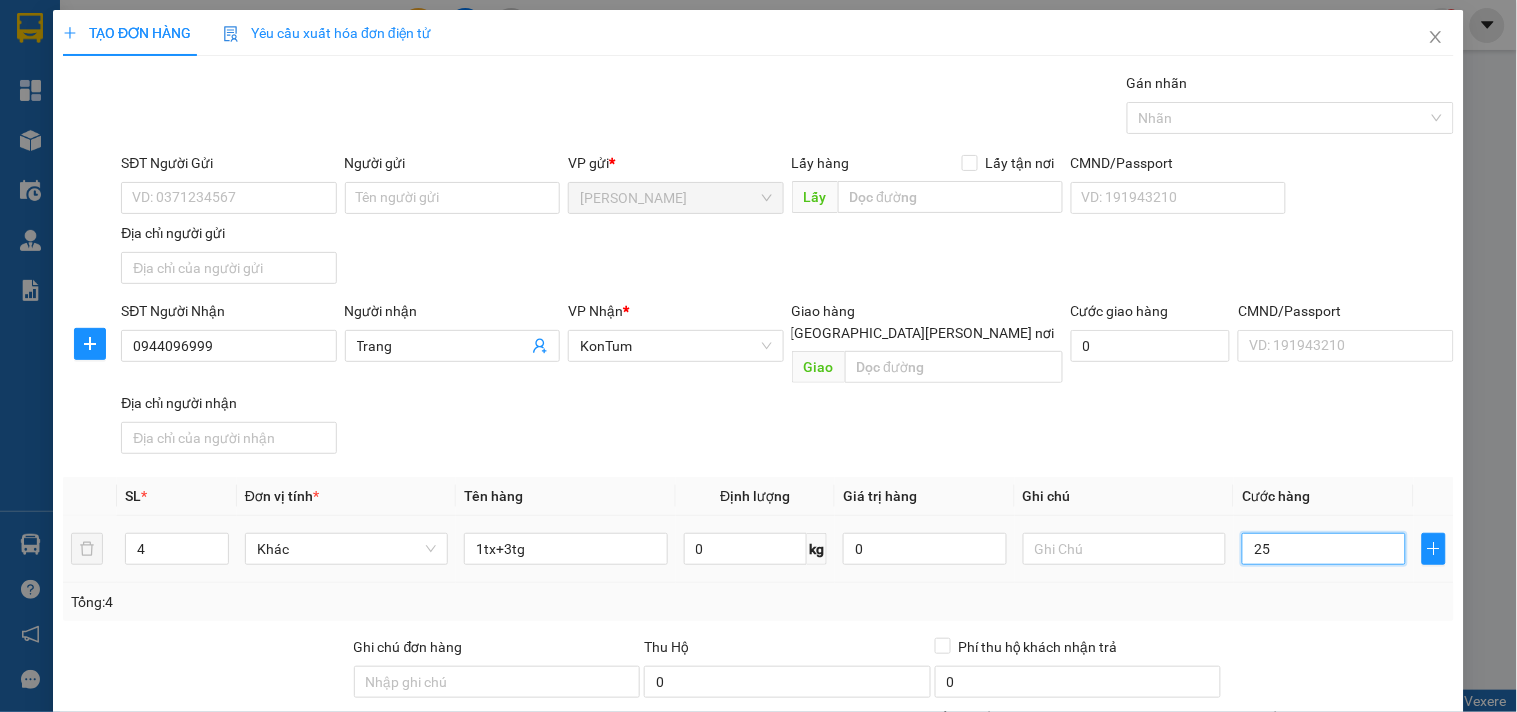 type on "250" 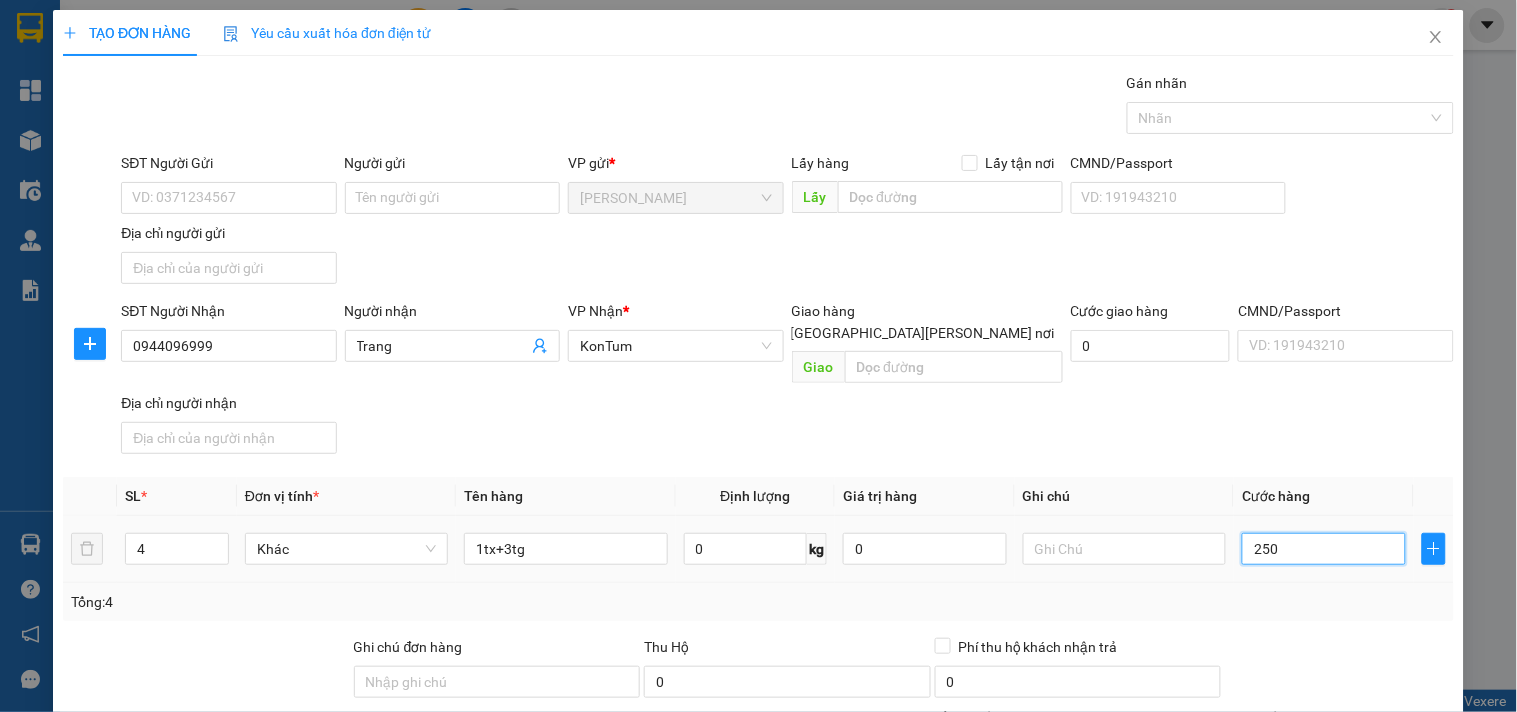 scroll, scrollTop: 167, scrollLeft: 0, axis: vertical 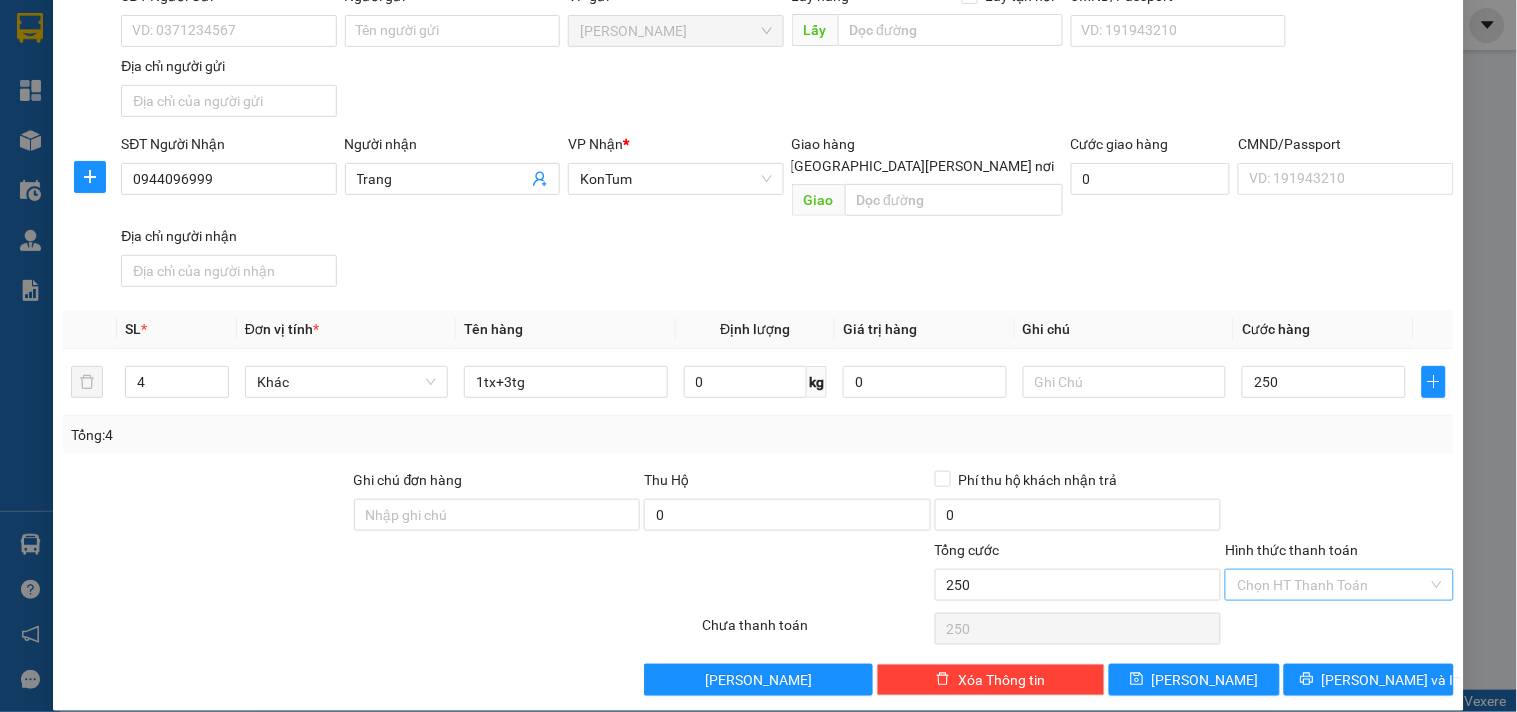 type on "250.000" 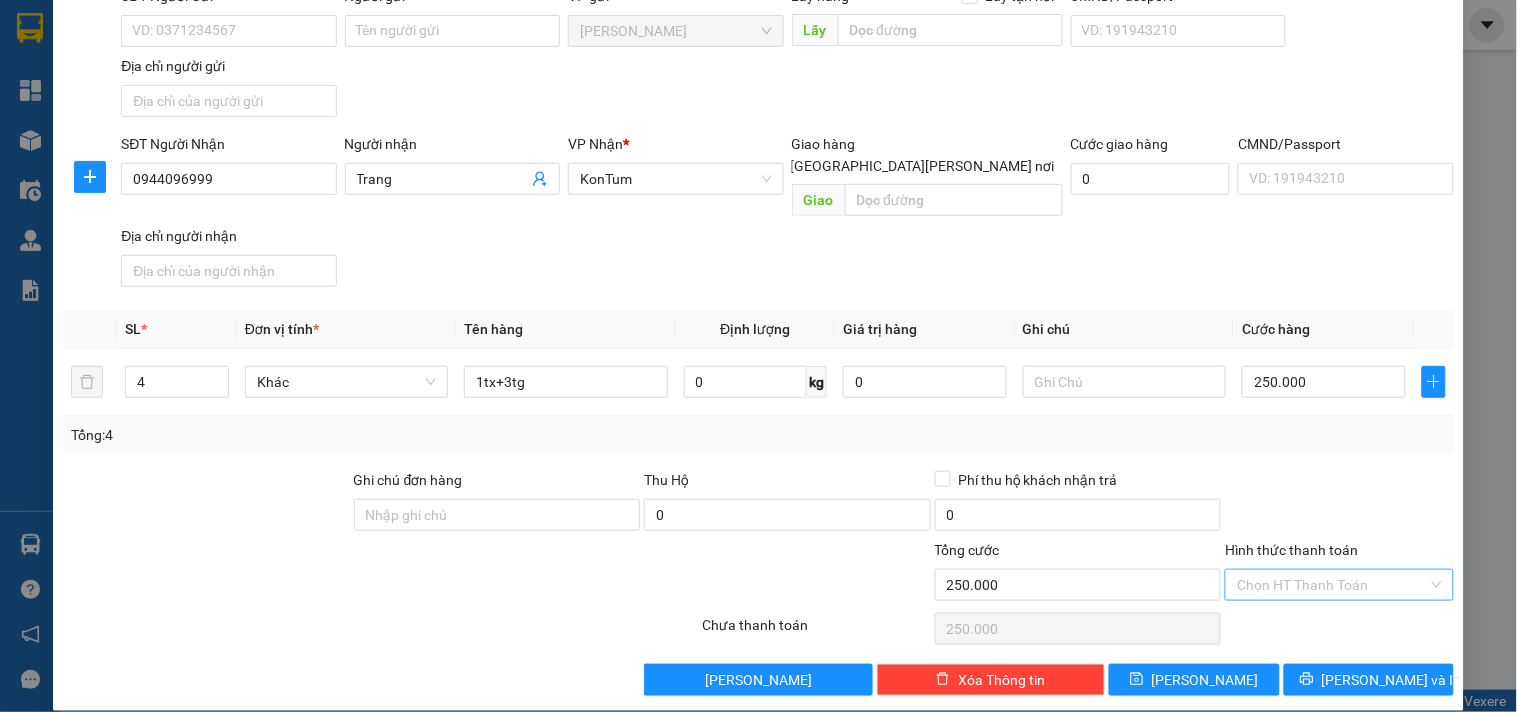 click on "Hình thức thanh toán" at bounding box center (1332, 585) 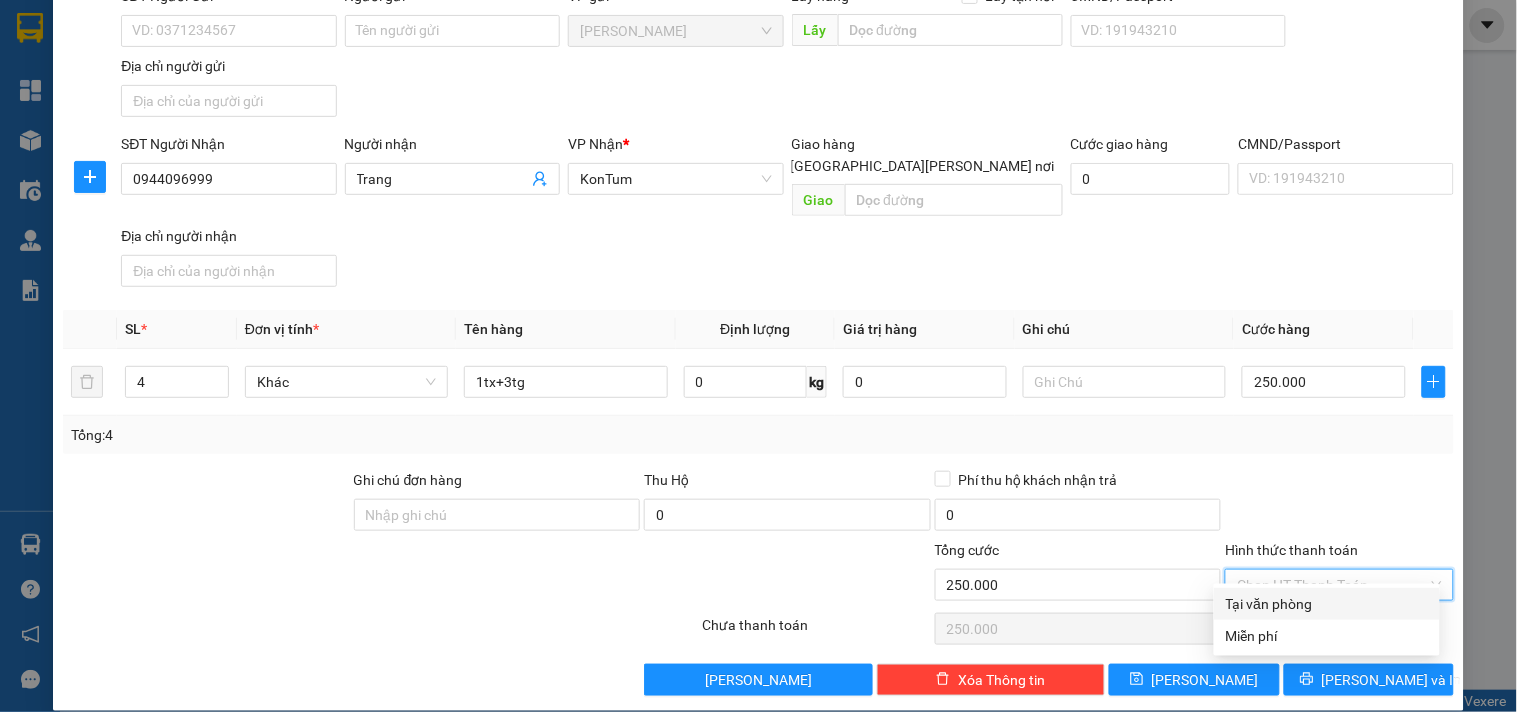 click on "Tại văn phòng" at bounding box center (1327, 604) 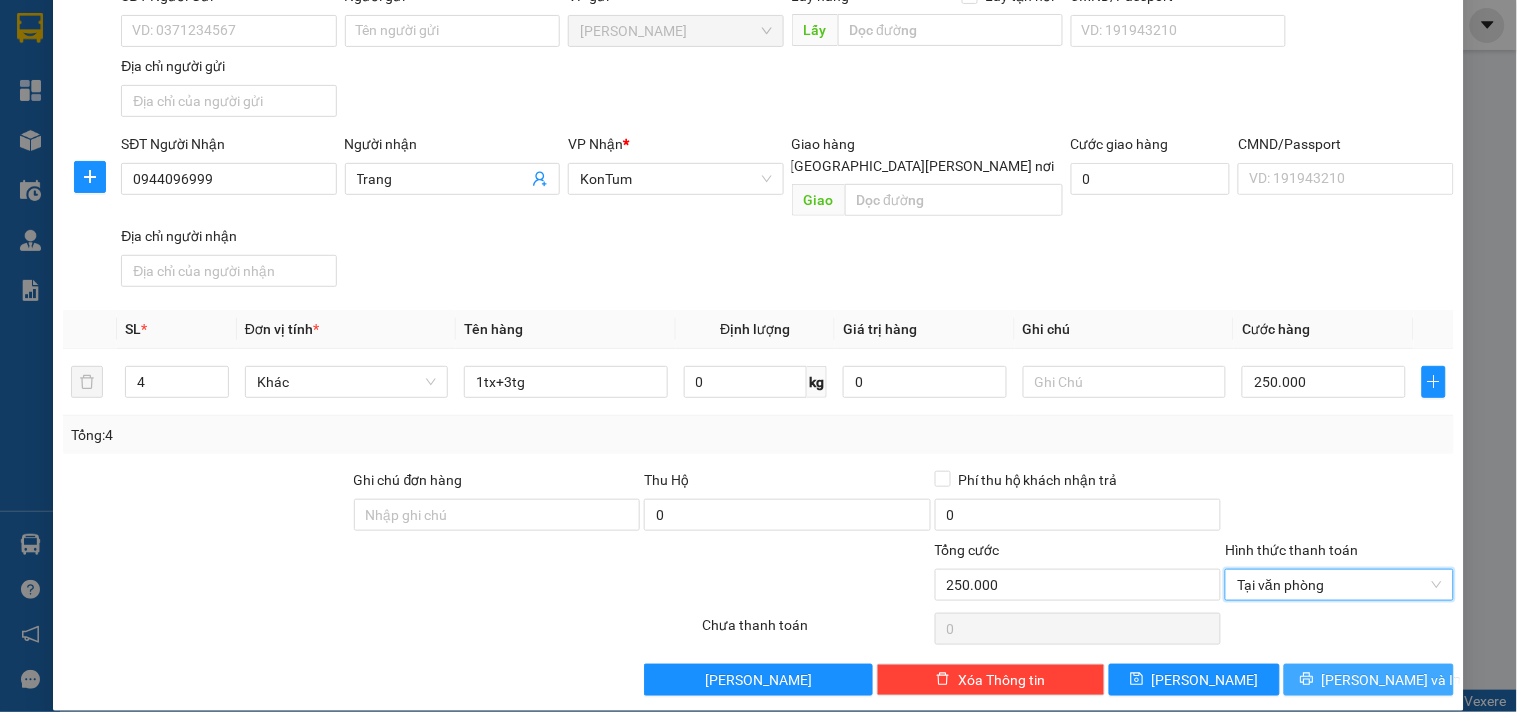 click on "[PERSON_NAME] và In" at bounding box center (1392, 680) 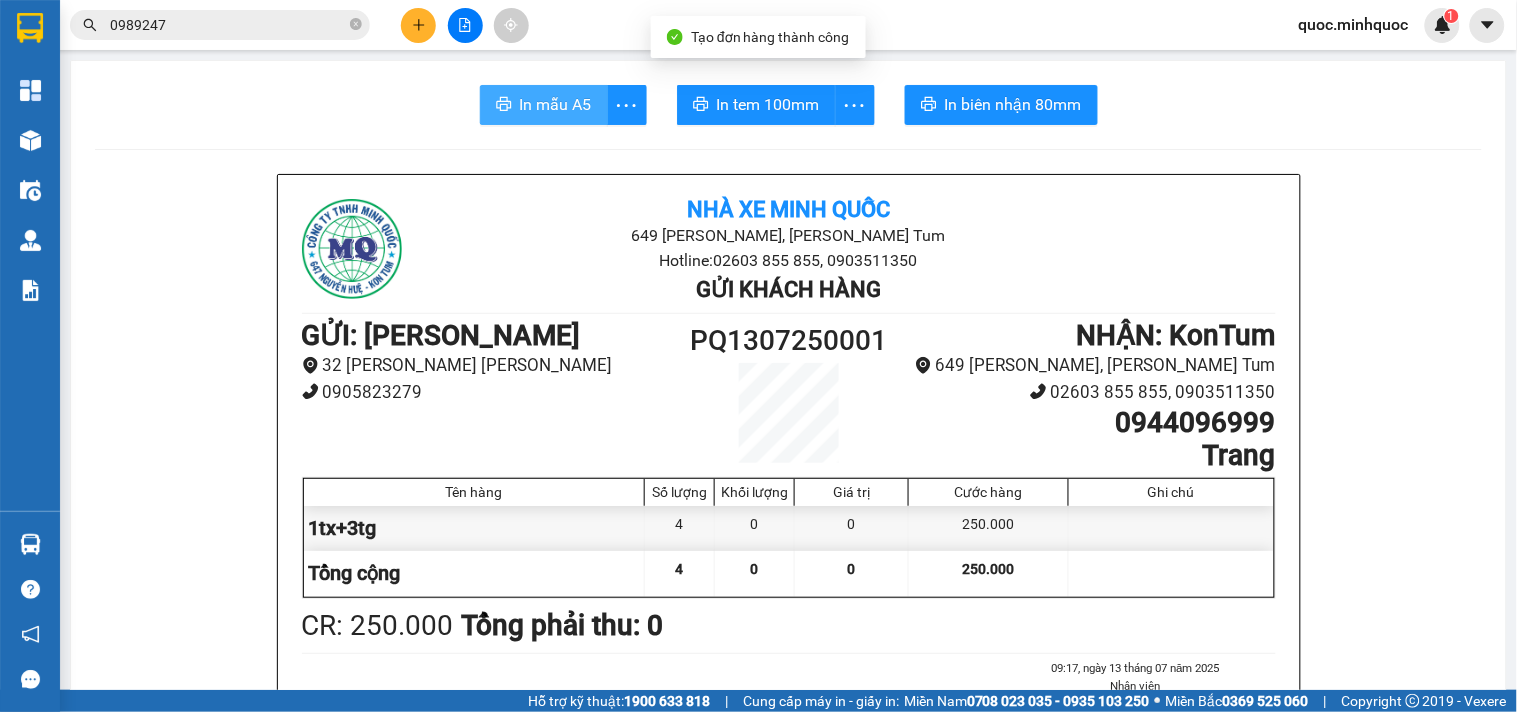 click on "In mẫu A5" at bounding box center [544, 105] 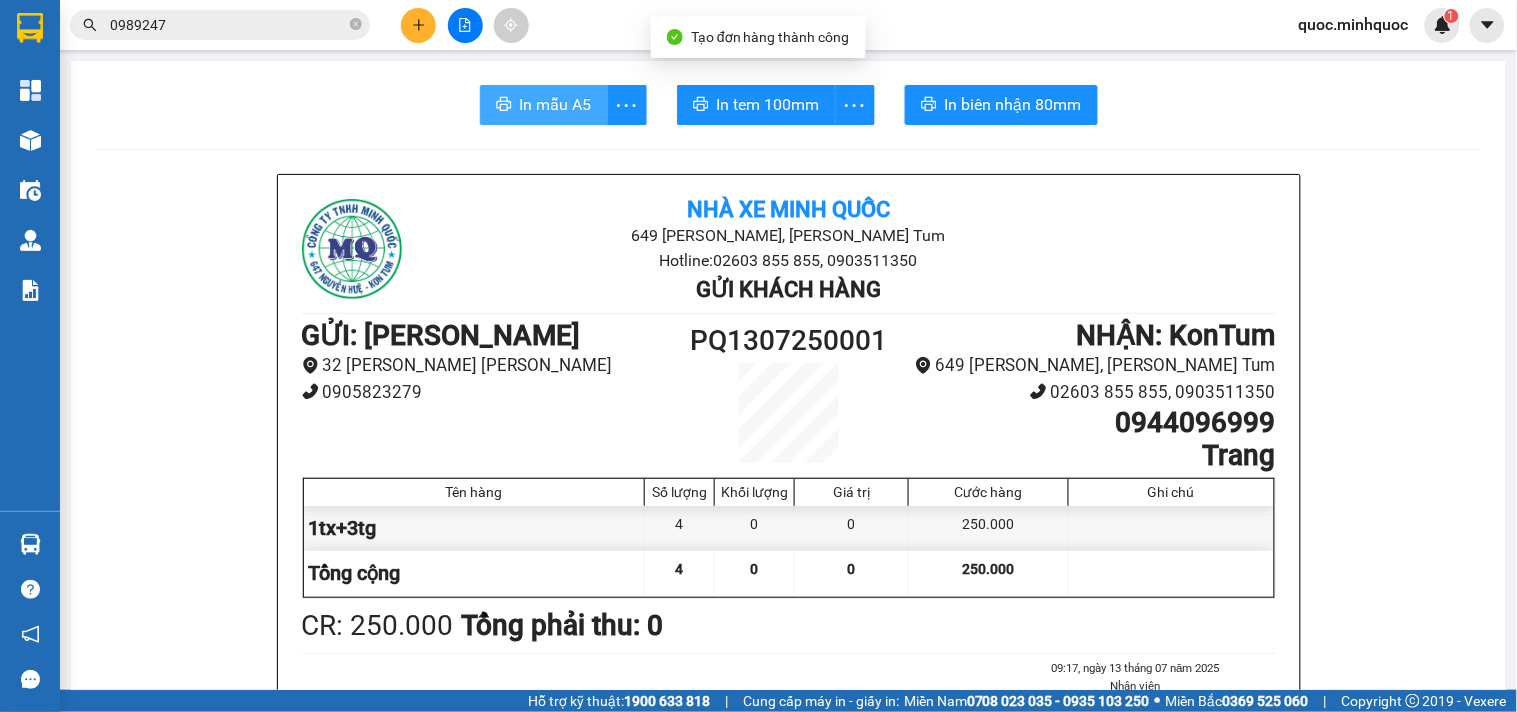 scroll, scrollTop: 0, scrollLeft: 0, axis: both 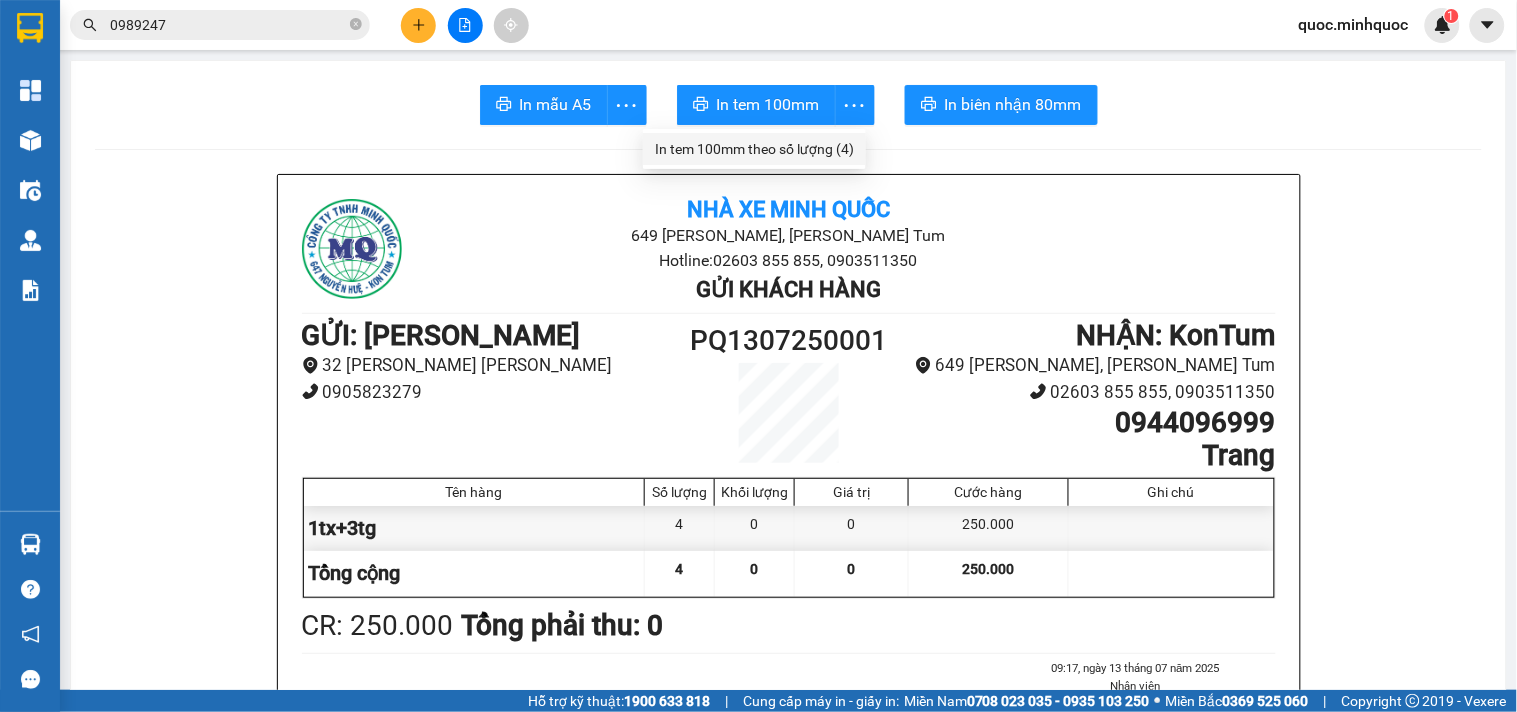 click on "In tem 100mm theo số lượng   (4)" at bounding box center [754, 149] 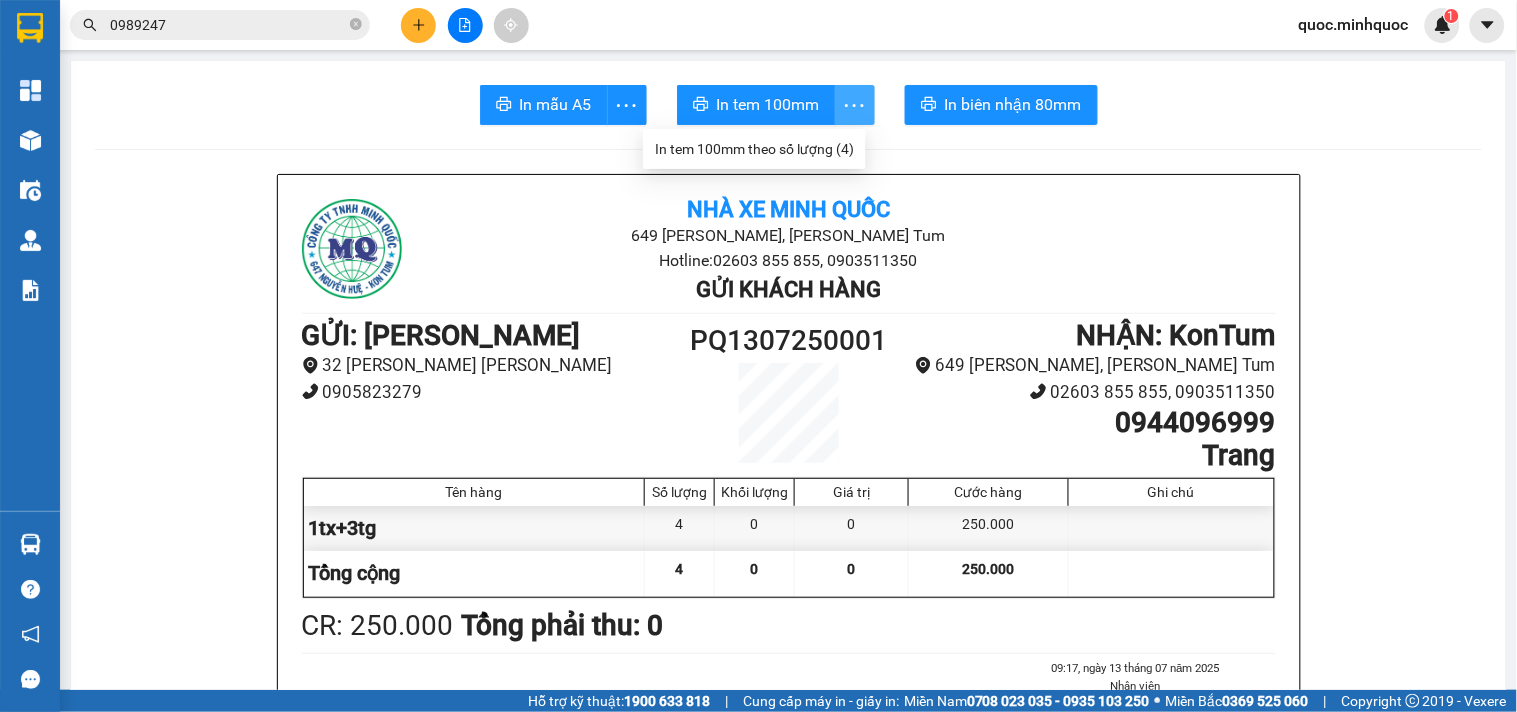 scroll, scrollTop: 0, scrollLeft: 0, axis: both 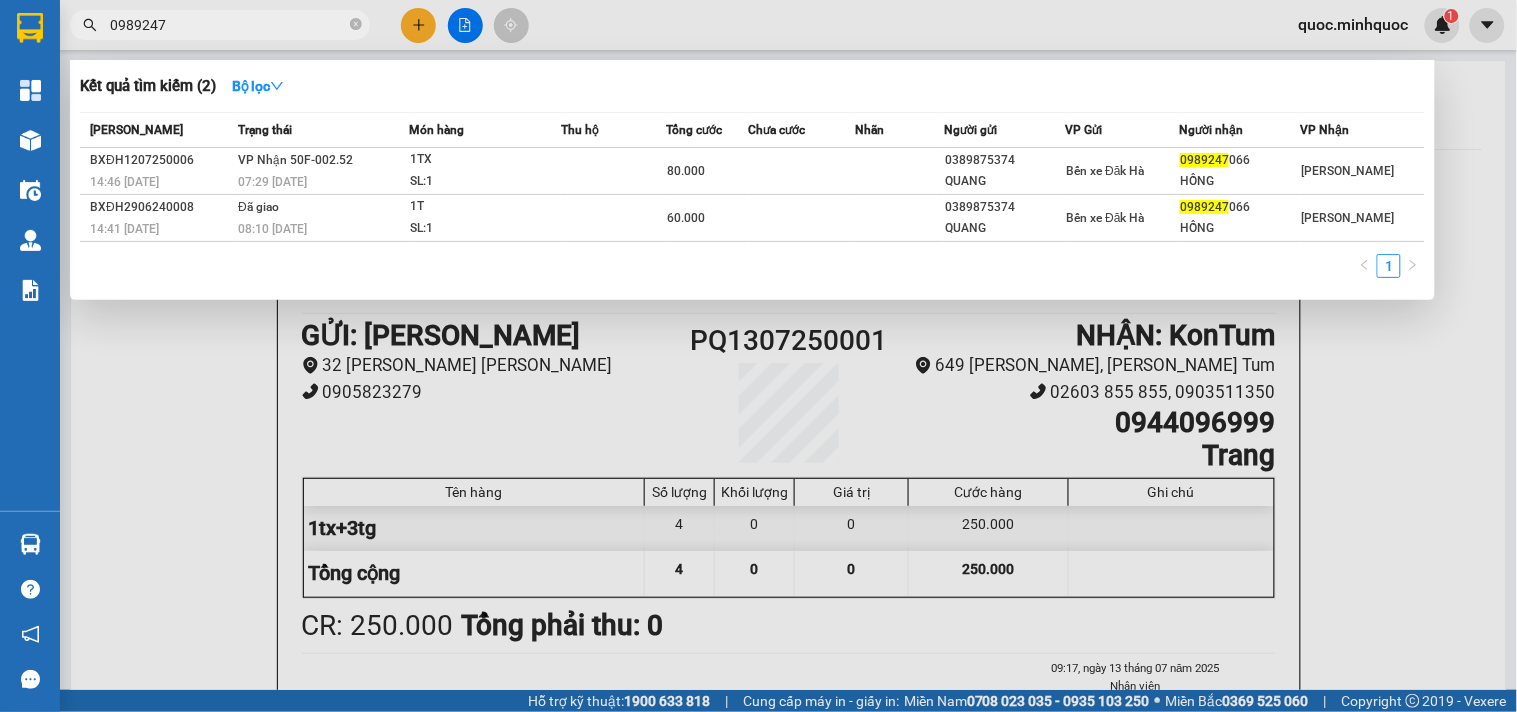 click on "0989247" at bounding box center (228, 25) 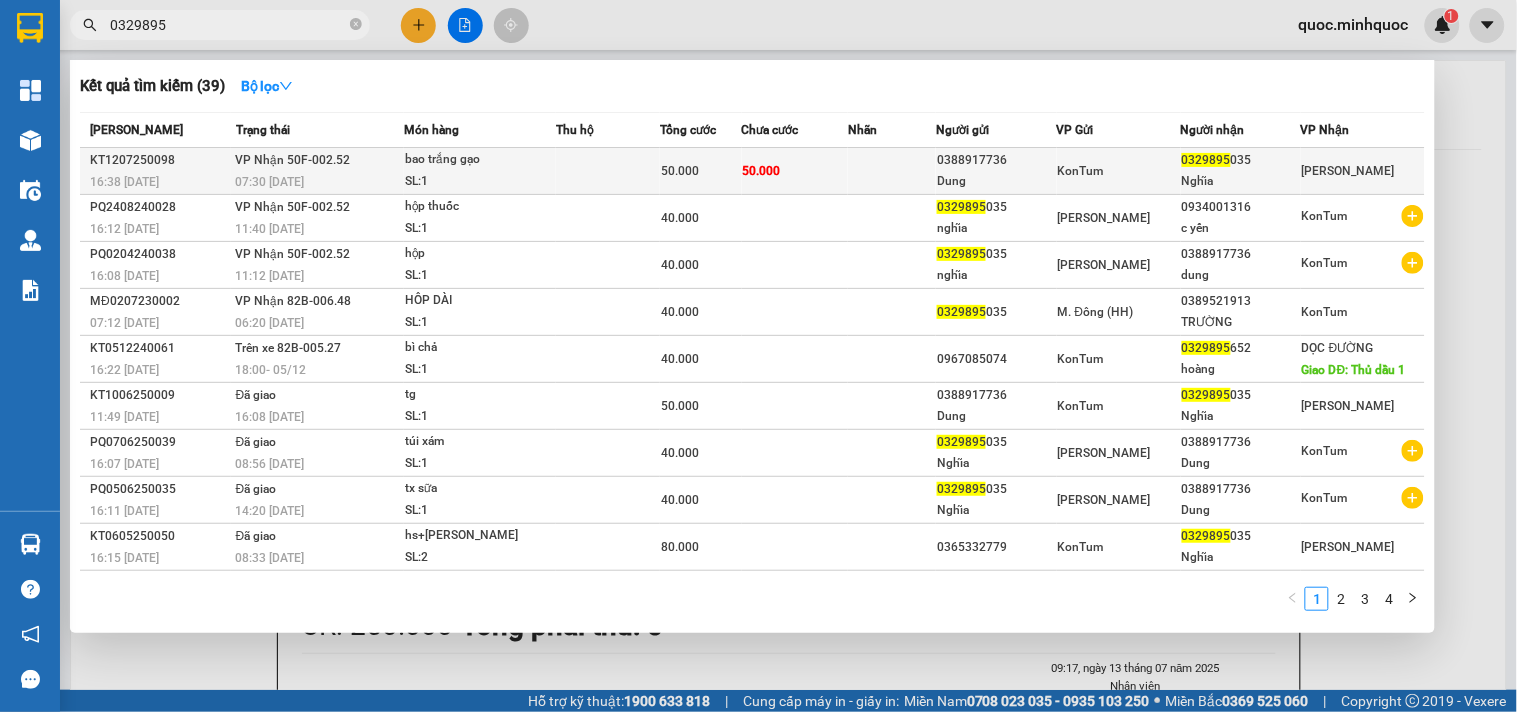 type on "0329895" 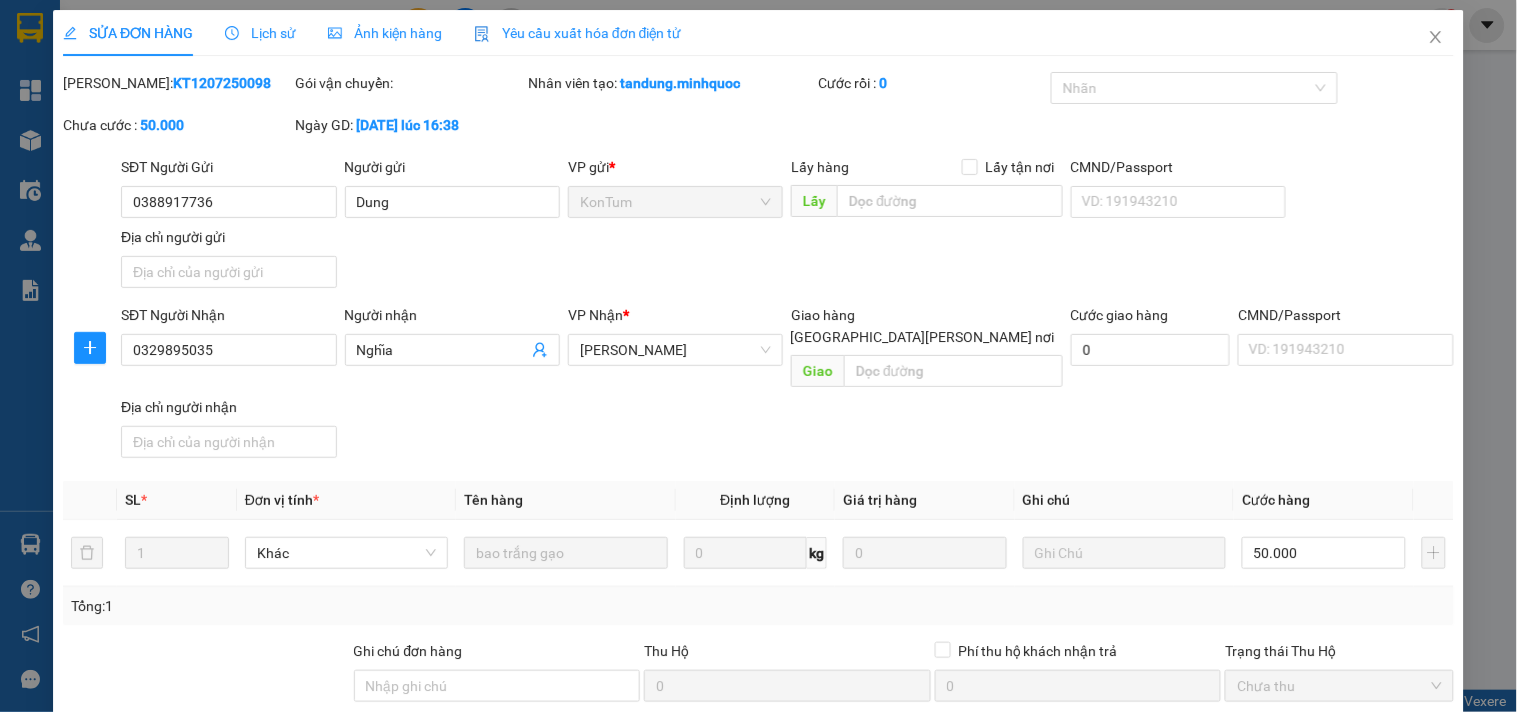 type on "0388917736" 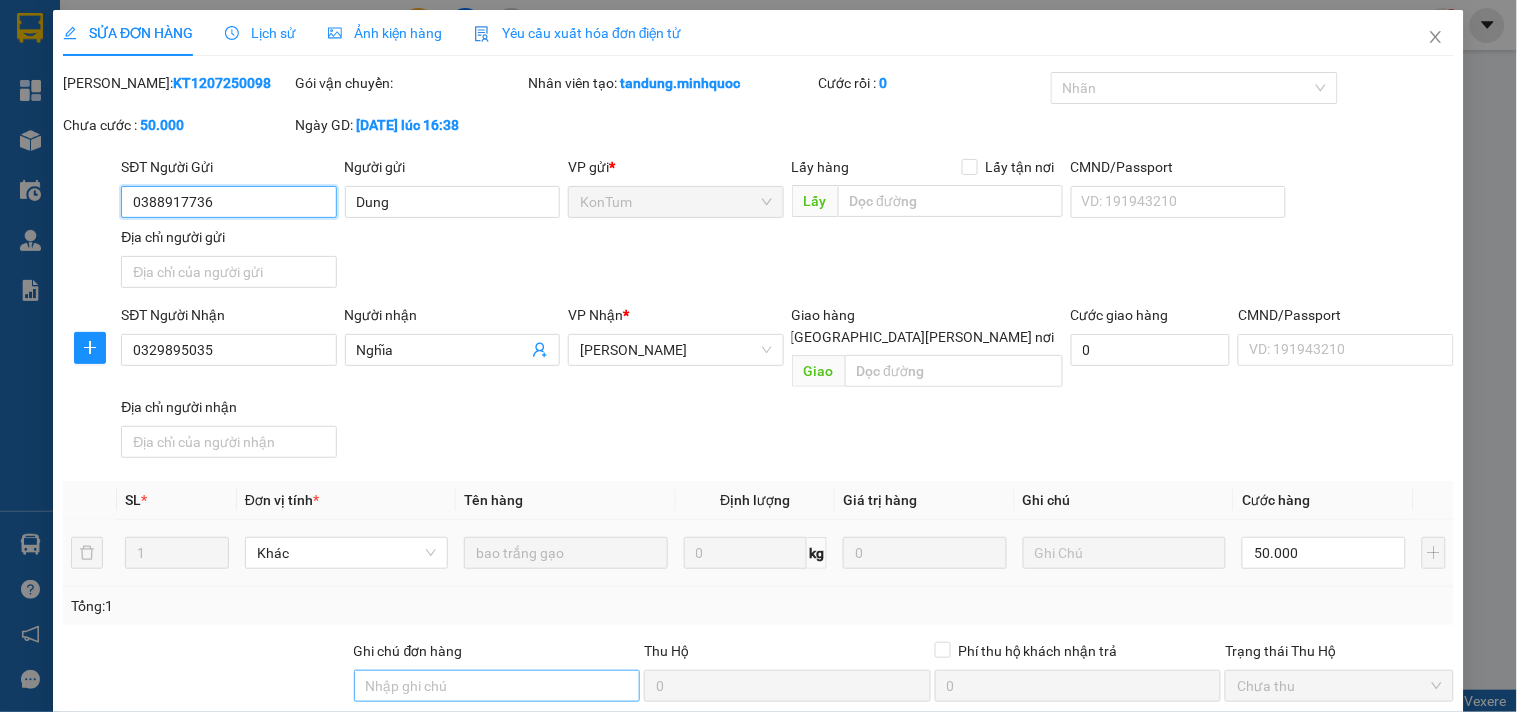scroll, scrollTop: 172, scrollLeft: 0, axis: vertical 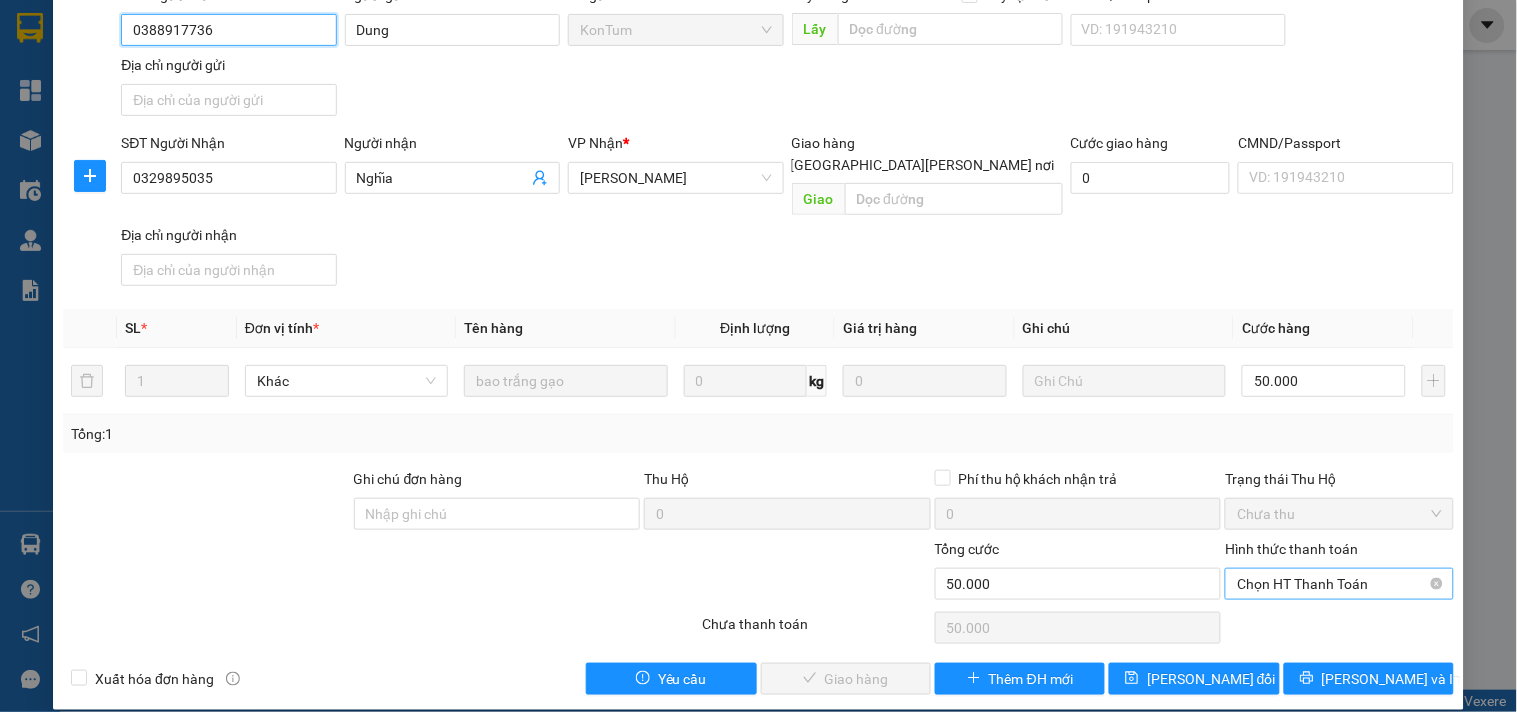 click on "Chọn HT Thanh Toán" at bounding box center [1339, 584] 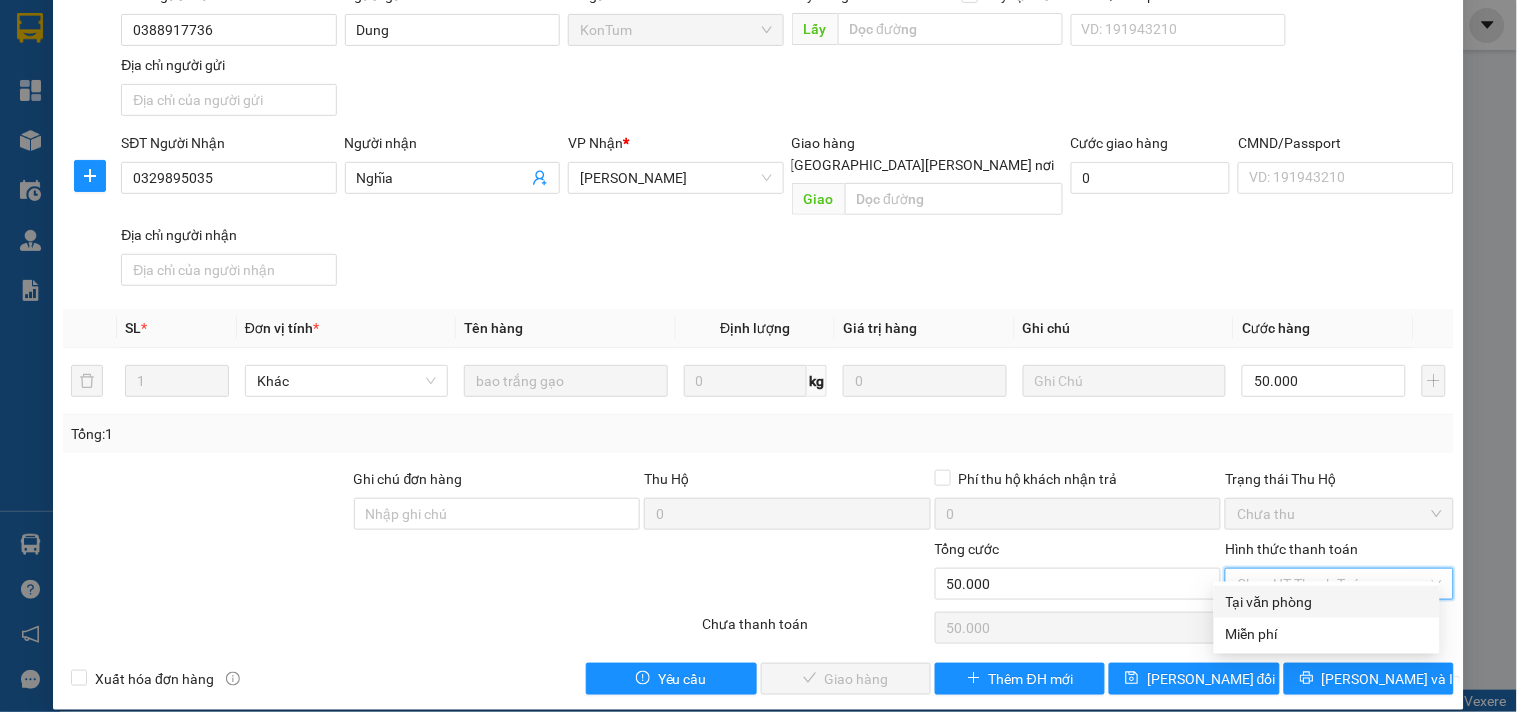 click on "Tại văn phòng" at bounding box center [1327, 602] 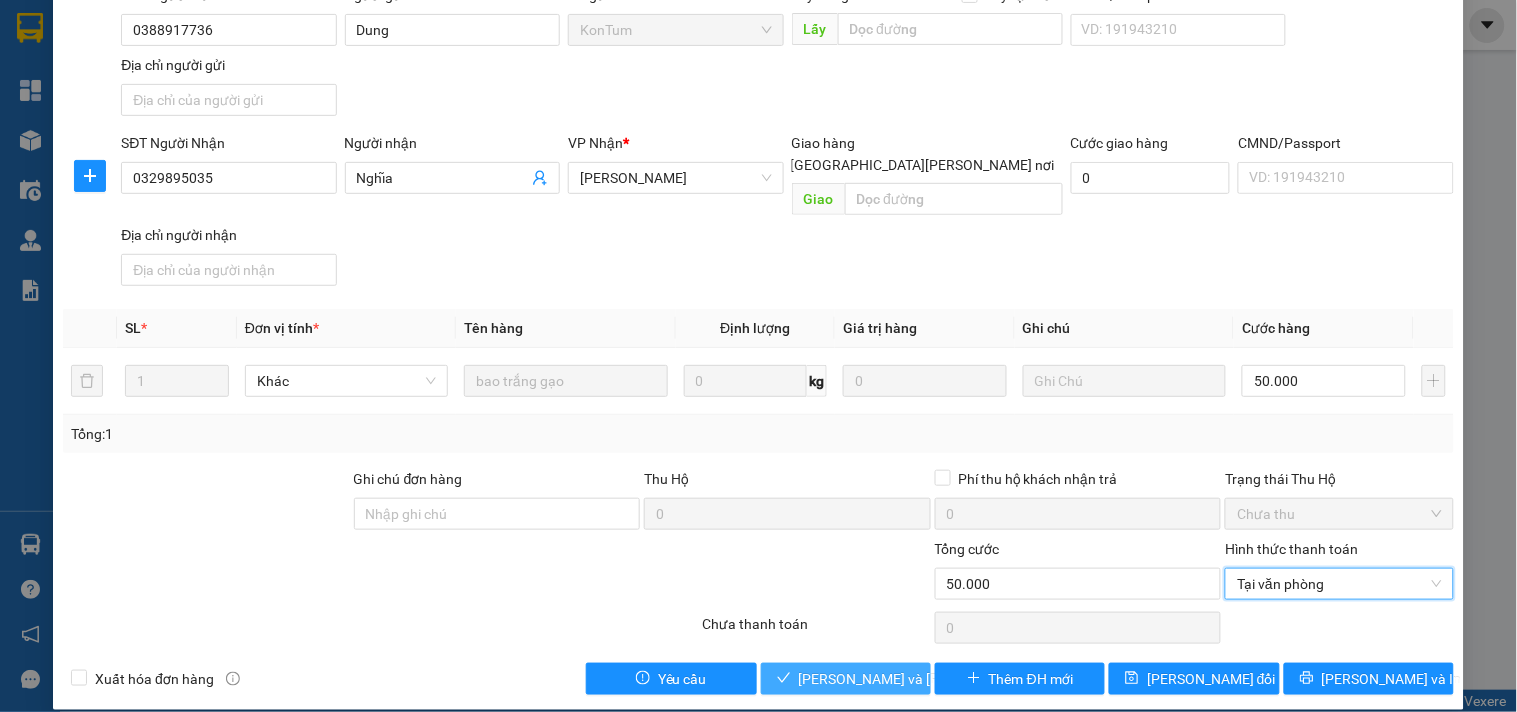 click on "[PERSON_NAME] và [PERSON_NAME] hàng" at bounding box center [934, 679] 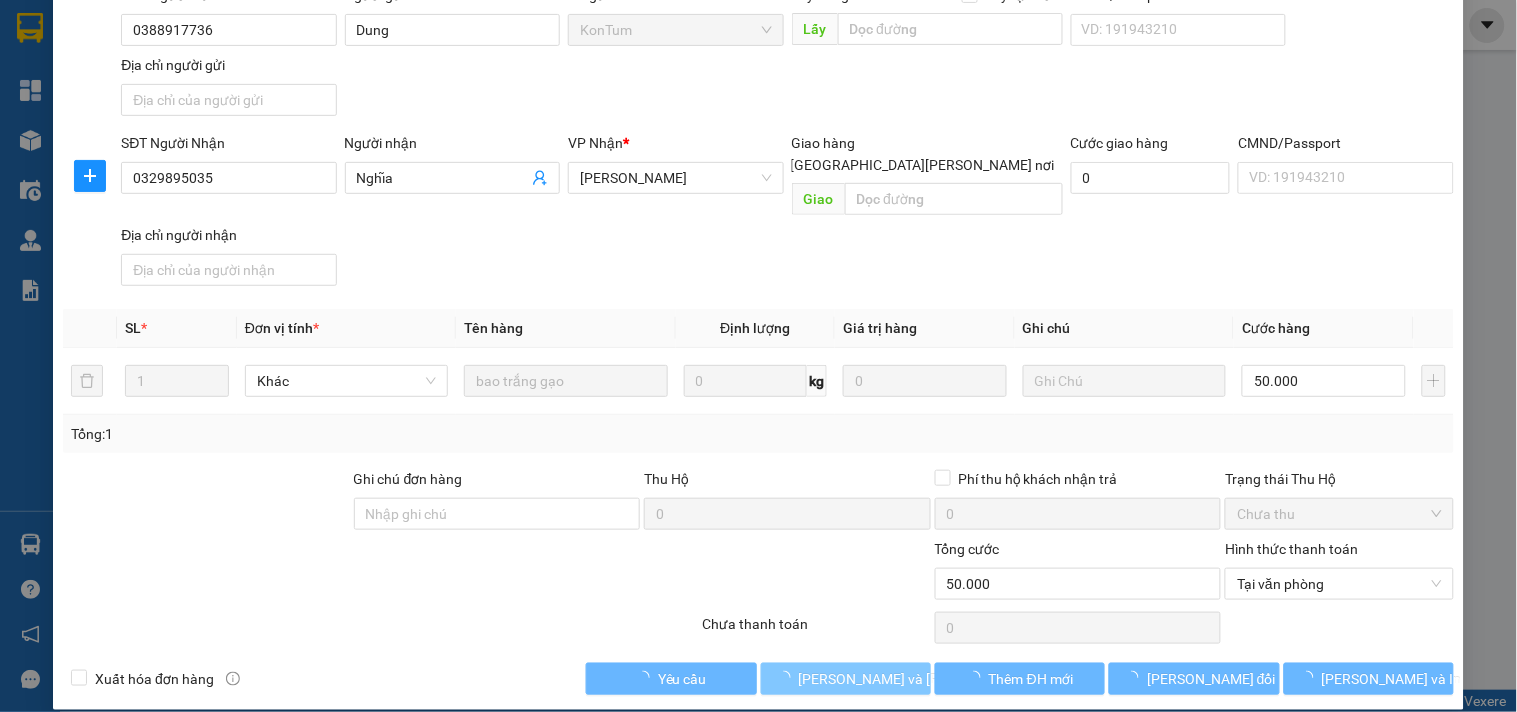 scroll, scrollTop: 0, scrollLeft: 0, axis: both 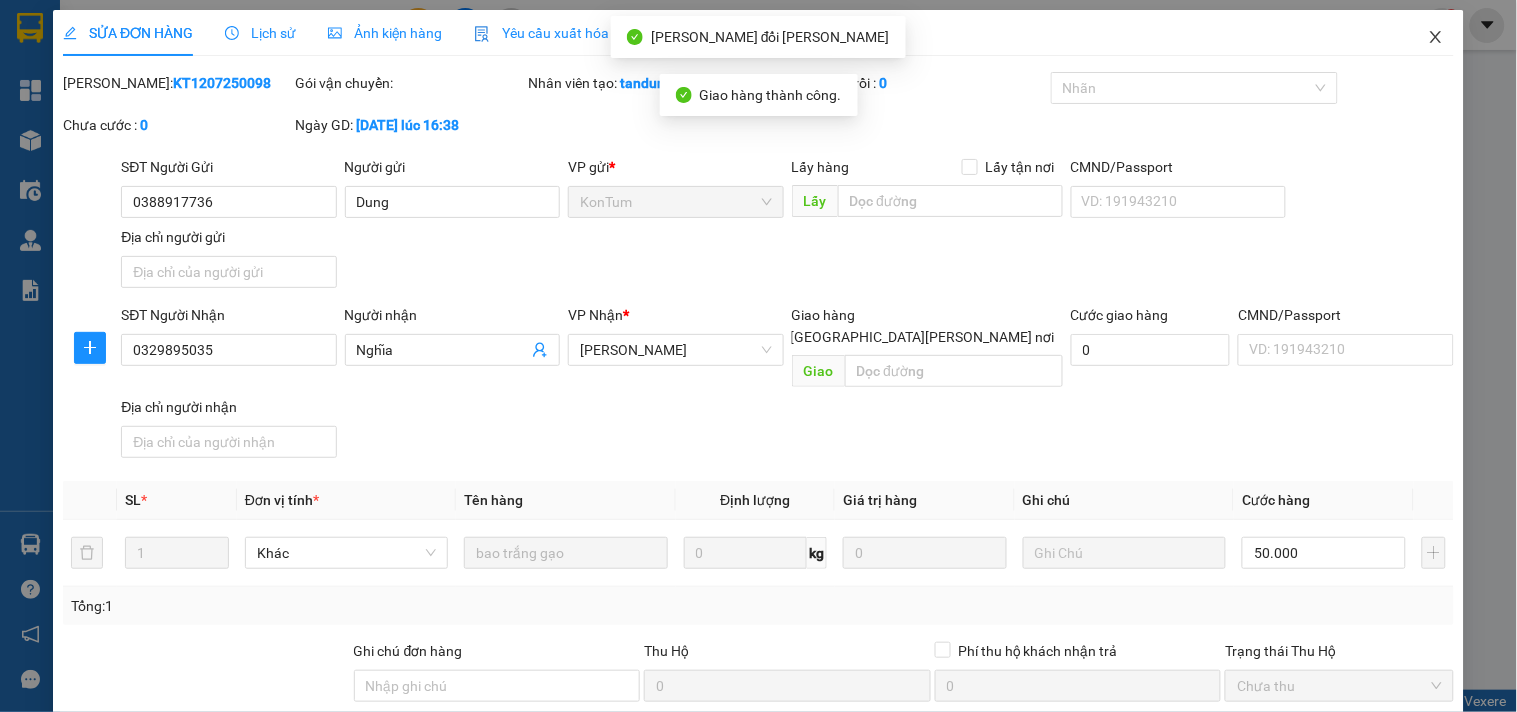 click at bounding box center (1436, 38) 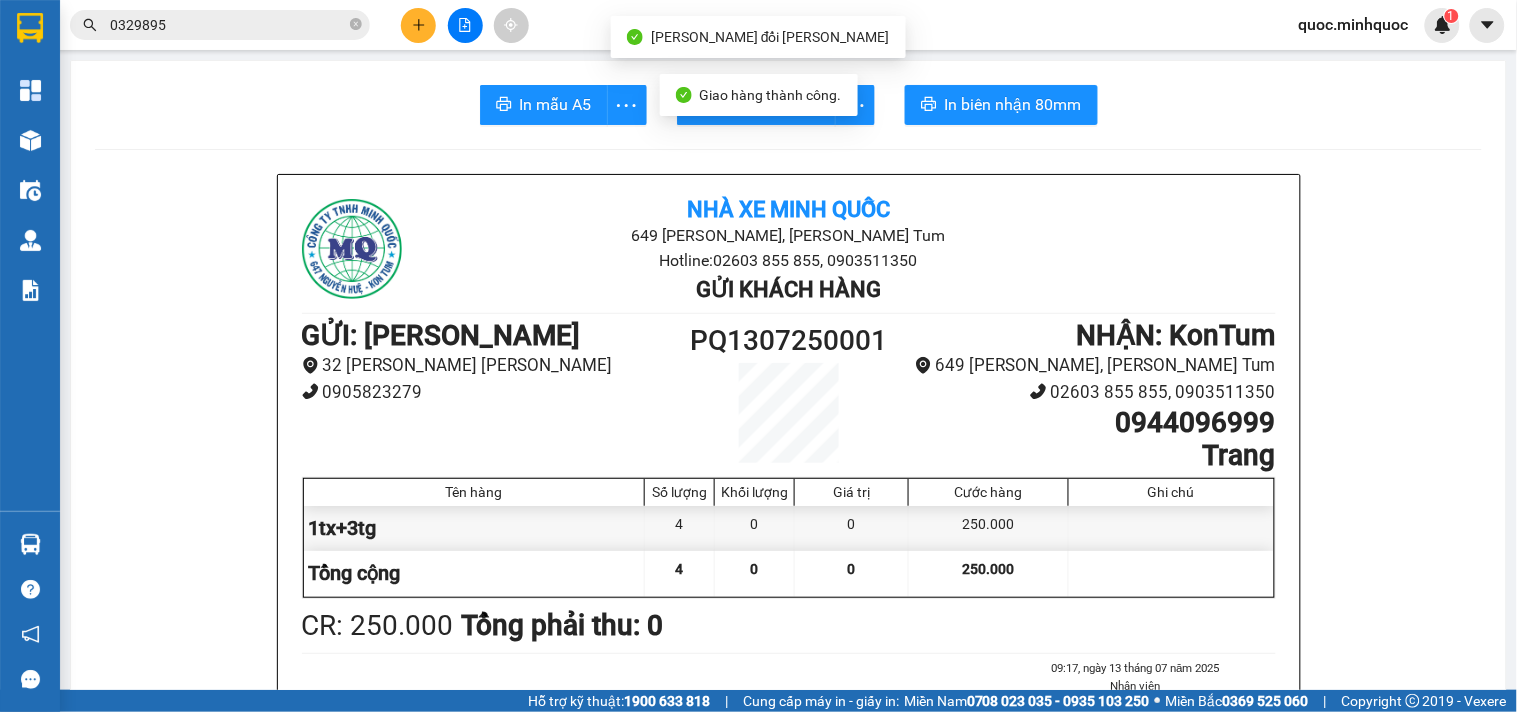click on "0329895" at bounding box center (228, 25) 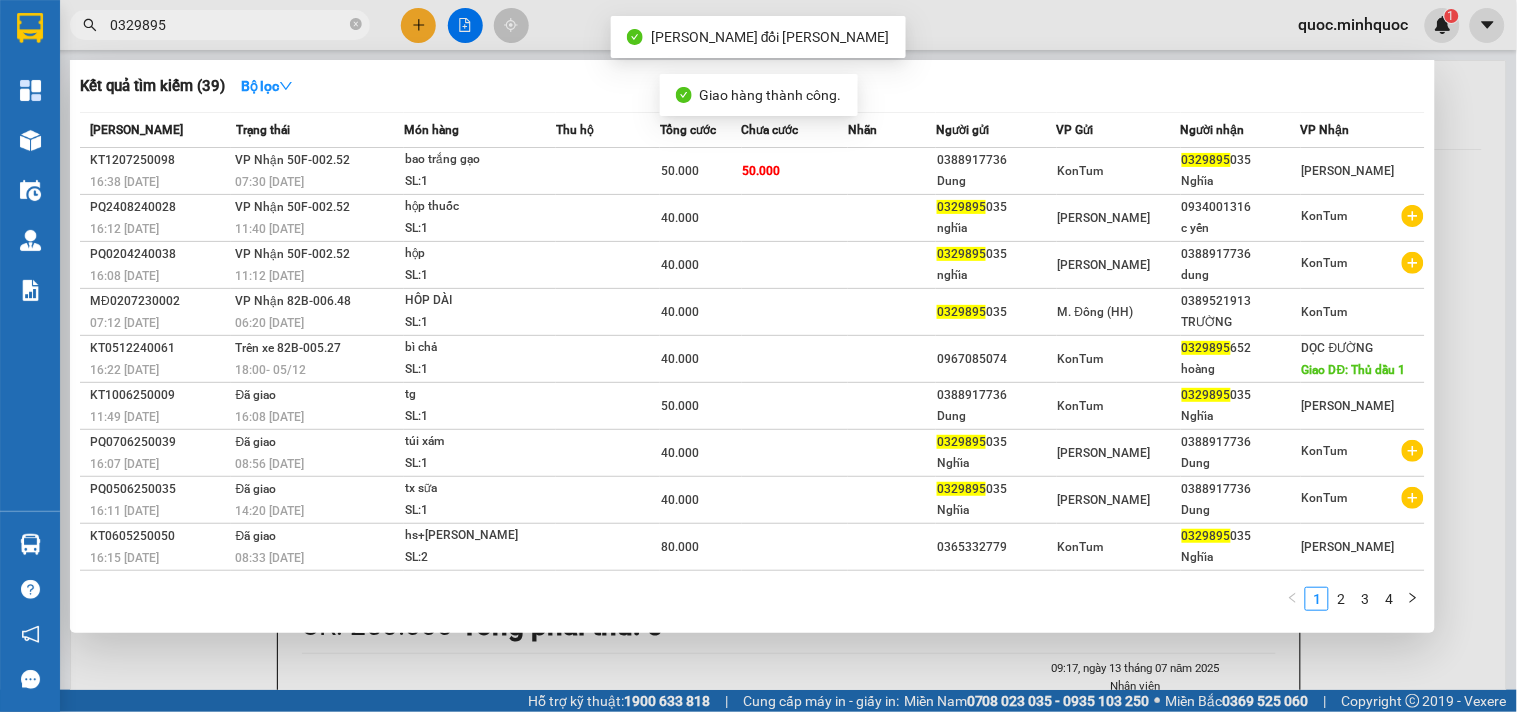 click on "0329895" at bounding box center [228, 25] 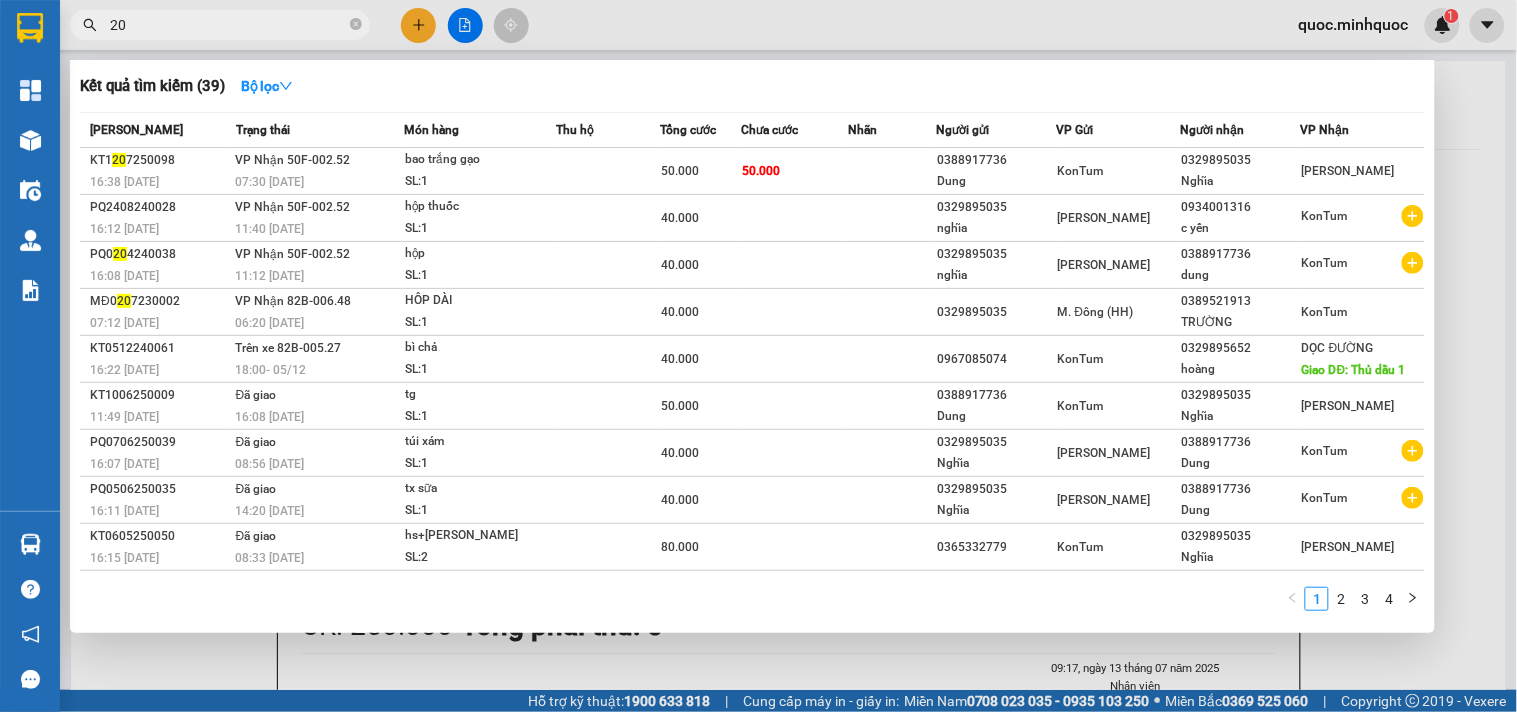 type on "2" 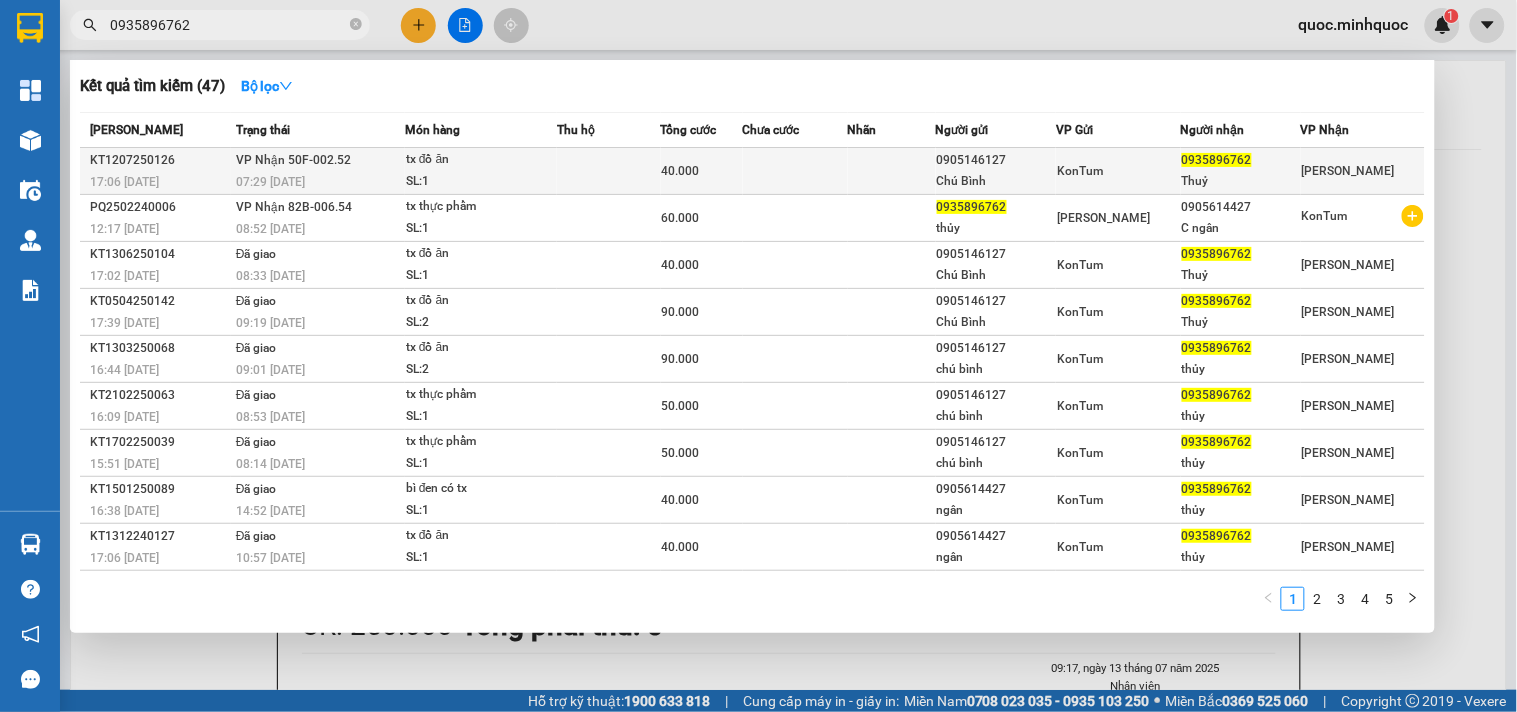 type on "0935896762" 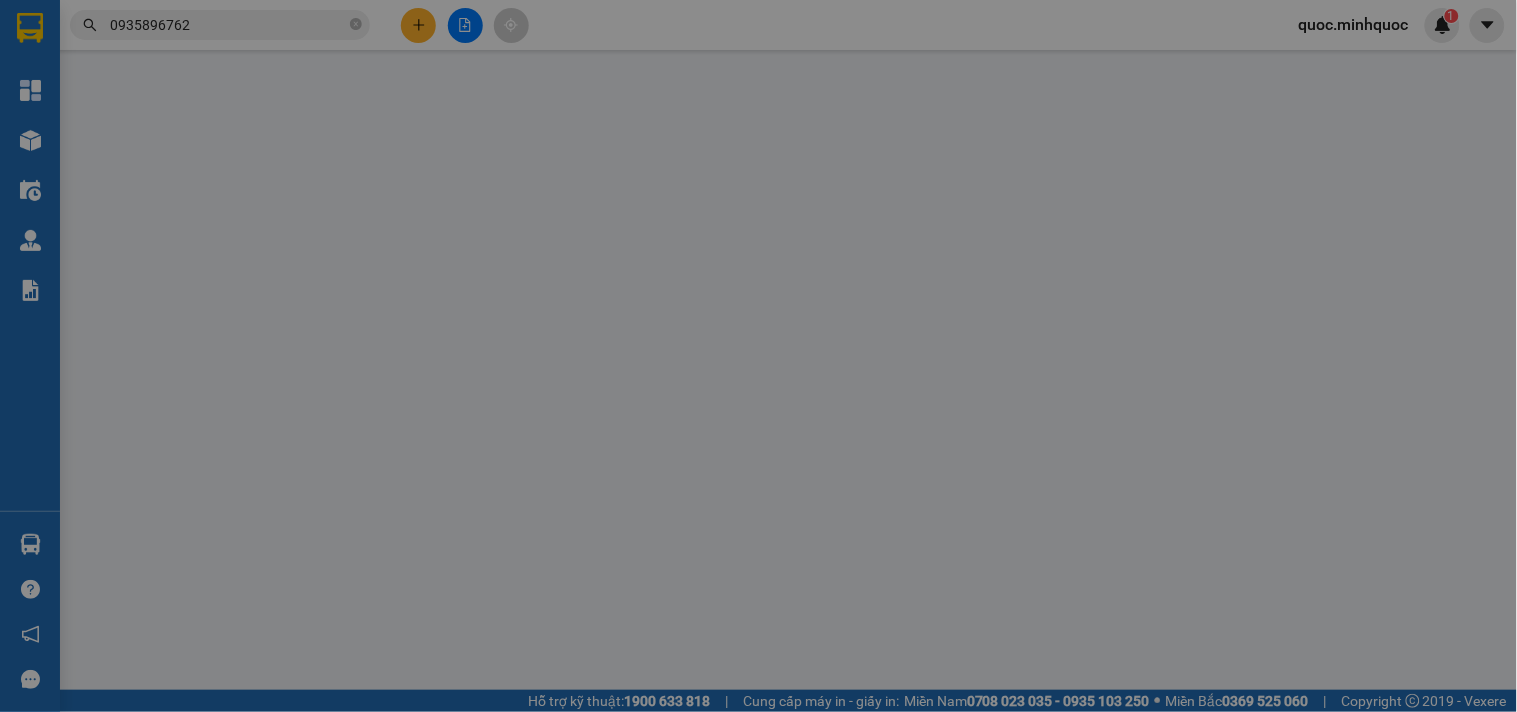type on "0905146127" 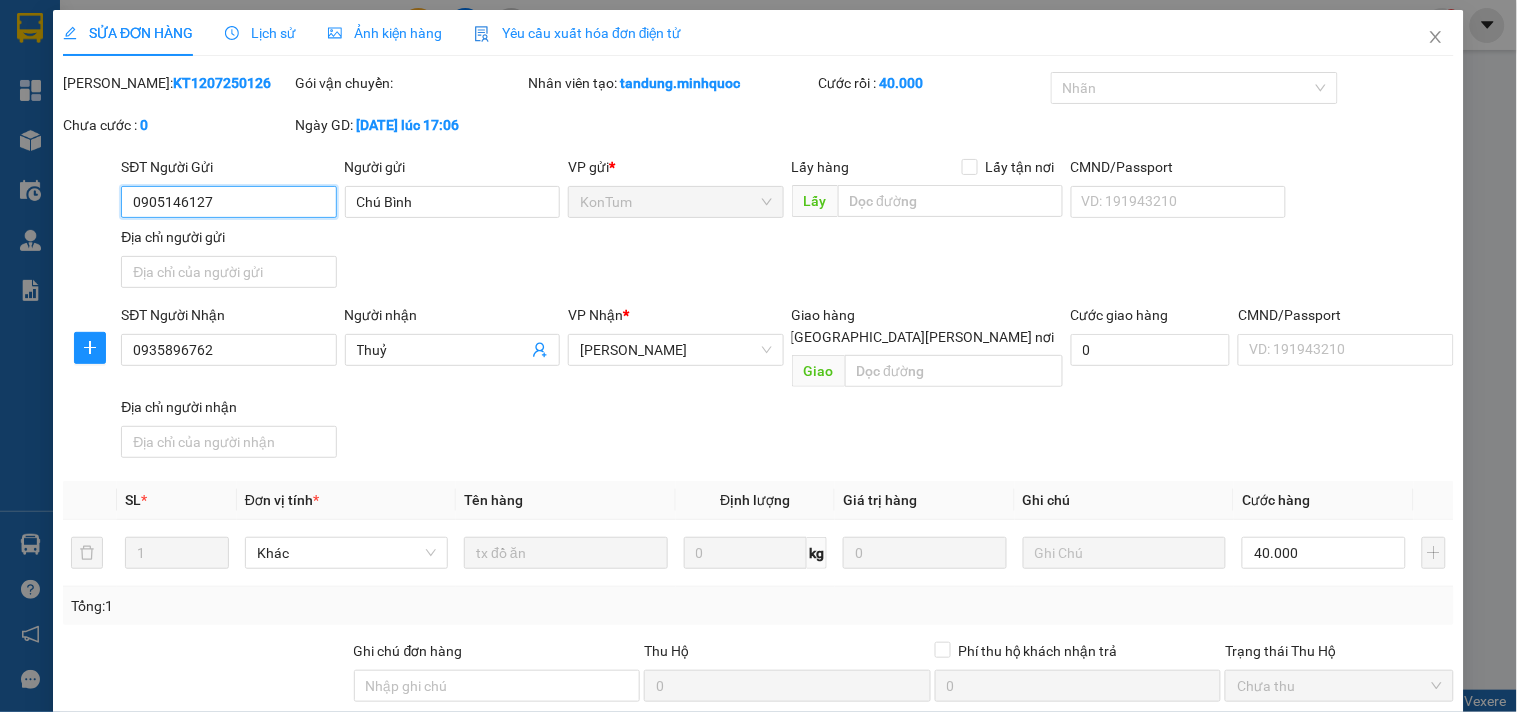 scroll, scrollTop: 172, scrollLeft: 0, axis: vertical 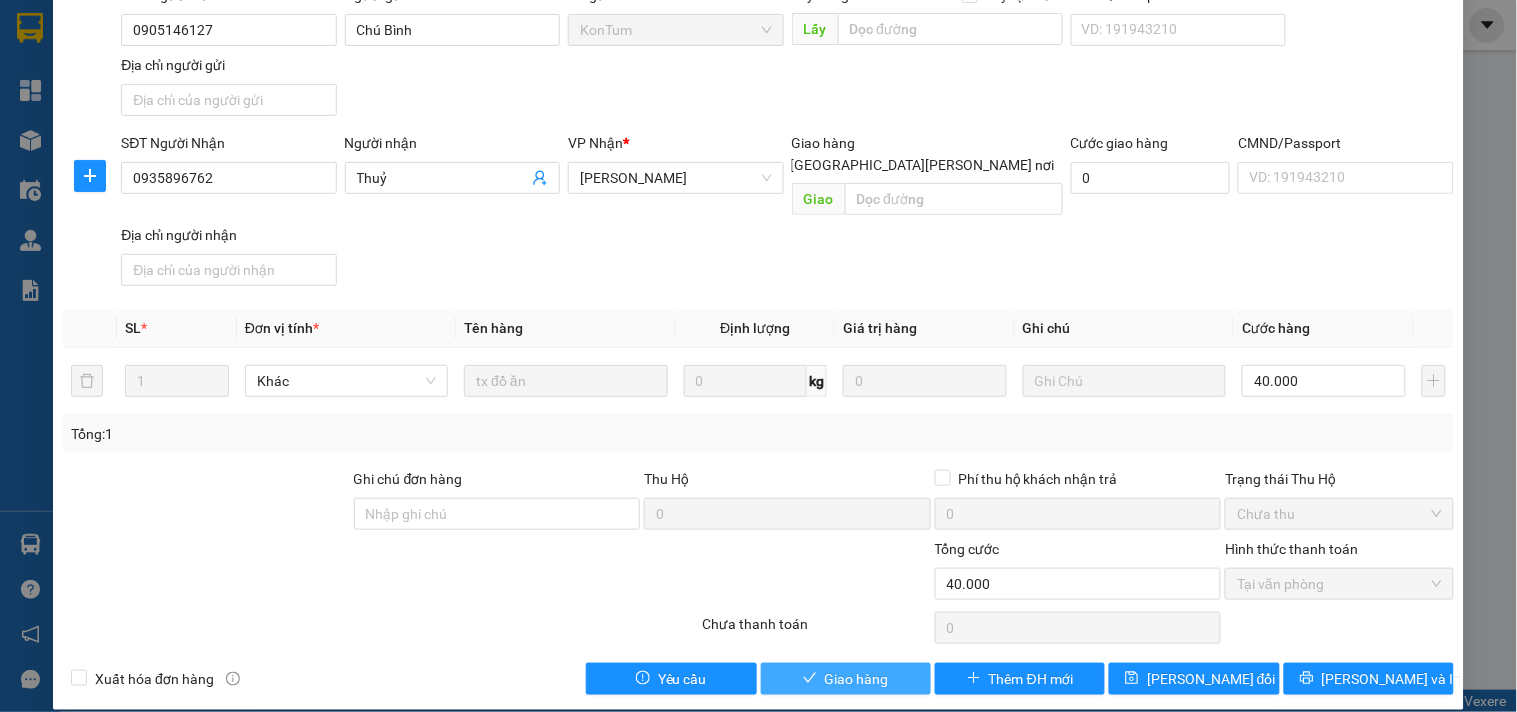 click on "Giao hàng" at bounding box center (857, 679) 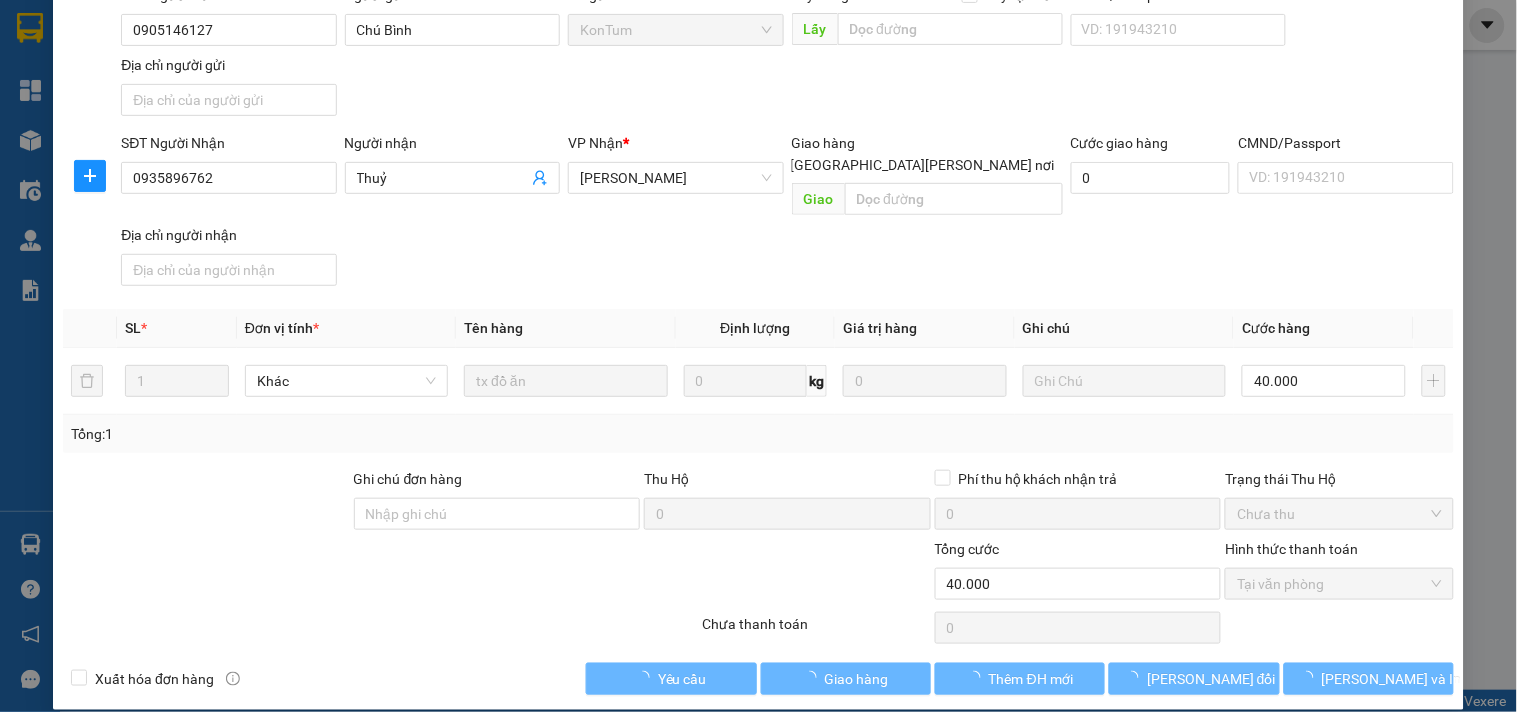 click at bounding box center (1436, -134) 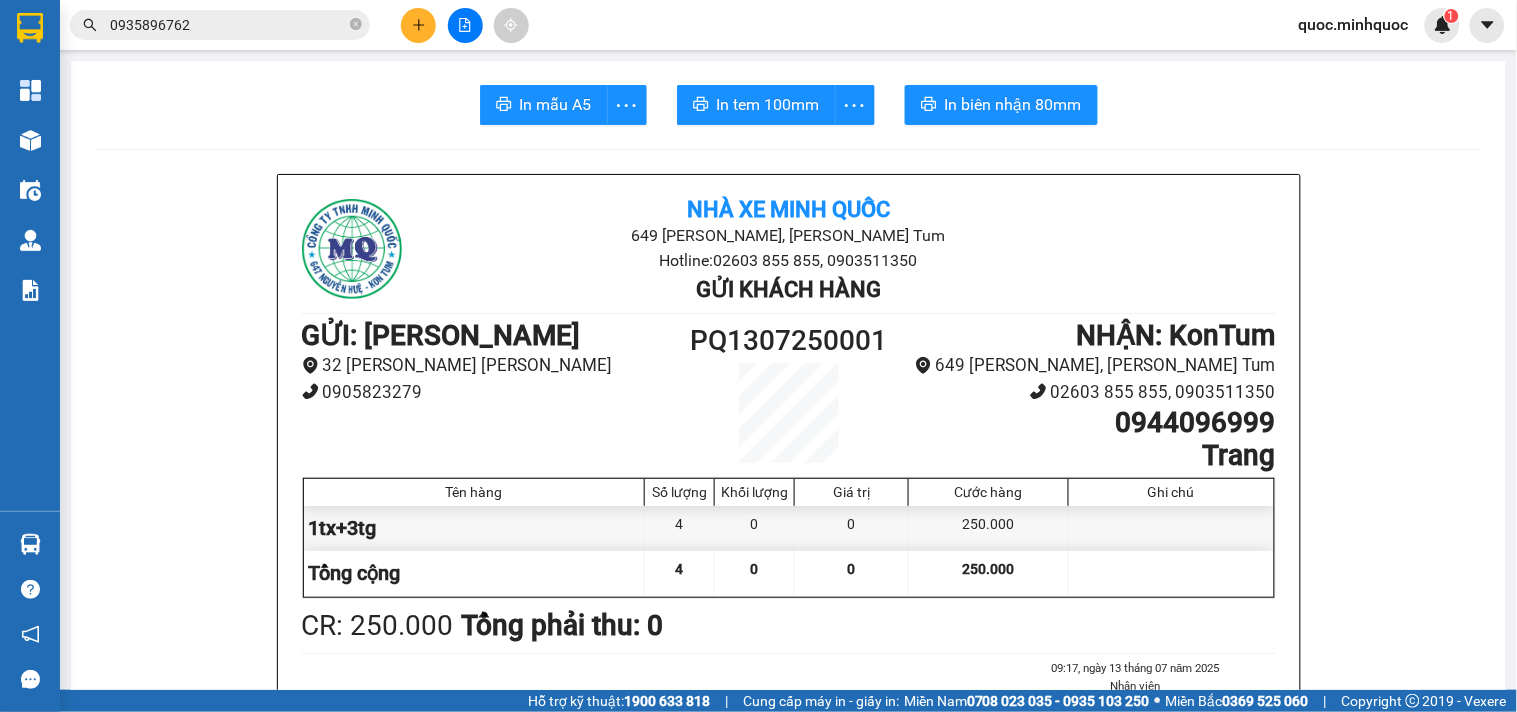 click on "0935896762" at bounding box center (220, 25) 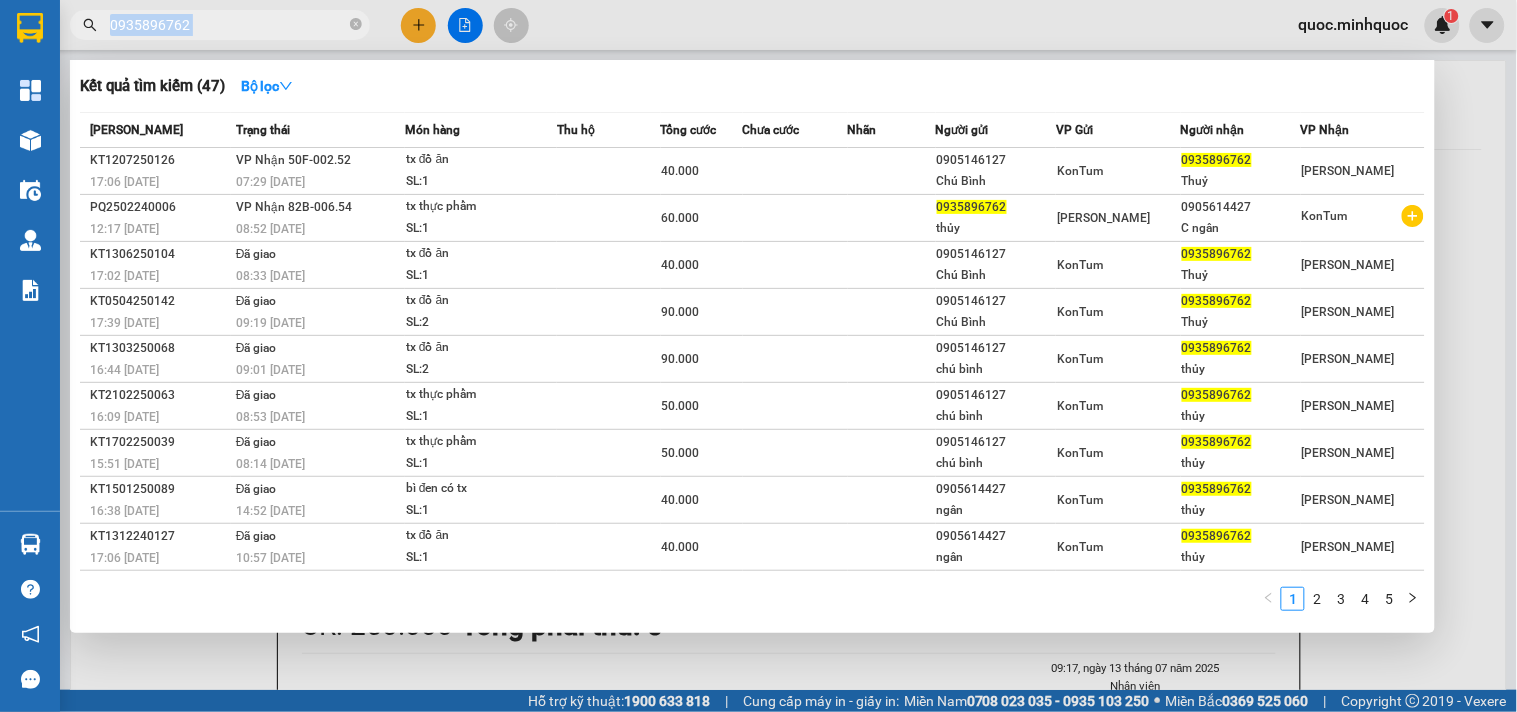 click on "0935896762" at bounding box center [220, 25] 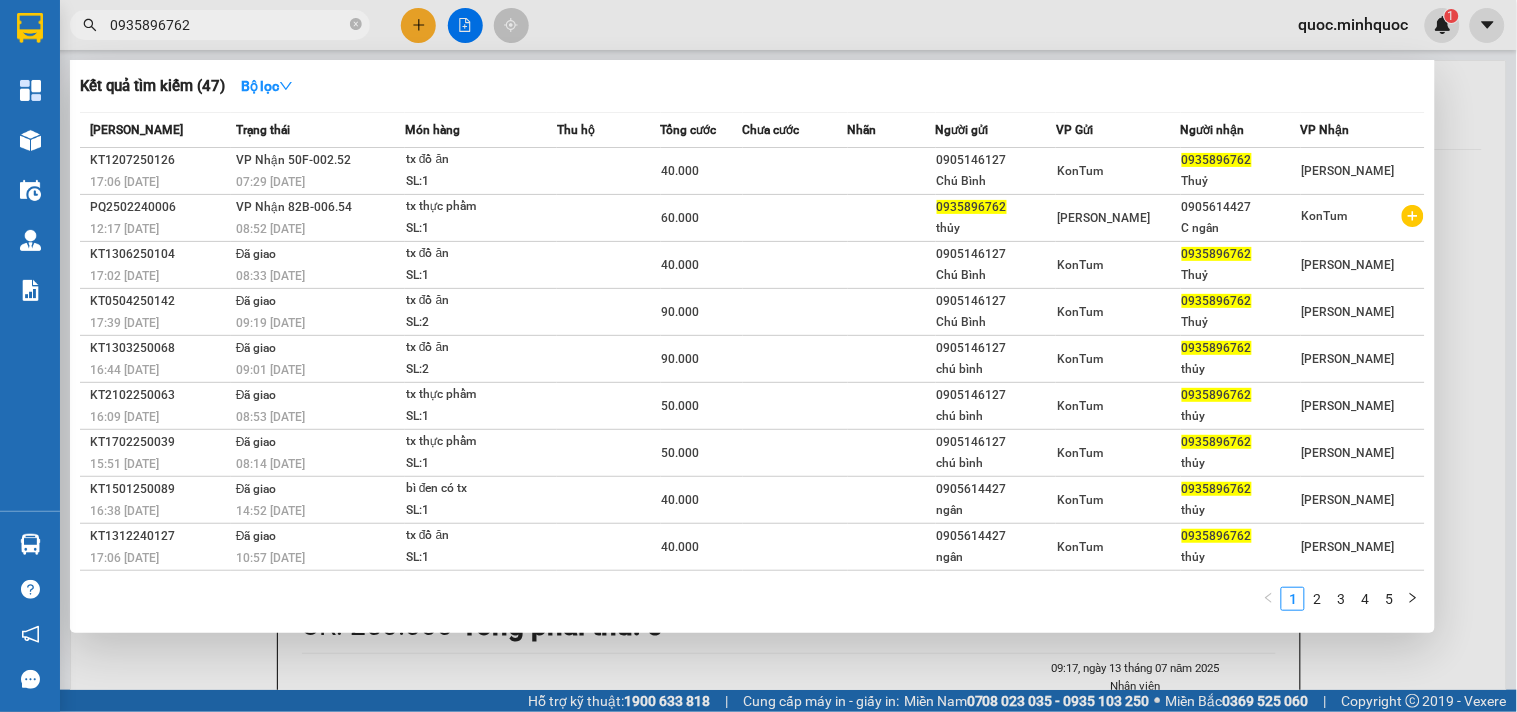 click on "0935896762" at bounding box center [228, 25] 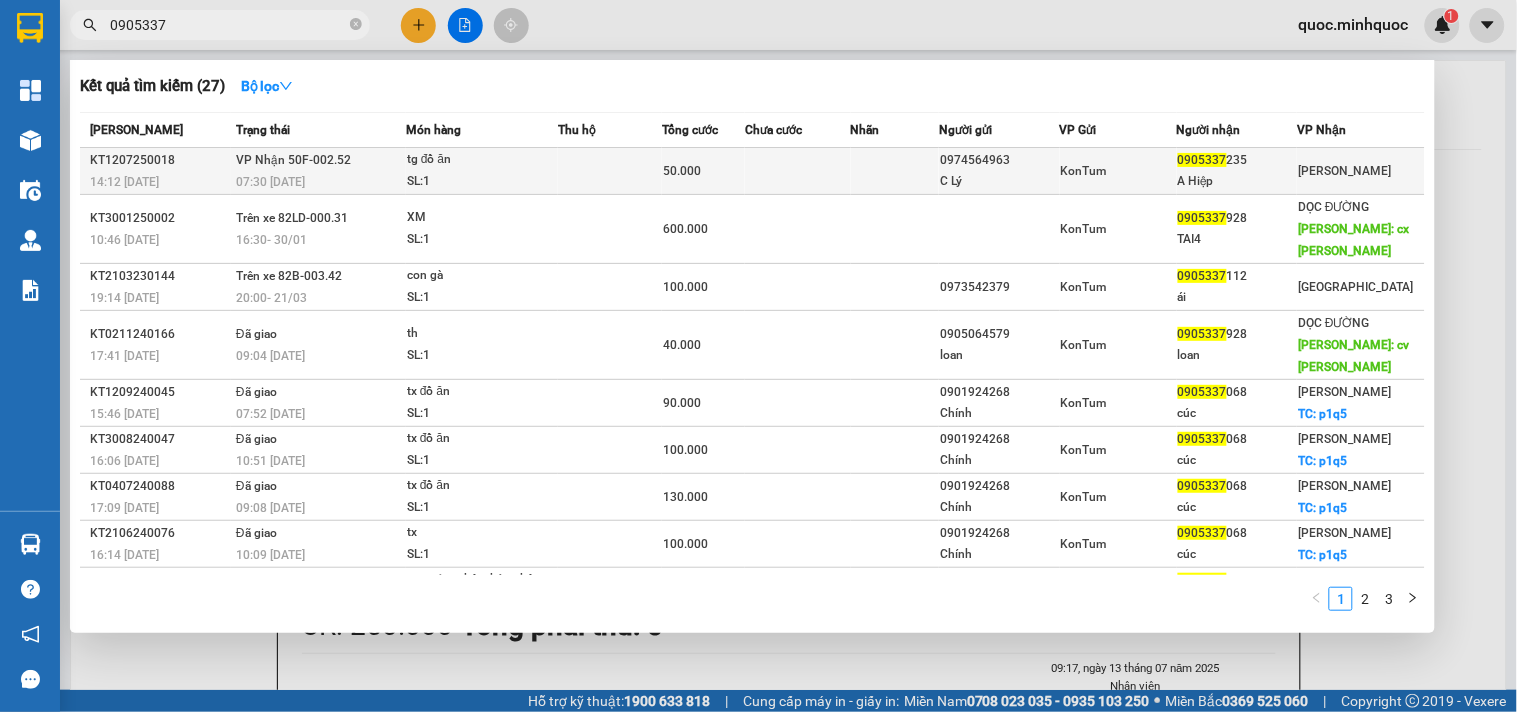 type on "0905337" 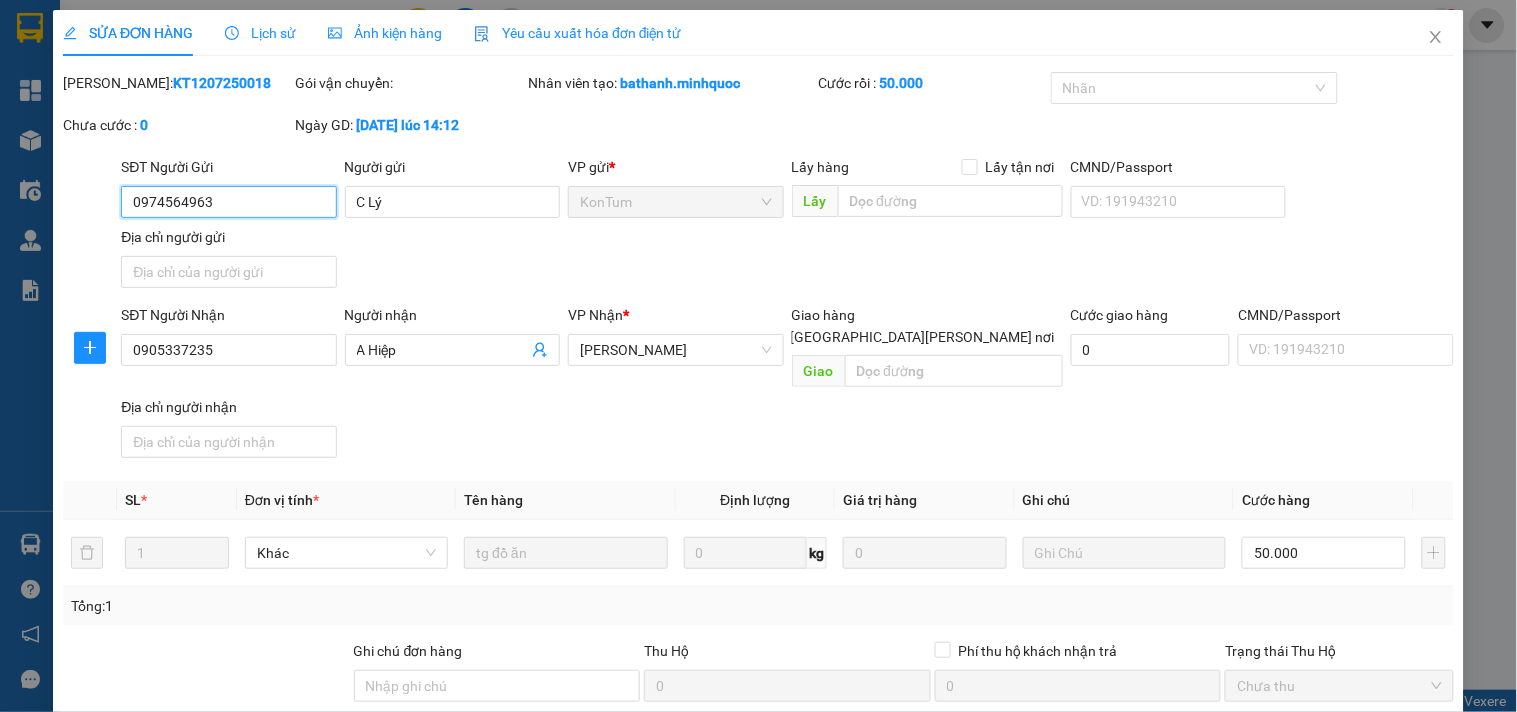 type on "0974564963" 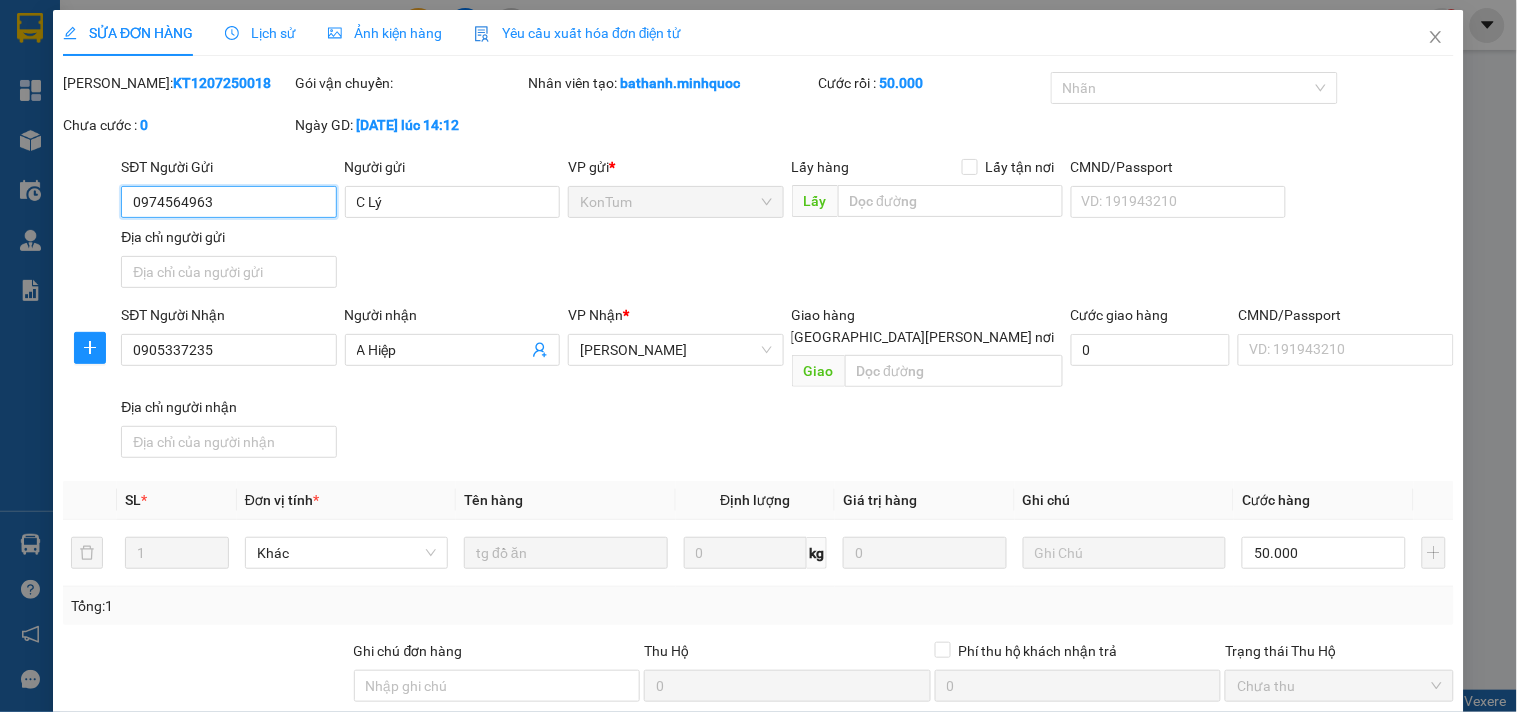 type on "C Lý" 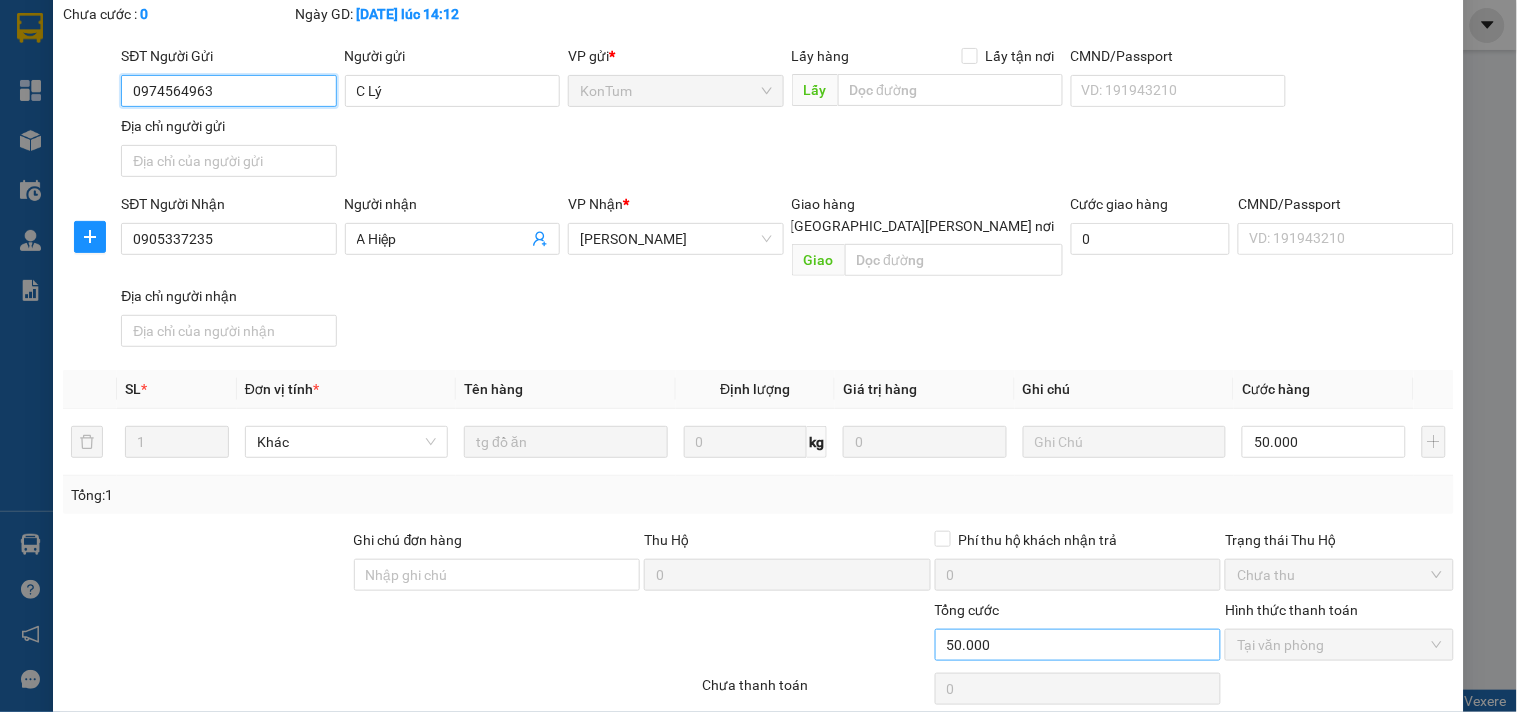 scroll, scrollTop: 172, scrollLeft: 0, axis: vertical 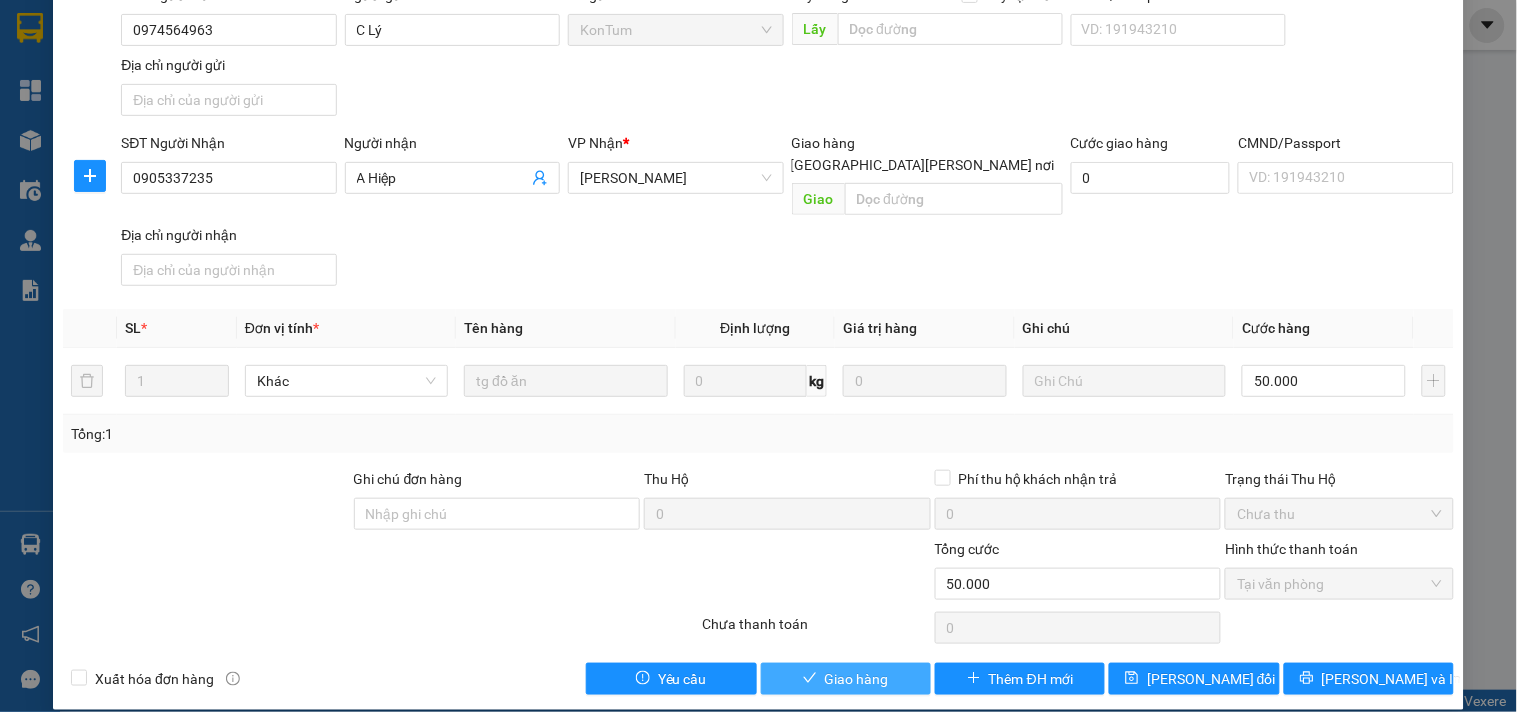 click on "Giao hàng" at bounding box center [857, 679] 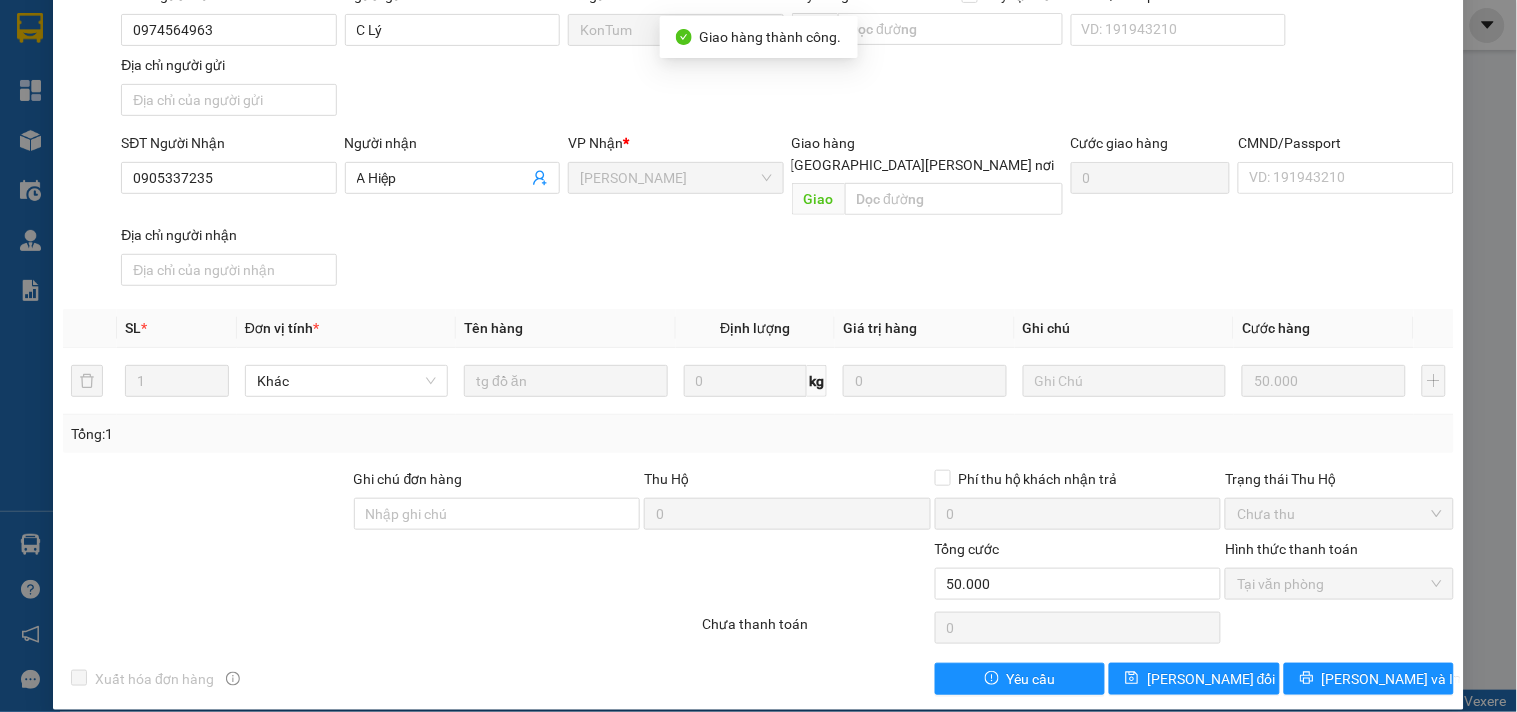 scroll, scrollTop: 0, scrollLeft: 0, axis: both 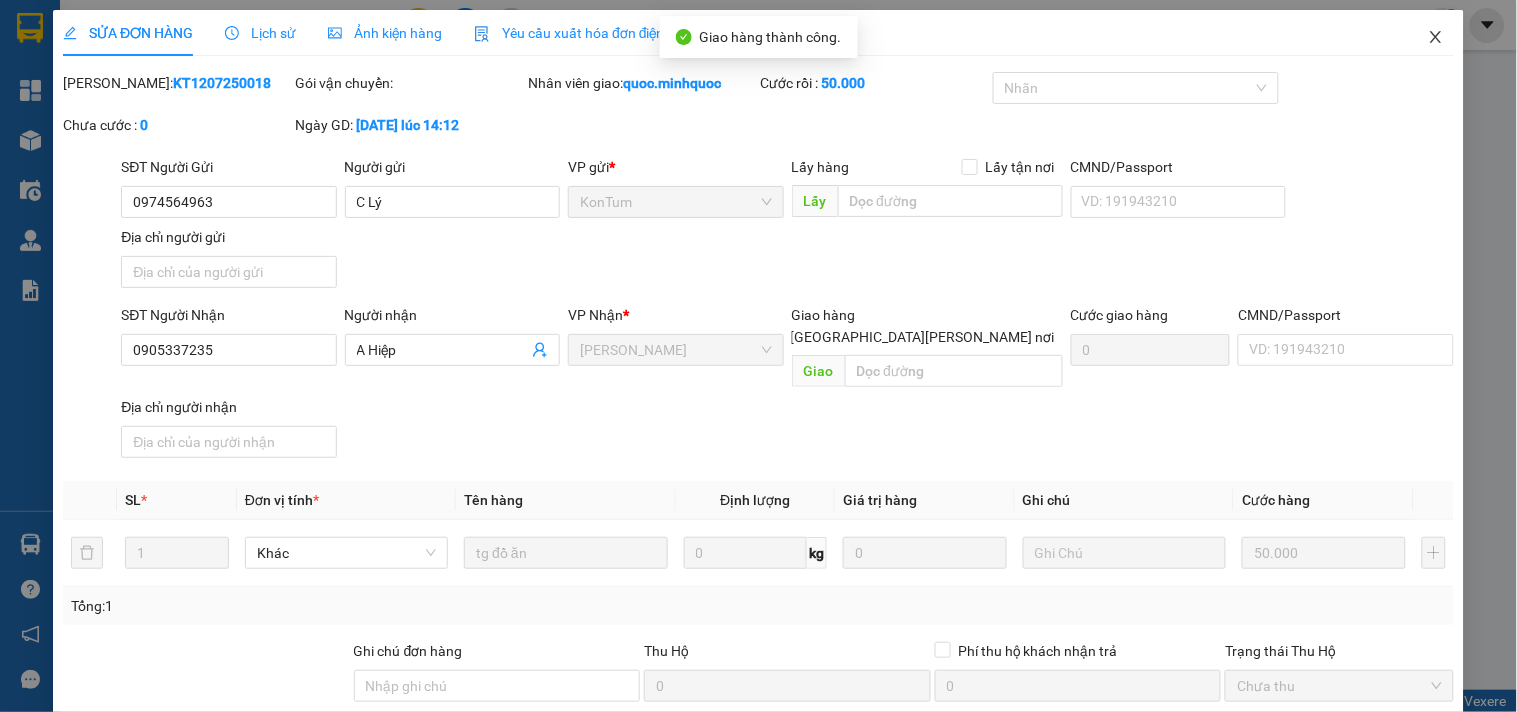 click at bounding box center [1436, 38] 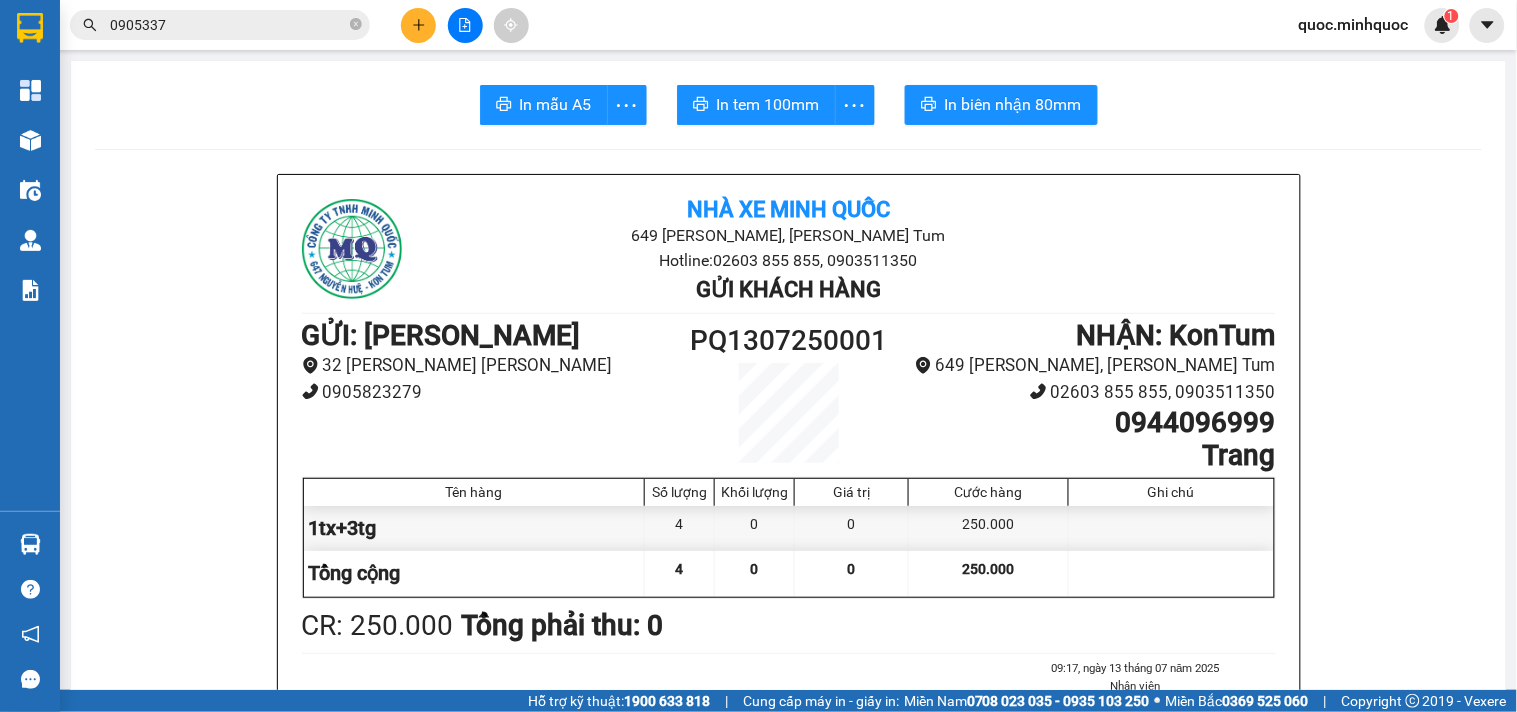 click at bounding box center [418, 25] 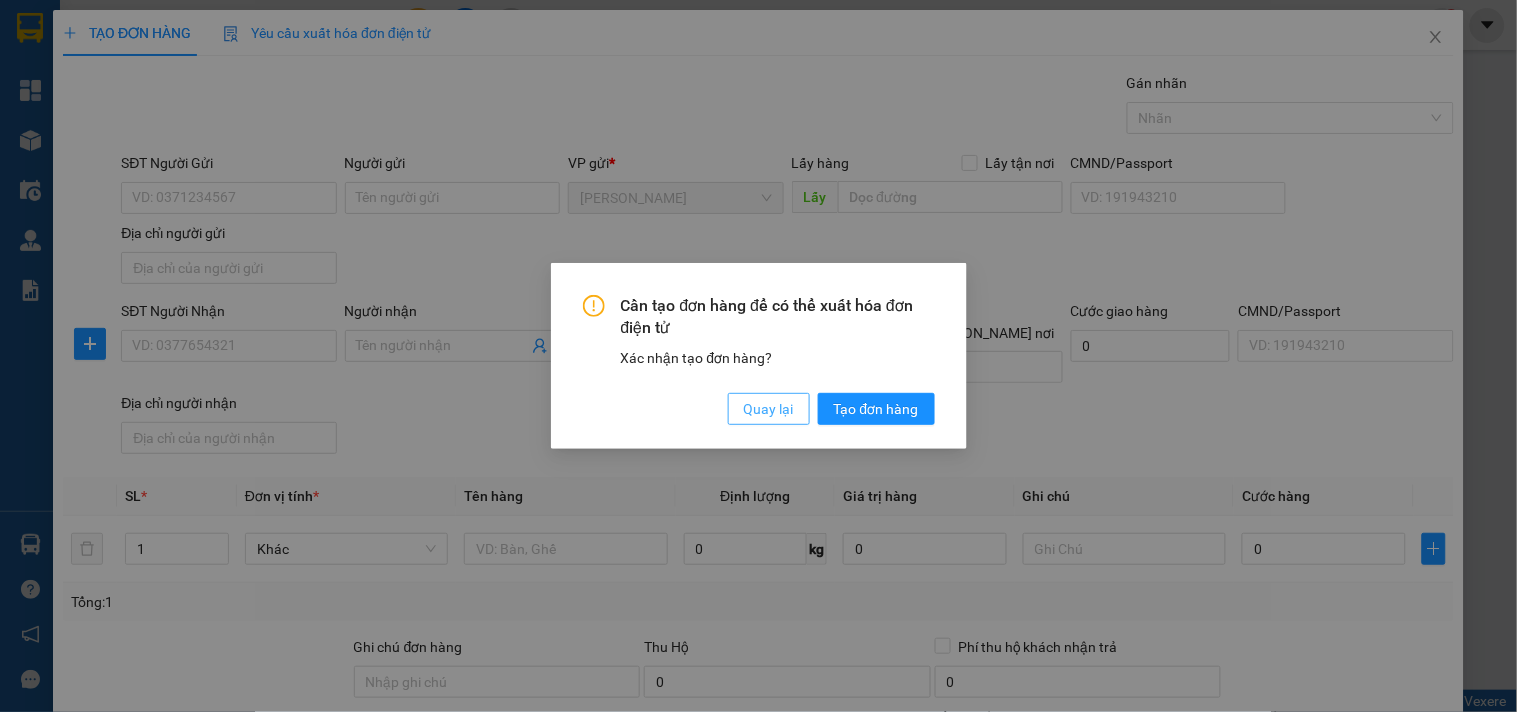click on "Quay lại" at bounding box center [769, 409] 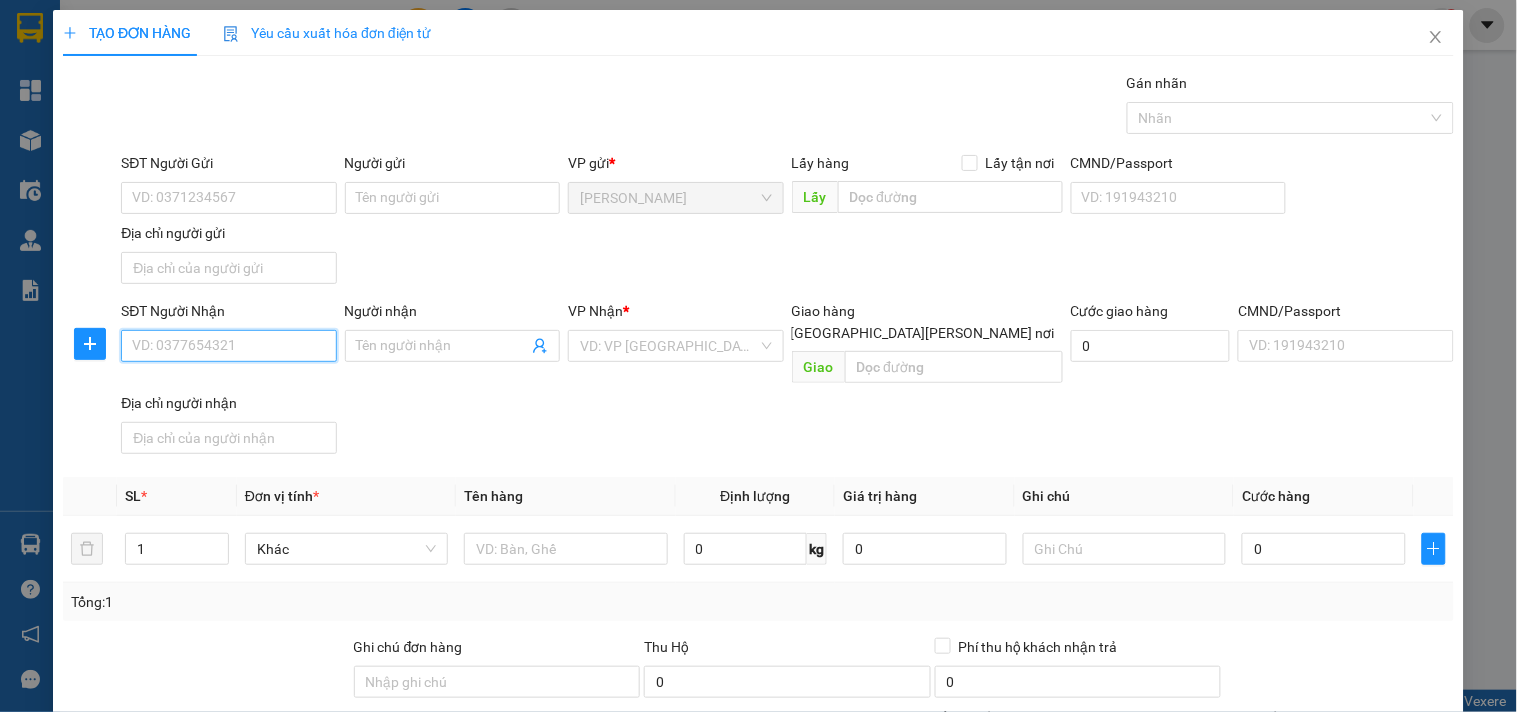 click on "SĐT Người Nhận" at bounding box center [228, 346] 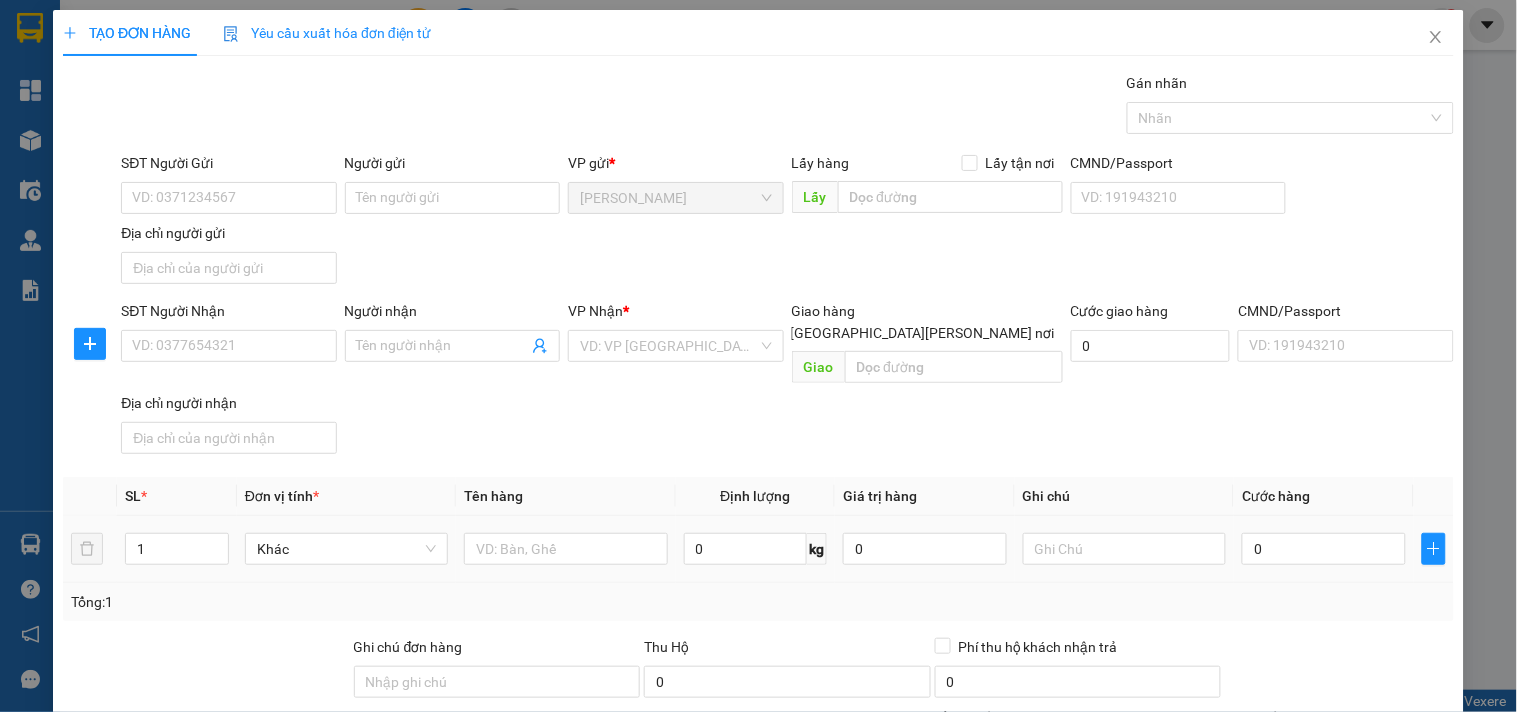 click at bounding box center (565, 549) 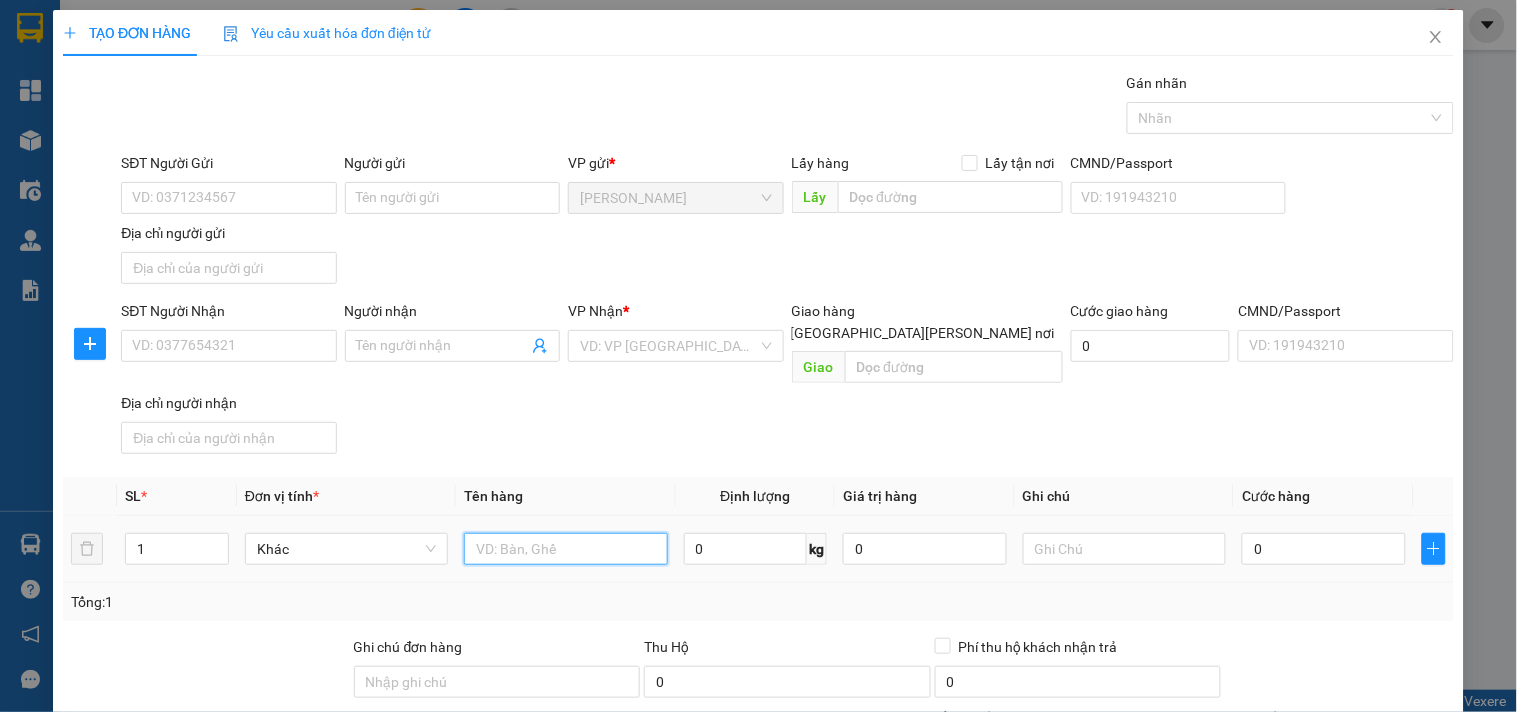 click at bounding box center (565, 549) 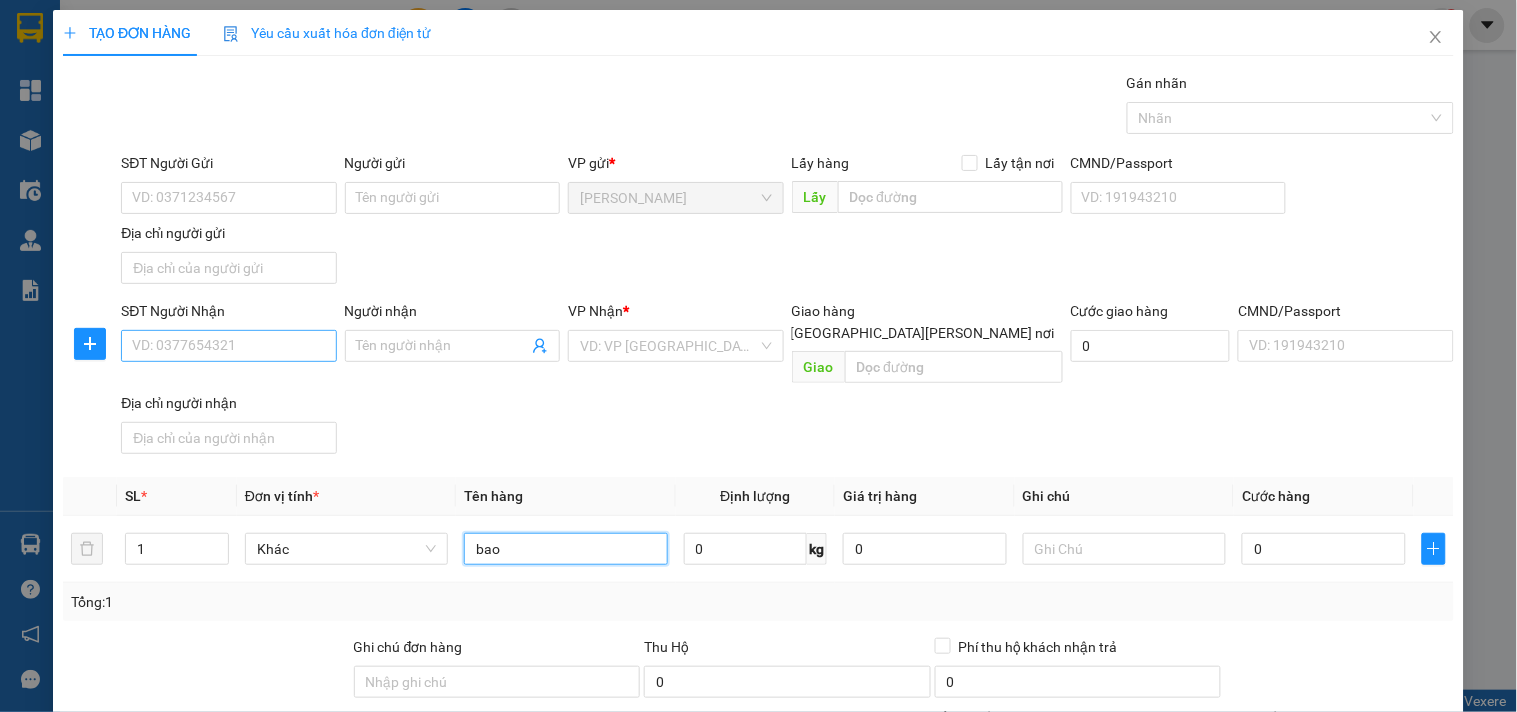 type on "bao" 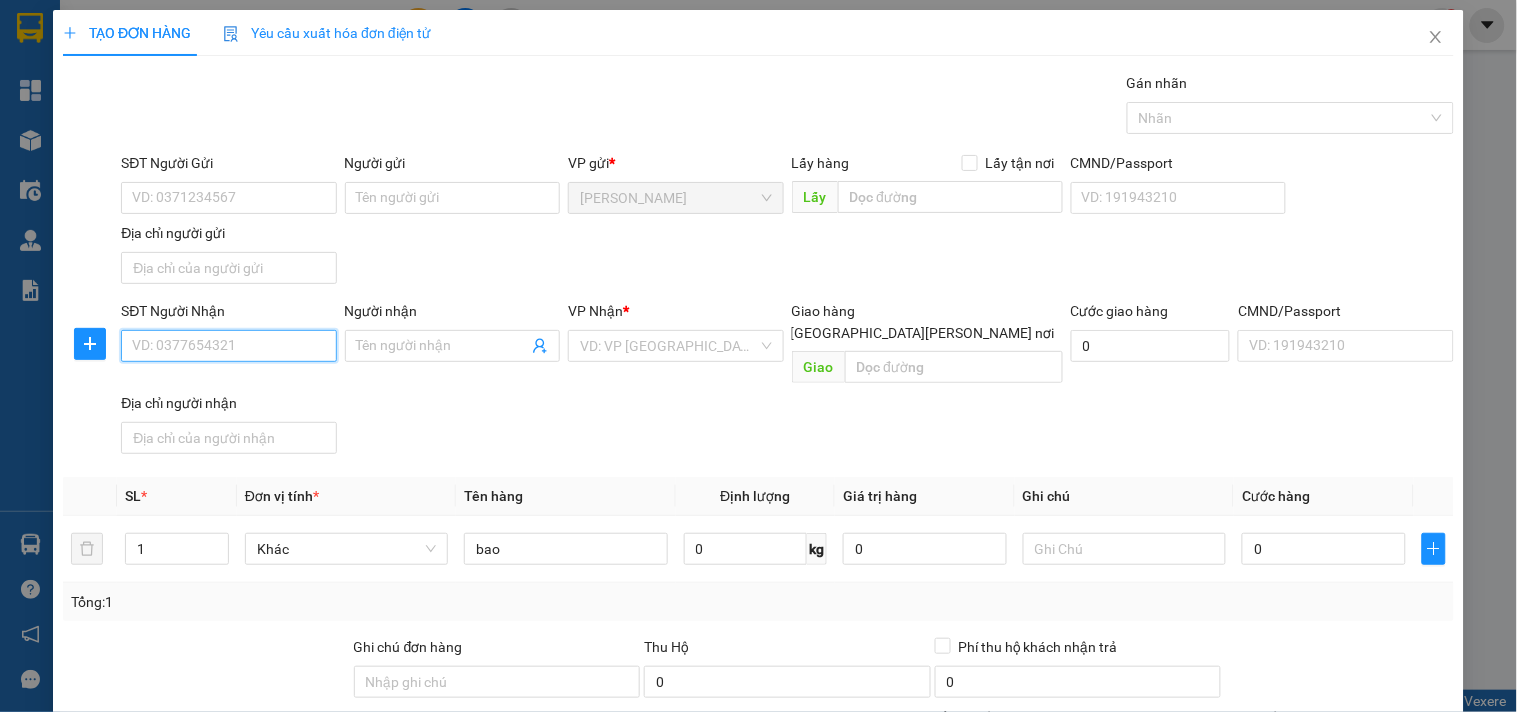 click on "SĐT Người Nhận" at bounding box center (228, 346) 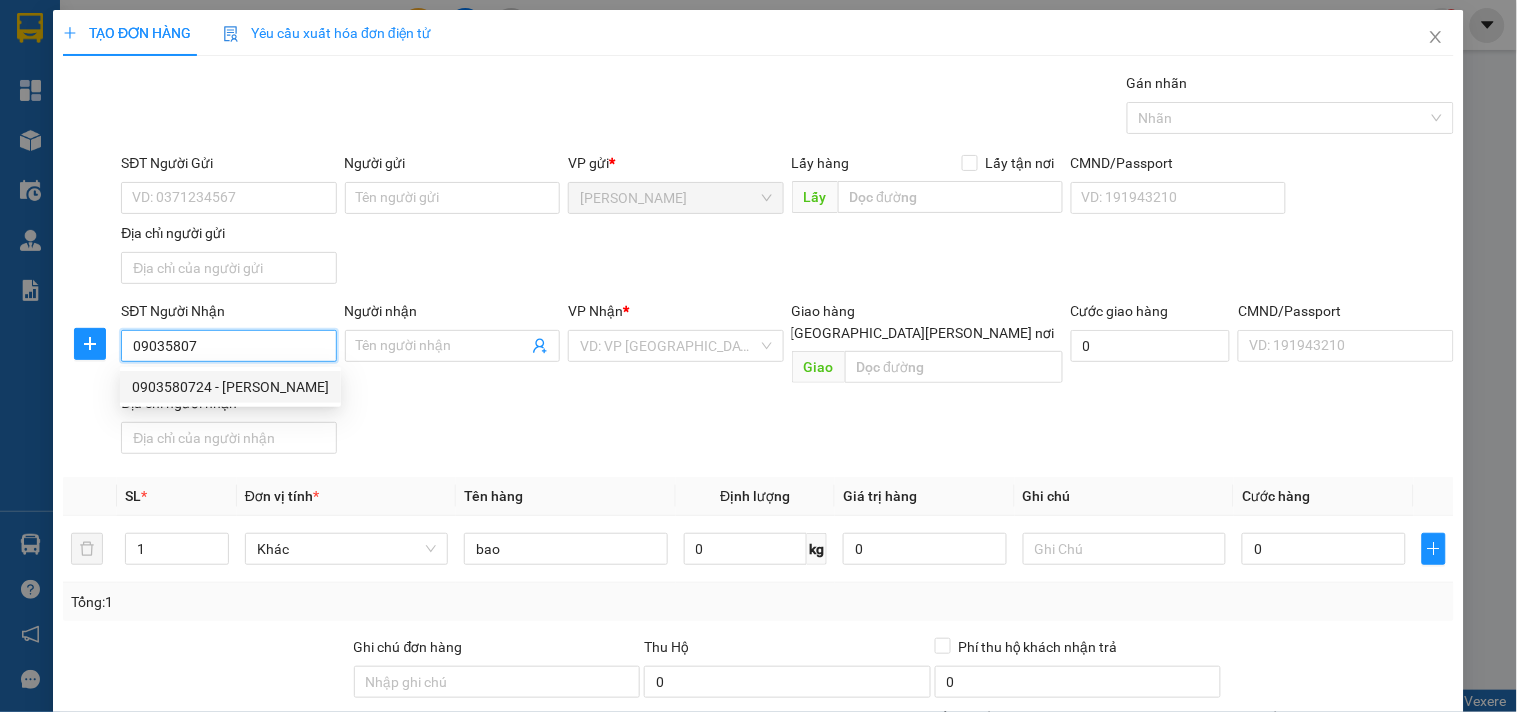 click on "0903580724 - [PERSON_NAME]" at bounding box center (230, 387) 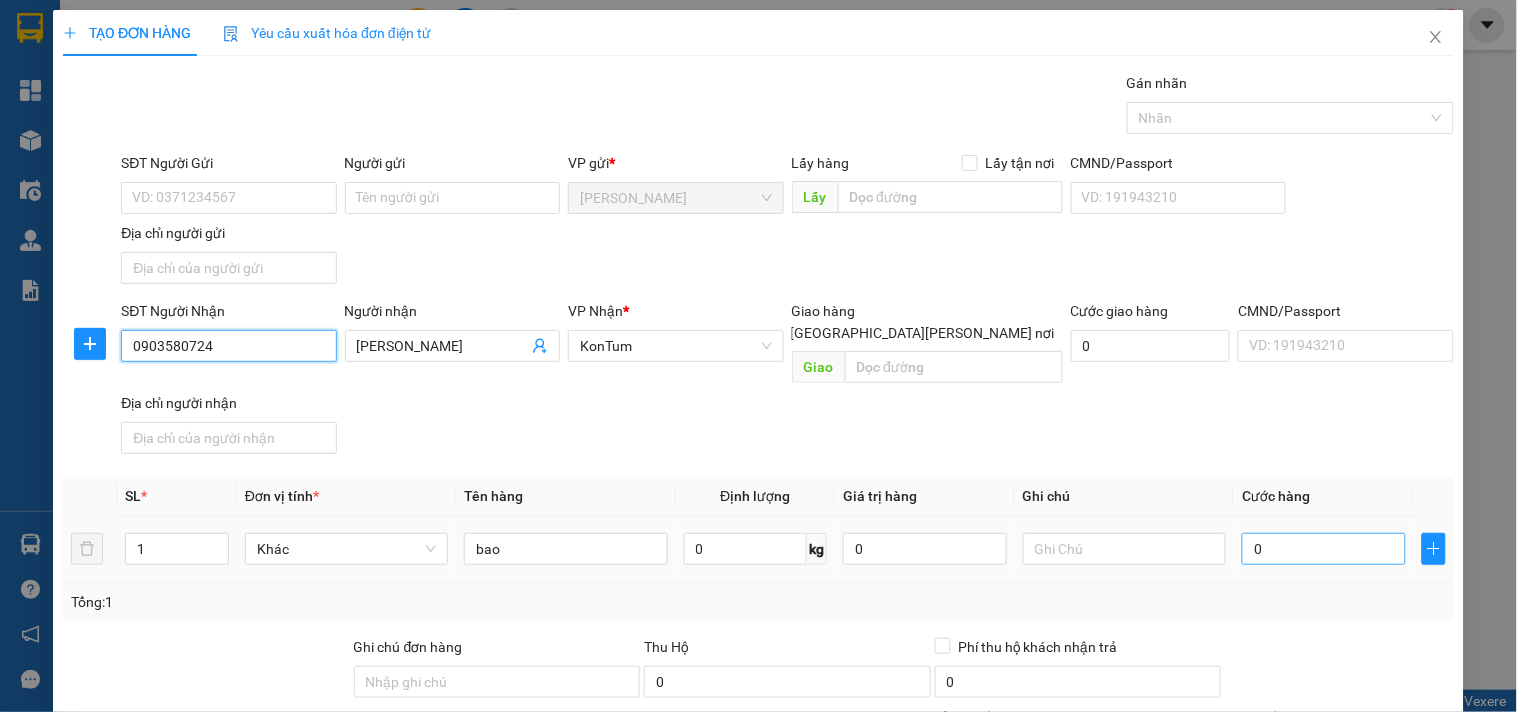 type on "0903580724" 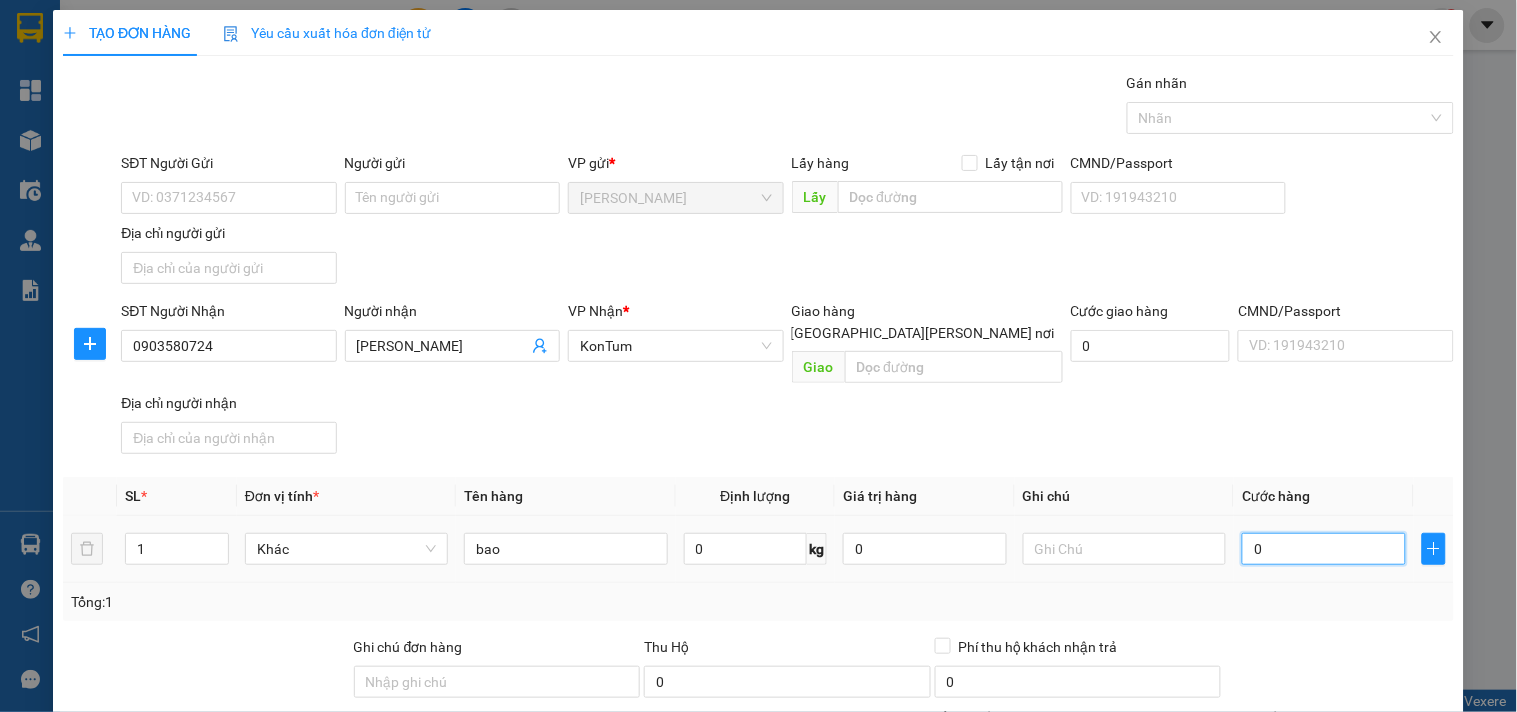 click on "0" at bounding box center (1324, 549) 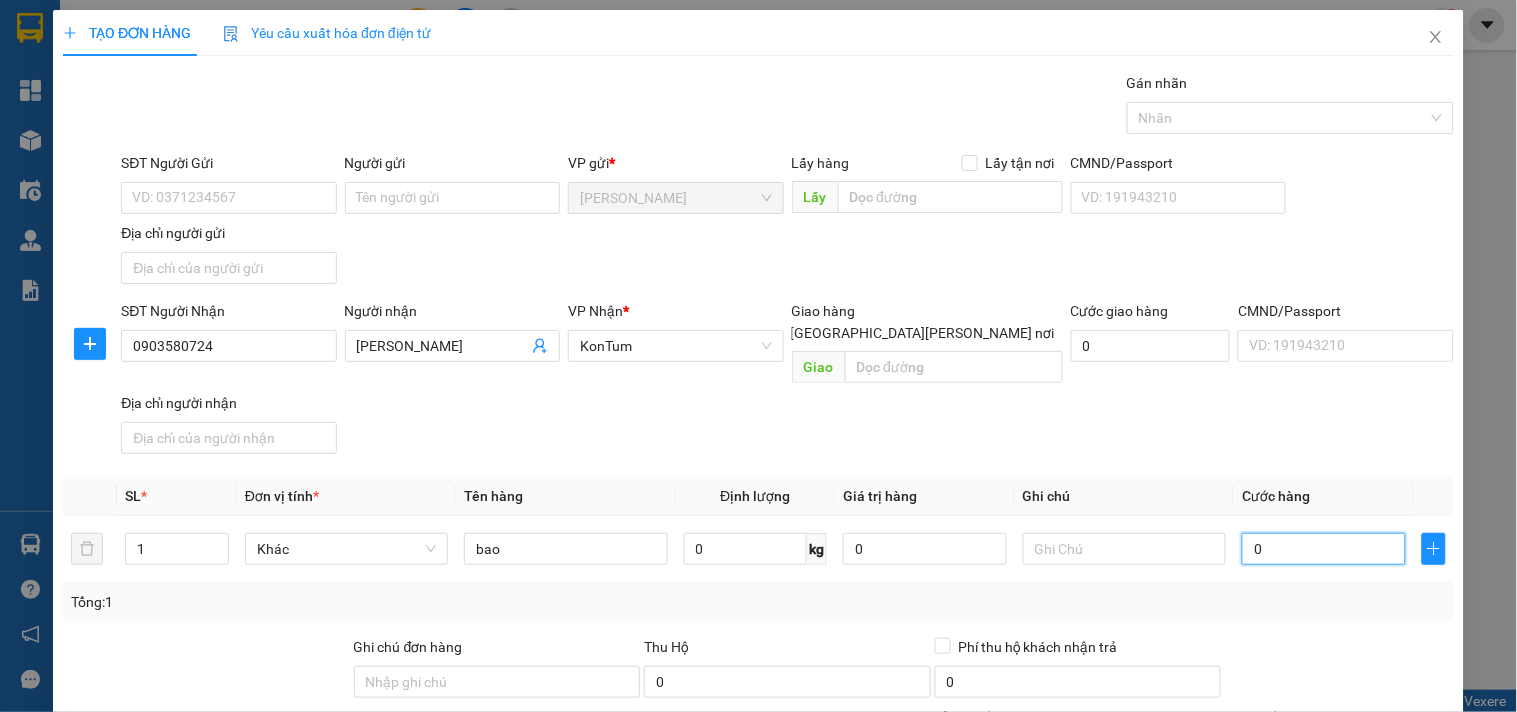 type on "5" 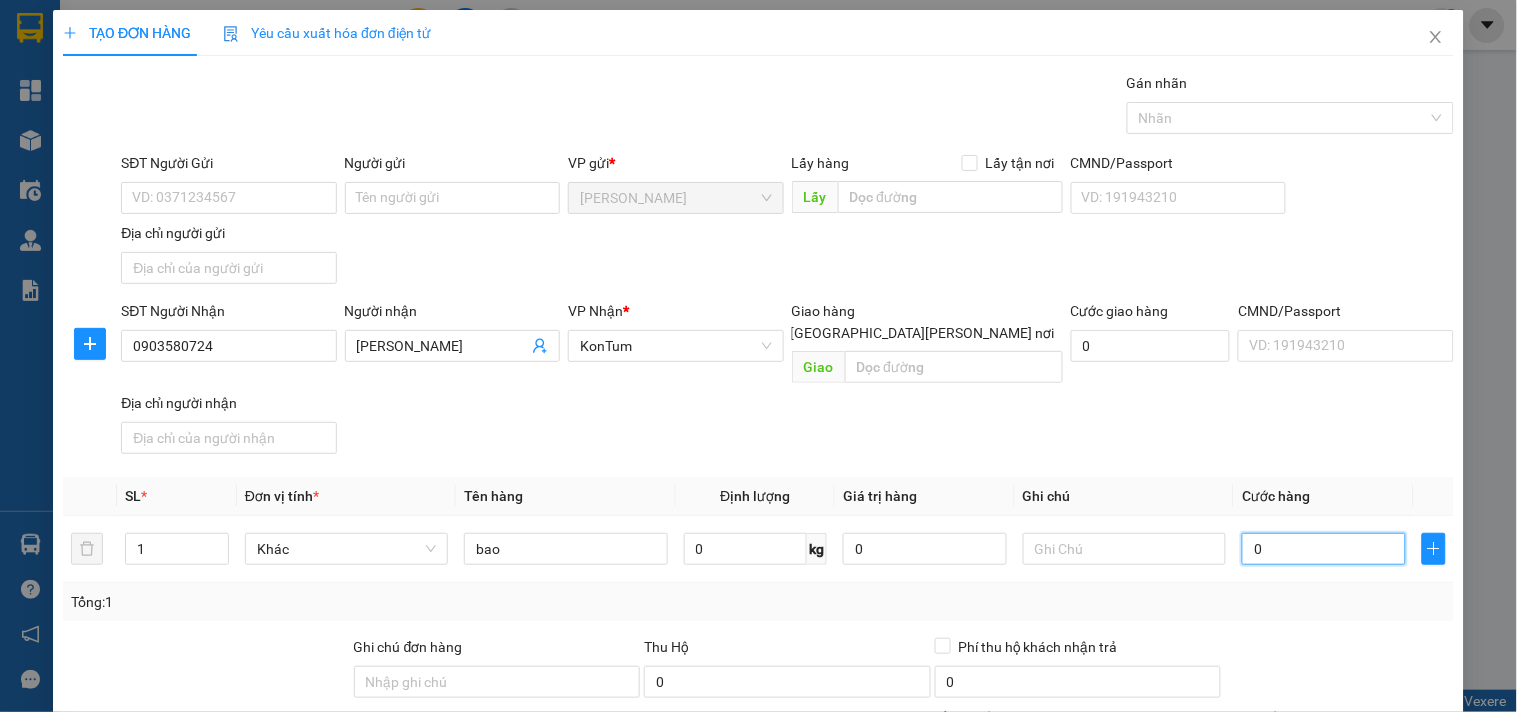 type on "5" 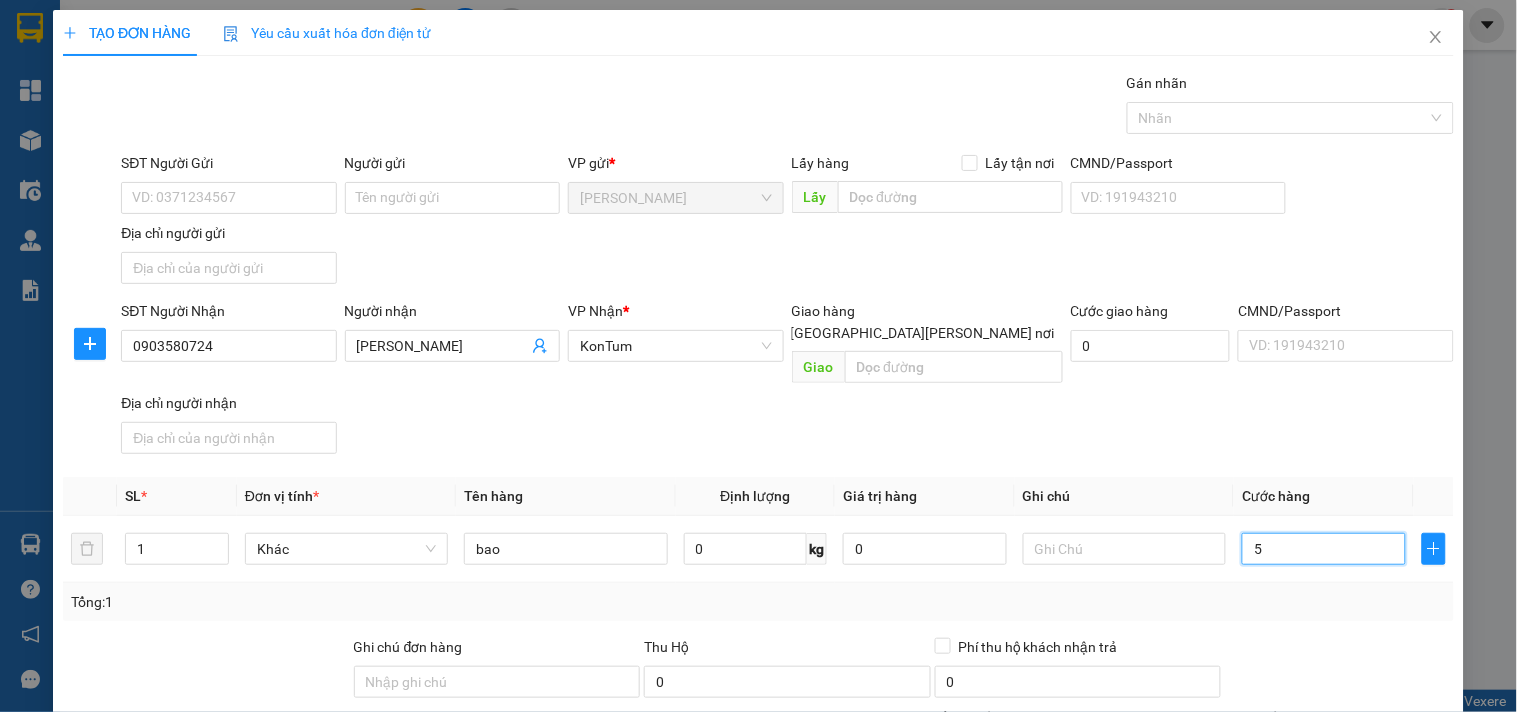 type on "50" 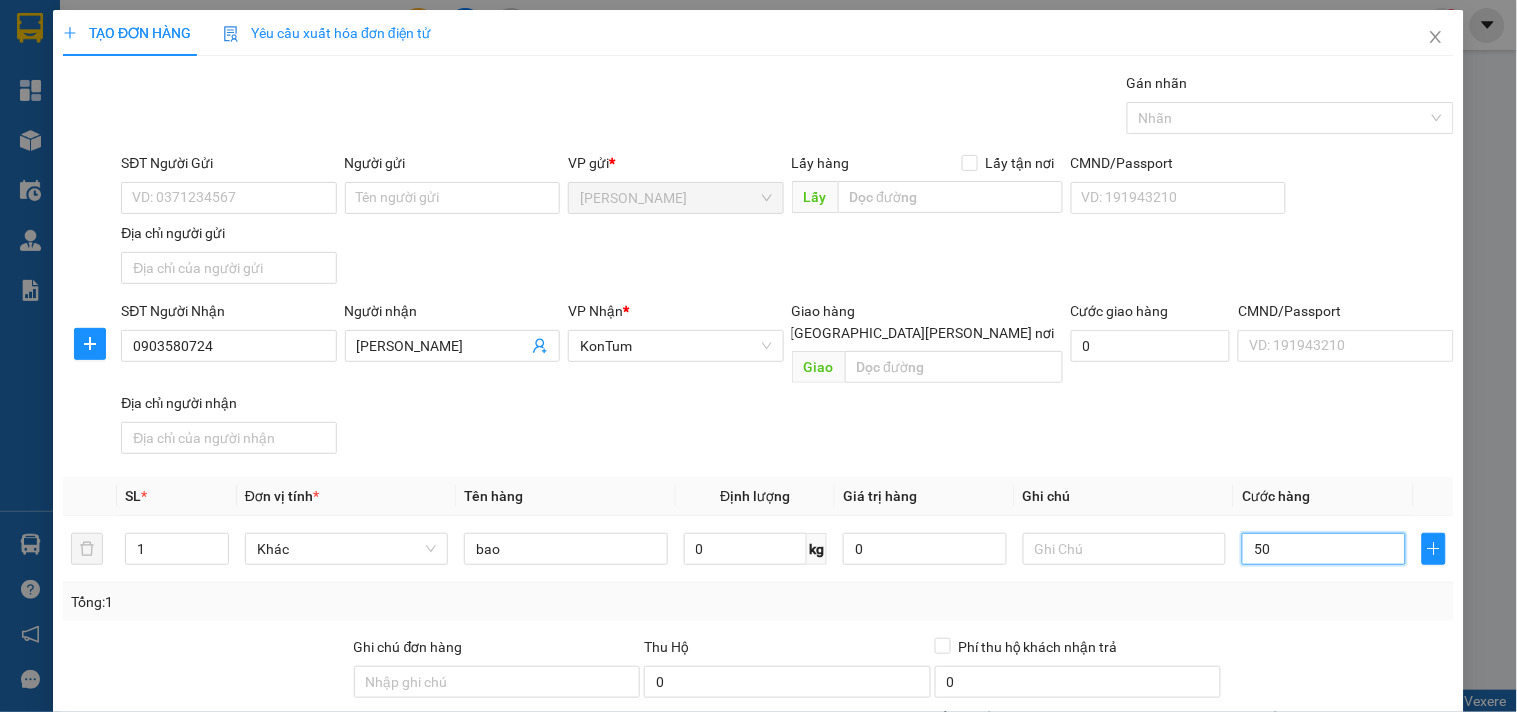scroll, scrollTop: 167, scrollLeft: 0, axis: vertical 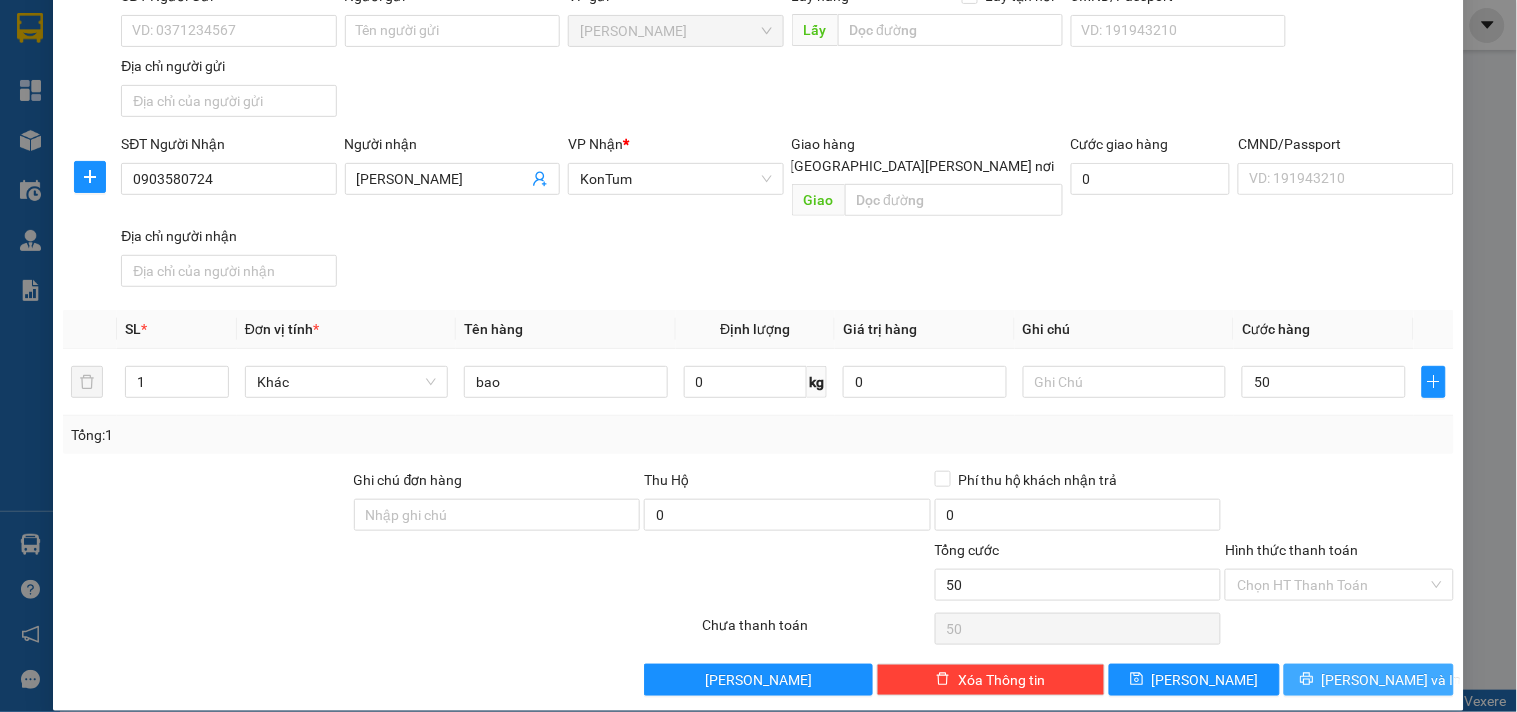type on "50.000" 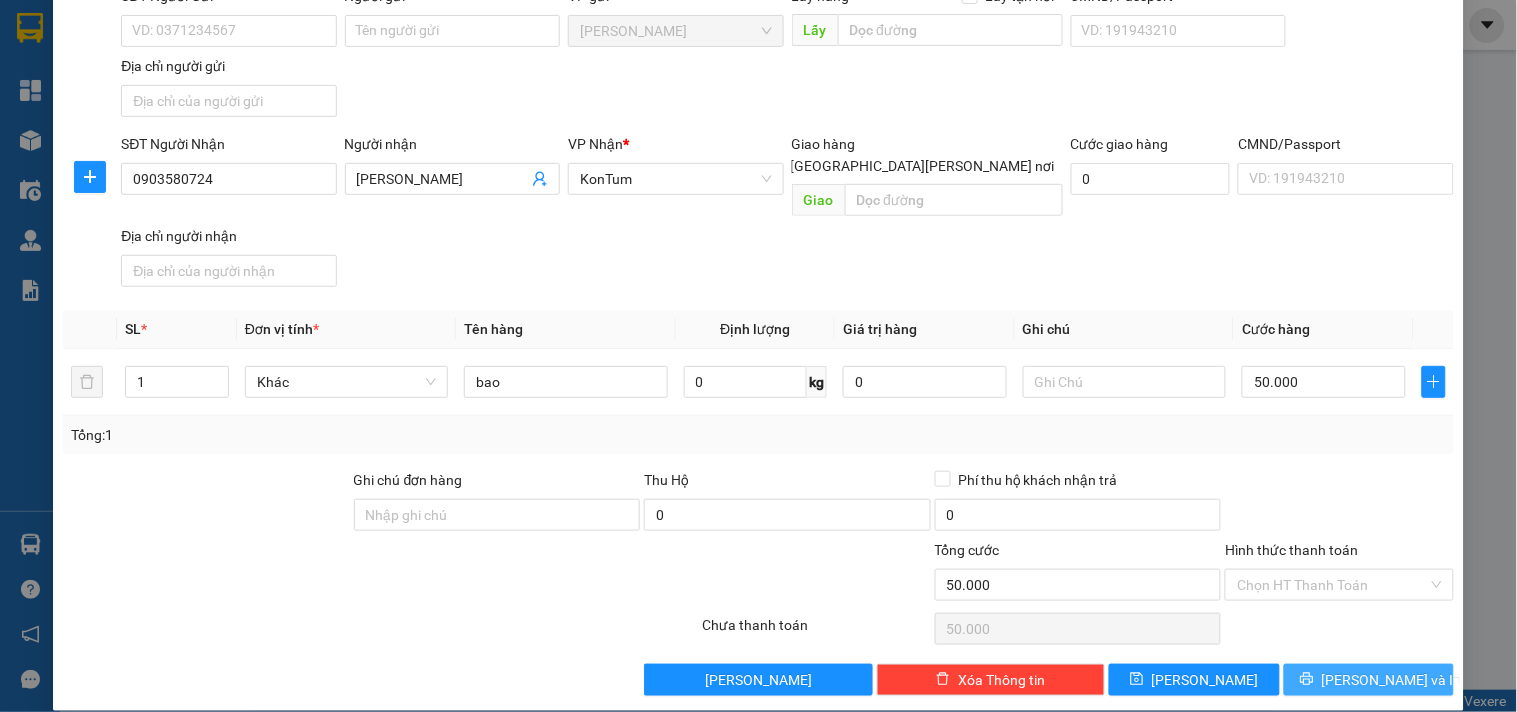 click on "[PERSON_NAME] và In" at bounding box center (1369, 680) 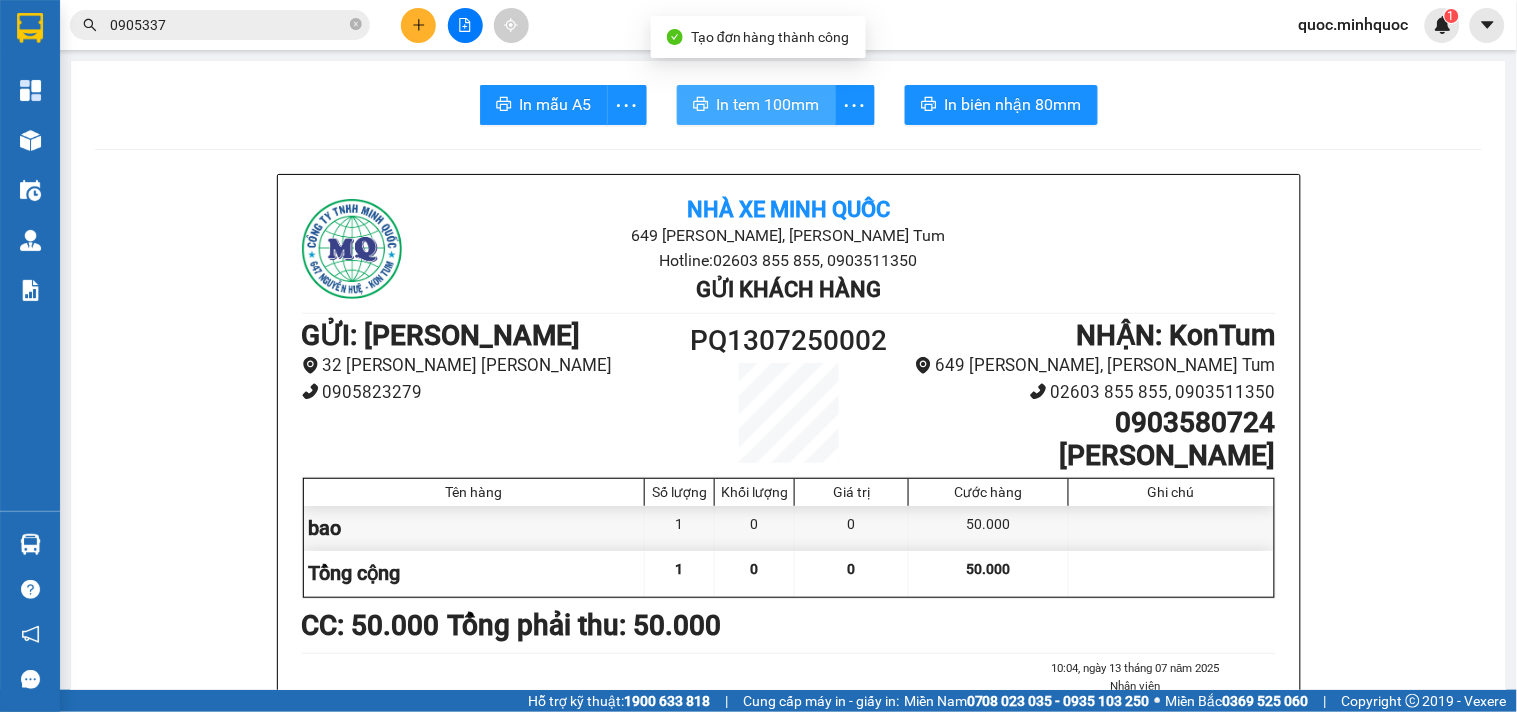 click on "In tem 100mm" at bounding box center (756, 105) 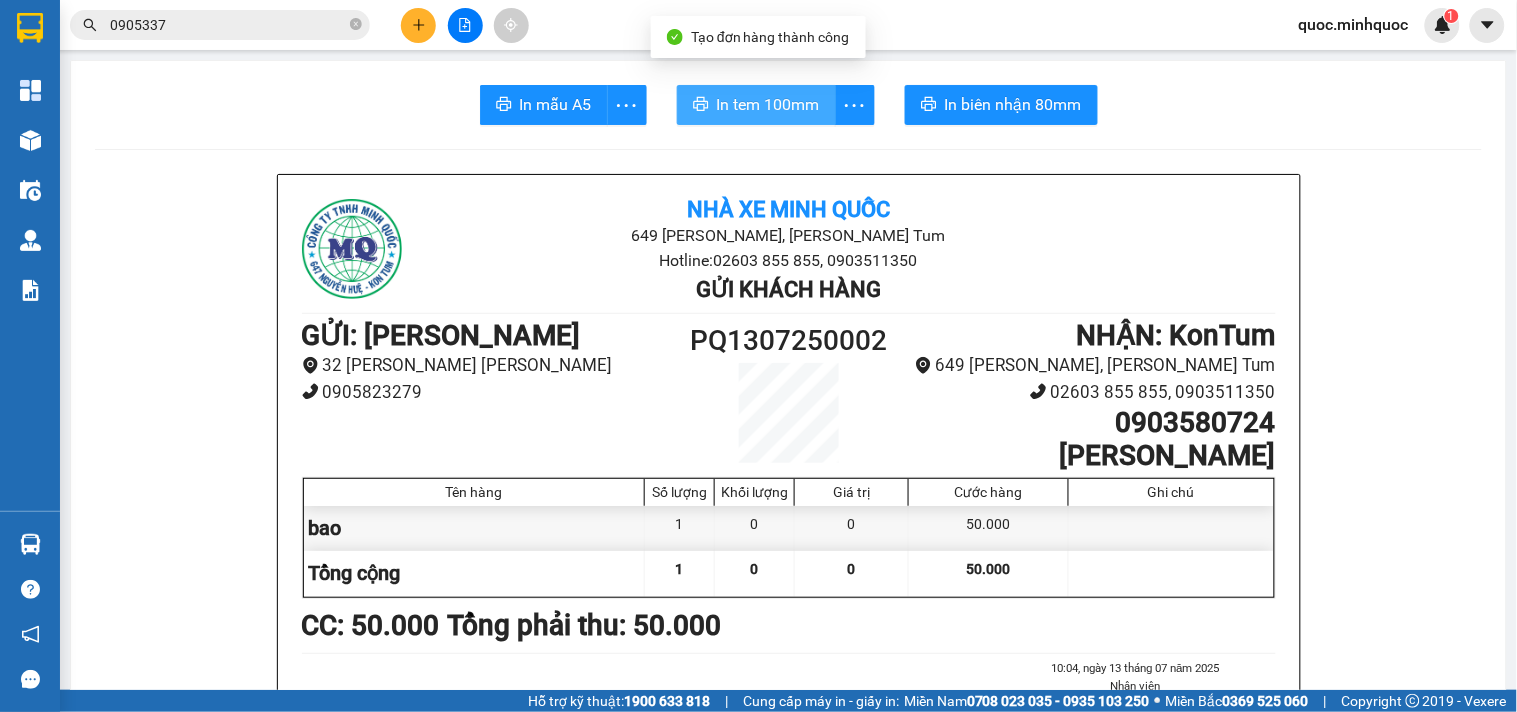 scroll, scrollTop: 0, scrollLeft: 0, axis: both 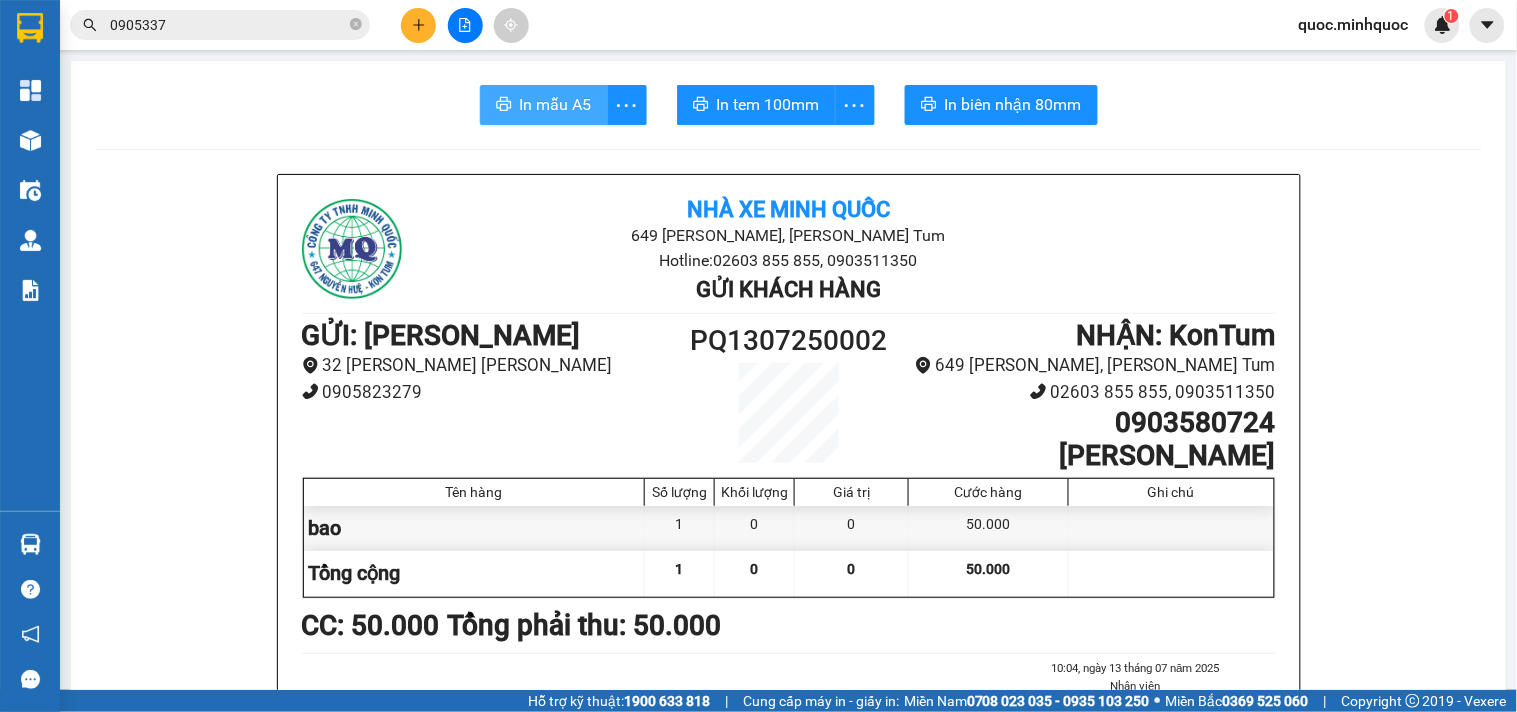 click on "In mẫu A5" at bounding box center [556, 104] 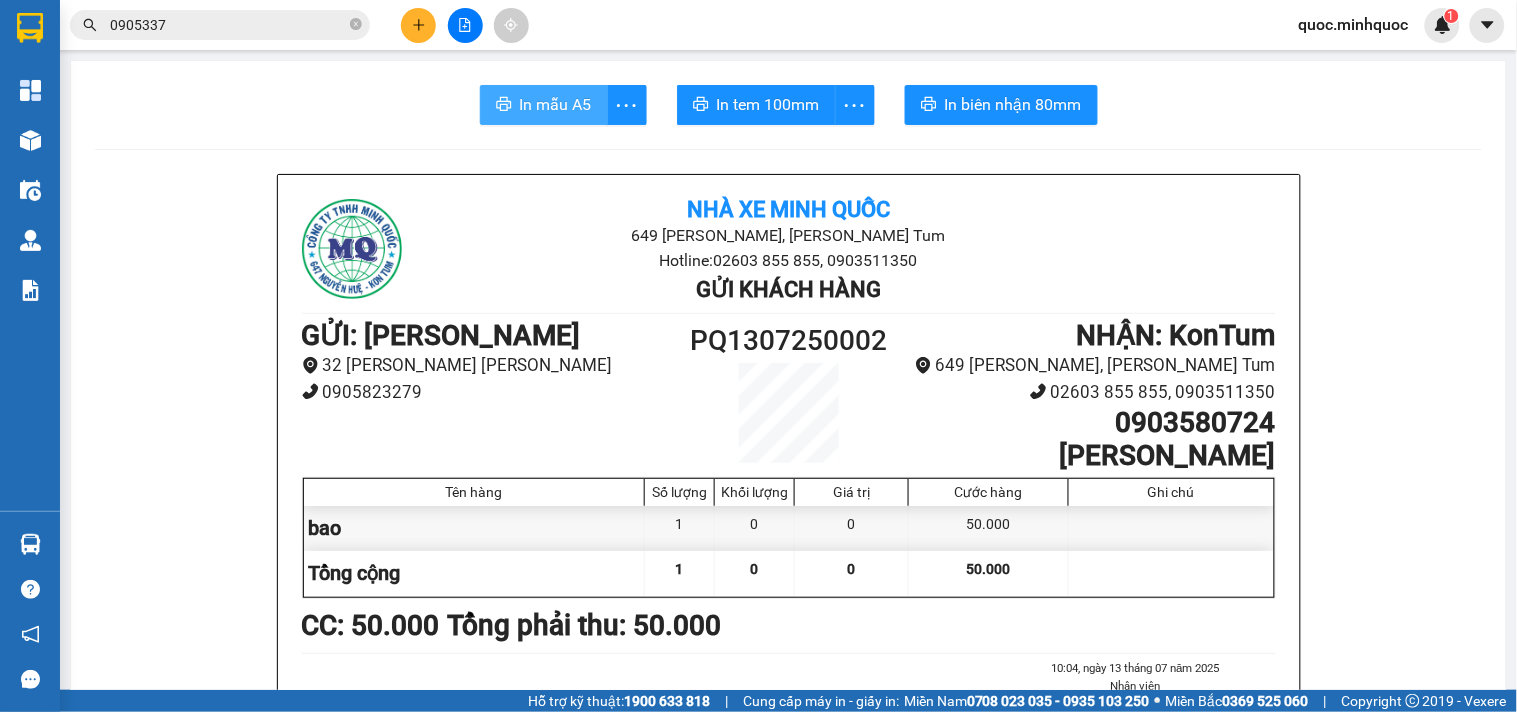 scroll, scrollTop: 0, scrollLeft: 0, axis: both 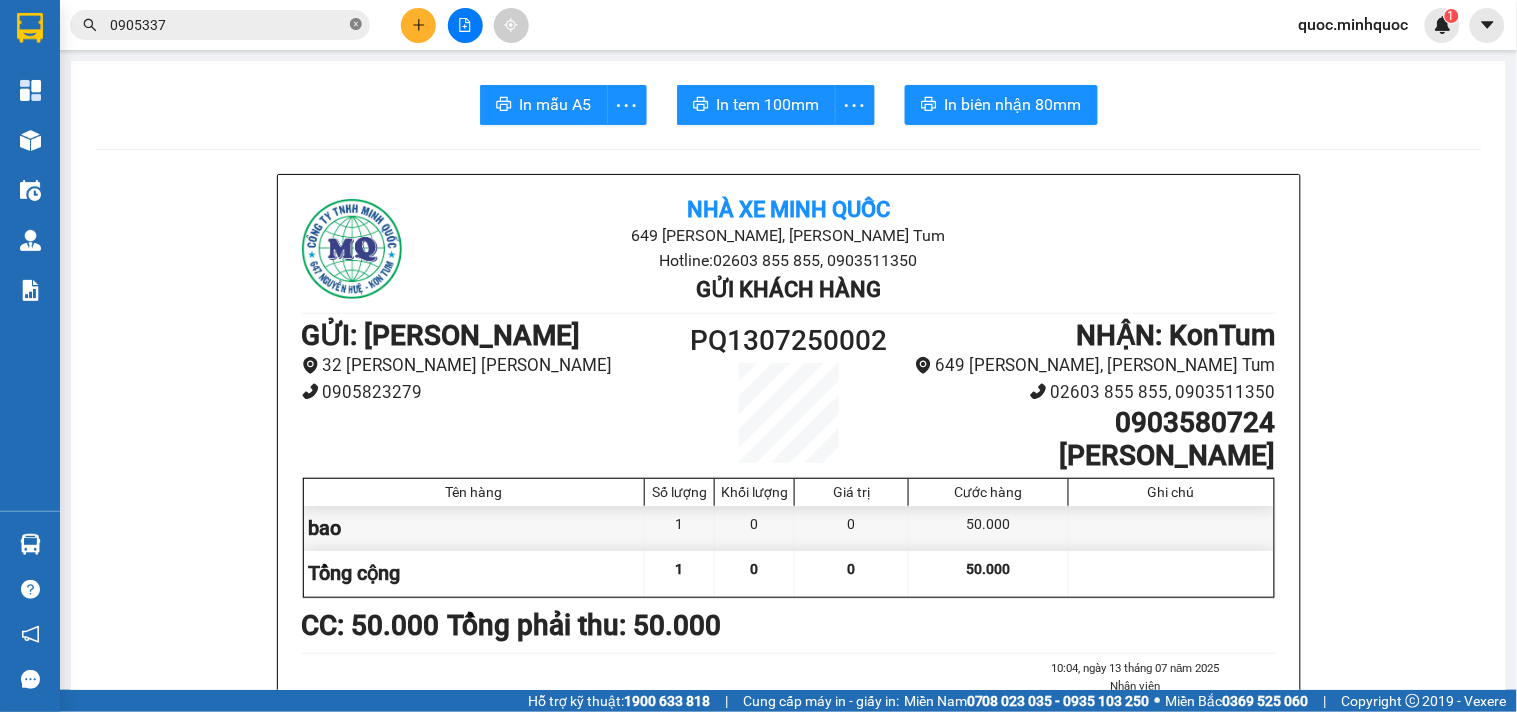 click 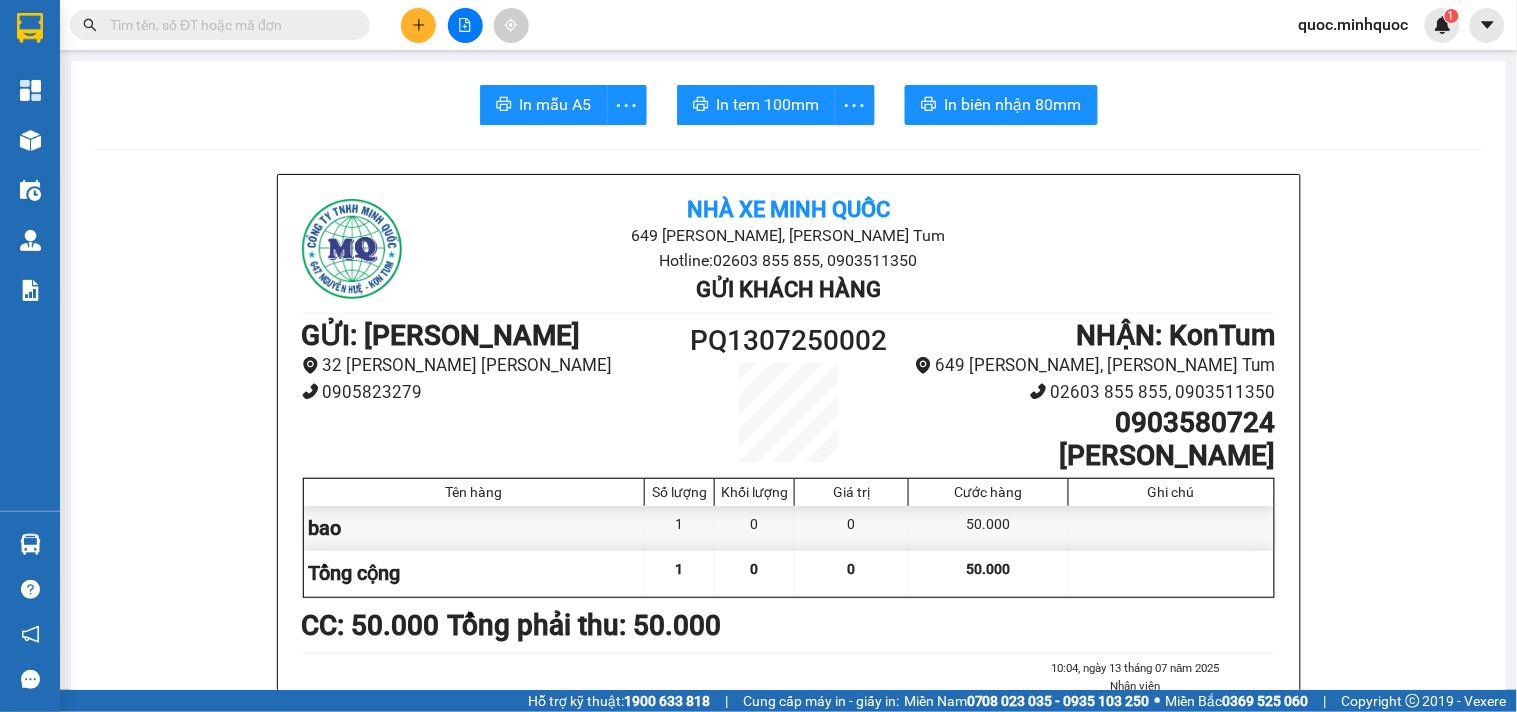 click at bounding box center [228, 25] 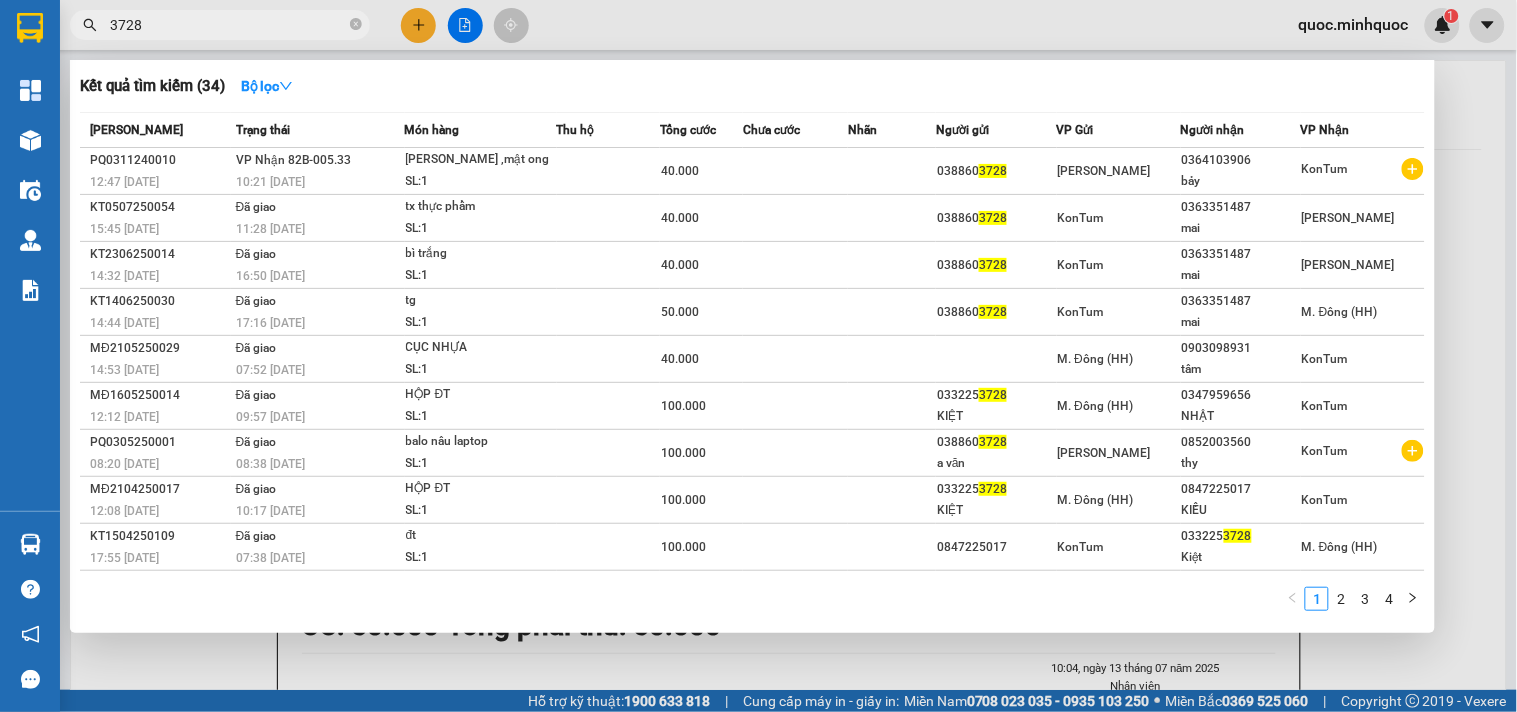 drag, startPoint x: 210, startPoint y: 30, endPoint x: 0, endPoint y: 12, distance: 210.77002 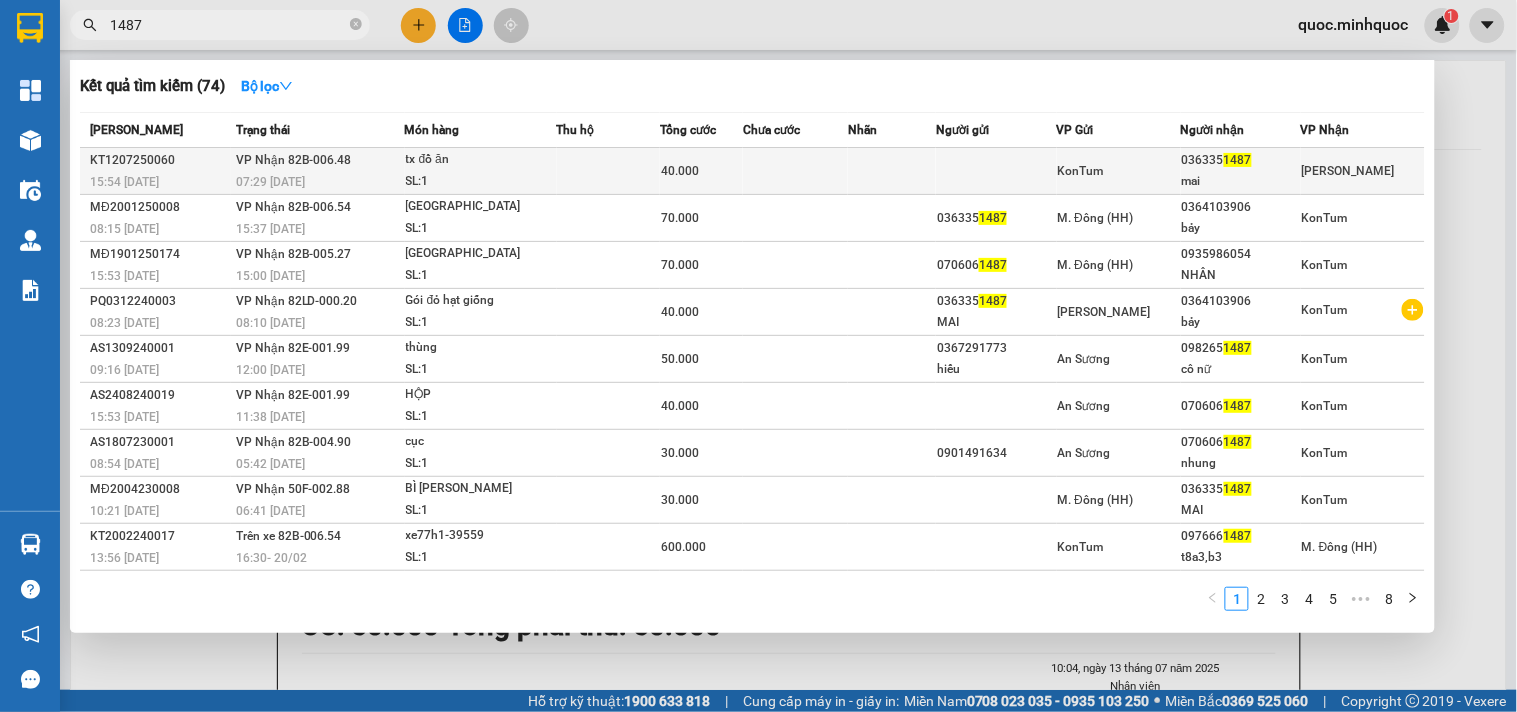 type on "1487" 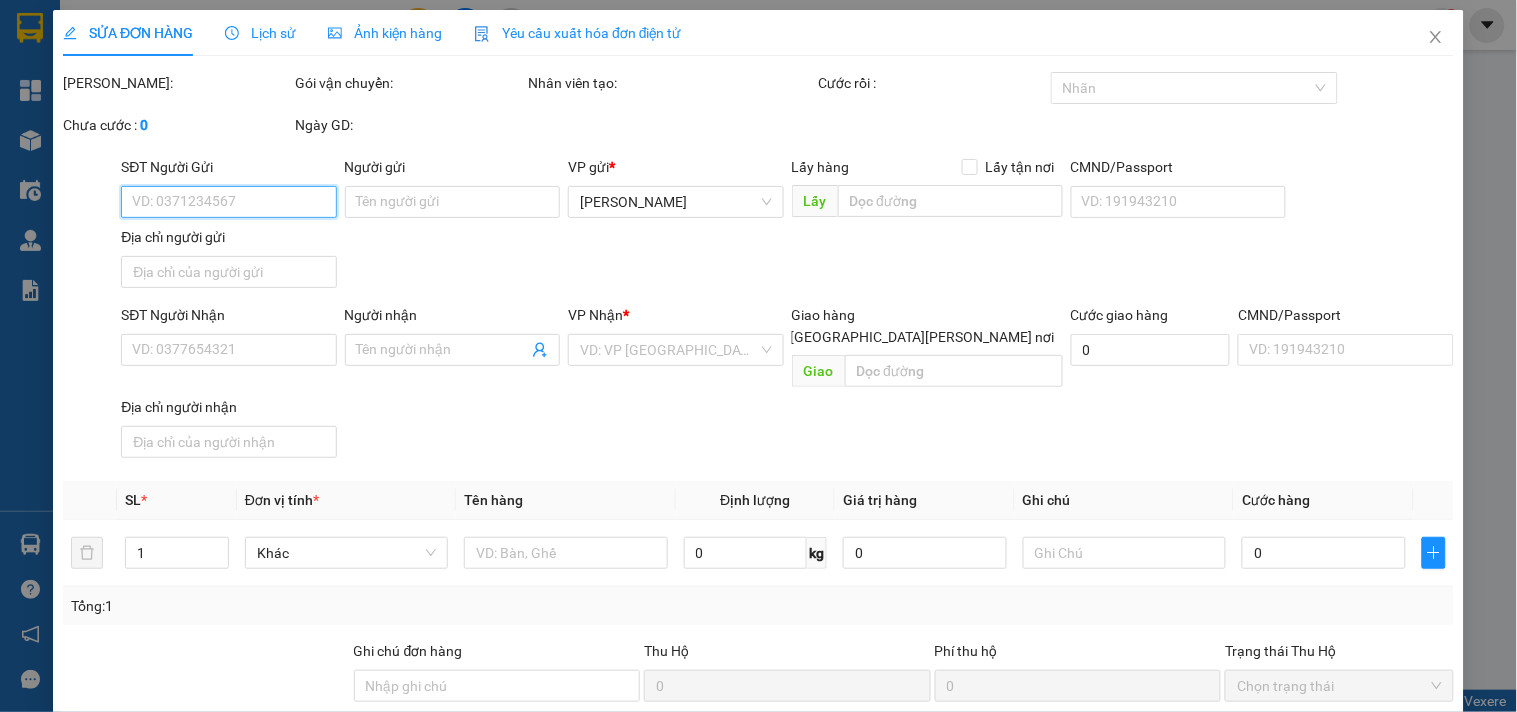 type on "0363351487" 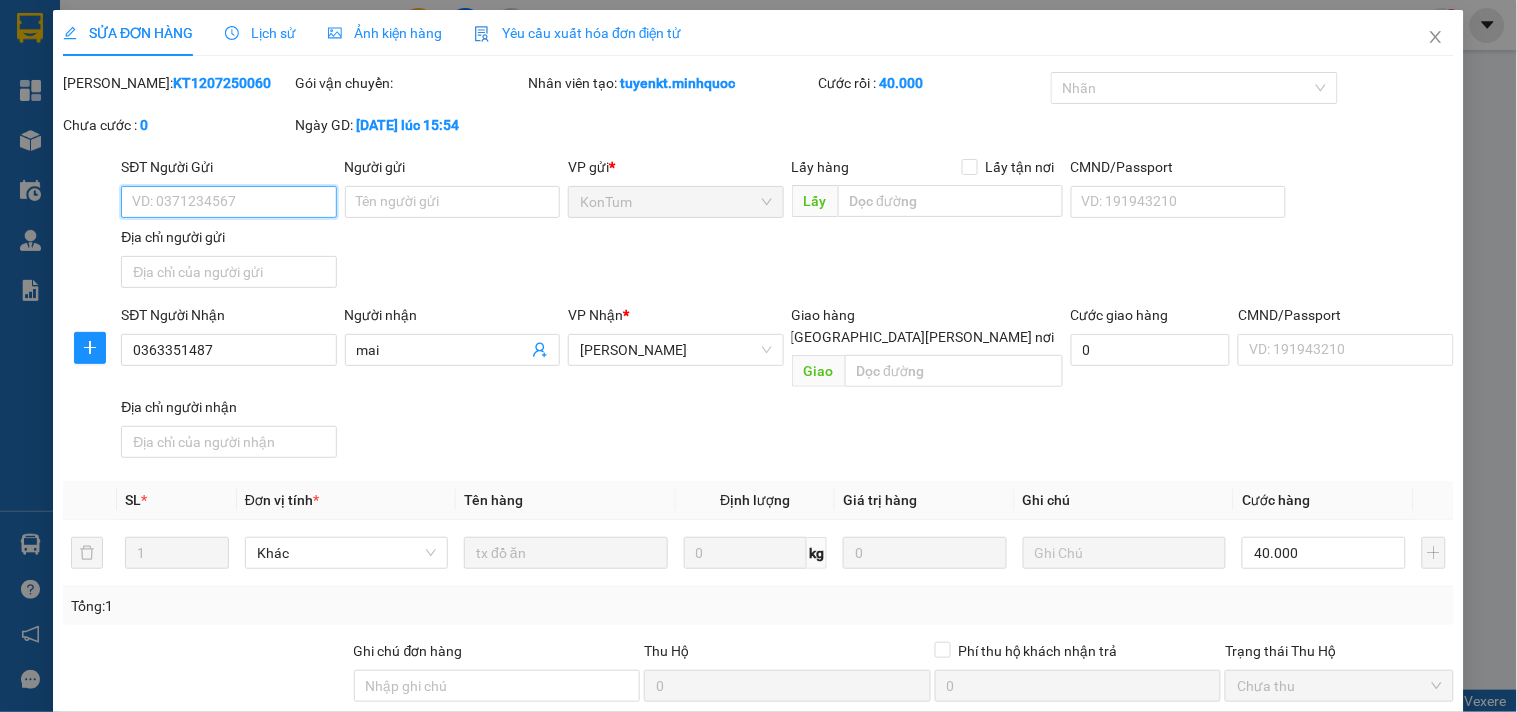 scroll, scrollTop: 172, scrollLeft: 0, axis: vertical 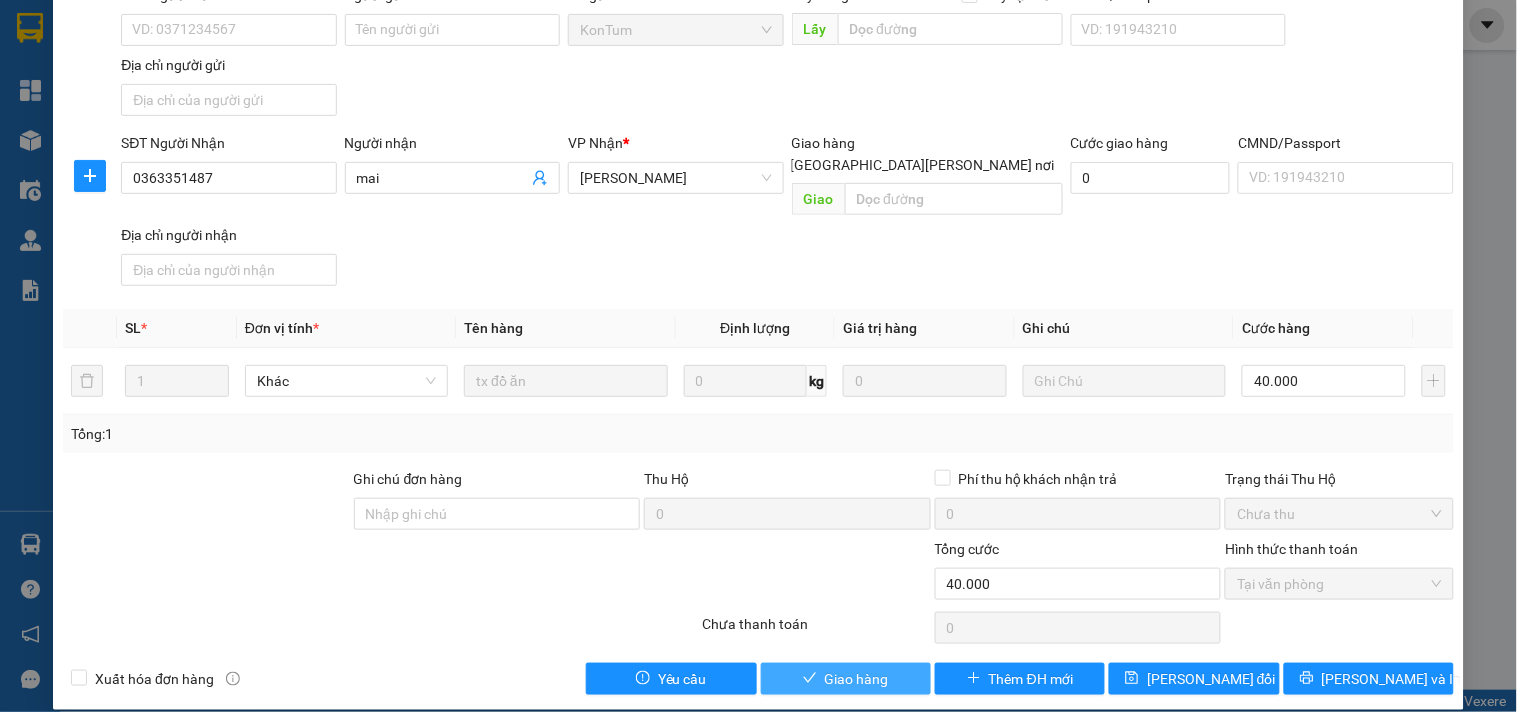 click on "Giao hàng" at bounding box center (846, 679) 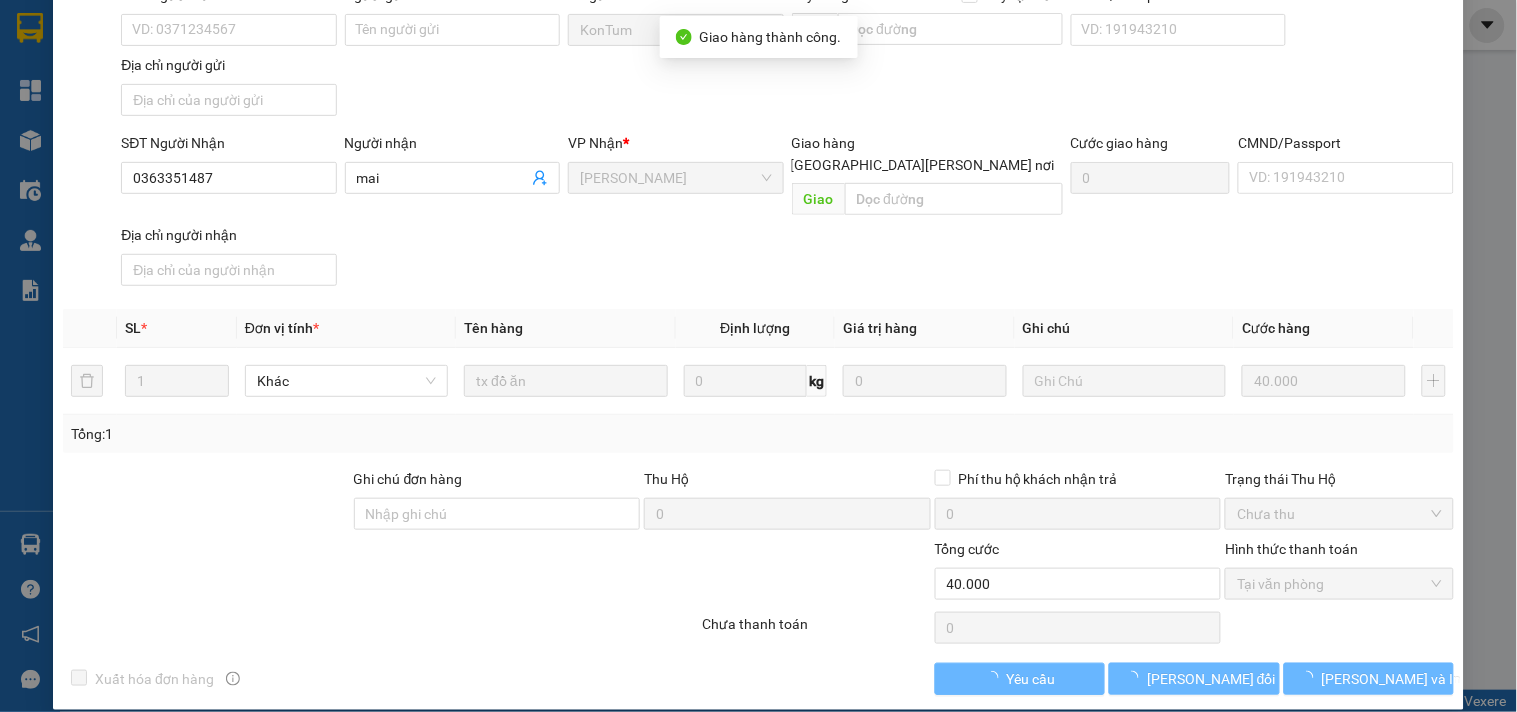 scroll, scrollTop: 0, scrollLeft: 0, axis: both 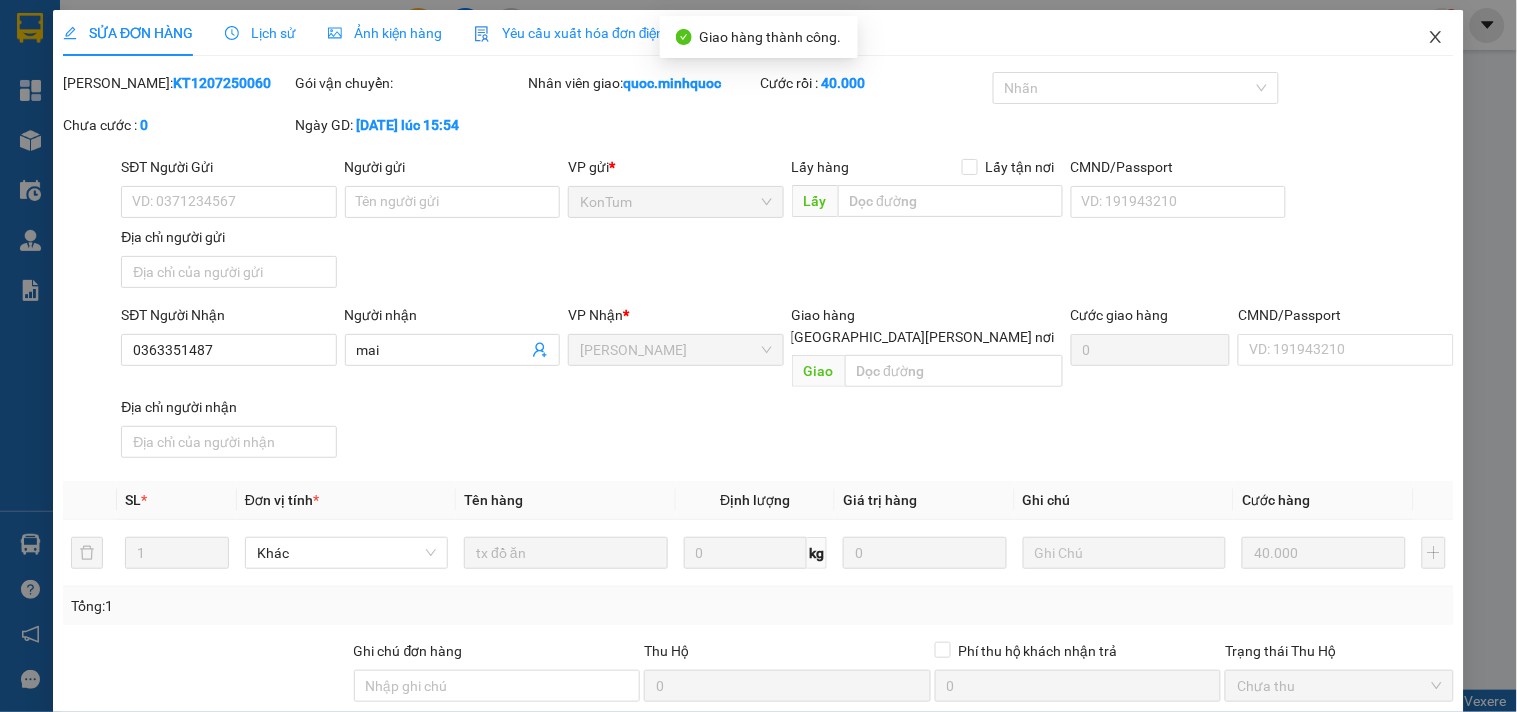 click at bounding box center (1436, 38) 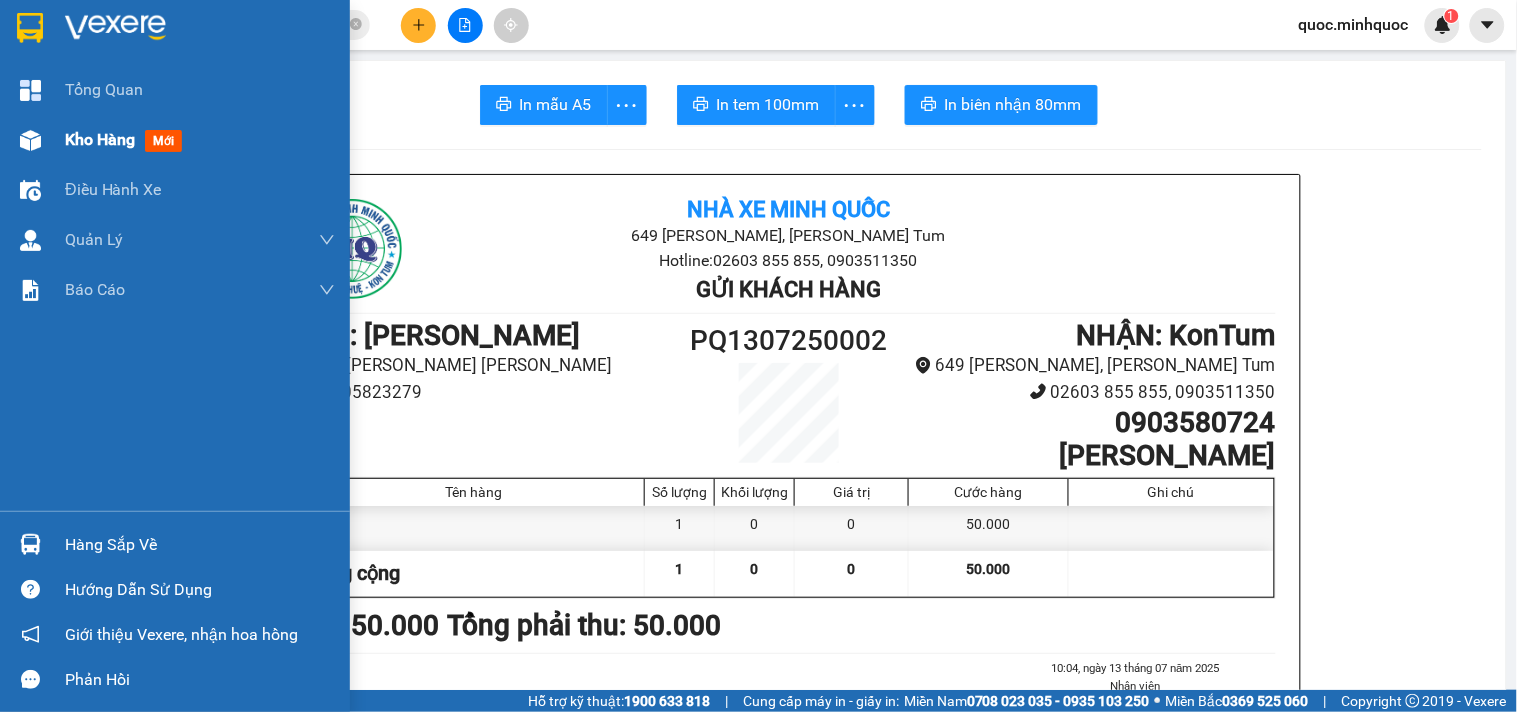 click on "Kho hàng mới" at bounding box center (200, 140) 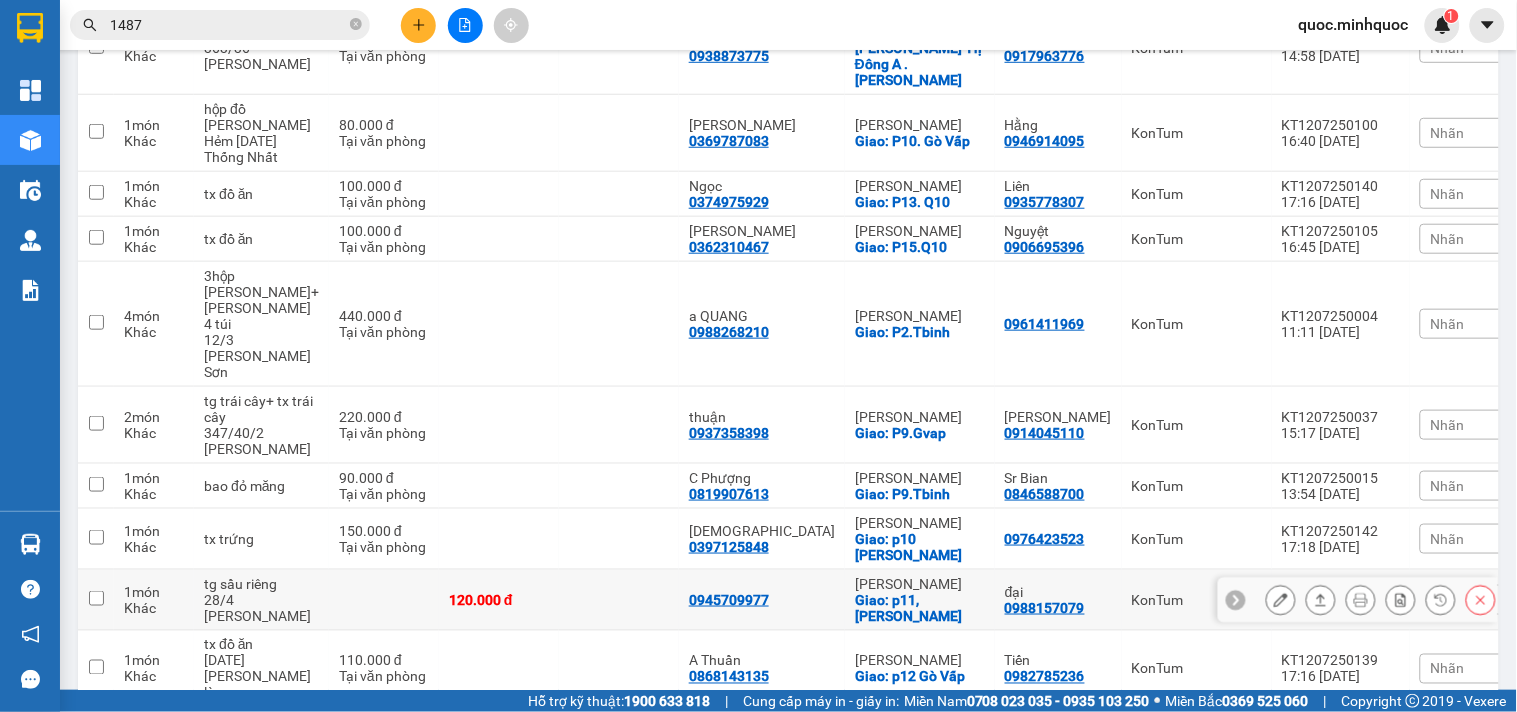 scroll, scrollTop: 444, scrollLeft: 0, axis: vertical 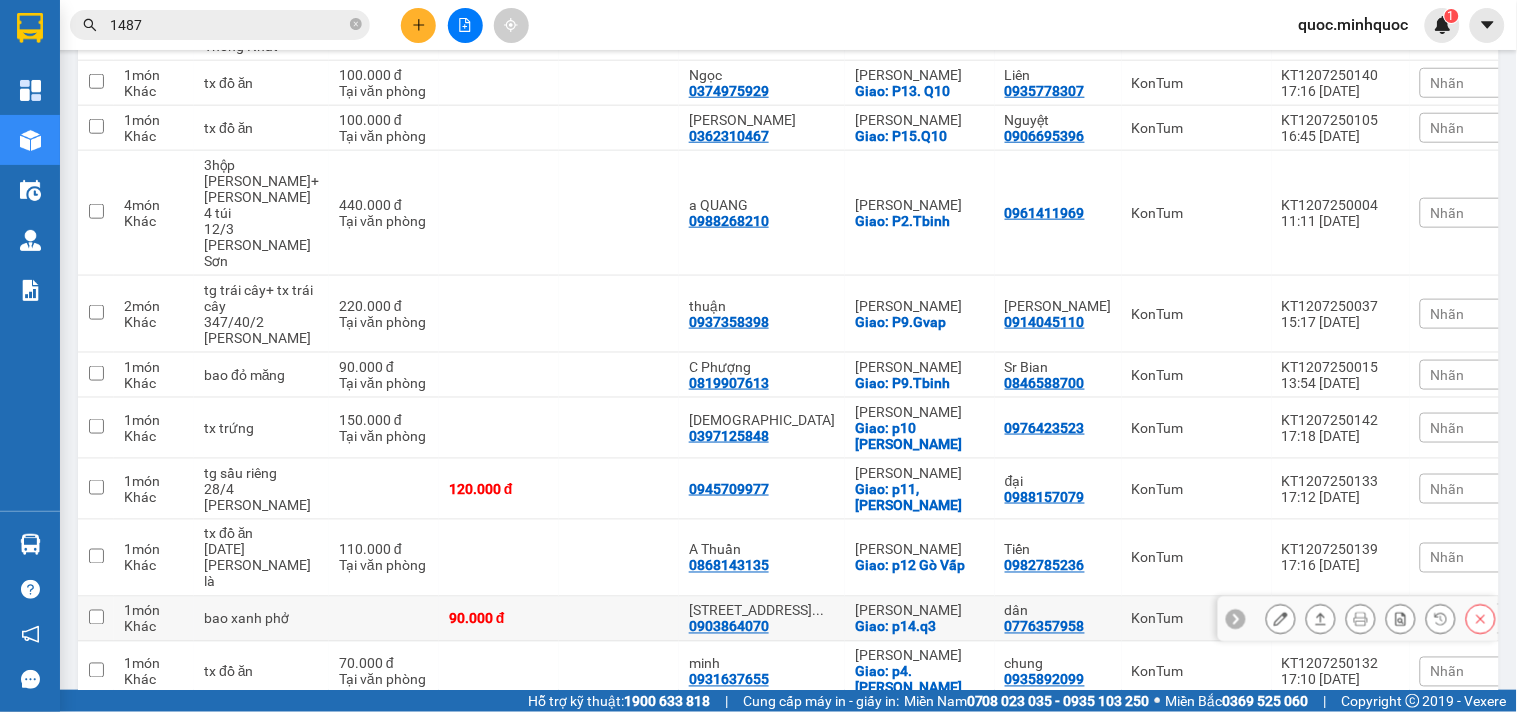click on "[PERSON_NAME]: p14.q3" at bounding box center [920, 619] 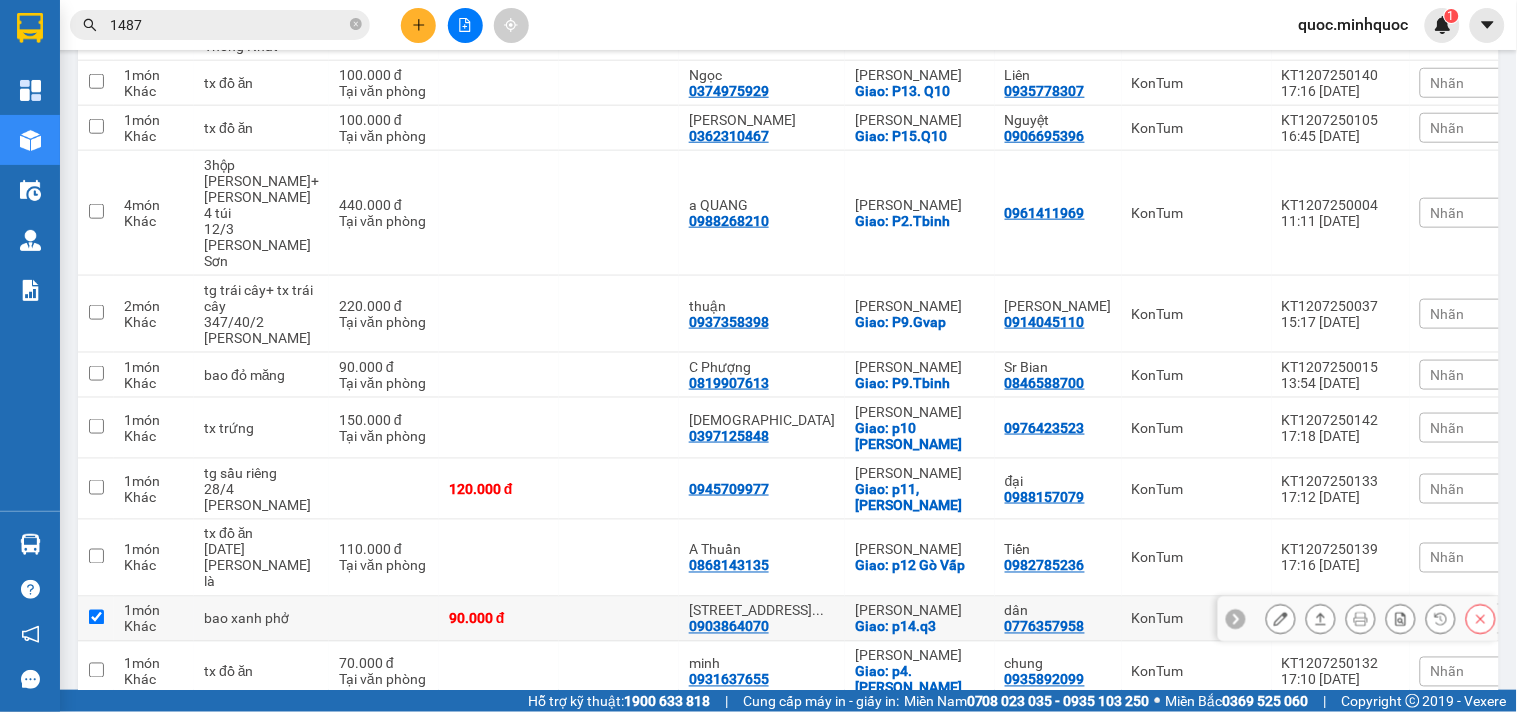 checkbox on "true" 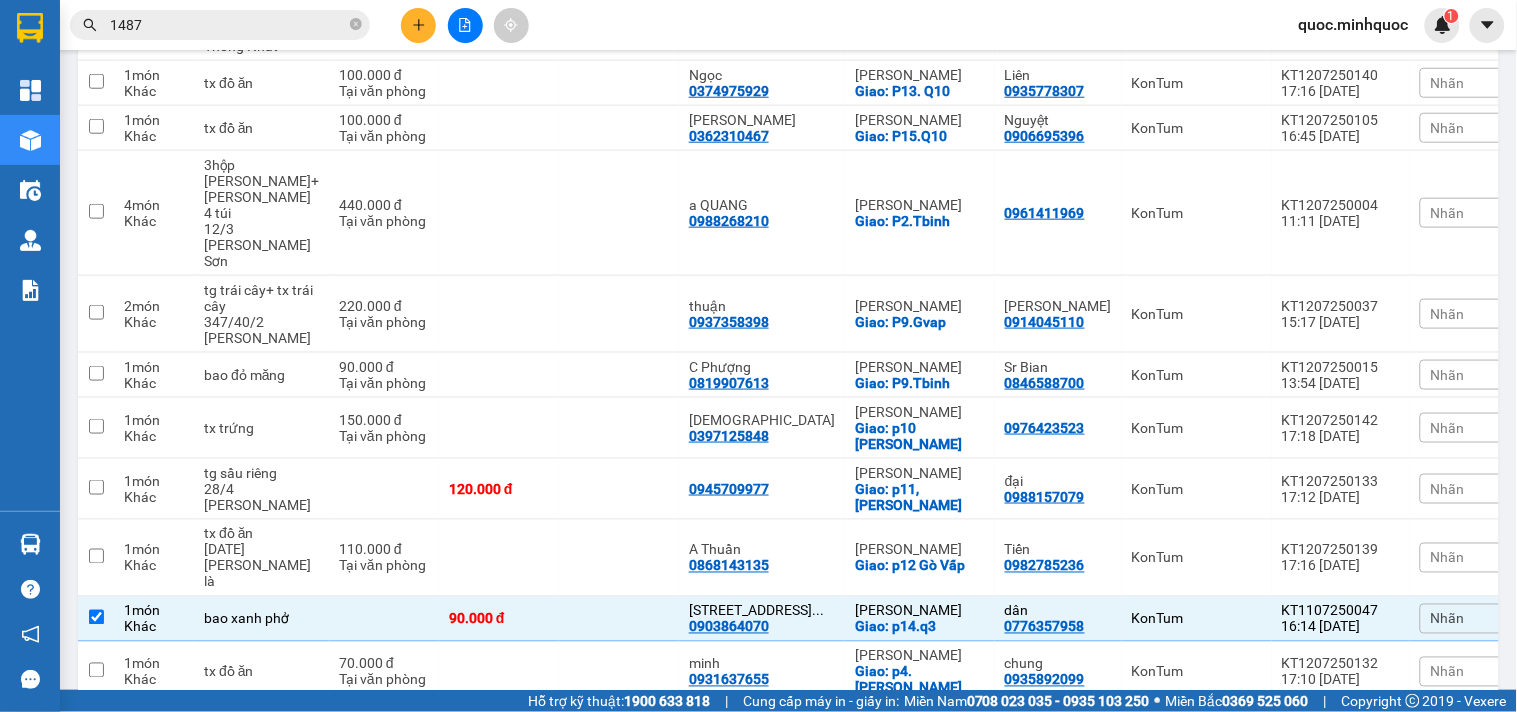 click on "1487" at bounding box center (228, 25) 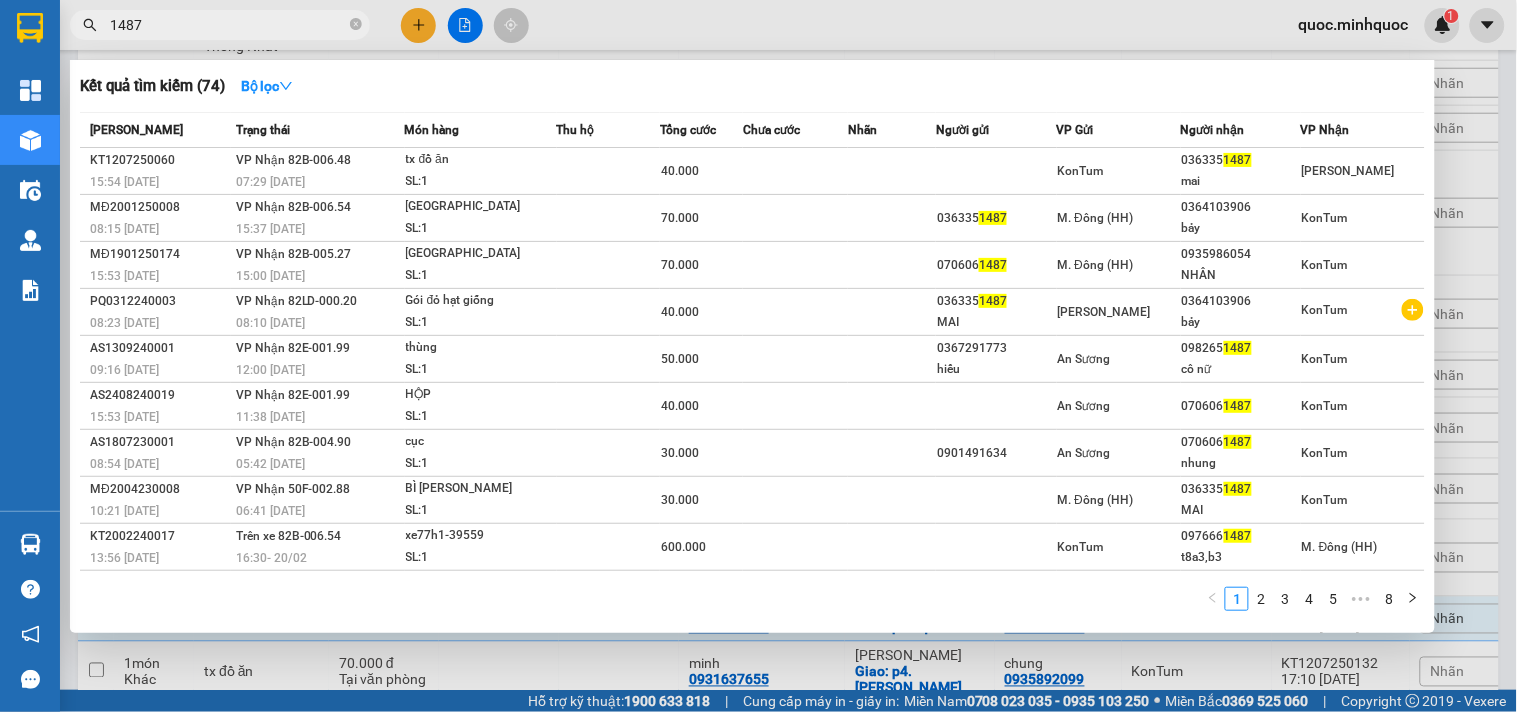 click on "1487" at bounding box center [228, 25] 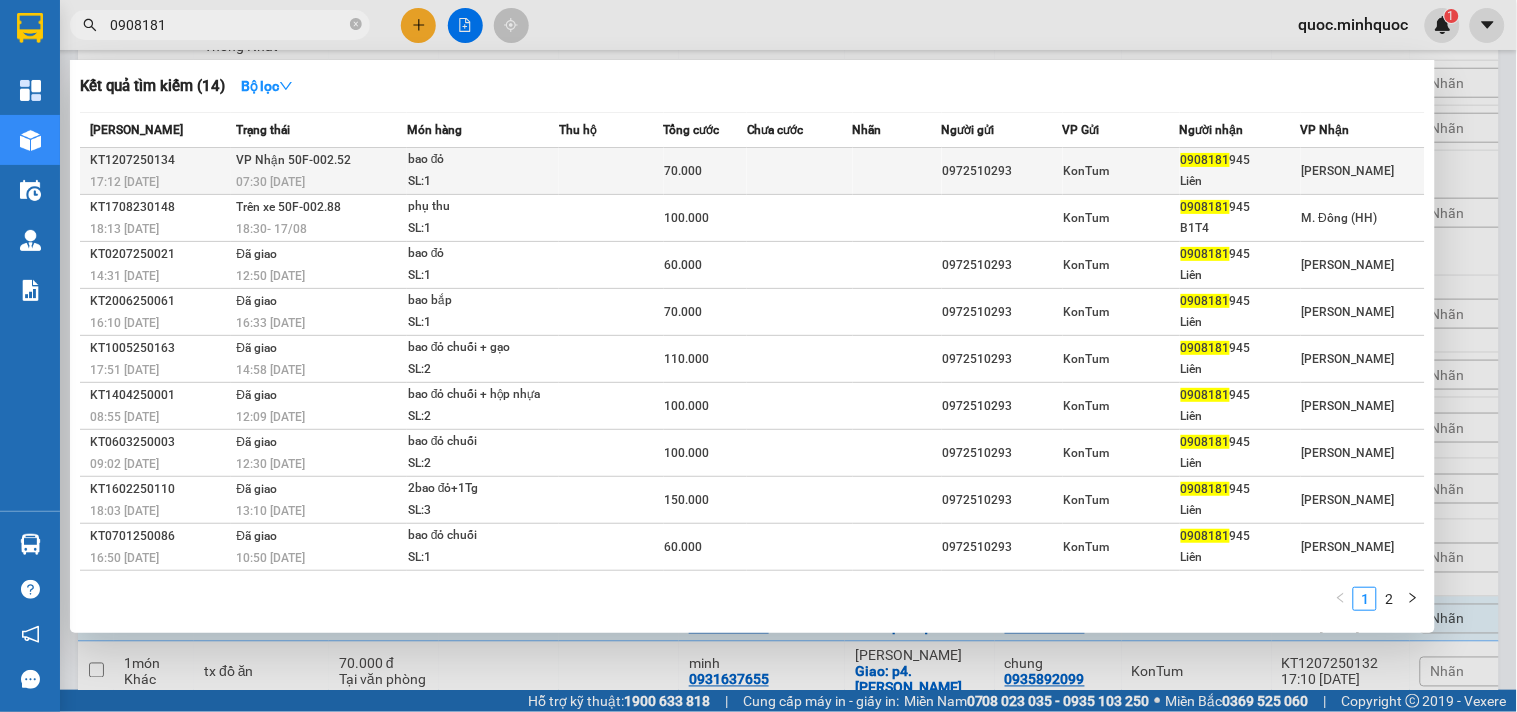 type on "0908181" 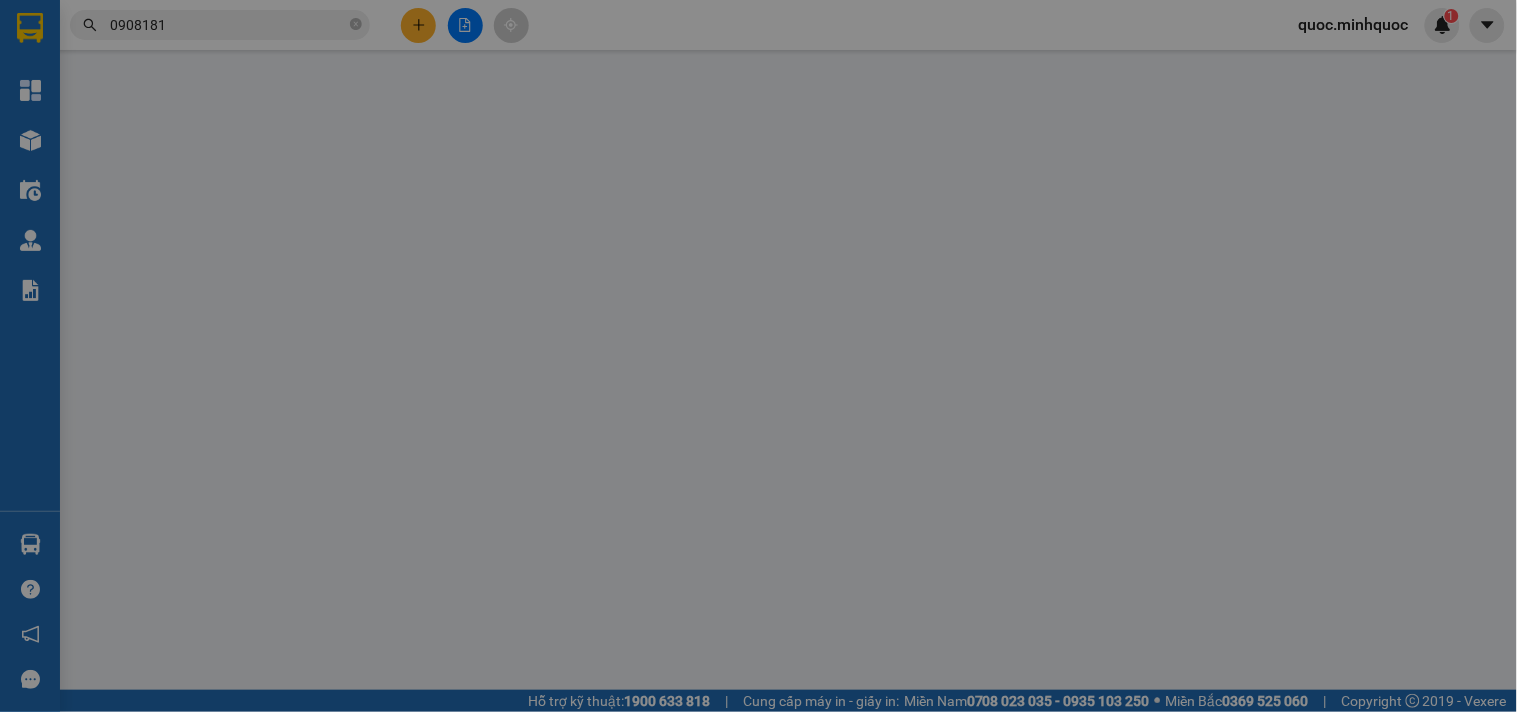 scroll, scrollTop: 0, scrollLeft: 0, axis: both 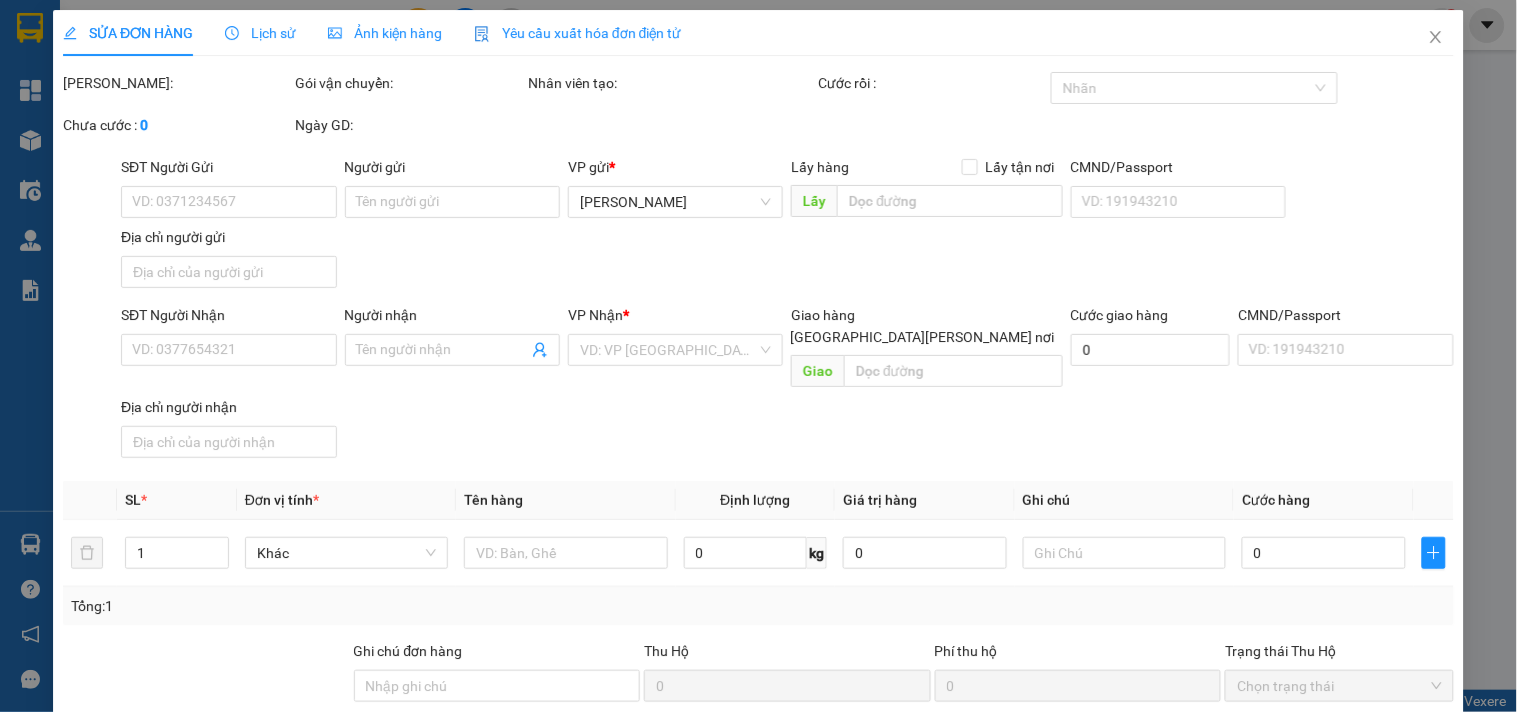 type on "0972510293" 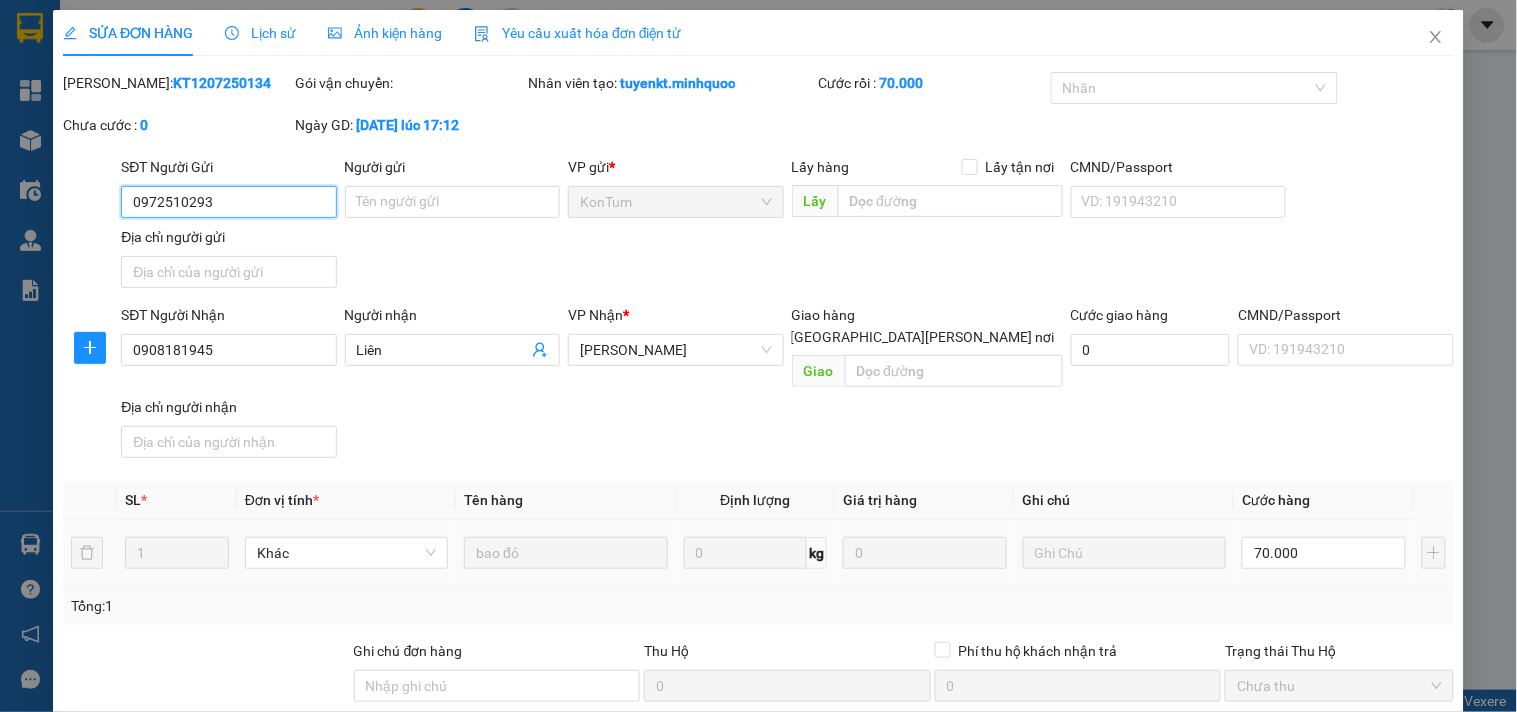scroll, scrollTop: 172, scrollLeft: 0, axis: vertical 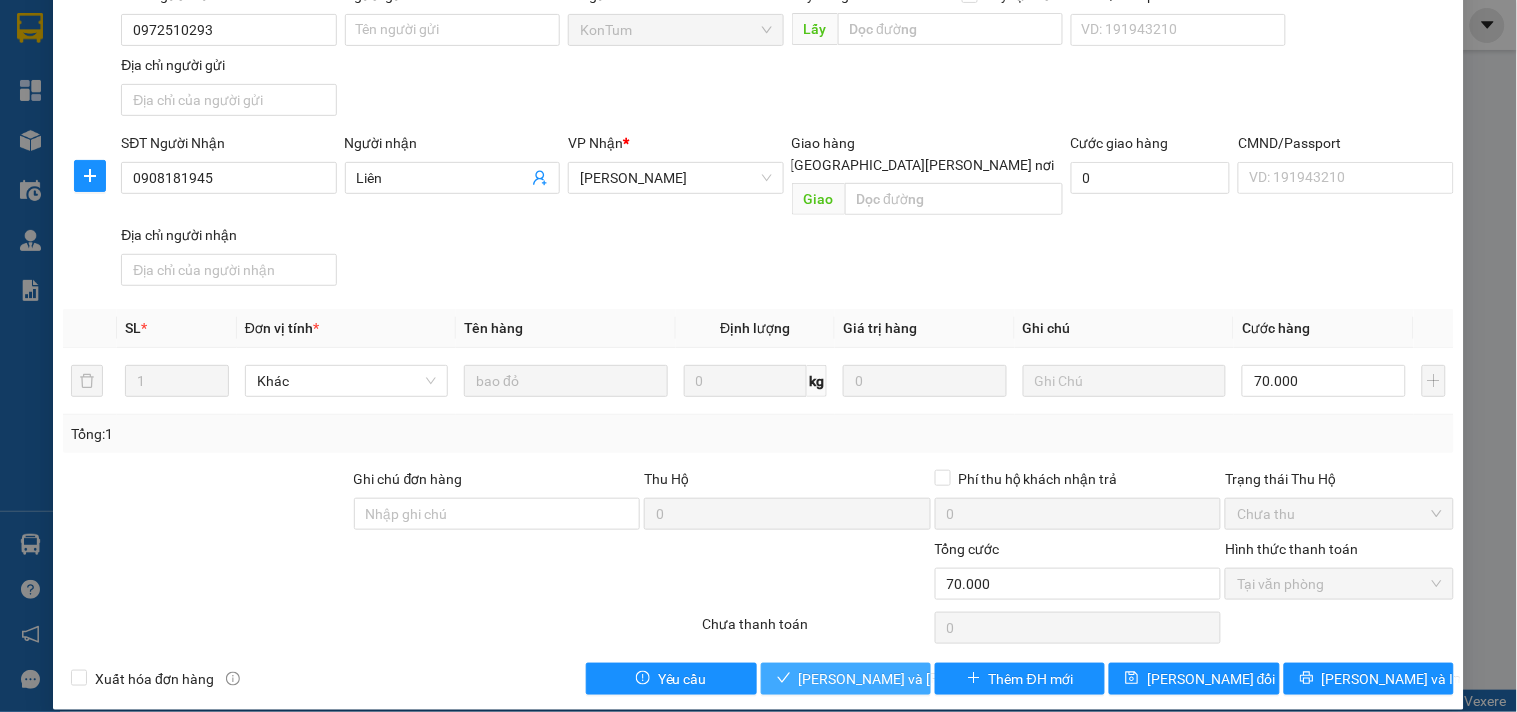 click on "[PERSON_NAME] và [PERSON_NAME] hàng" at bounding box center (846, 679) 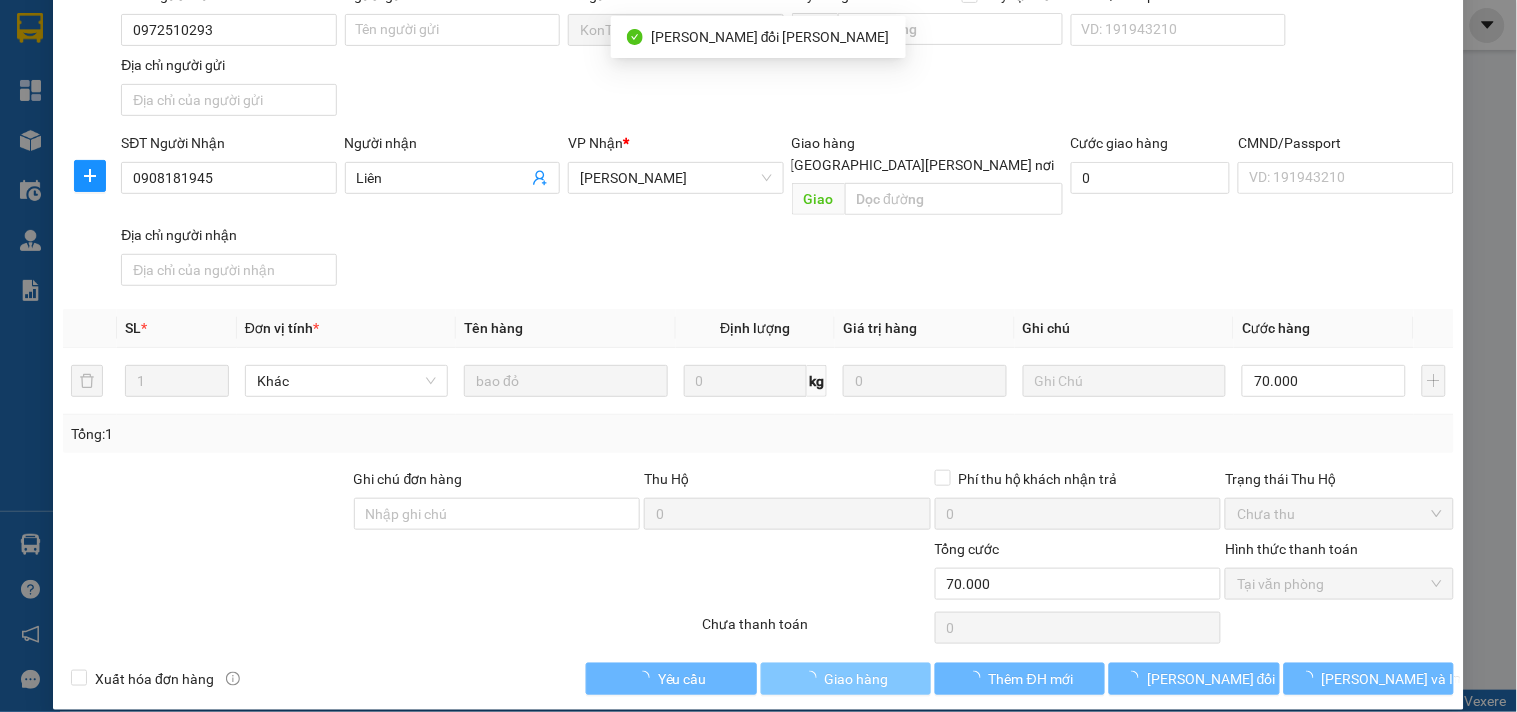 scroll, scrollTop: 0, scrollLeft: 0, axis: both 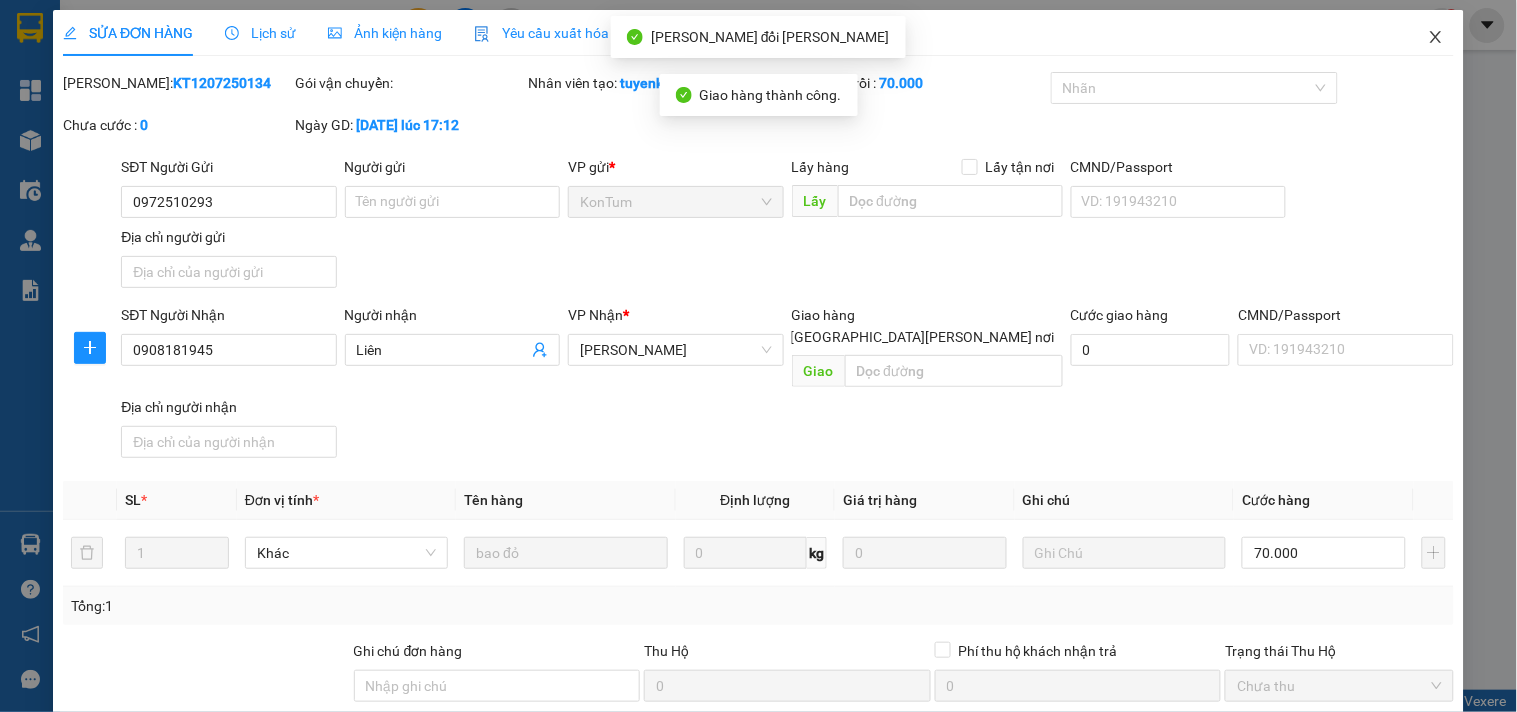 click 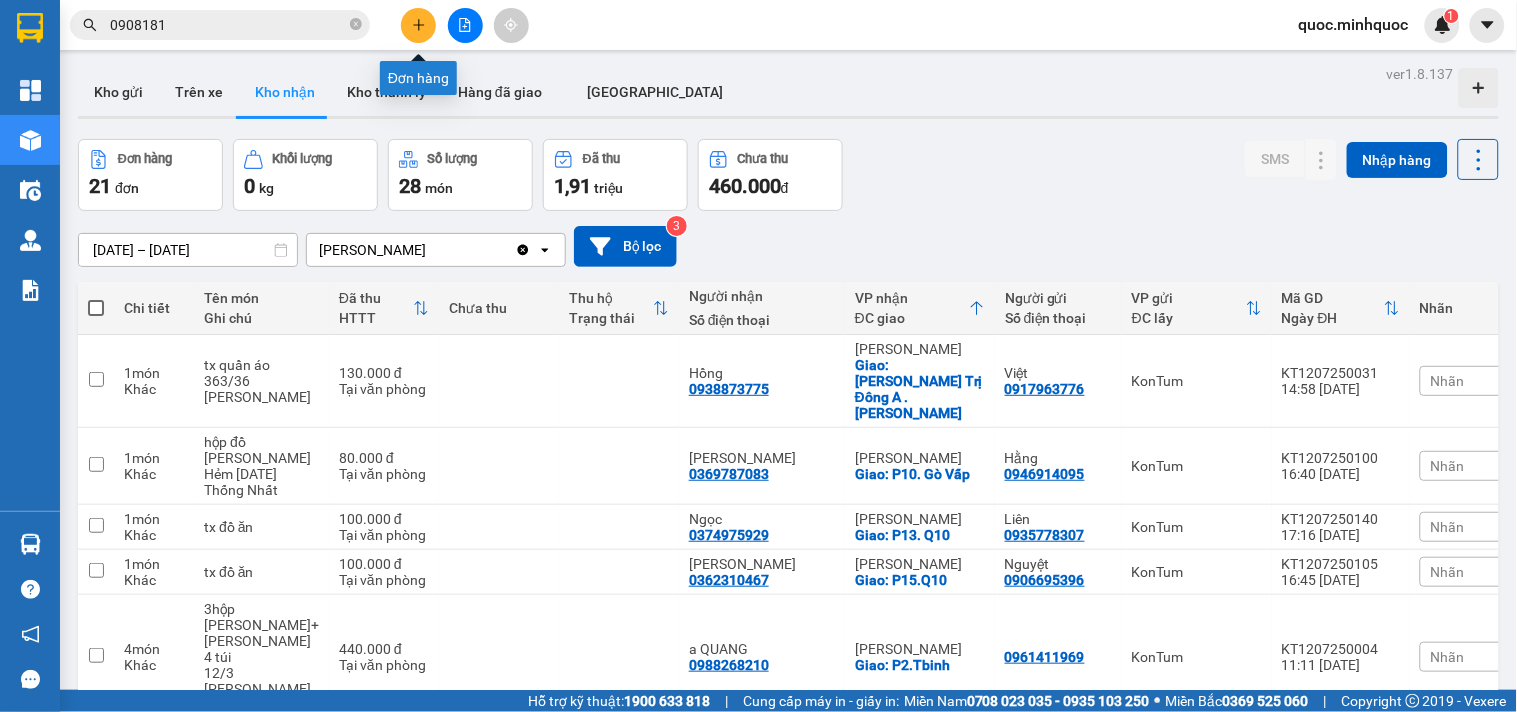 click 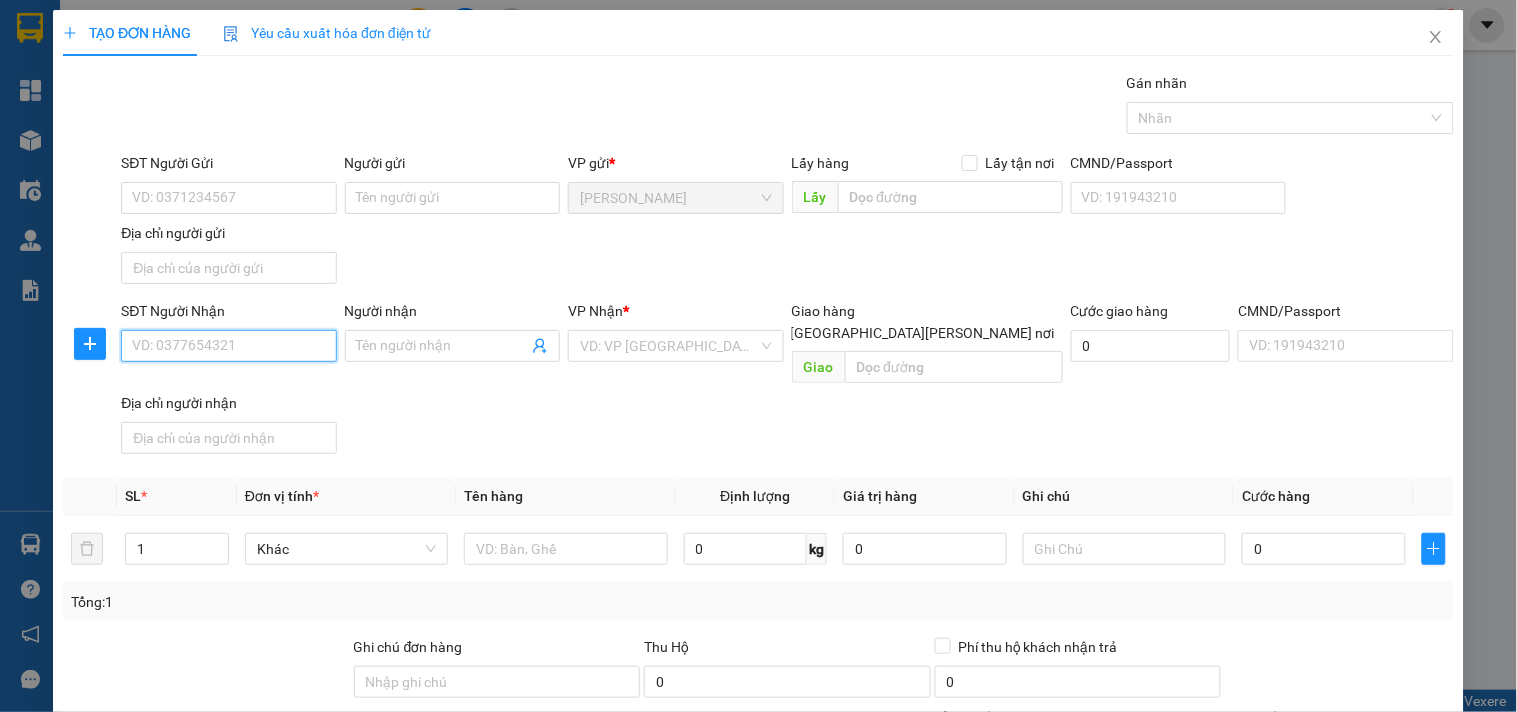 click on "SĐT Người Nhận" at bounding box center (228, 346) 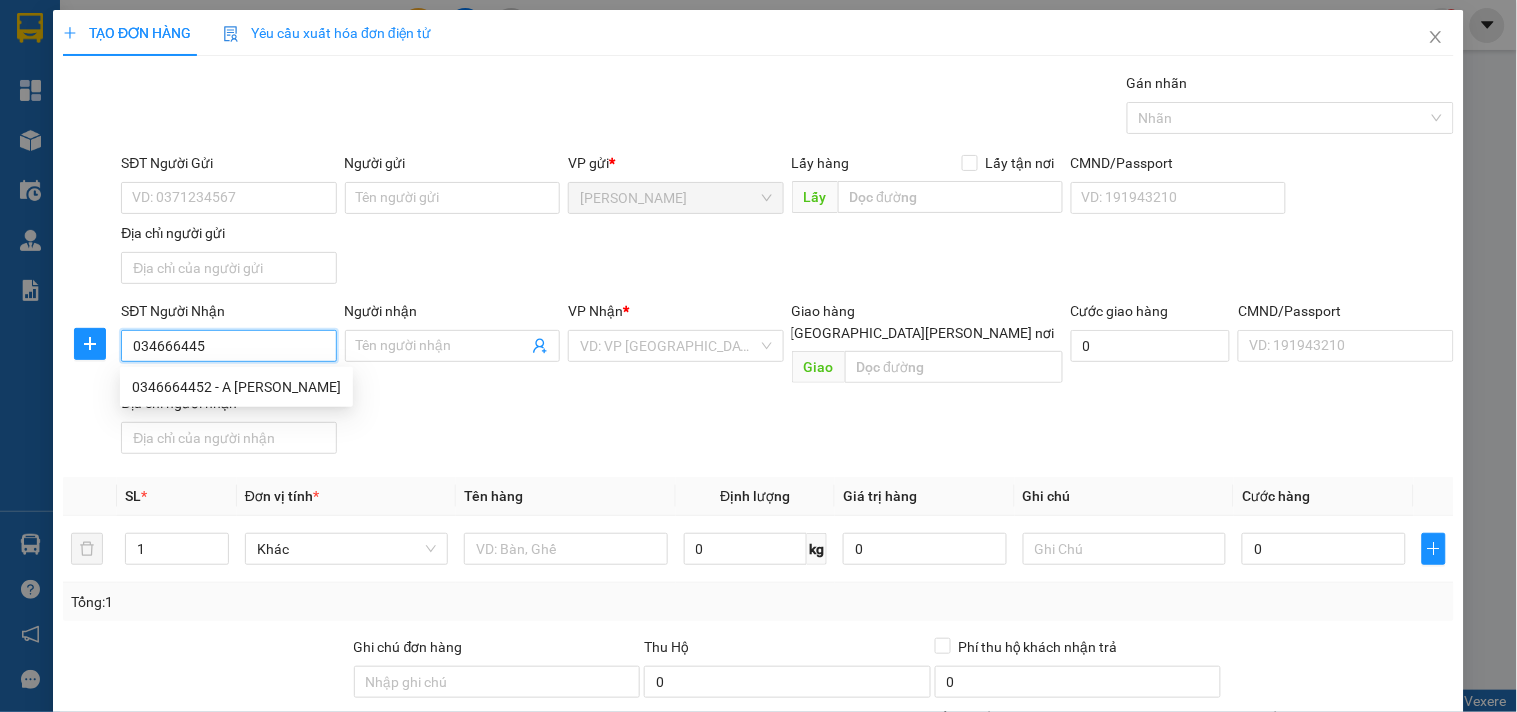 type on "0346664452" 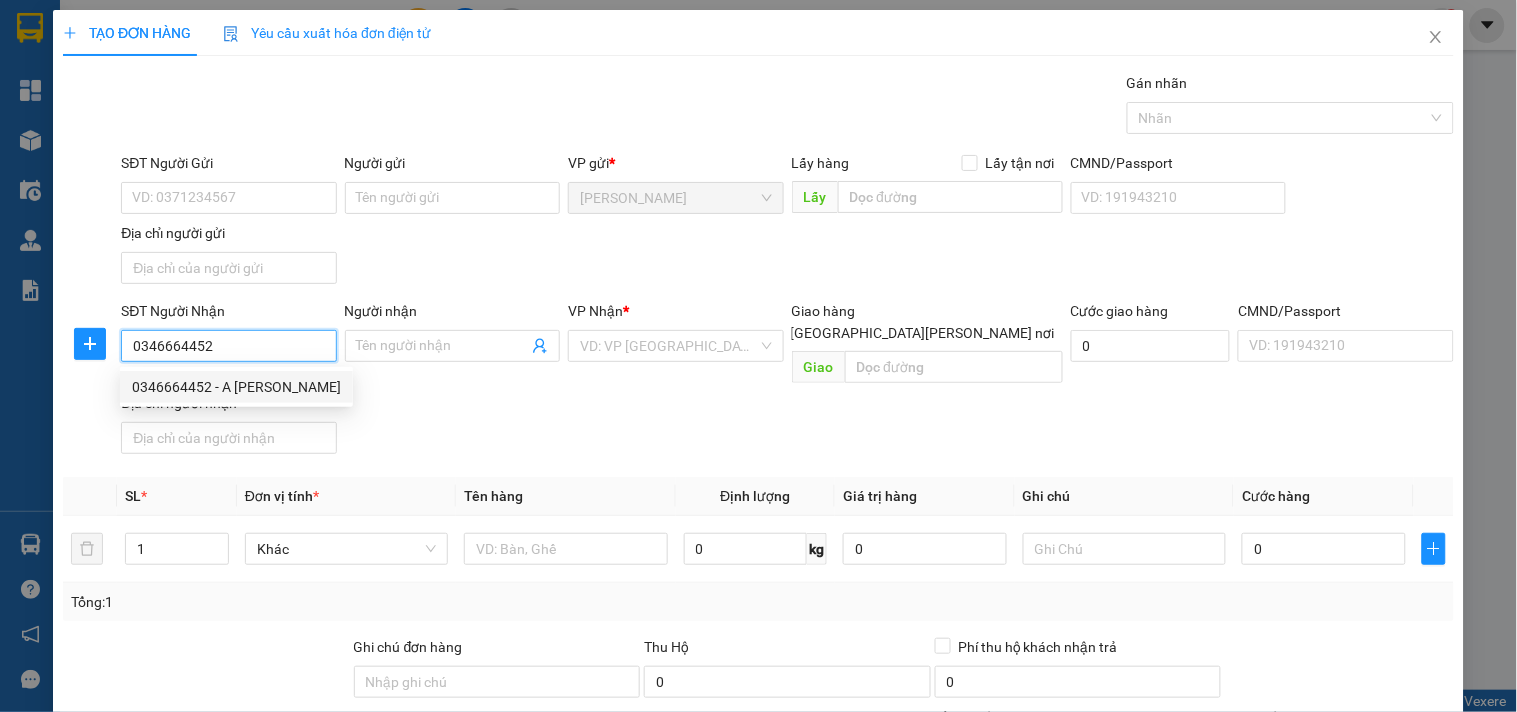 click on "0346664452 - A [PERSON_NAME]" at bounding box center (236, 387) 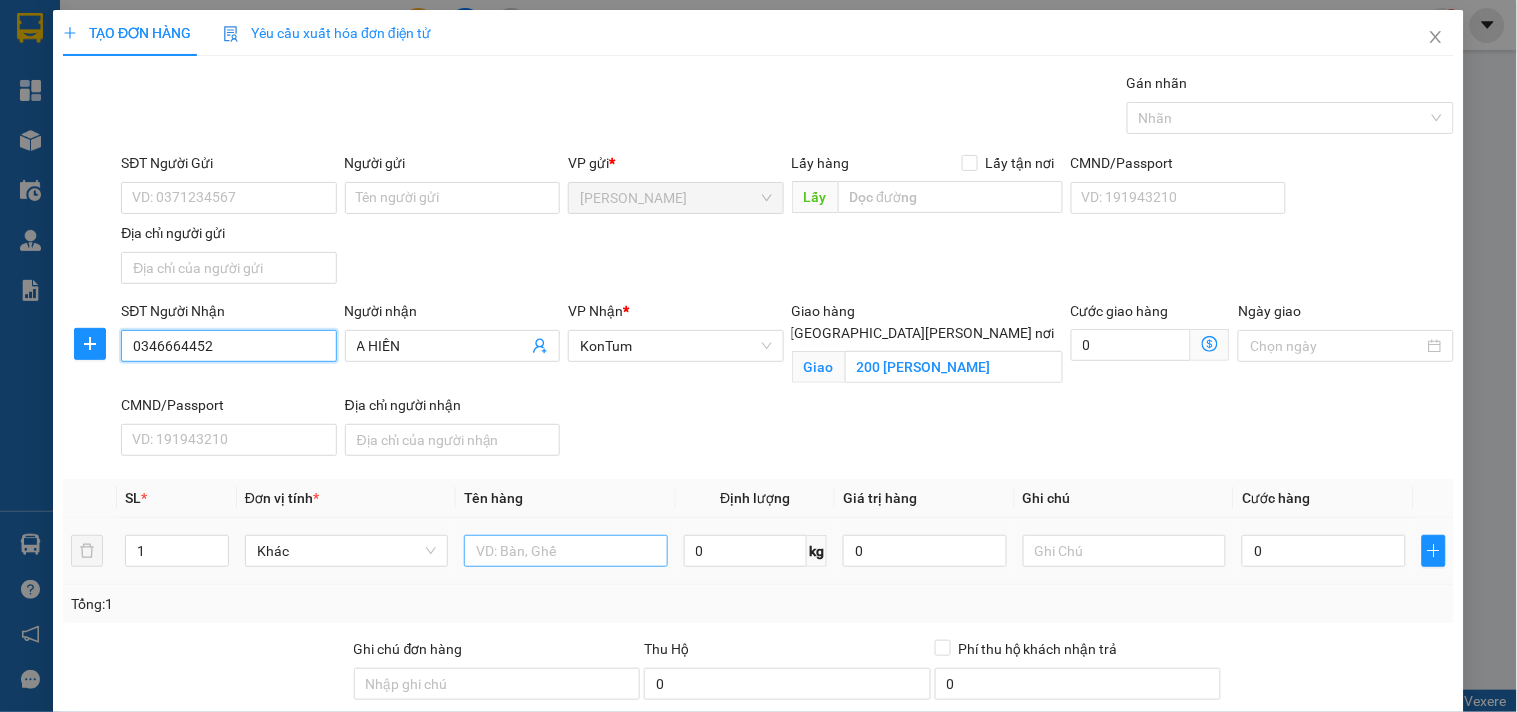 type on "0346664452" 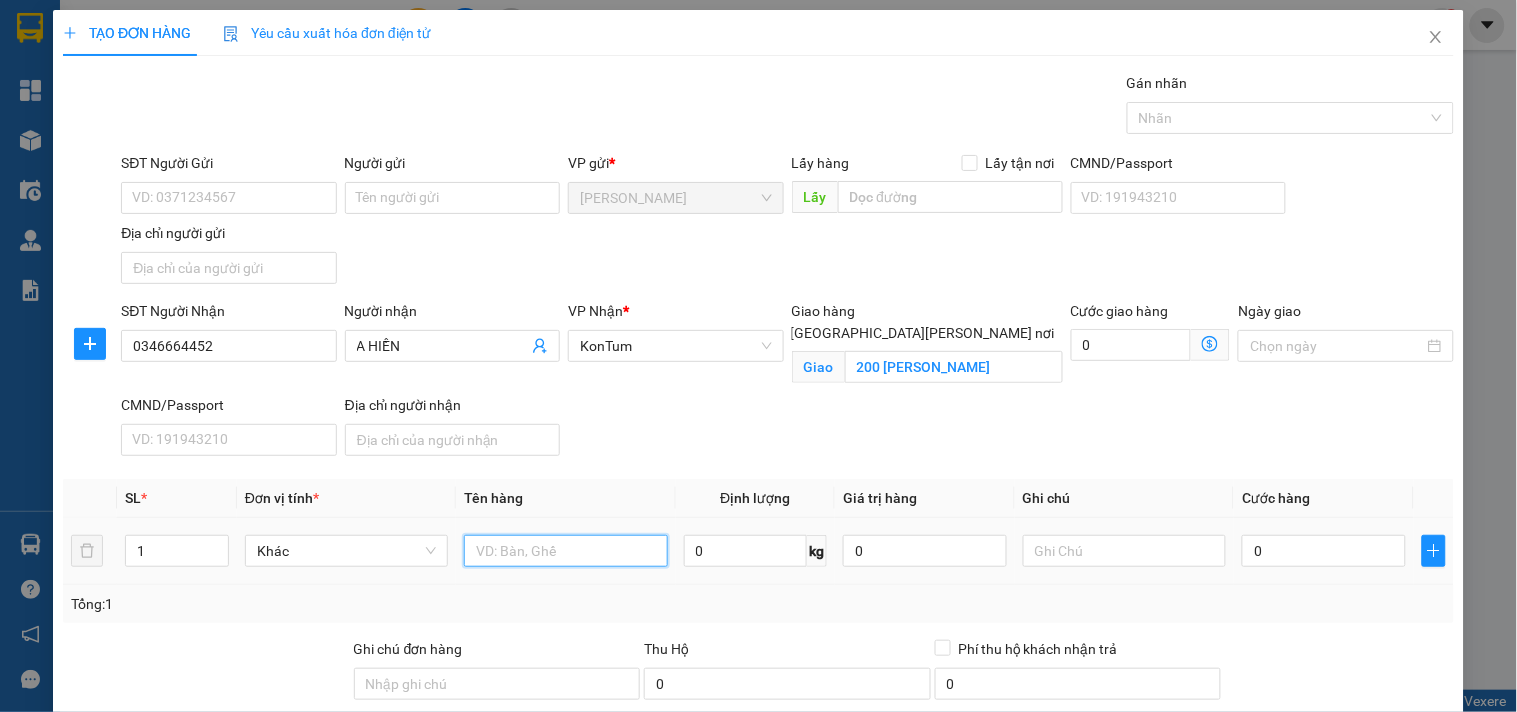click at bounding box center (565, 551) 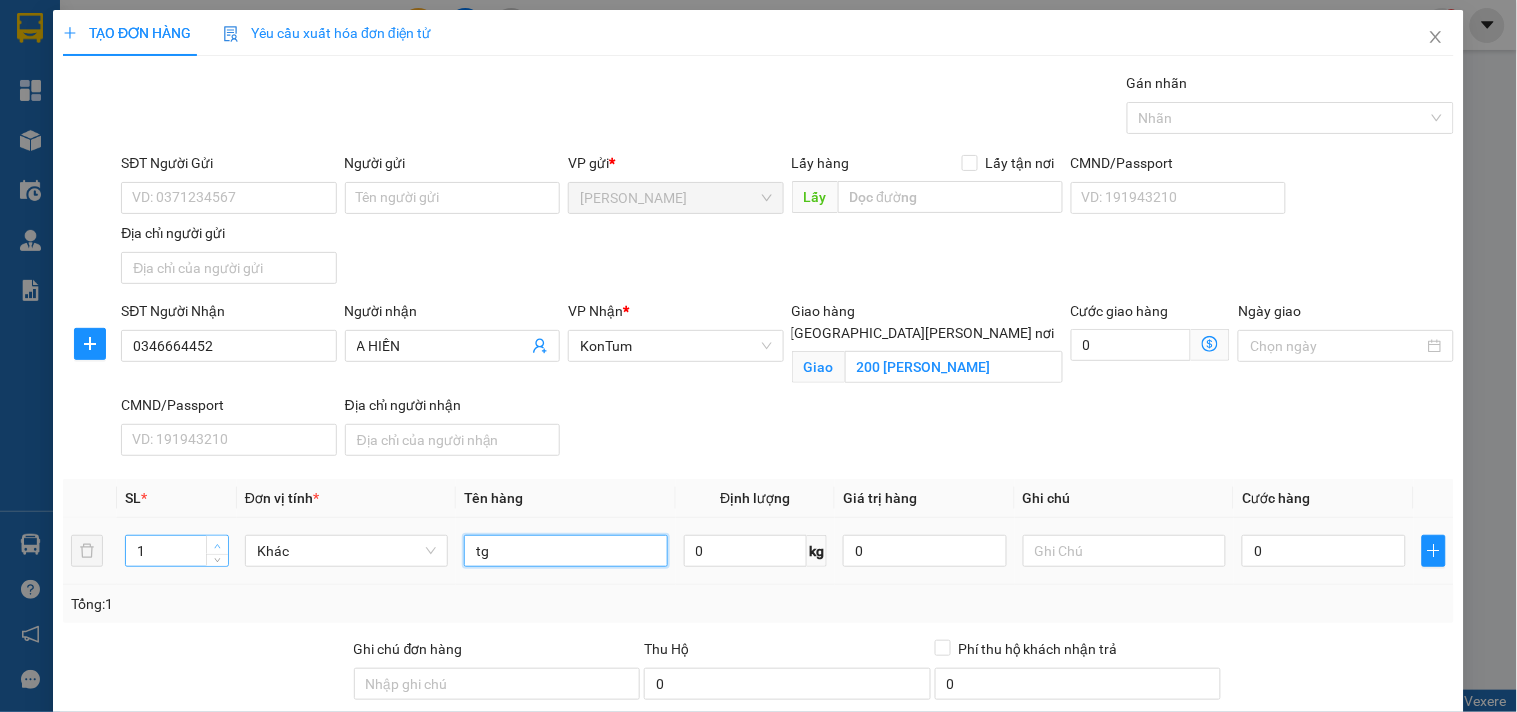 type on "tg" 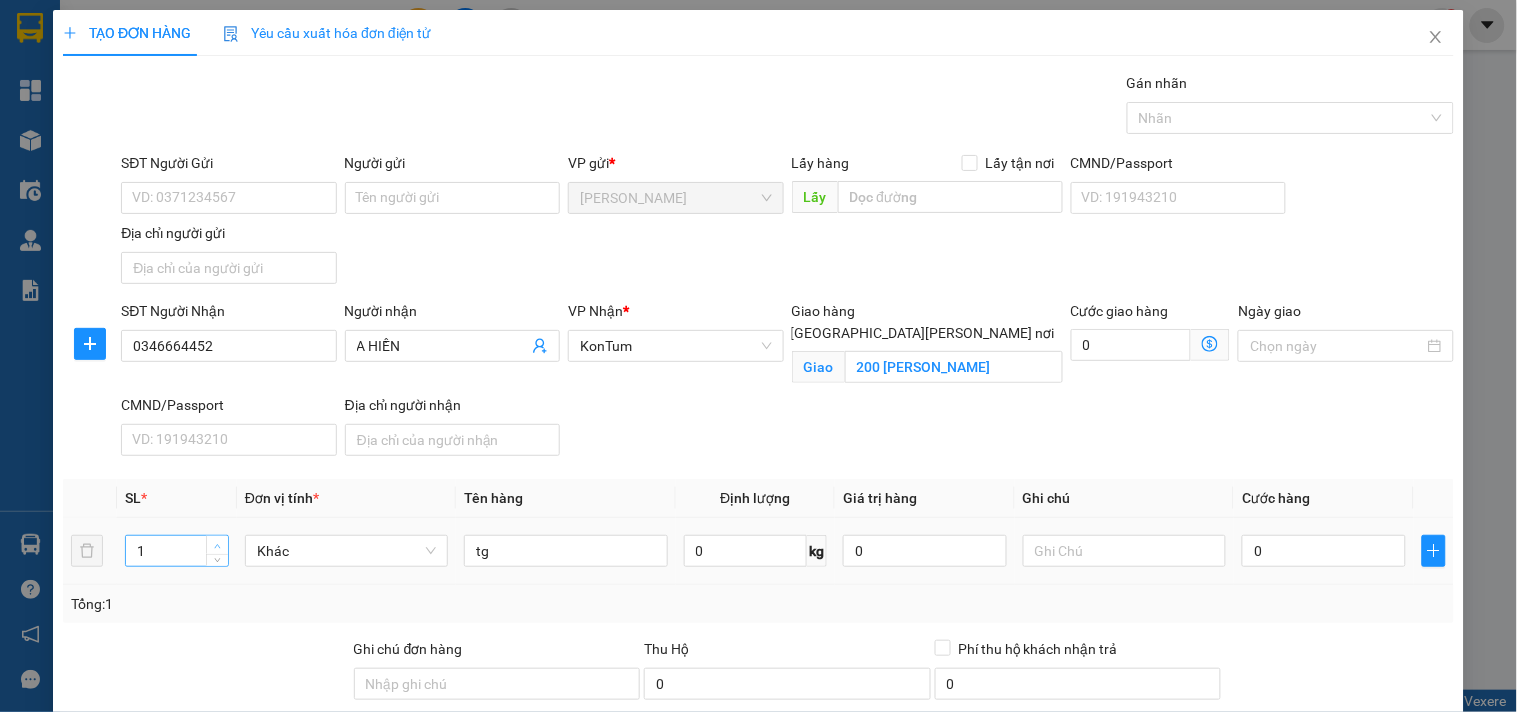type on "2" 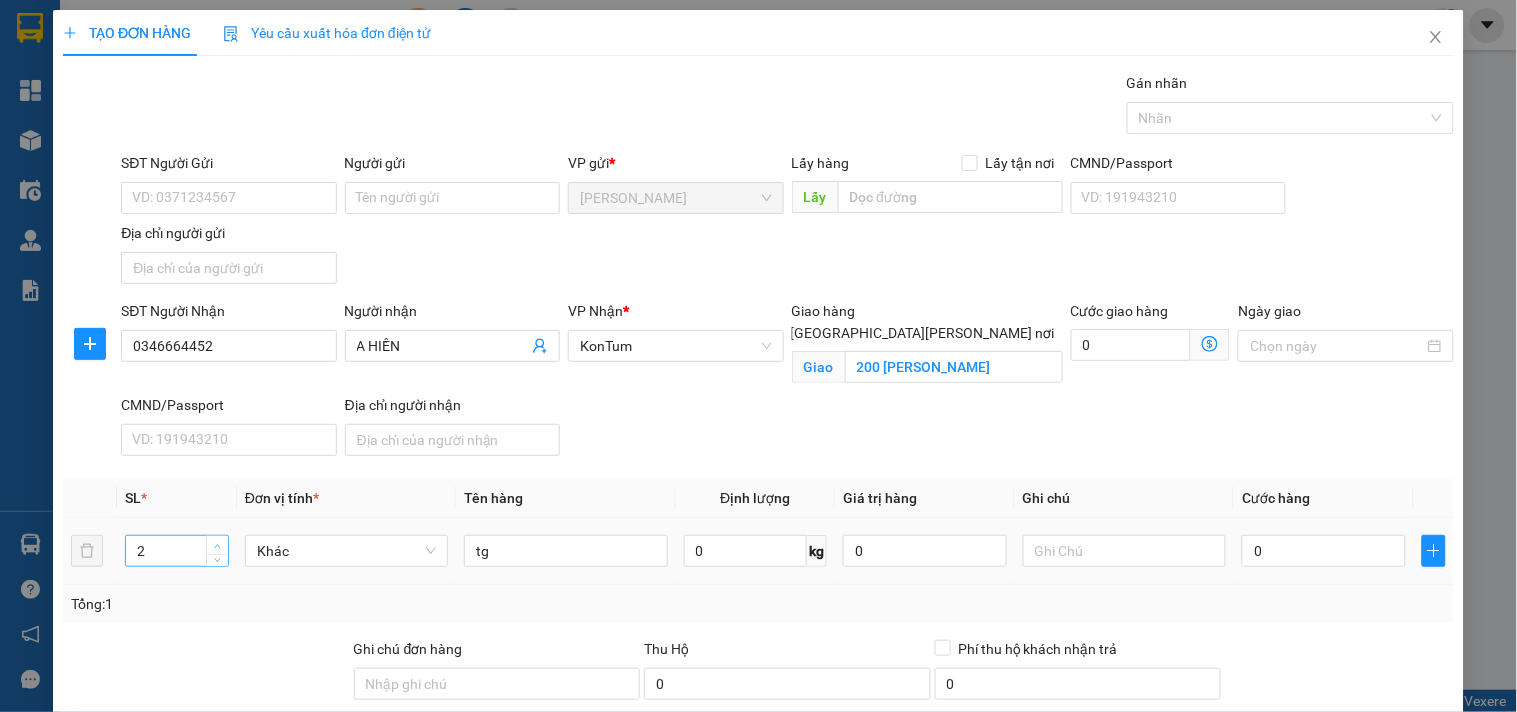 click at bounding box center [218, 546] 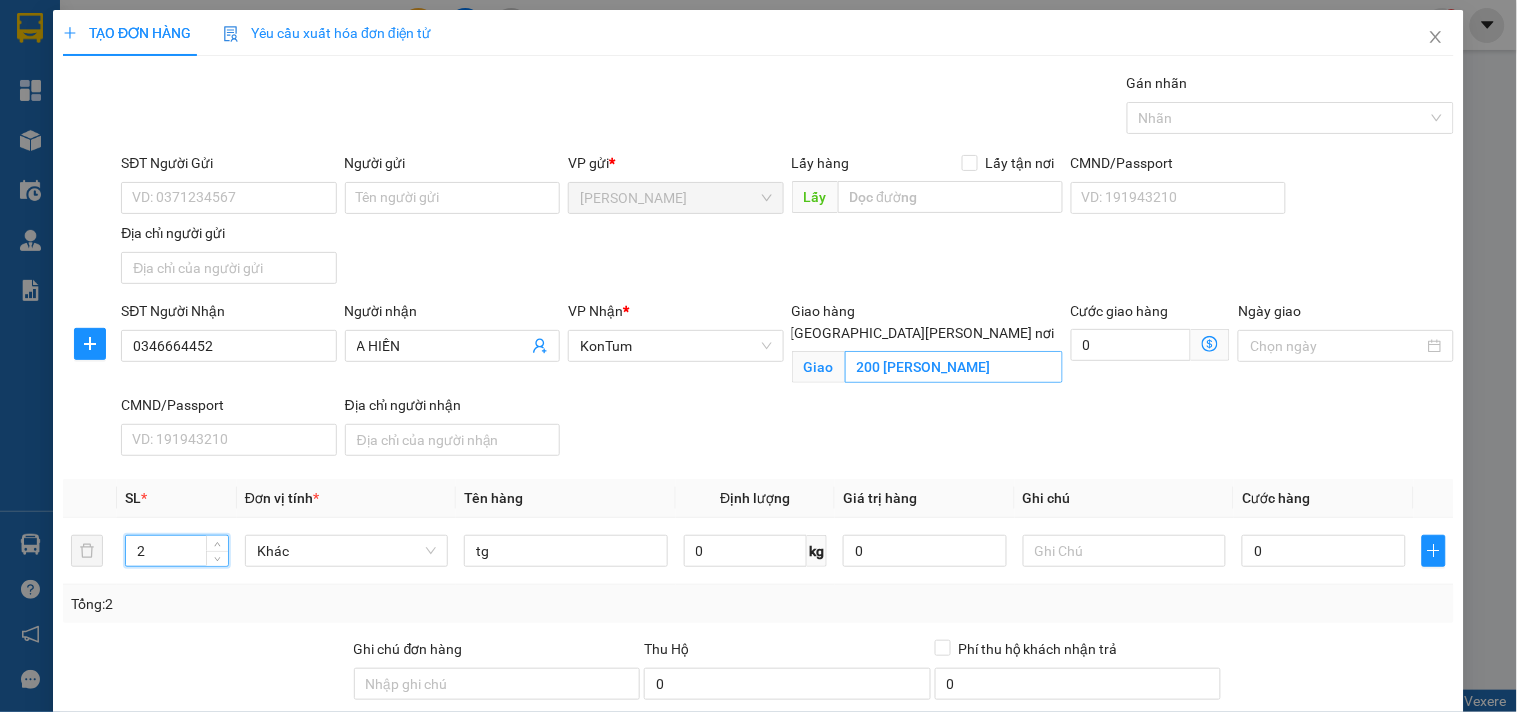 click on "[GEOGRAPHIC_DATA][PERSON_NAME] nơi" at bounding box center [923, 333] 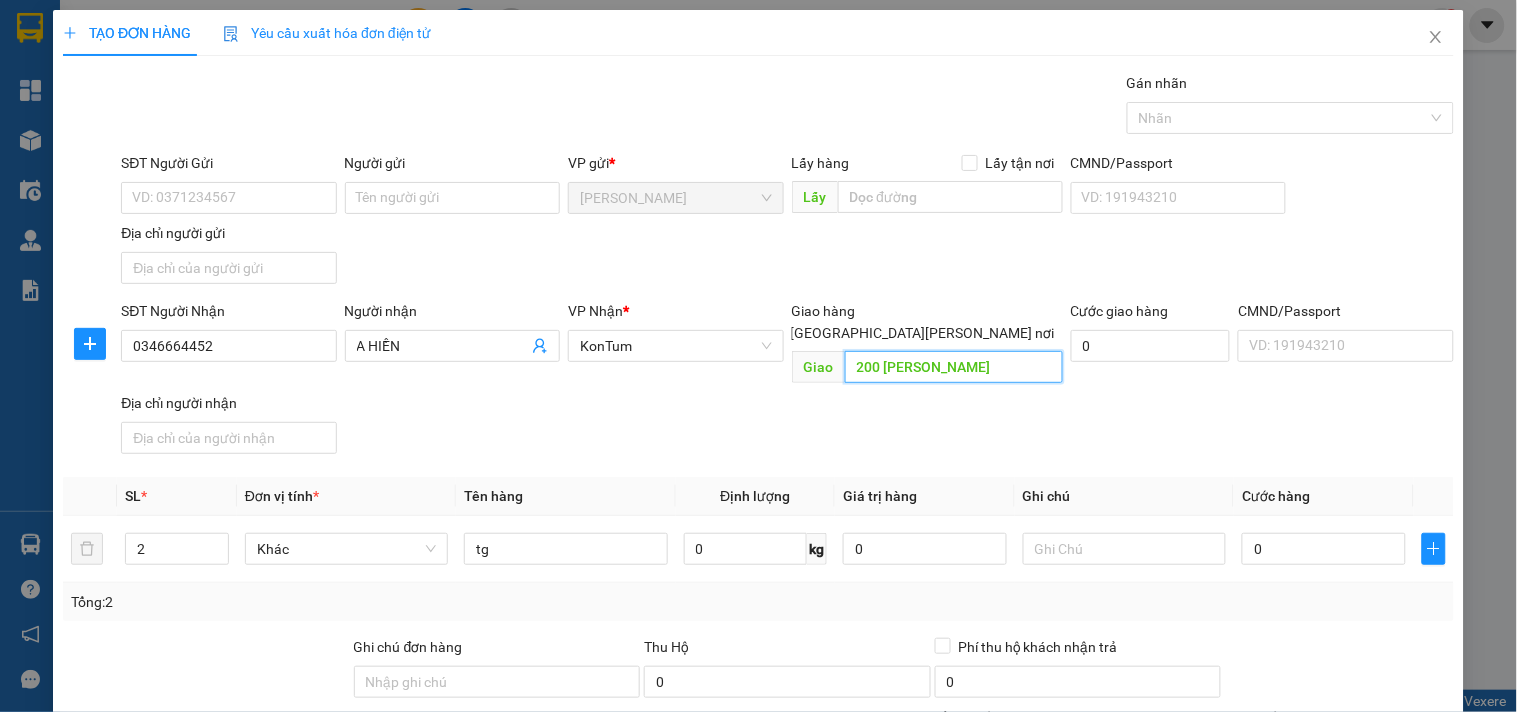 click on "200 [PERSON_NAME]" at bounding box center [954, 367] 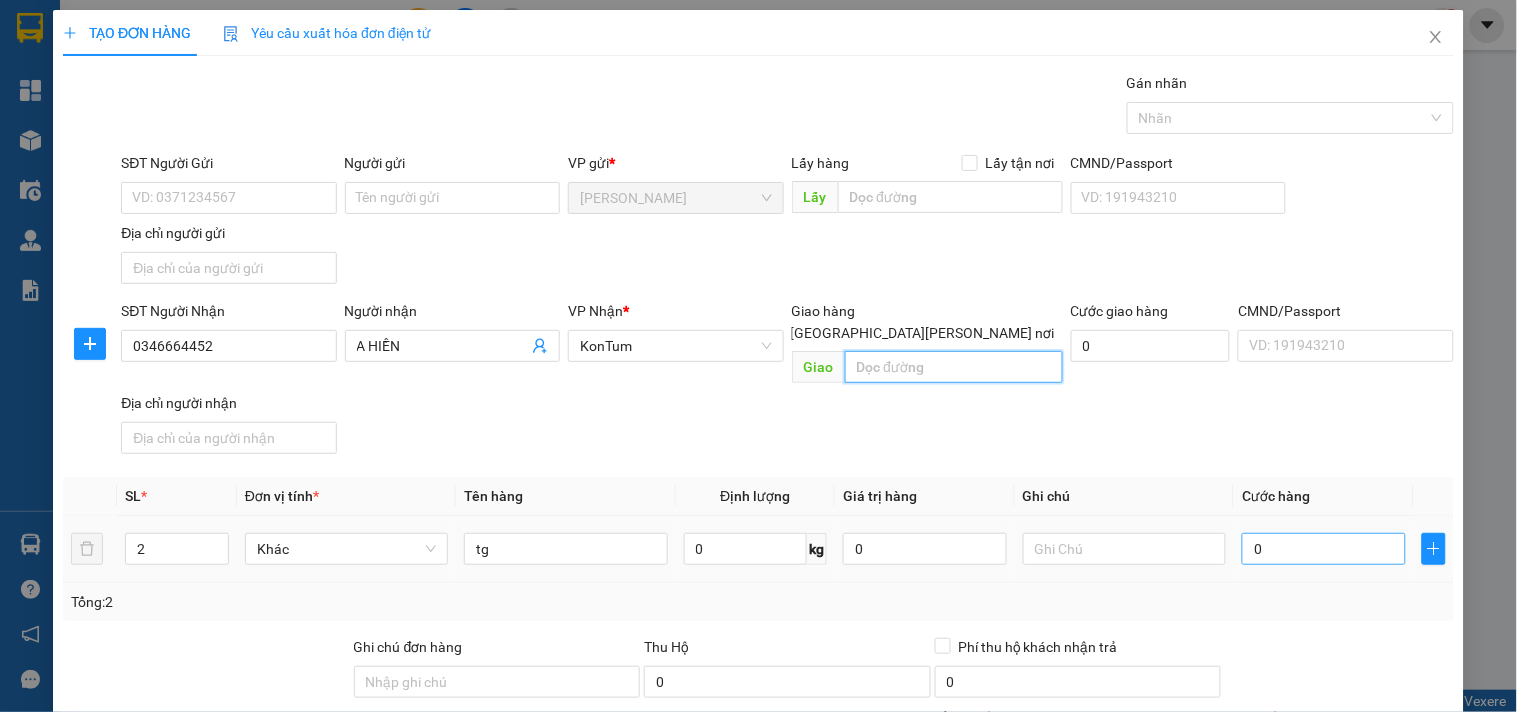 type 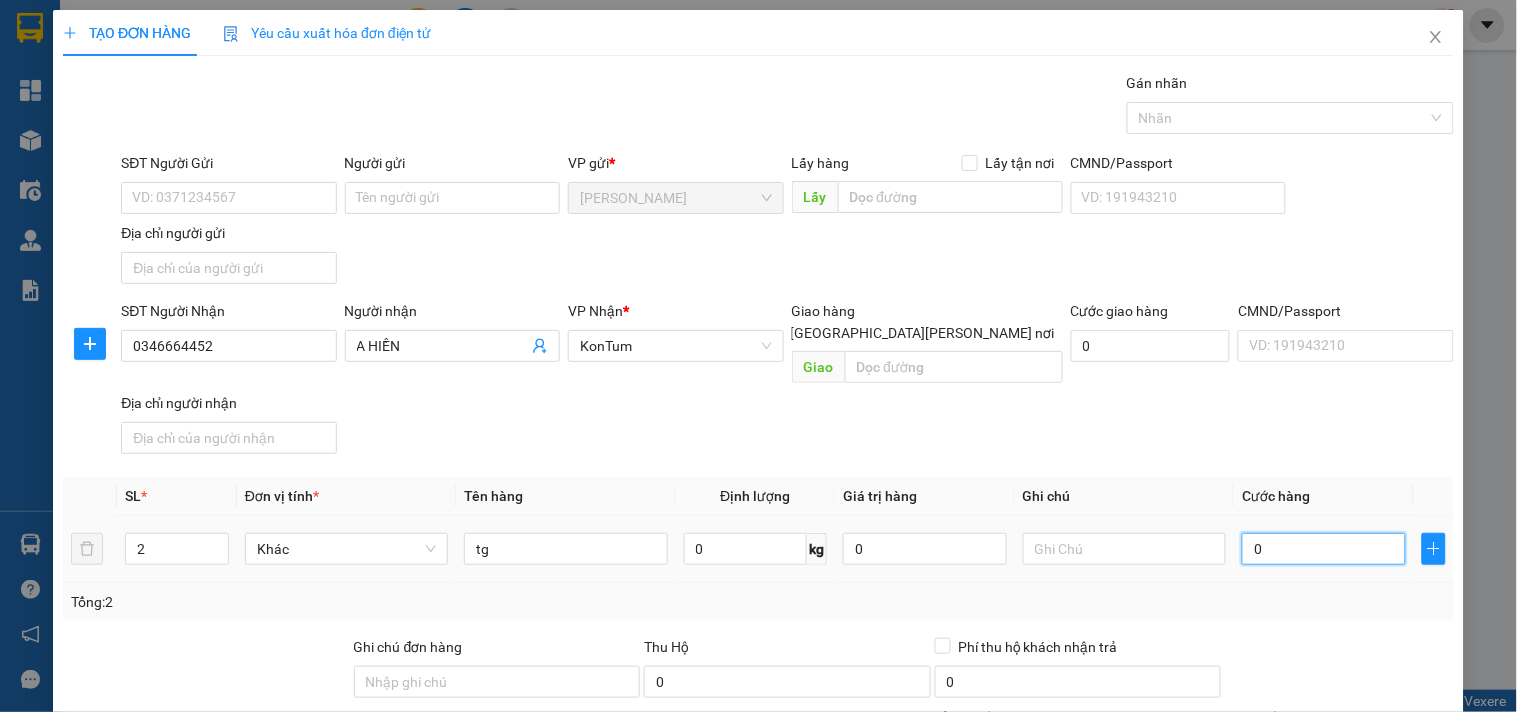 click on "0" at bounding box center (1324, 549) 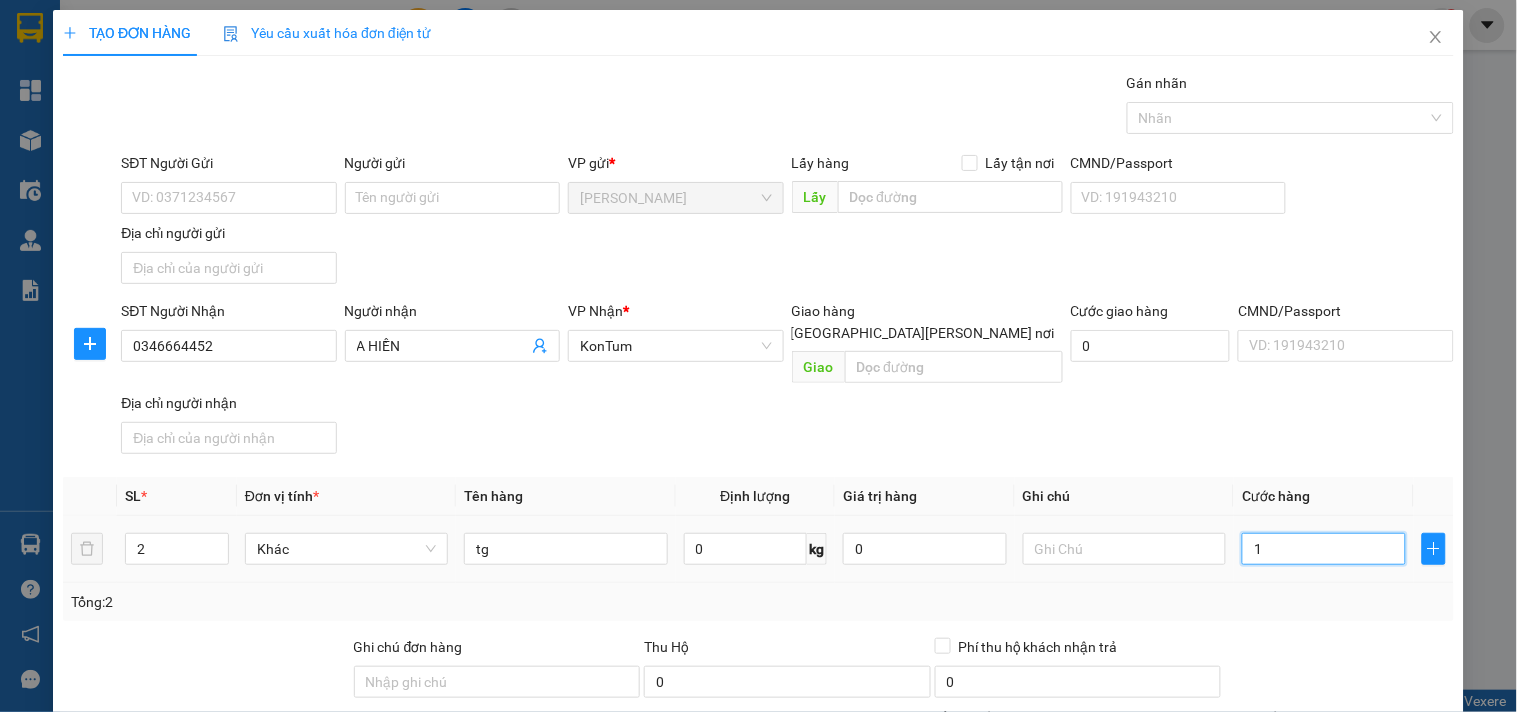 type on "10" 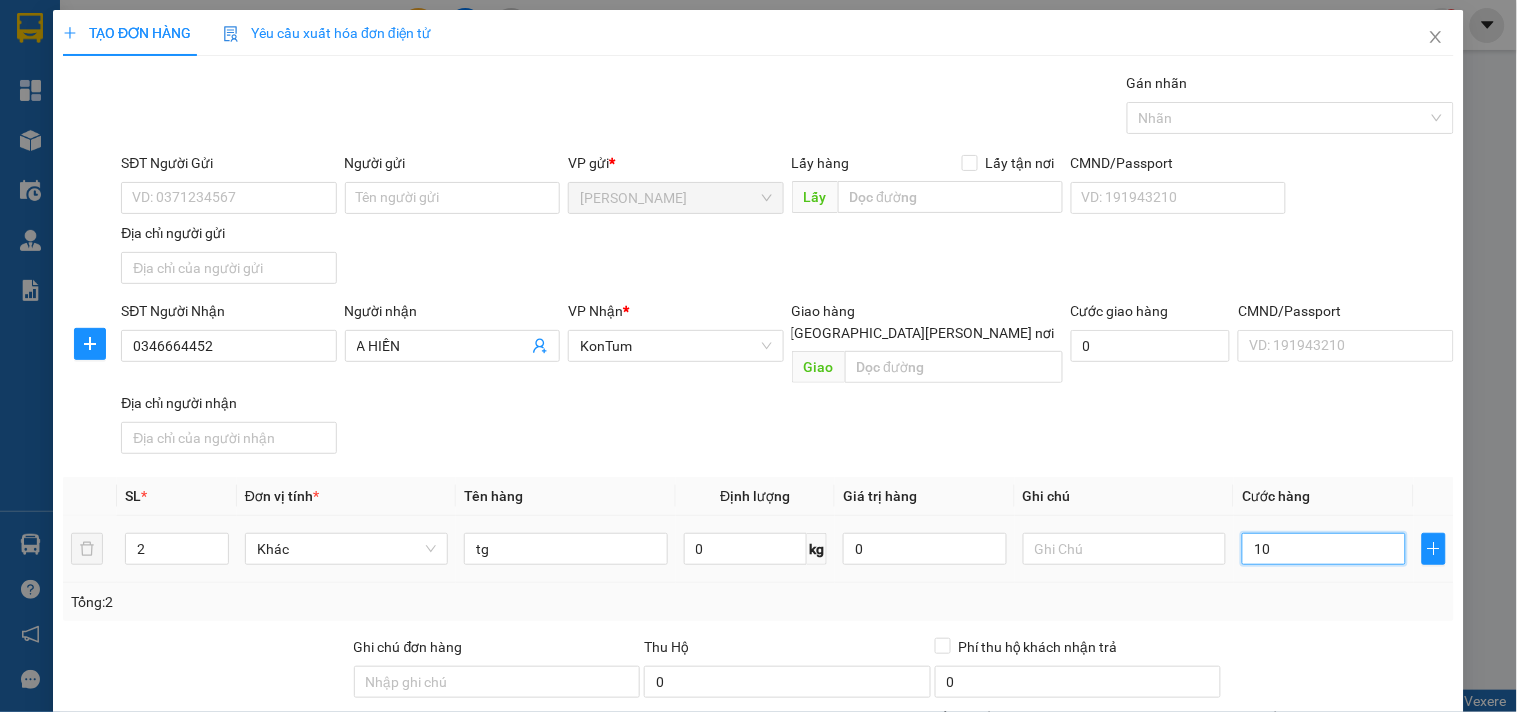 type on "100" 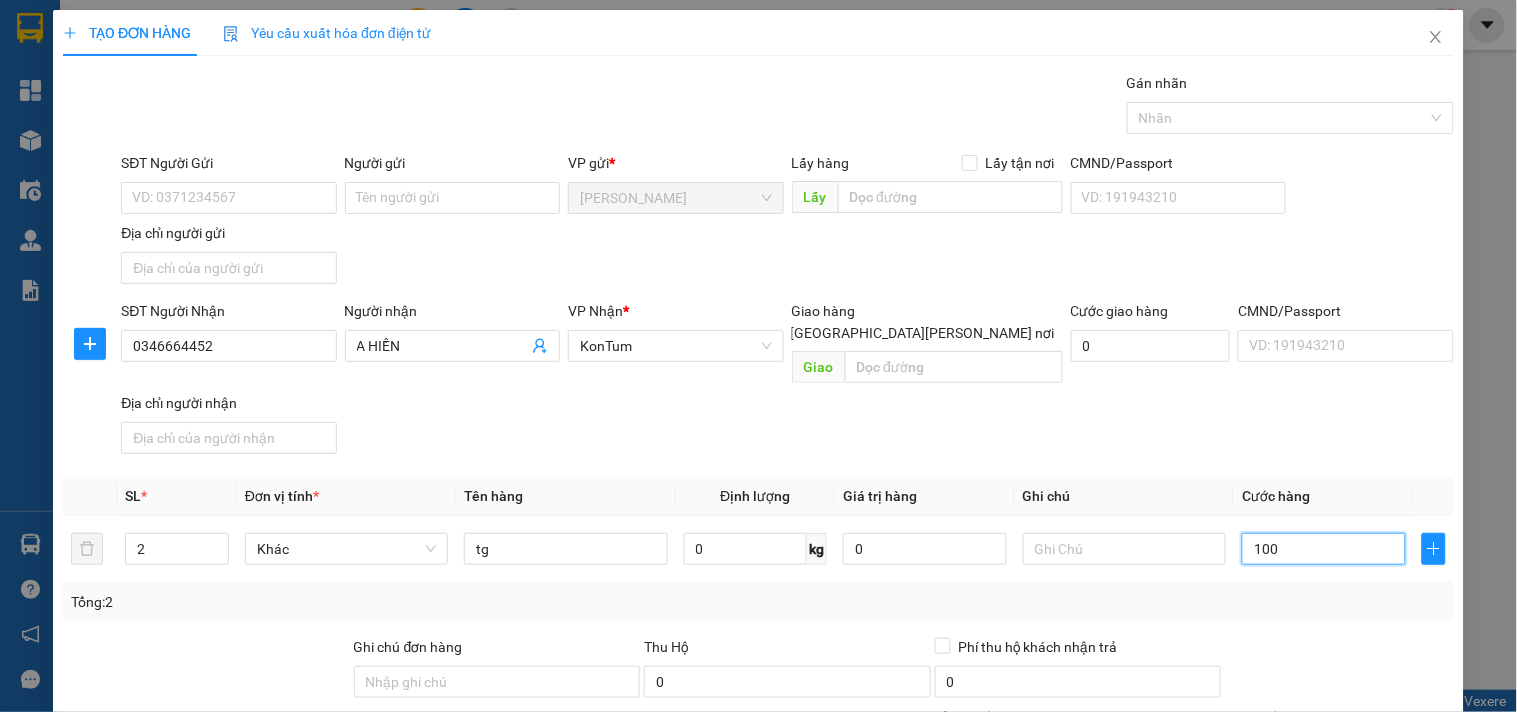 scroll, scrollTop: 167, scrollLeft: 0, axis: vertical 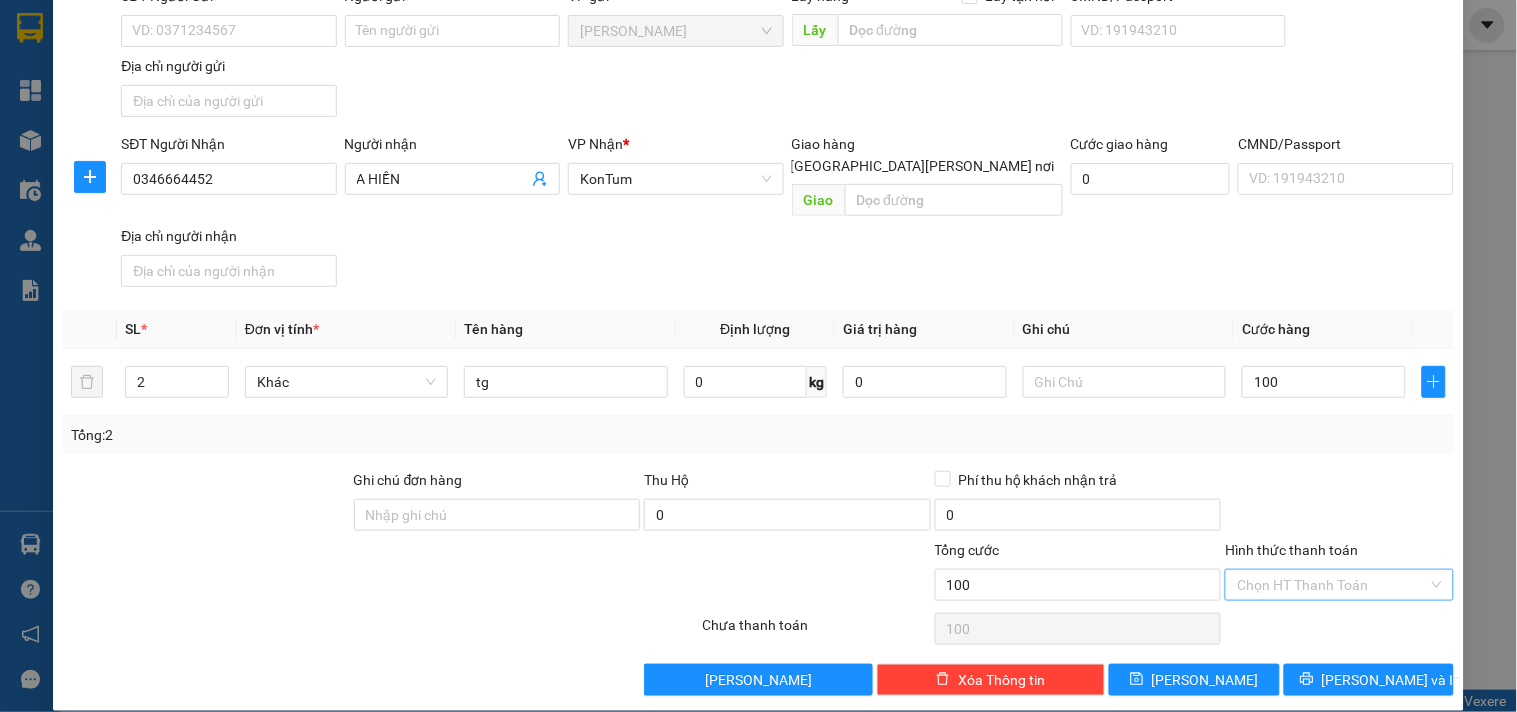 drag, startPoint x: 1363, startPoint y: 521, endPoint x: 1353, endPoint y: 564, distance: 44.14748 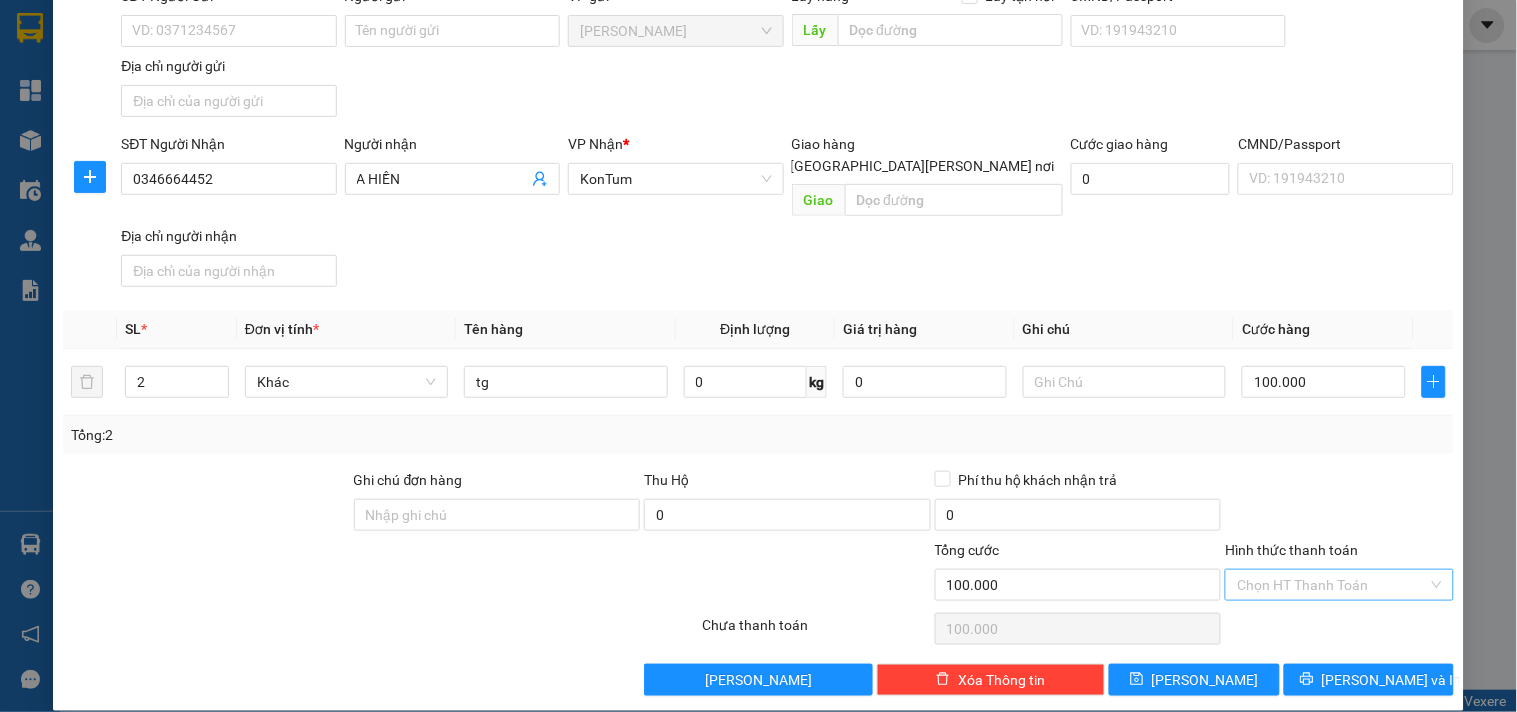 click on "Hình thức thanh toán" at bounding box center [1332, 585] 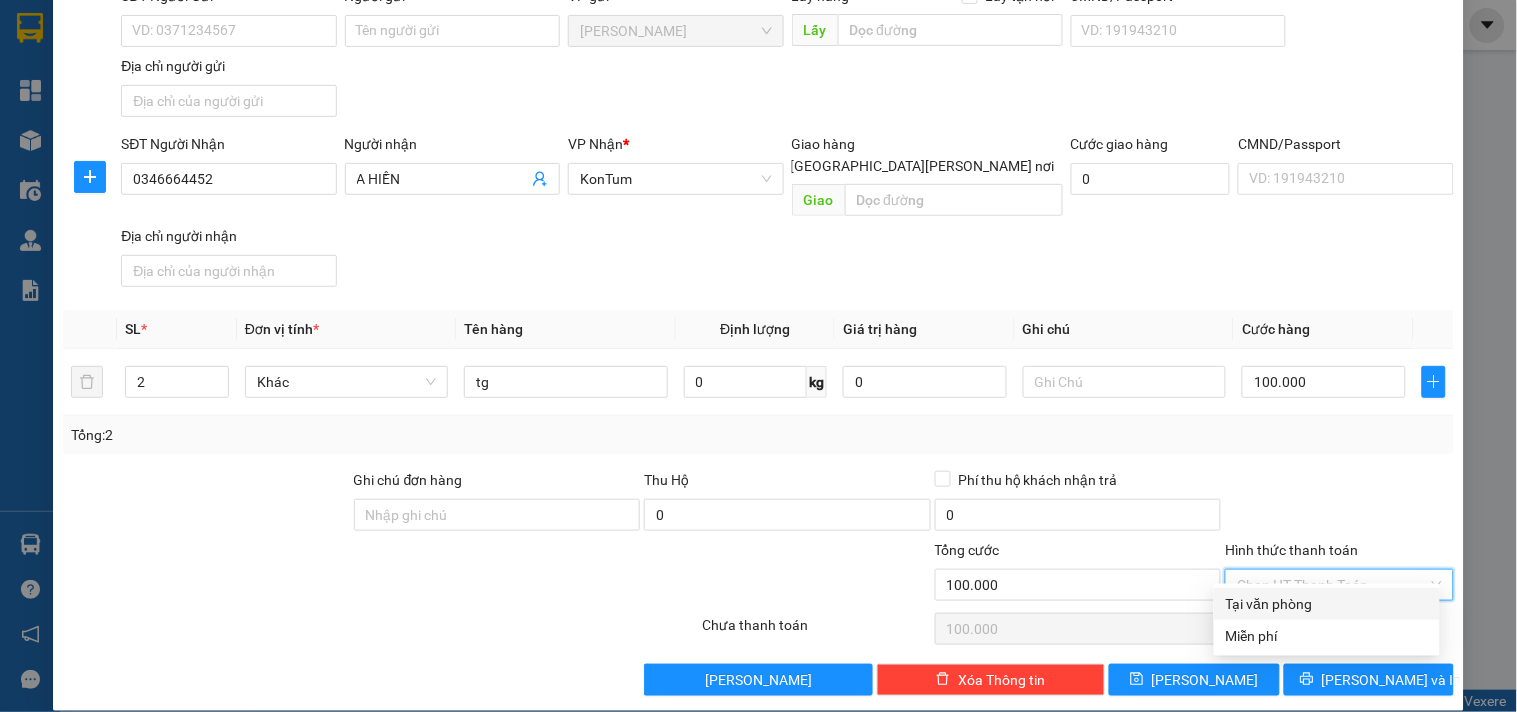 click on "Tại văn phòng" at bounding box center (1327, 604) 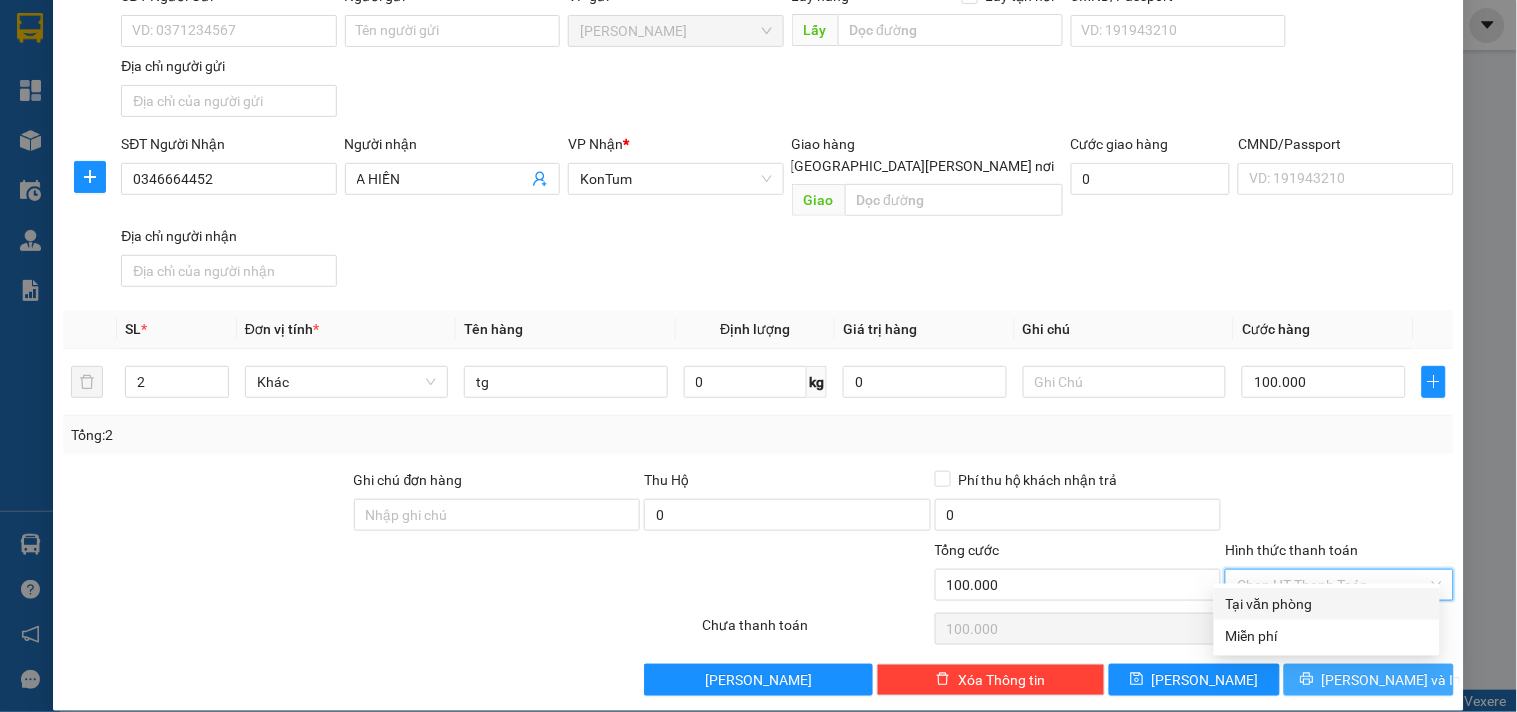 type on "0" 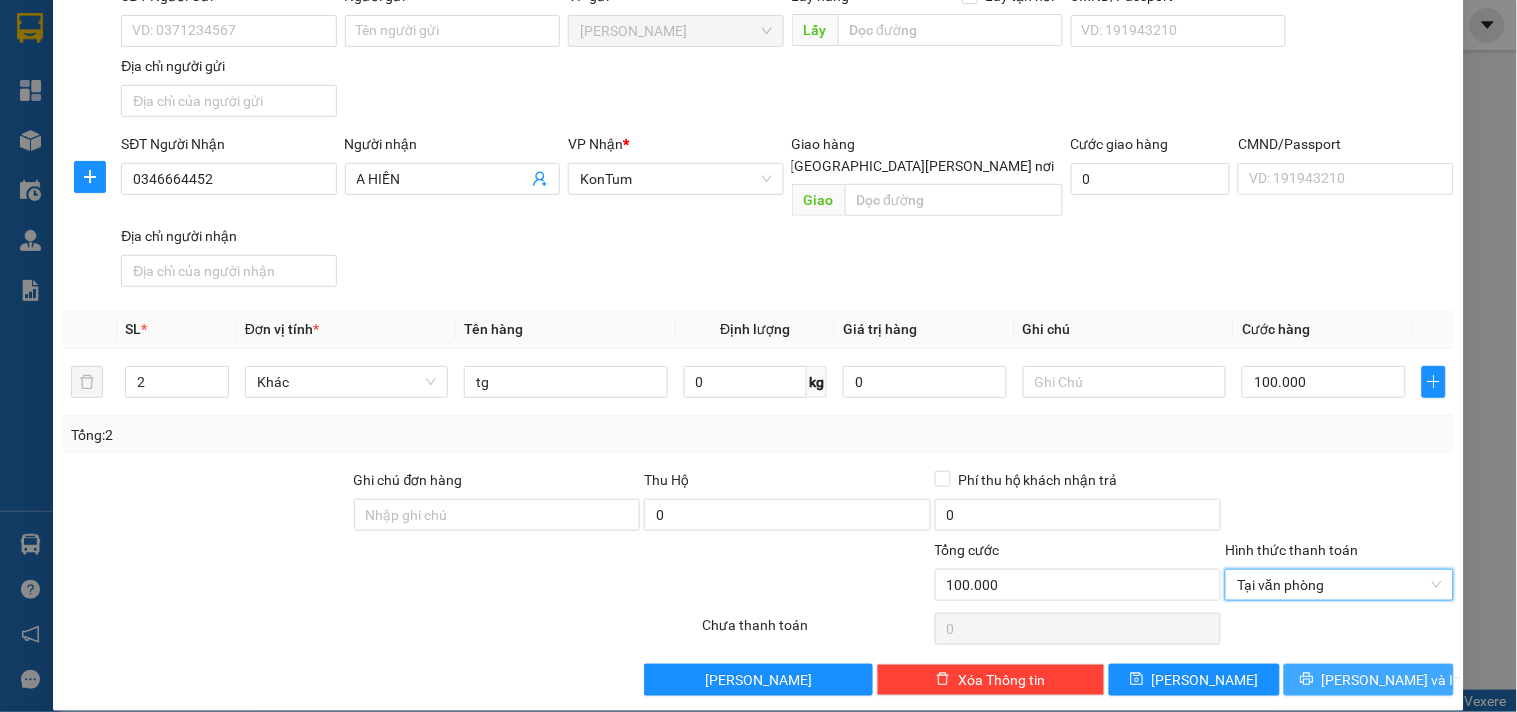 click on "[PERSON_NAME] và In" at bounding box center (1392, 680) 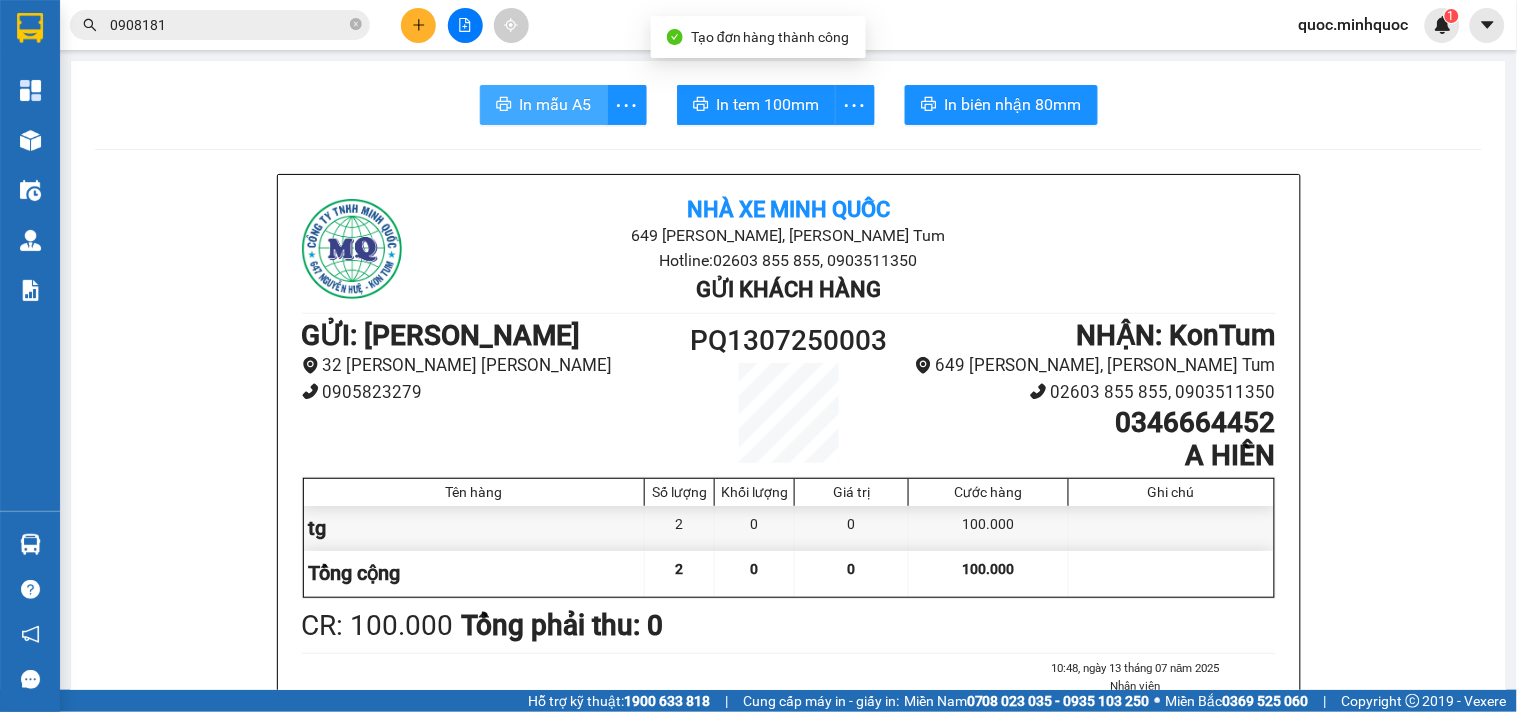 click on "In mẫu A5" at bounding box center (556, 104) 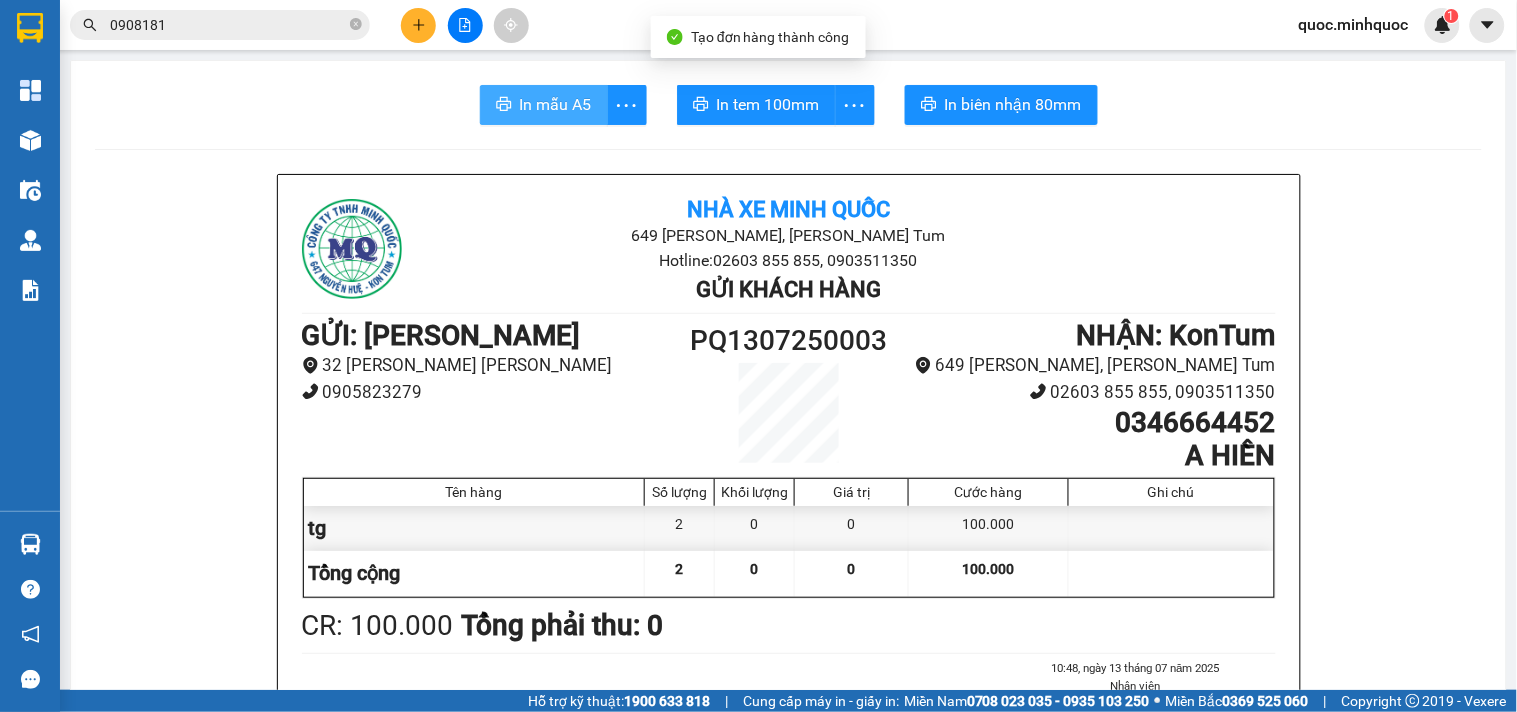 scroll, scrollTop: 0, scrollLeft: 0, axis: both 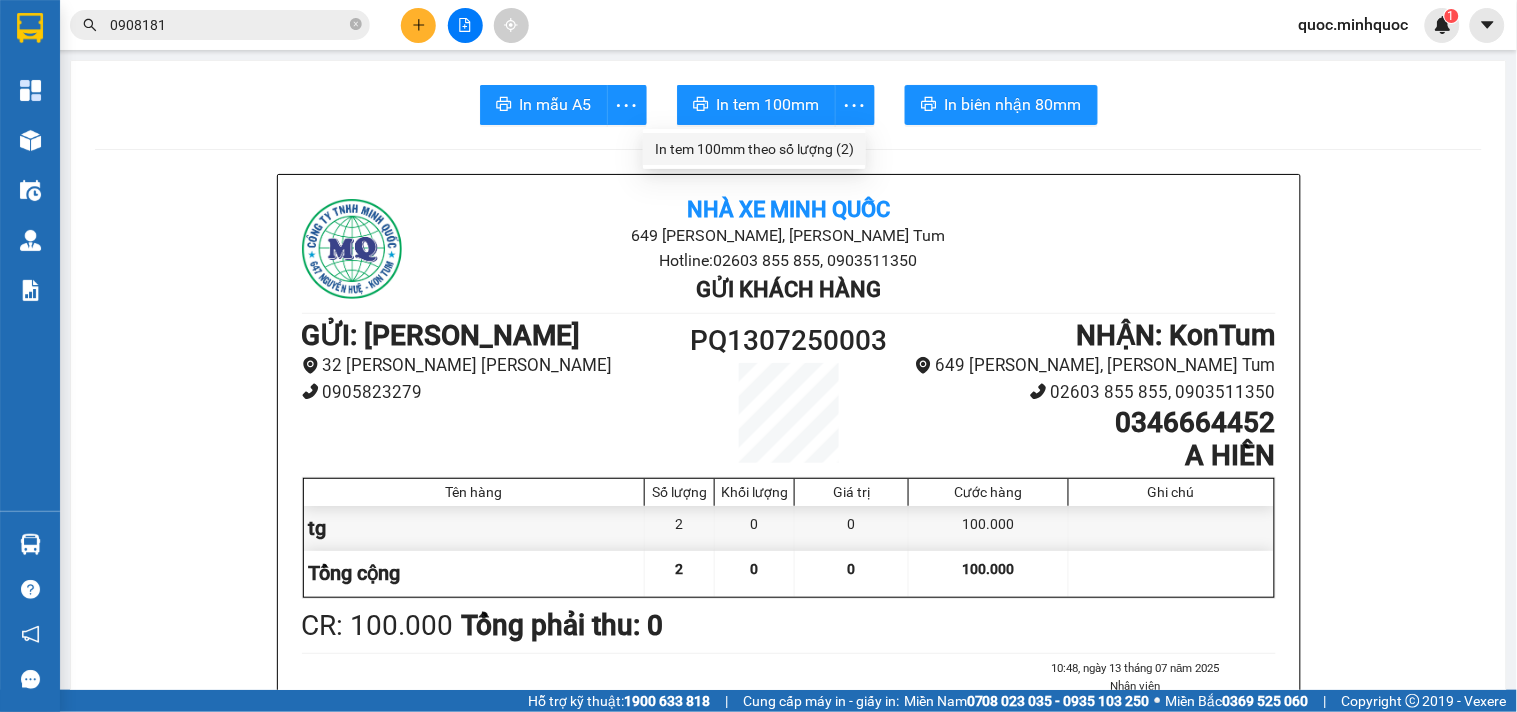 click on "In tem 100mm theo số lượng   (2)" at bounding box center (754, 149) 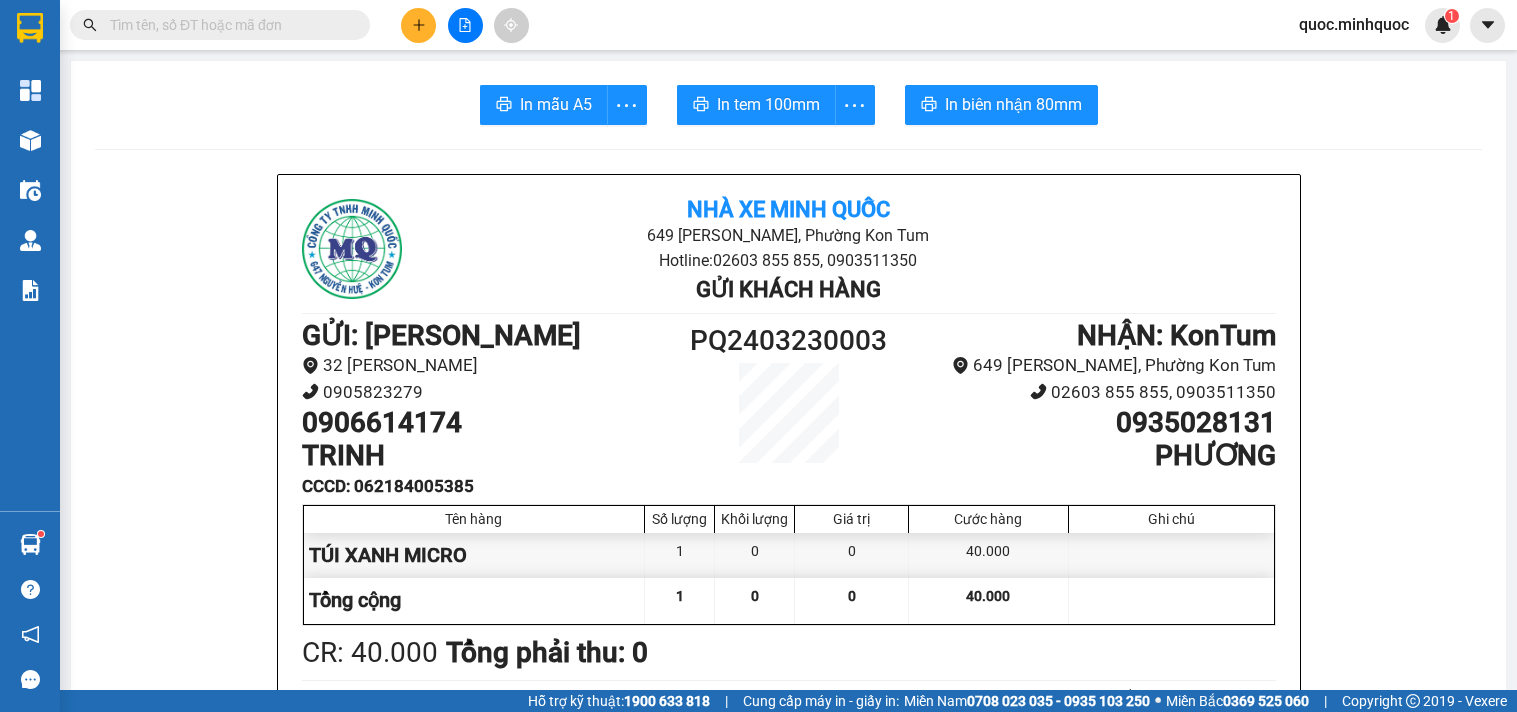 scroll, scrollTop: 0, scrollLeft: 0, axis: both 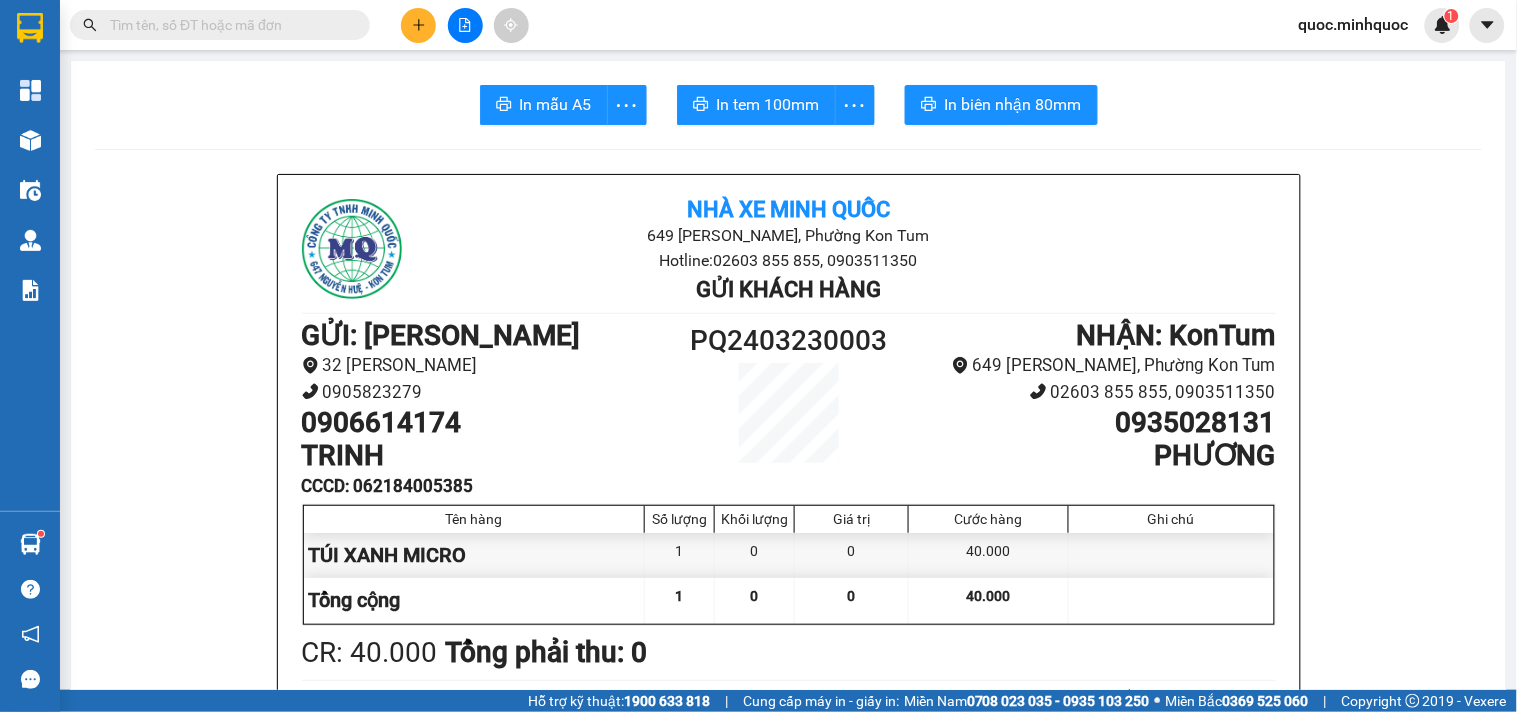 click at bounding box center [356, 25] 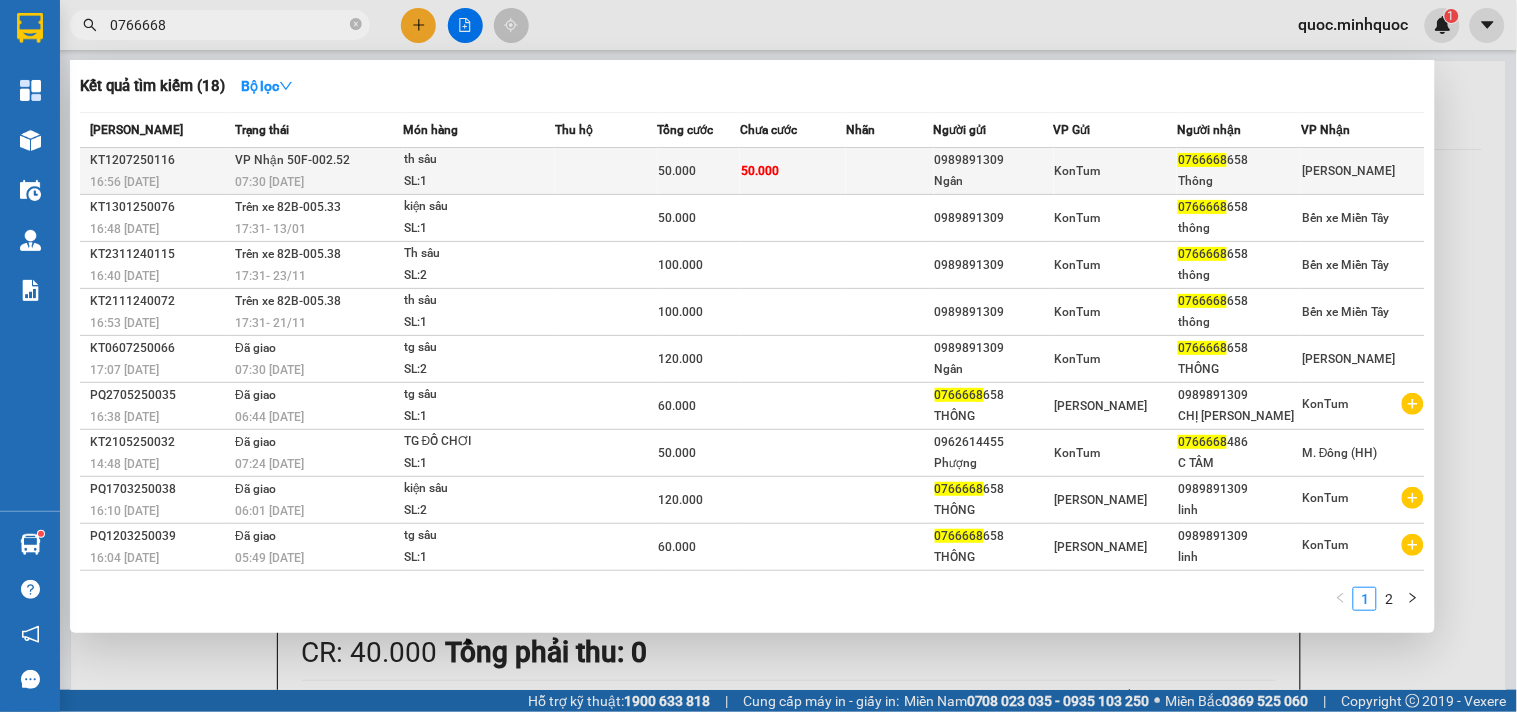type on "0766668" 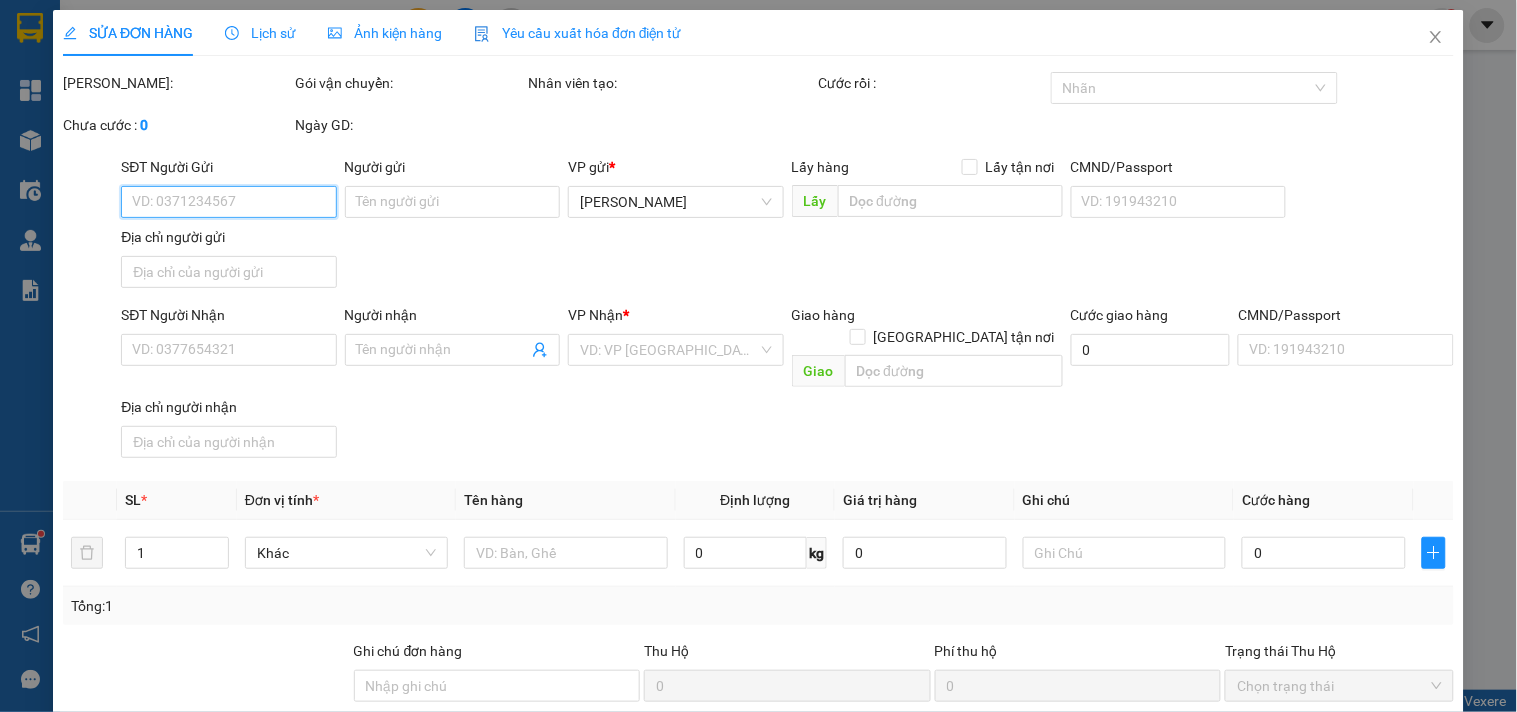 type on "0989891309" 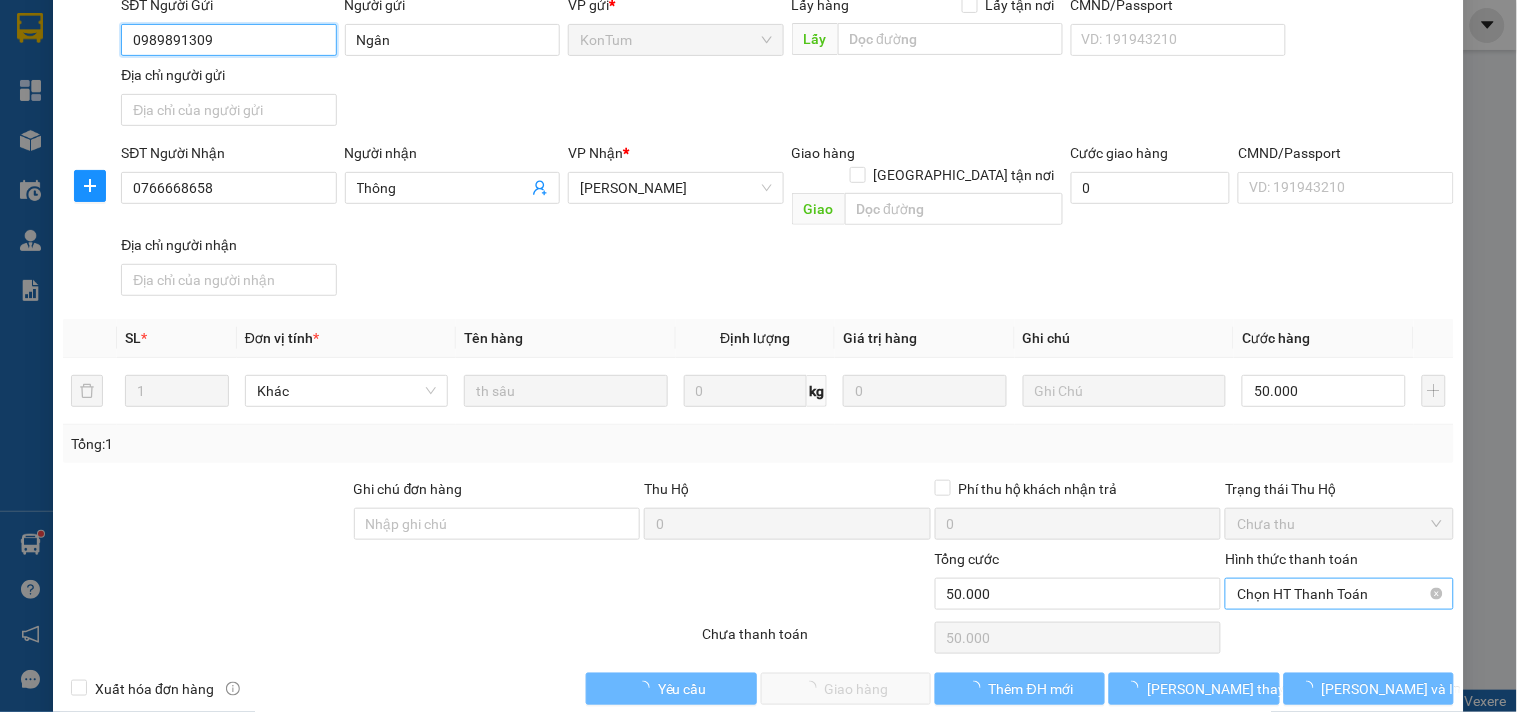 scroll, scrollTop: 172, scrollLeft: 0, axis: vertical 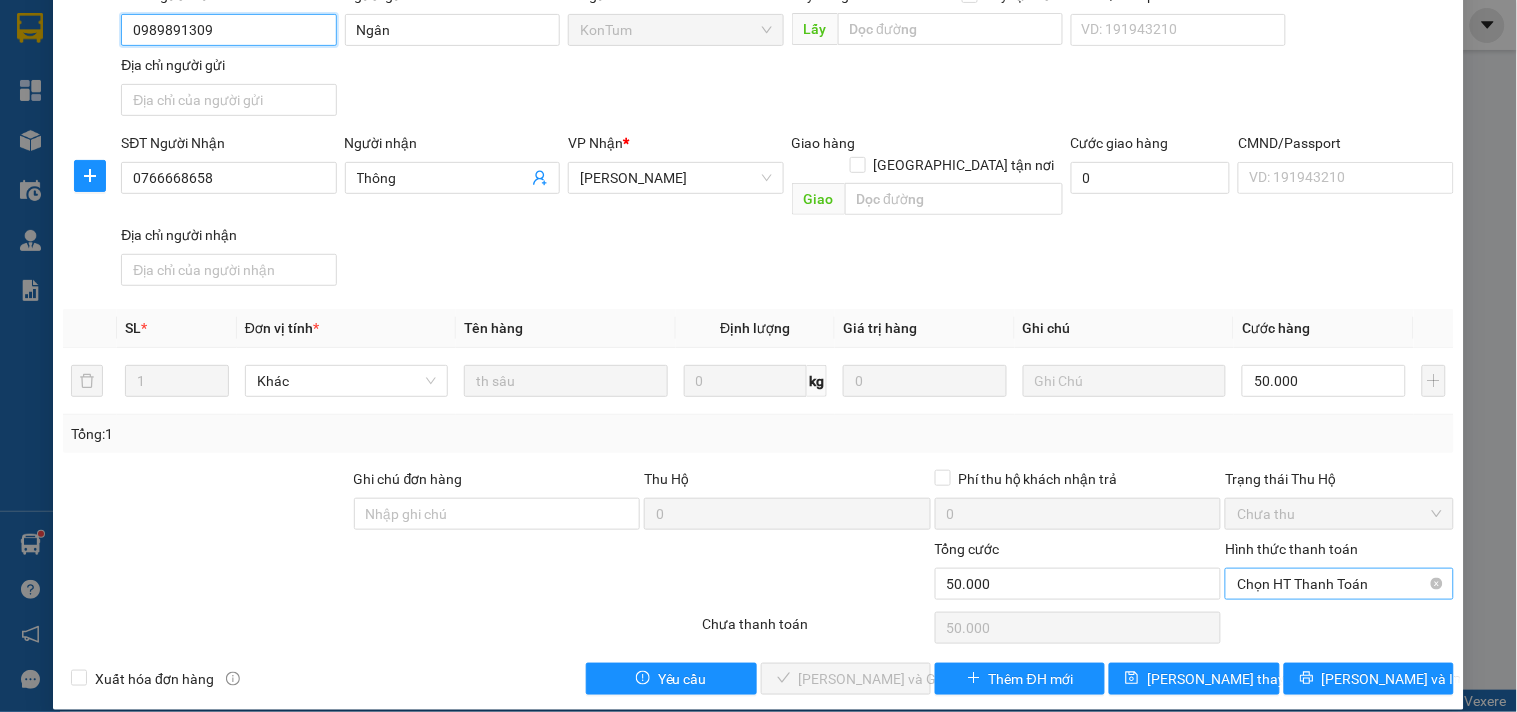 click on "Chọn HT Thanh Toán" at bounding box center (1339, 584) 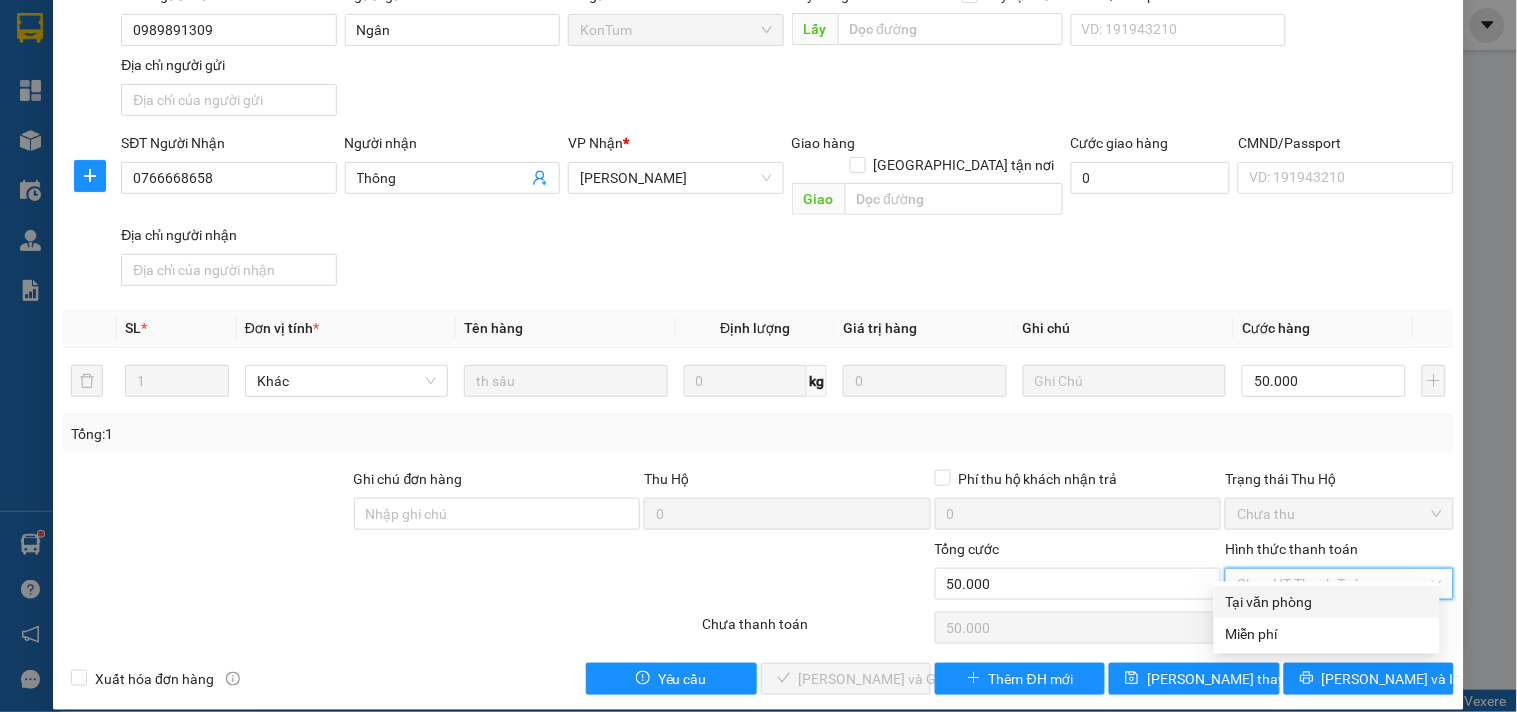 click on "Tại văn phòng" at bounding box center (1327, 602) 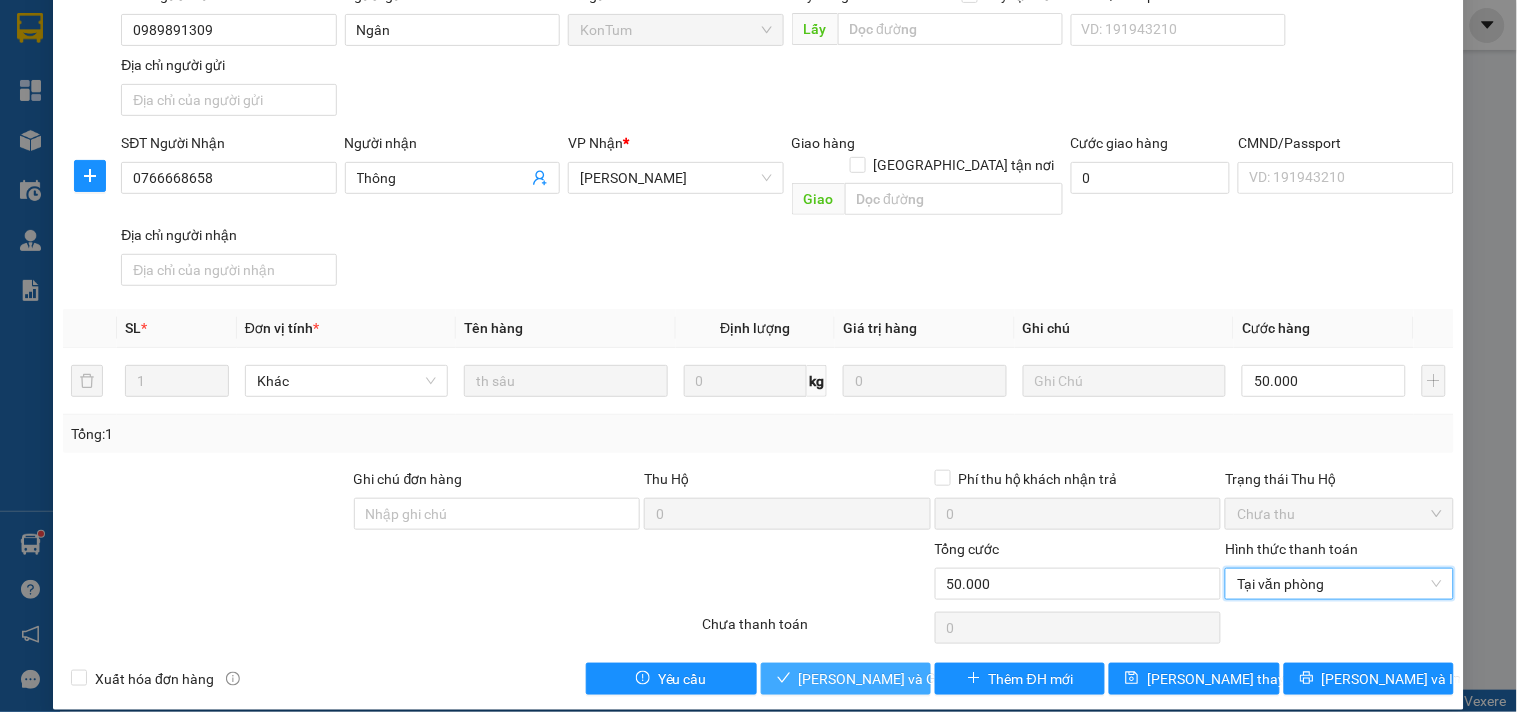 click on "[PERSON_NAME] và [PERSON_NAME] hàng" at bounding box center (895, 679) 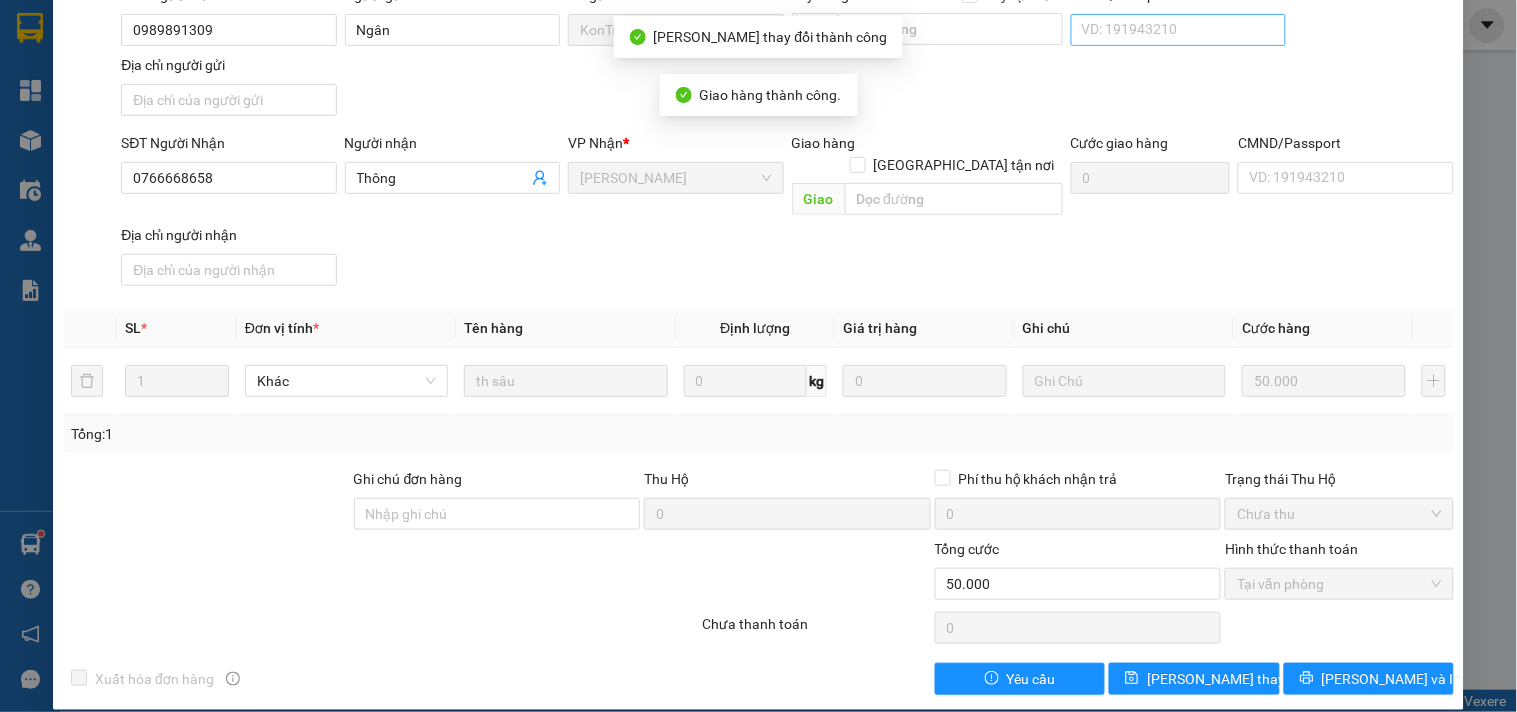 scroll, scrollTop: 0, scrollLeft: 0, axis: both 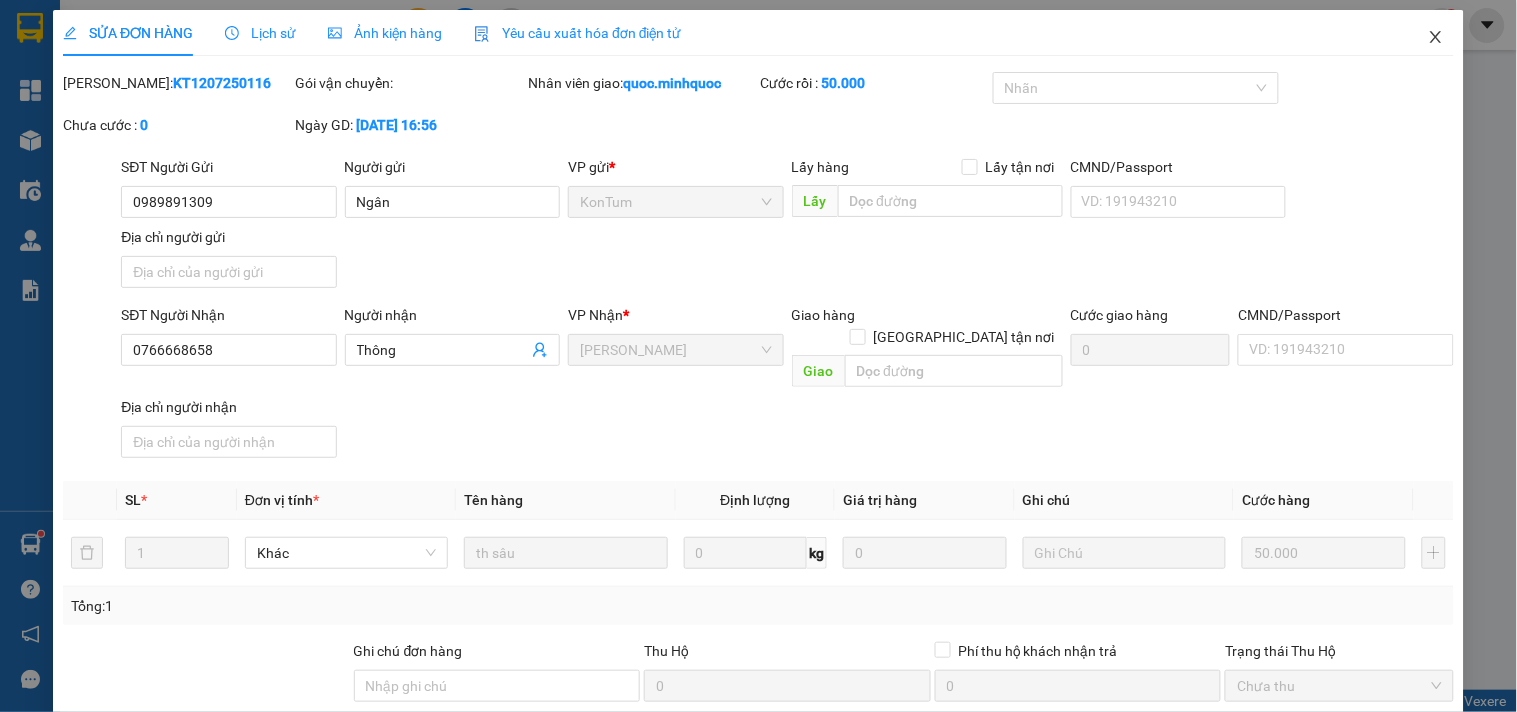 click at bounding box center [1436, 38] 